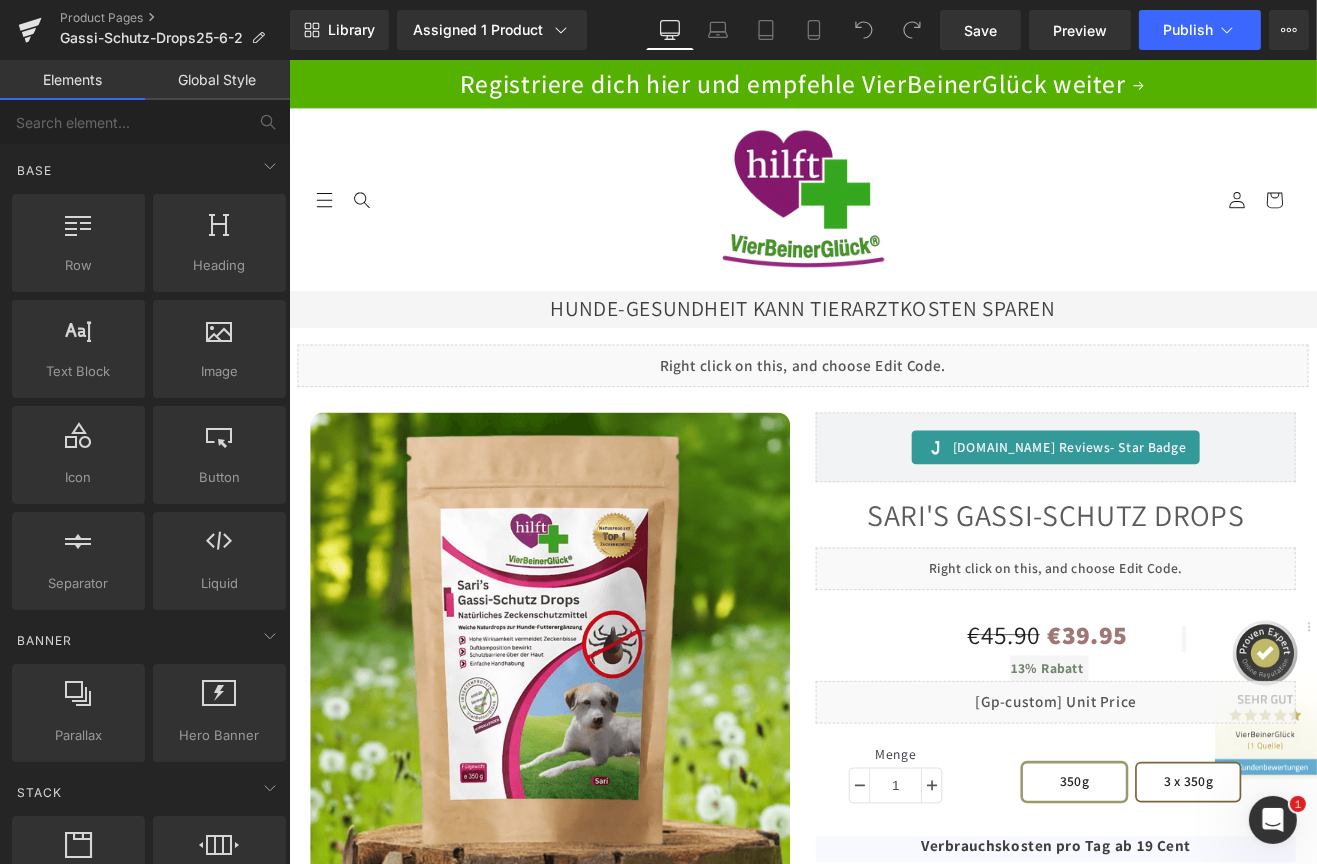 scroll, scrollTop: 0, scrollLeft: 0, axis: both 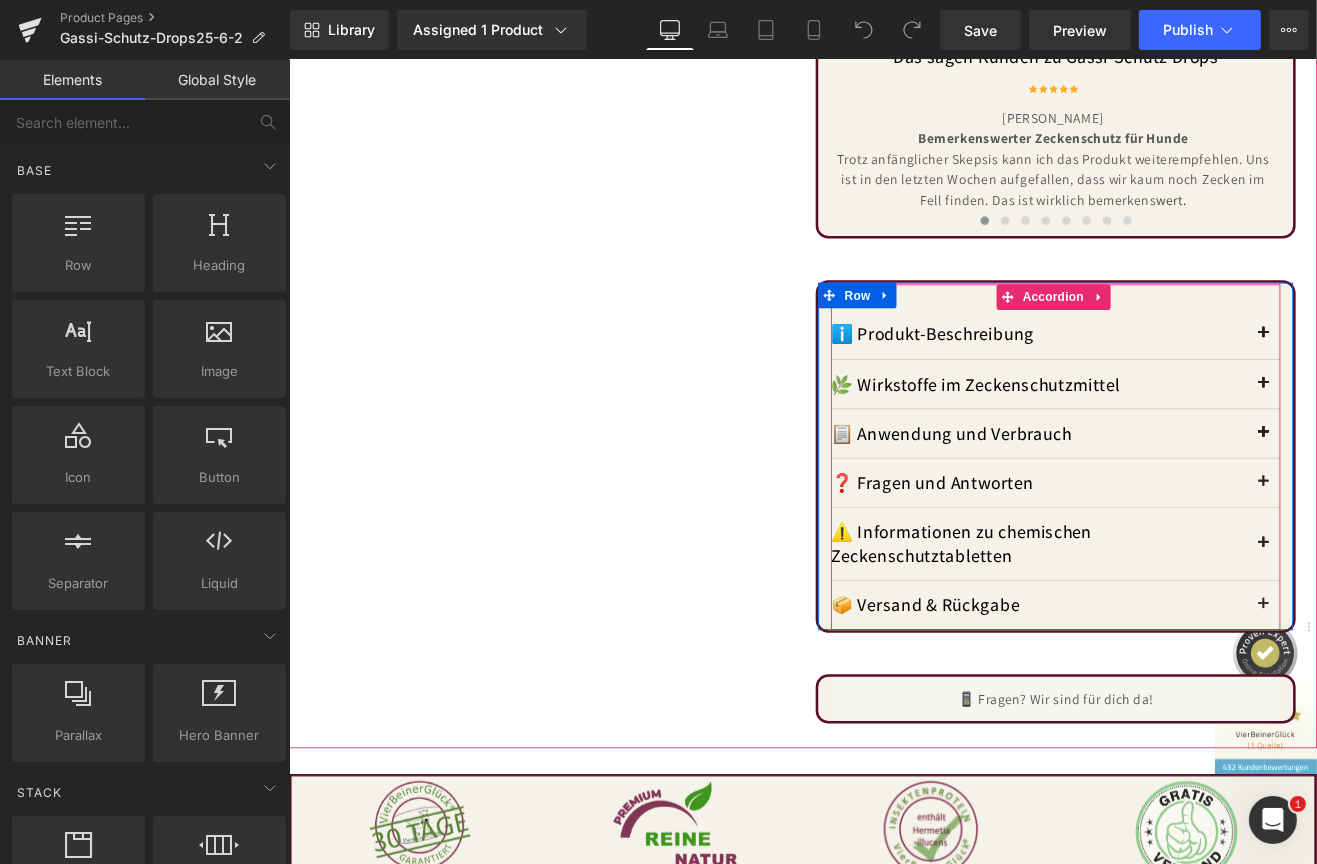 click at bounding box center [1435, 382] 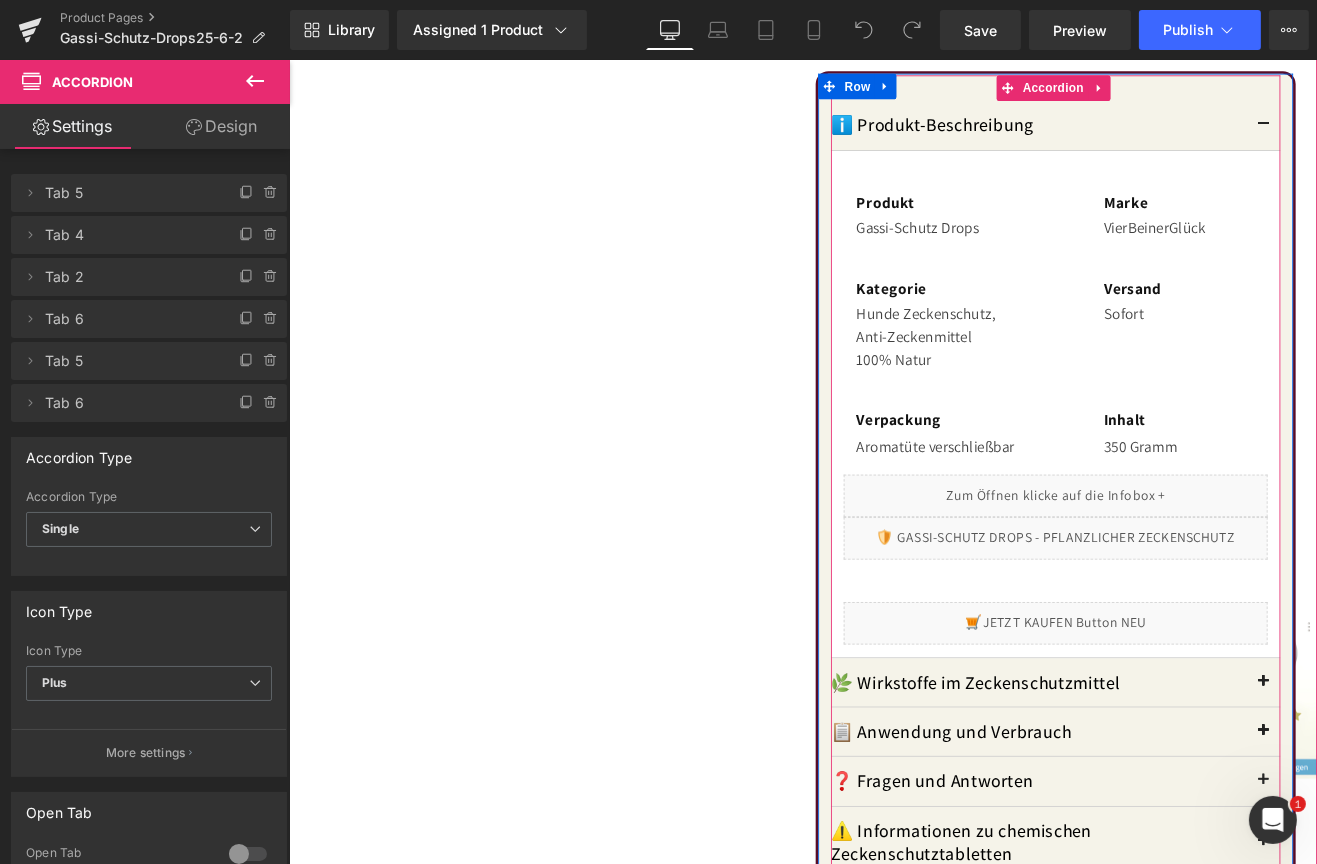 scroll, scrollTop: 2000, scrollLeft: 0, axis: vertical 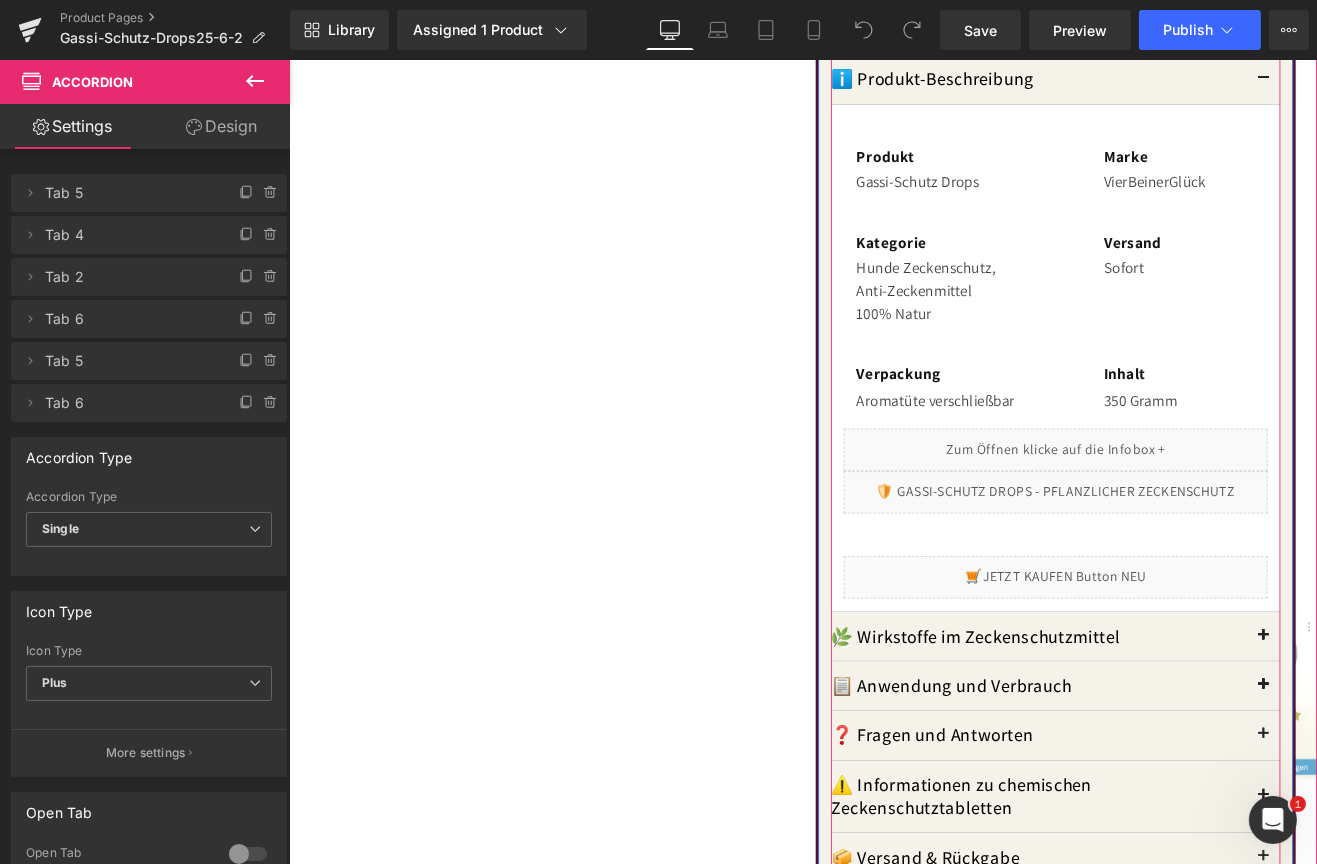 click on "Liquid" at bounding box center [1190, 569] 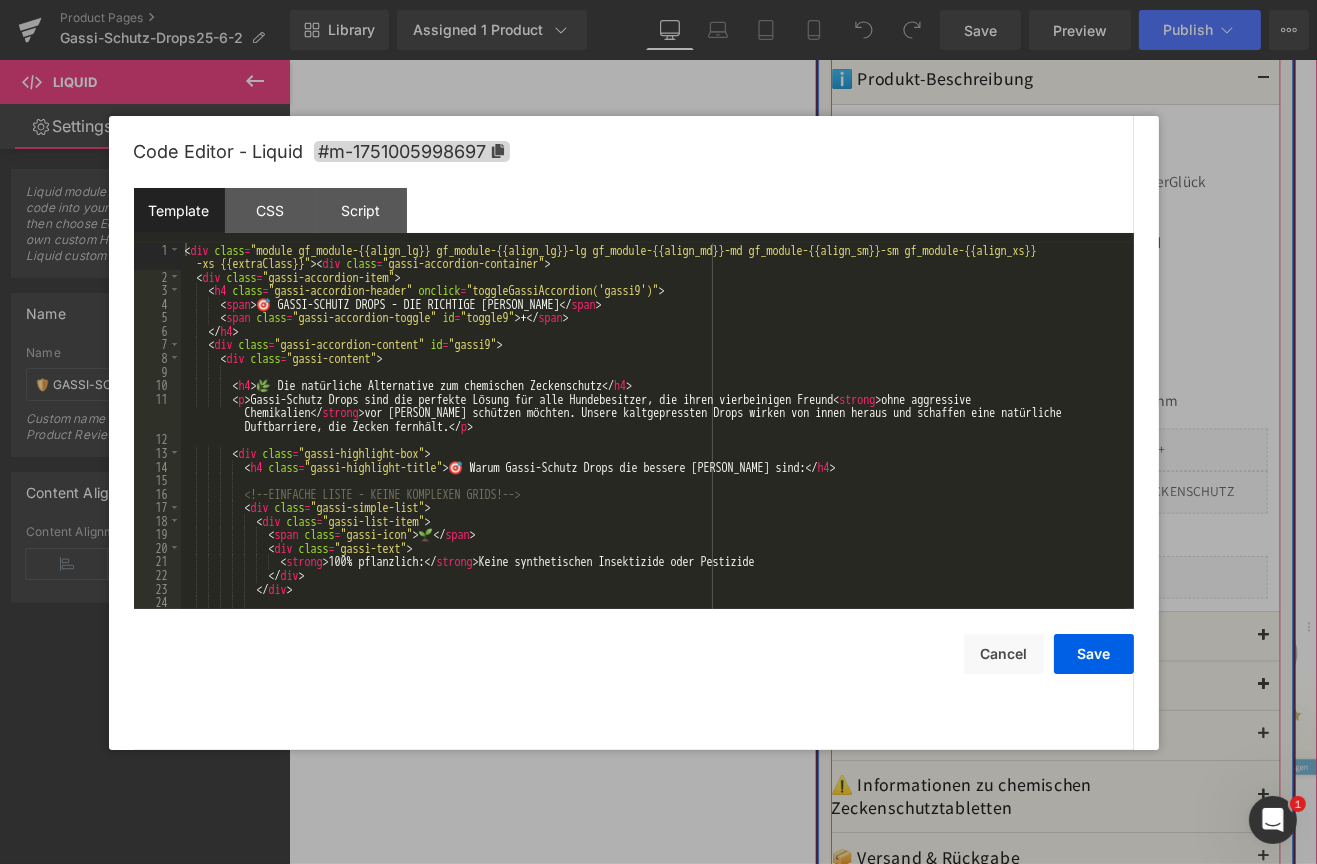 click on "Liquid" at bounding box center [1190, 569] 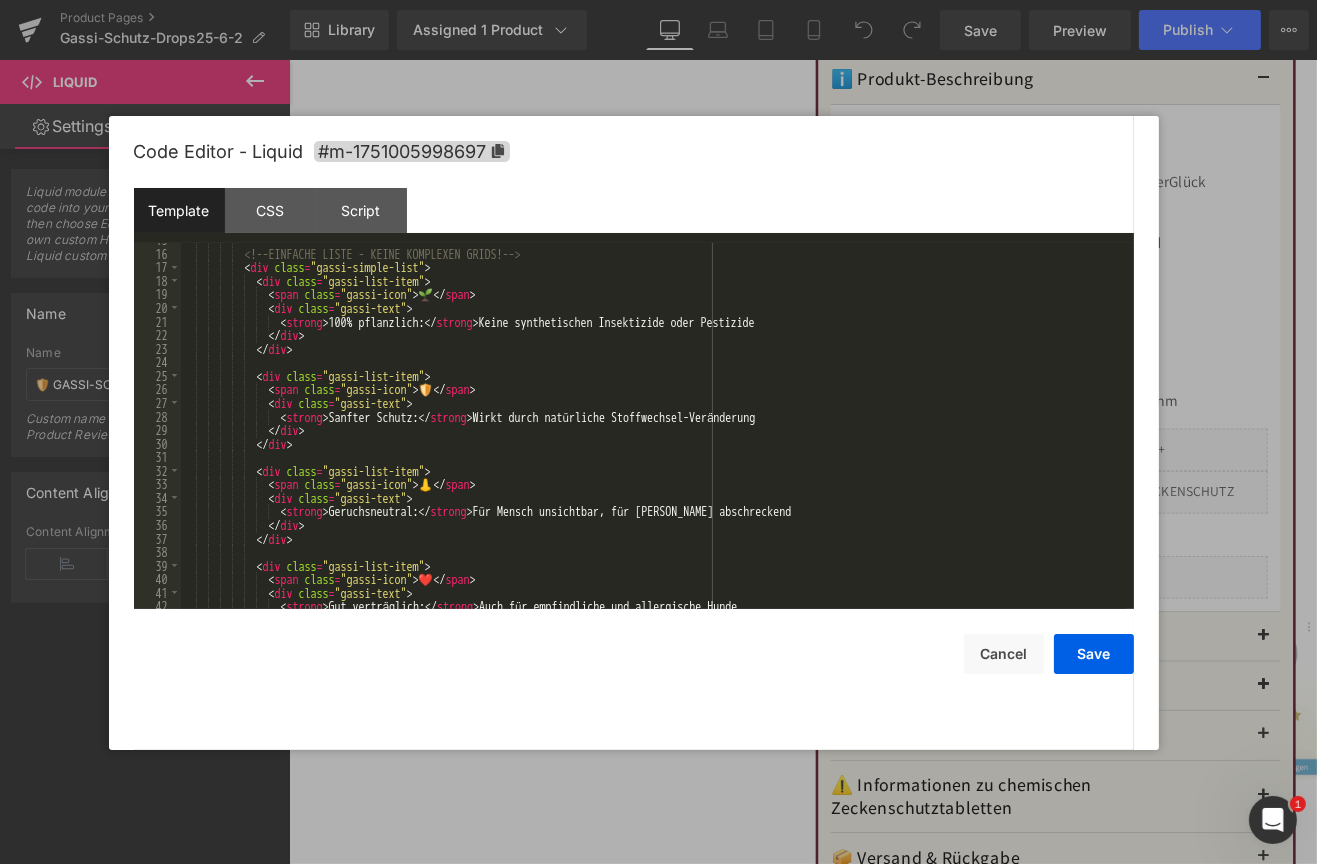 scroll, scrollTop: 300, scrollLeft: 0, axis: vertical 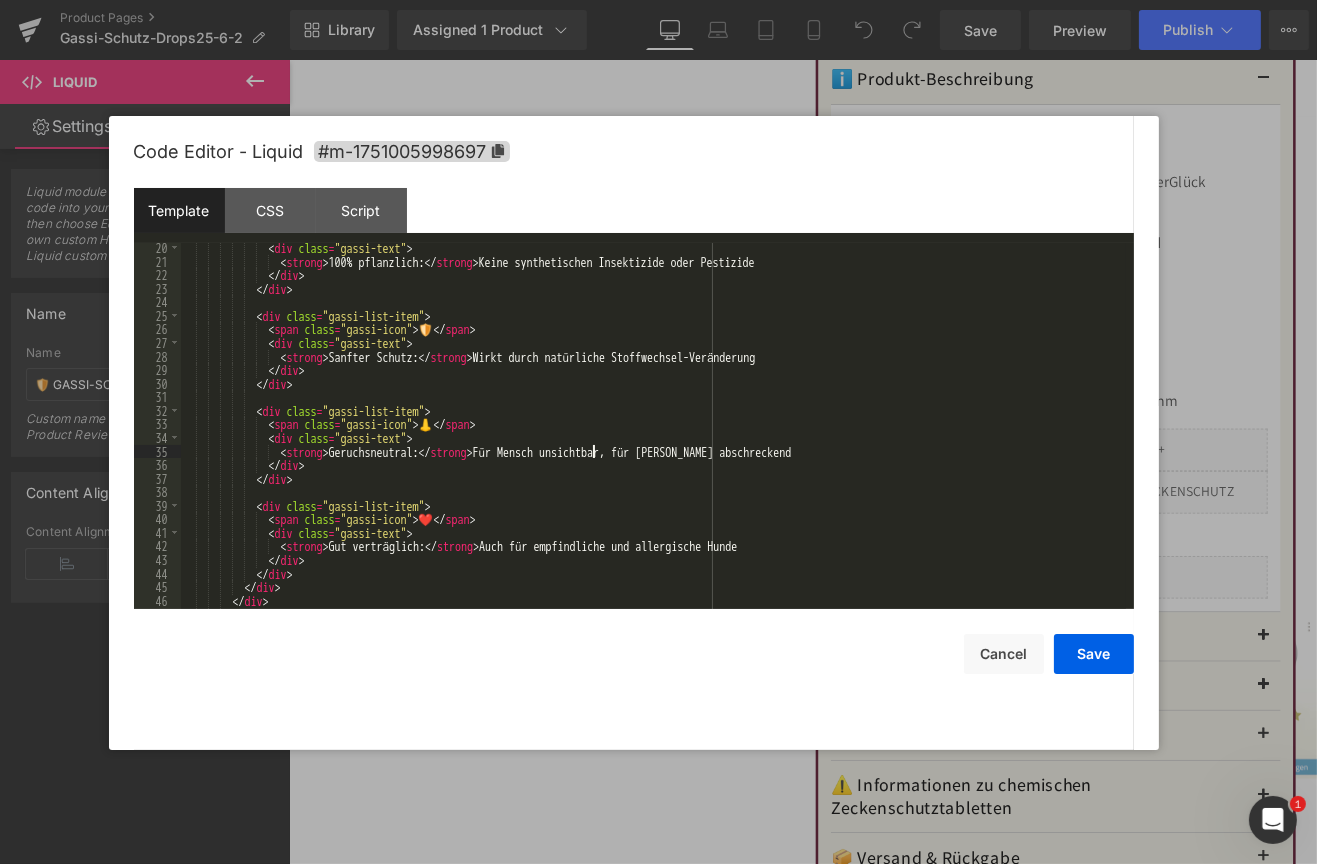click on "< div   class = "gassi-text" >                         < strong > 100% pflanzlich: </ strong >  Keine synthetischen Insektizide oder Pestizide                      </ div >                   </ div >                                     < div   class = "gassi-list-item" >                      < span   class = "gassi-icon" > 🛡️ </ span >                      < div   class = "gassi-text" >                         < strong > Sanfter Schutz: </ strong >  Wirkt durch natürliche Stoffwechsel-Veränderung                      </ div >                   </ div >                                     < div   class = "gassi-list-item" >                      < span   class = "gassi-icon" > 👃 </ span >                      < div   class = "gassi-text" >                         < strong > Geruchsneutral: </ strong >  Für Mensch unsichtbar, für Zecken abschreckend                      </ div >                   </ div >                                     < div   class = "gassi-list-item" >" at bounding box center [653, 438] 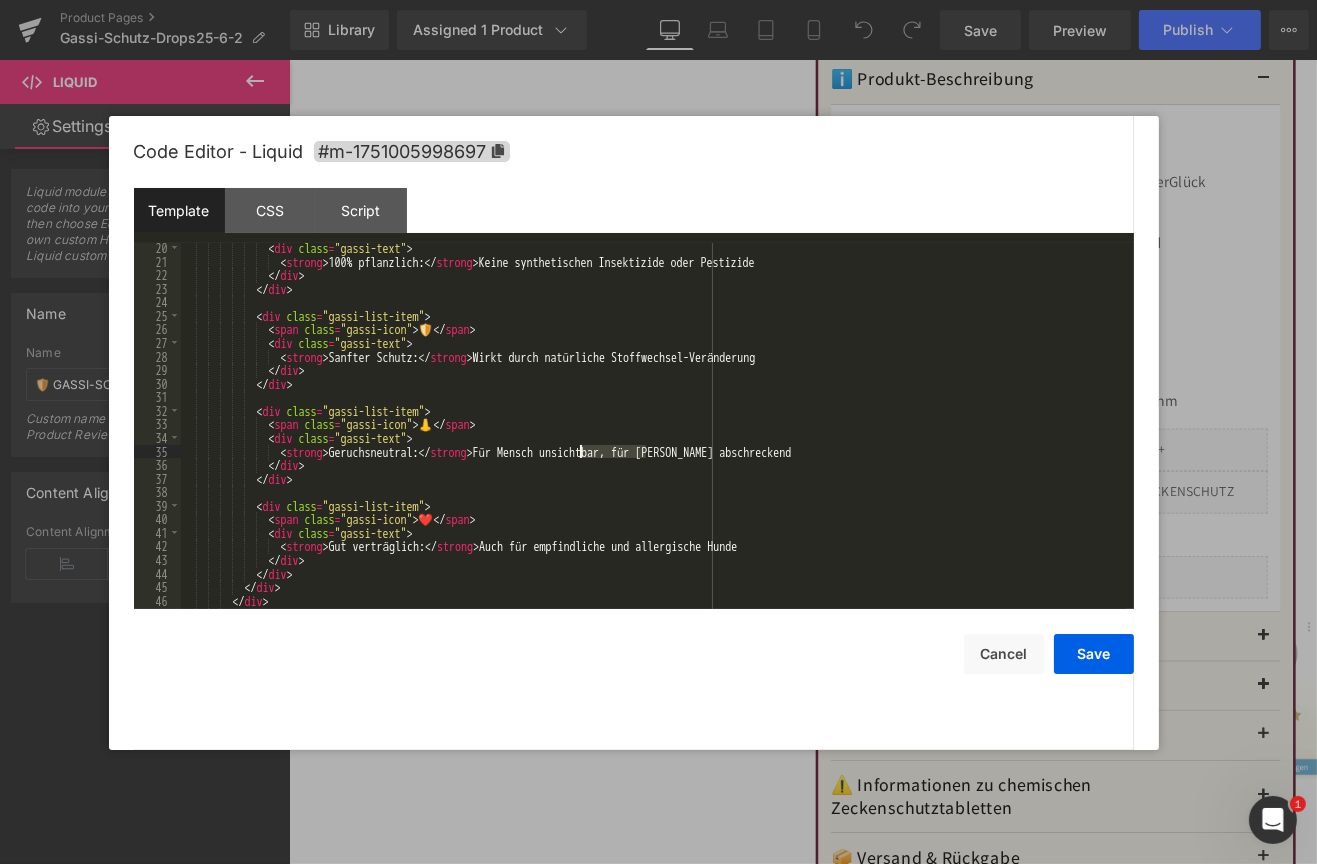 click on "< div   class = "gassi-text" >                         < strong > 100% pflanzlich: </ strong >  Keine synthetischen Insektizide oder Pestizide                      </ div >                   </ div >                                     < div   class = "gassi-list-item" >                      < span   class = "gassi-icon" > 🛡️ </ span >                      < div   class = "gassi-text" >                         < strong > Sanfter Schutz: </ strong >  Wirkt durch natürliche Stoffwechsel-Veränderung                      </ div >                   </ div >                                     < div   class = "gassi-list-item" >                      < span   class = "gassi-icon" > 👃 </ span >                      < div   class = "gassi-text" >                         < strong > Geruchsneutral: </ strong >  Für Mensch unsichtbar, für Zecken abschreckend                      </ div >                   </ div >                                     < div   class = "gassi-list-item" >" at bounding box center [653, 438] 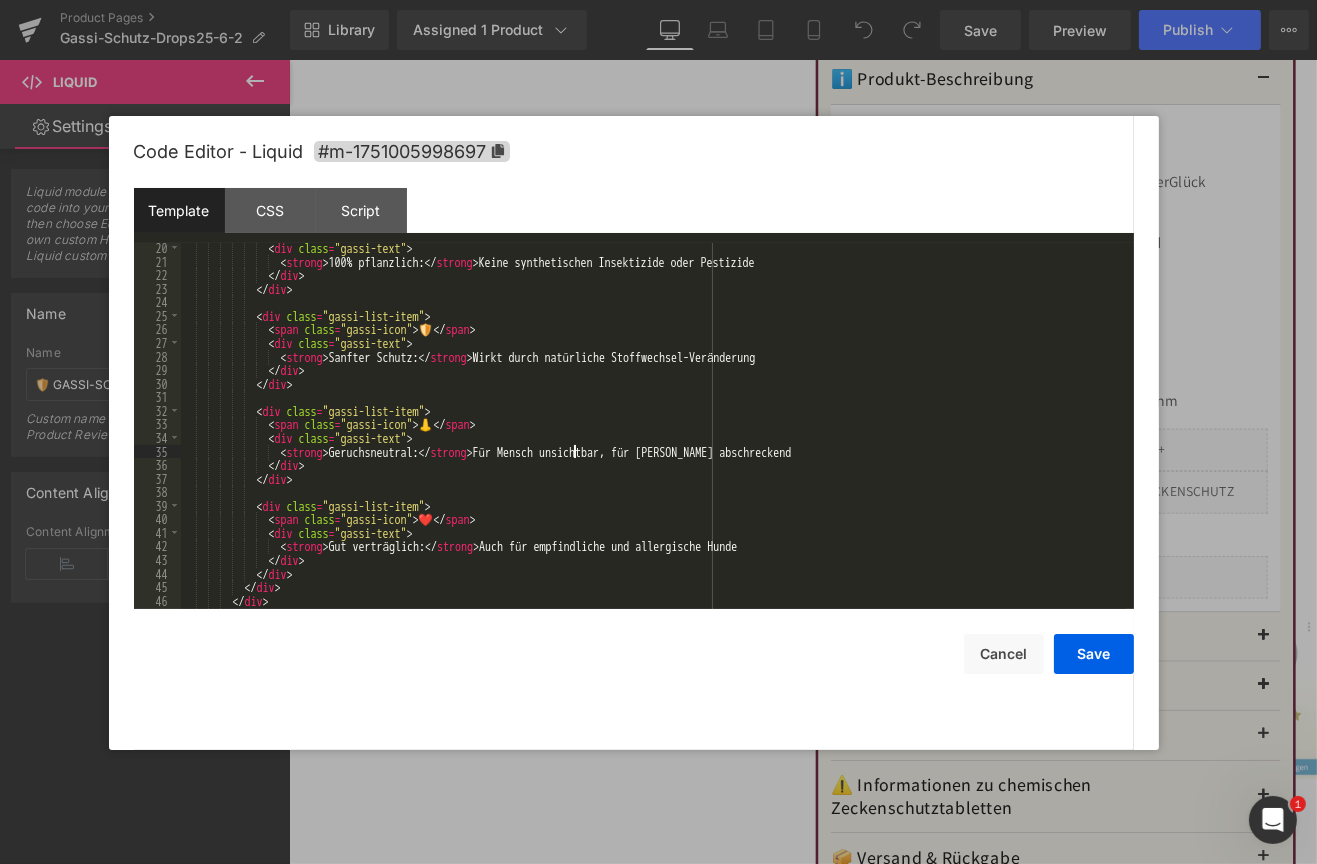 click on "< div   class = "gassi-text" >                         < strong > 100% pflanzlich: </ strong >  Keine synthetischen Insektizide oder Pestizide                      </ div >                   </ div >                                     < div   class = "gassi-list-item" >                      < span   class = "gassi-icon" > 🛡️ </ span >                      < div   class = "gassi-text" >                         < strong > Sanfter Schutz: </ strong >  Wirkt durch natürliche Stoffwechsel-Veränderung                      </ div >                   </ div >                                     < div   class = "gassi-list-item" >                      < span   class = "gassi-icon" > 👃 </ span >                      < div   class = "gassi-text" >                         < strong > Geruchsneutral: </ strong >  Für Mensch unsichtbar, für Zecken abschreckend                      </ div >                   </ div >                                     < div   class = "gassi-list-item" >" at bounding box center (653, 438) 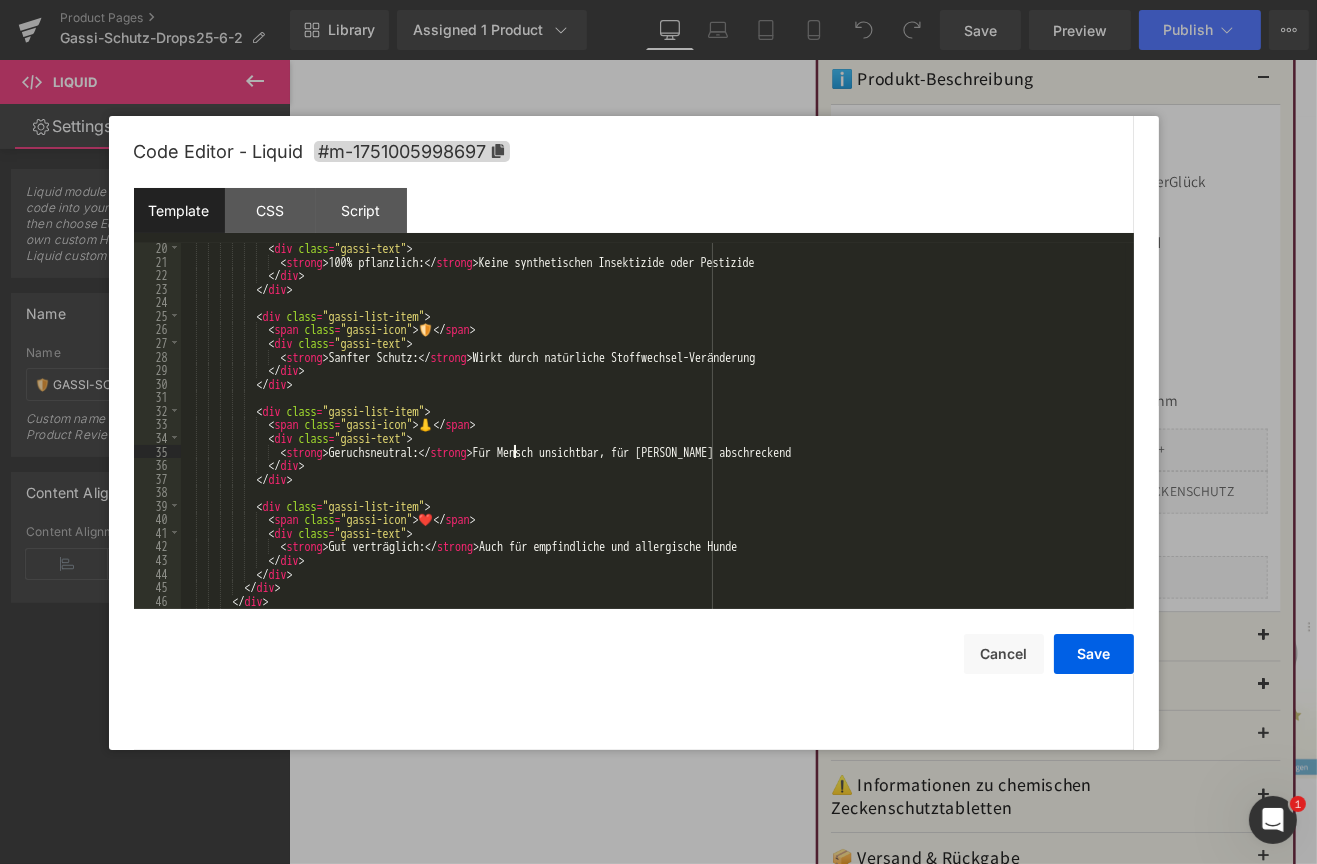 click on "< div   class = "gassi-text" >                         < strong > 100% pflanzlich: </ strong >  Keine synthetischen Insektizide oder Pestizide                      </ div >                   </ div >                                     < div   class = "gassi-list-item" >                      < span   class = "gassi-icon" > 🛡️ </ span >                      < div   class = "gassi-text" >                         < strong > Sanfter Schutz: </ strong >  Wirkt durch natürliche Stoffwechsel-Veränderung                      </ div >                   </ div >                                     < div   class = "gassi-list-item" >                      < span   class = "gassi-icon" > 👃 </ span >                      < div   class = "gassi-text" >                         < strong > Geruchsneutral: </ strong >  Für Mensch unsichtbar, für Zecken abschreckend                      </ div >                   </ div >                                     < div   class = "gassi-list-item" >" at bounding box center (653, 438) 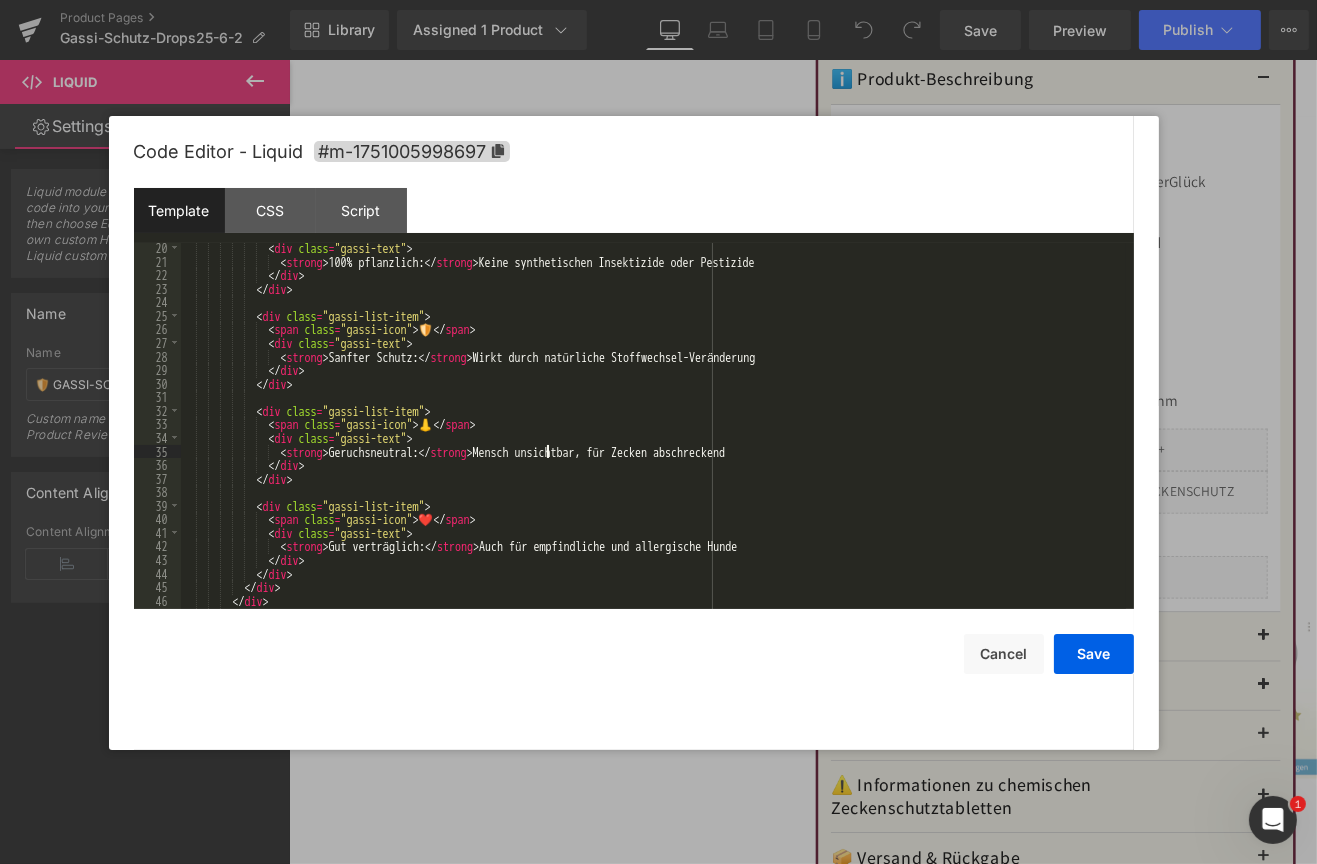 click on "< div   class = "gassi-text" >                         < strong > 100% pflanzlich: </ strong >  Keine synthetischen Insektizide oder Pestizide                      </ div >                   </ div >                                     < div   class = "gassi-list-item" >                      < span   class = "gassi-icon" > 🛡️ </ span >                      < div   class = "gassi-text" >                         < strong > Sanfter Schutz: </ strong >  Wirkt durch natürliche Stoffwechsel-Veränderung                      </ div >                   </ div >                                     < div   class = "gassi-list-item" >                      < span   class = "gassi-icon" > 👃 </ span >                      < div   class = "gassi-text" >                         < strong > Geruchsneutral: </ strong >  Mensch unsichtbar, für Zecken abschreckend                      </ div >                   </ div >                                     < div   class = "gassi-list-item" >" at bounding box center [653, 438] 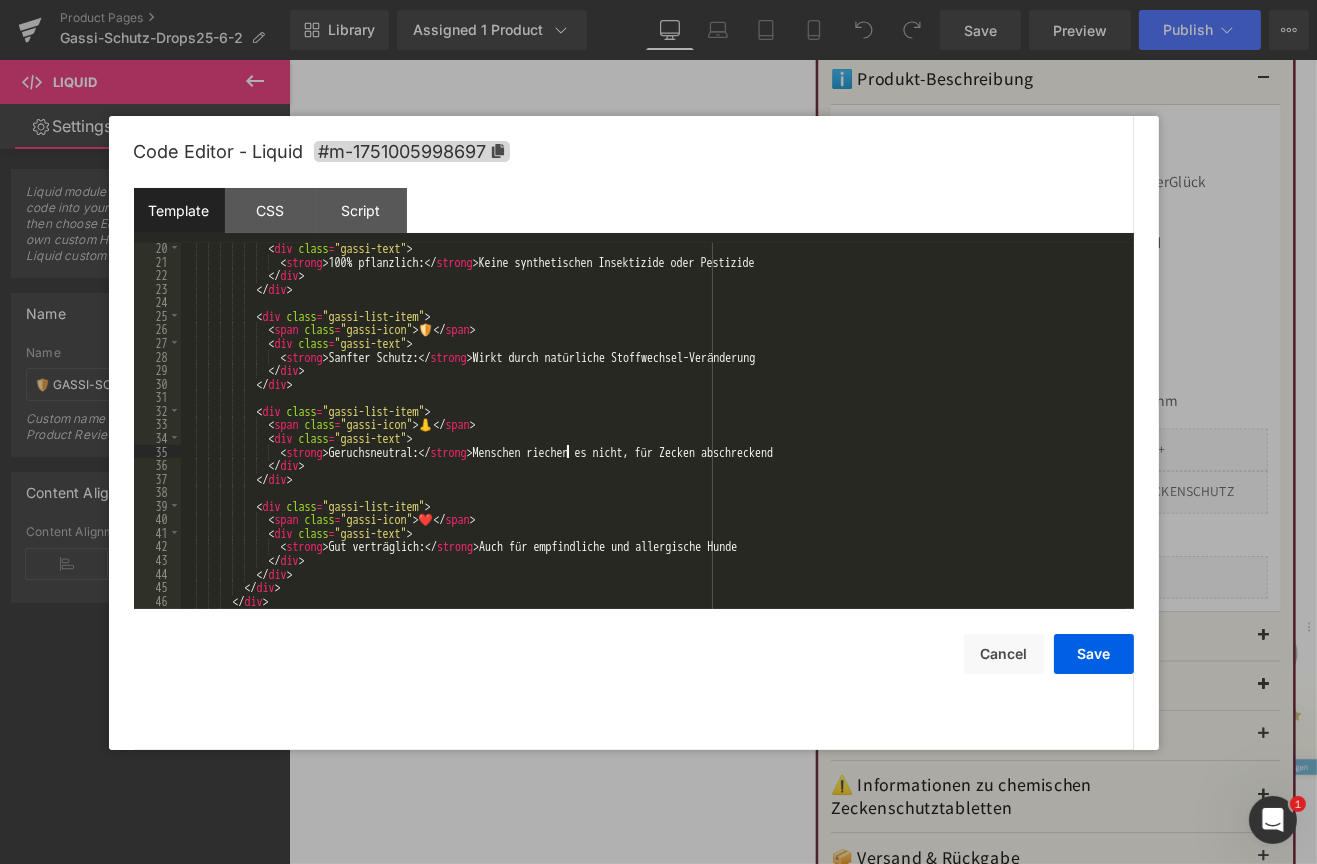 click on "< div   class = "gassi-text" >                         < strong > 100% pflanzlich: </ strong >  Keine synthetischen Insektizide oder Pestizide                      </ div >                   </ div >                                     < div   class = "gassi-list-item" >                      < span   class = "gassi-icon" > 🛡️ </ span >                      < div   class = "gassi-text" >                         < strong > Sanfter Schutz: </ strong >  Wirkt durch natürliche Stoffwechsel-Veränderung                      </ div >                   </ div >                                     < div   class = "gassi-list-item" >                      < span   class = "gassi-icon" > 👃 </ span >                      < div   class = "gassi-text" >                         < strong > Geruchsneutral: </ strong >  Menschen riechen es nicht, für Zecken abschreckend                      </ div >                   </ div >                                     < div   class = "gassi-list-item" >" at bounding box center [653, 438] 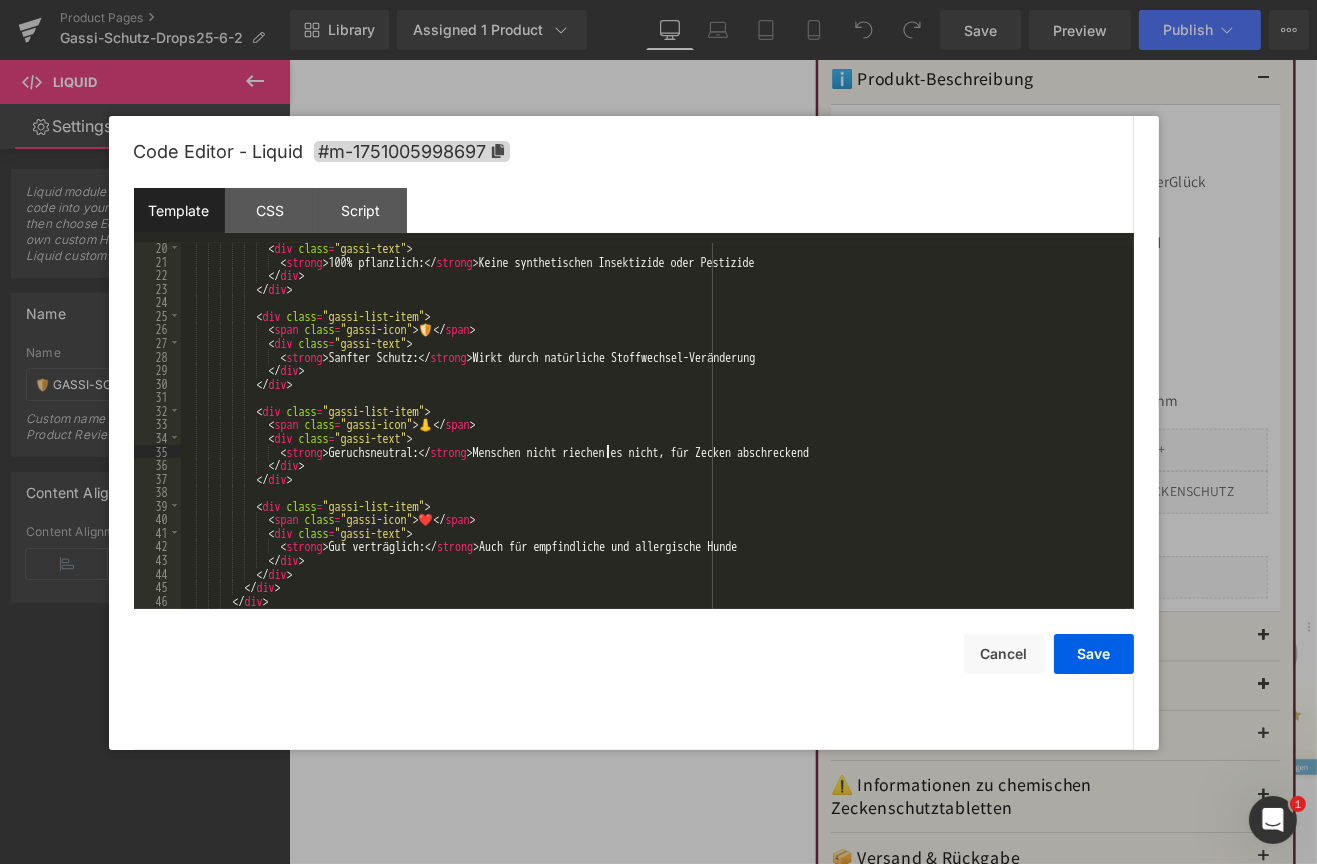 click on "< div   class = "gassi-text" >                         < strong > 100% pflanzlich: </ strong >  Keine synthetischen Insektizide oder Pestizide                      </ div >                   </ div >                                     < div   class = "gassi-list-item" >                      < span   class = "gassi-icon" > 🛡️ </ span >                      < div   class = "gassi-text" >                         < strong > Sanfter Schutz: </ strong >  Wirkt durch natürliche Stoffwechsel-Veränderung                      </ div >                   </ div >                                     < div   class = "gassi-list-item" >                      < span   class = "gassi-icon" > 👃 </ span >                      < div   class = "gassi-text" >                         < strong > Geruchsneutral: </ strong >  Menschen nicht riechen es nicht, für Zecken abschreckend                      </ div >                   </ div >                                     < div   class = >" at bounding box center [653, 438] 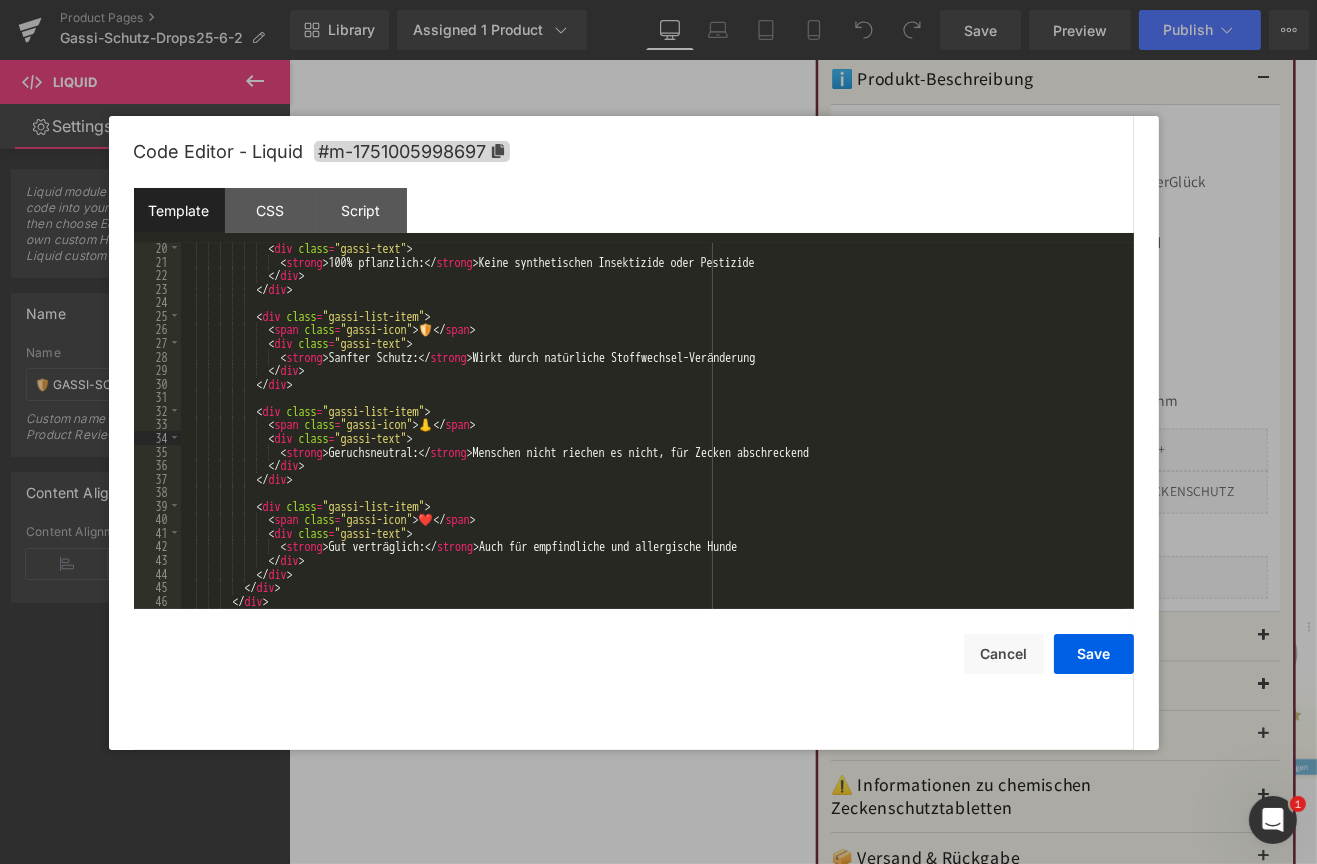 click on "< div   class = "gassi-text" >                         < strong > 100% pflanzlich: </ strong >  Keine synthetischen Insektizide oder Pestizide                      </ div >                   </ div >                                     < div   class = "gassi-list-item" >                      < span   class = "gassi-icon" > 🛡️ </ span >                      < div   class = "gassi-text" >                         < strong > Sanfter Schutz: </ strong >  Wirkt durch natürliche Stoffwechsel-Veränderung                      </ div >                   </ div >                                     < div   class = "gassi-list-item" >                      < span   class = "gassi-icon" > 👃 </ span >                      < div   class = "gassi-text" >                         < strong > Geruchsneutral: </ strong >  Menschen nicht riechen es nicht, für Zecken abschreckend                      </ div >                   </ div >                                     < div   class = >" at bounding box center (653, 438) 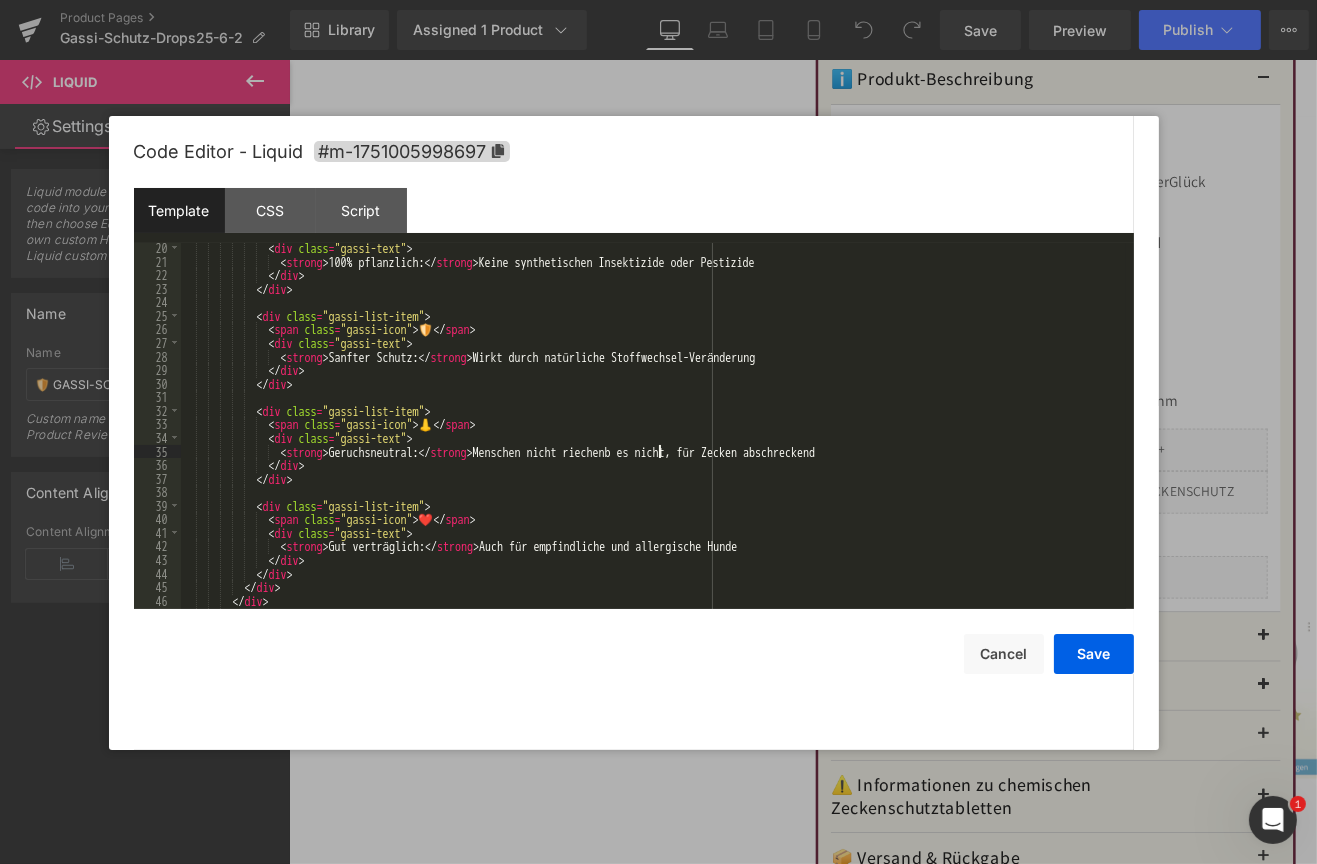 type 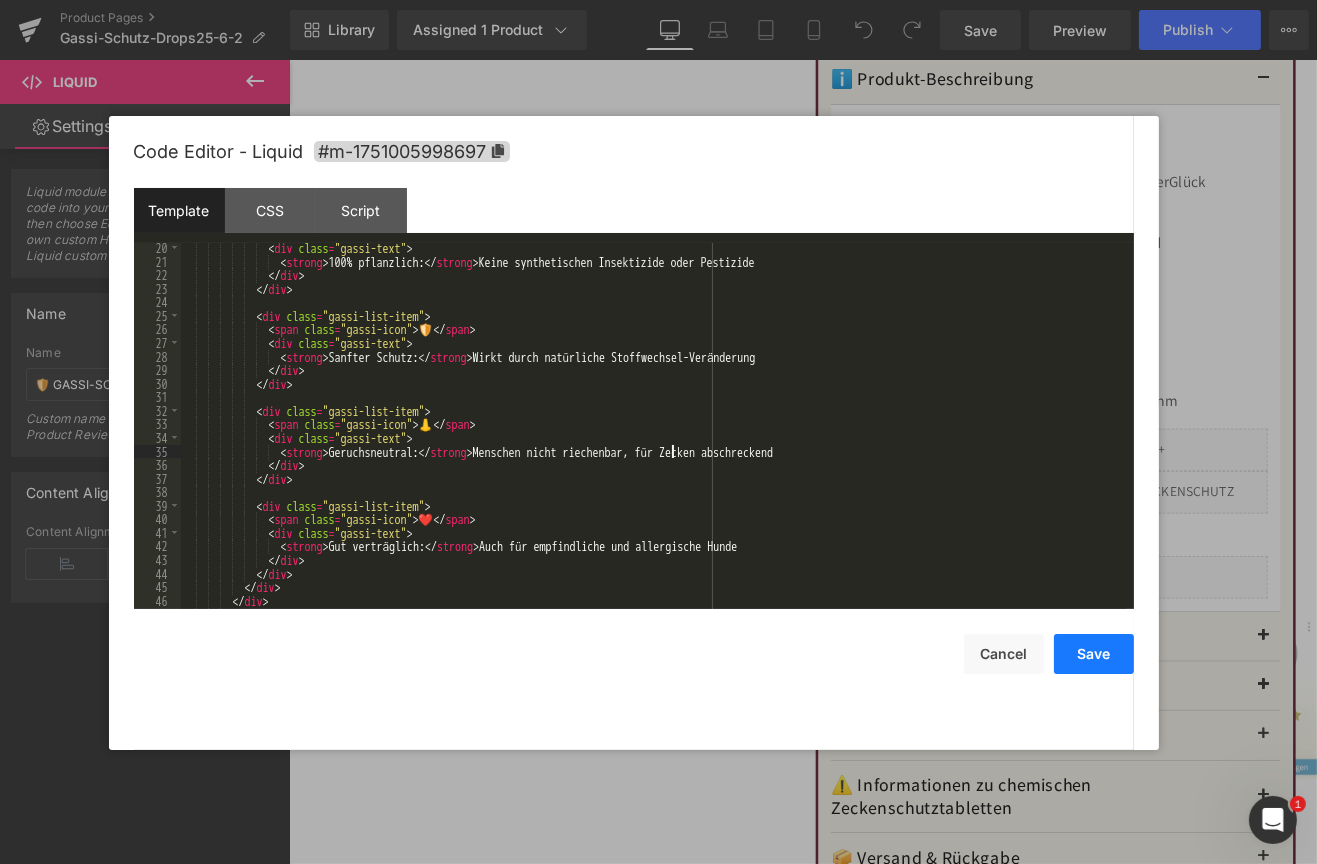 click on "Save" at bounding box center (1094, 654) 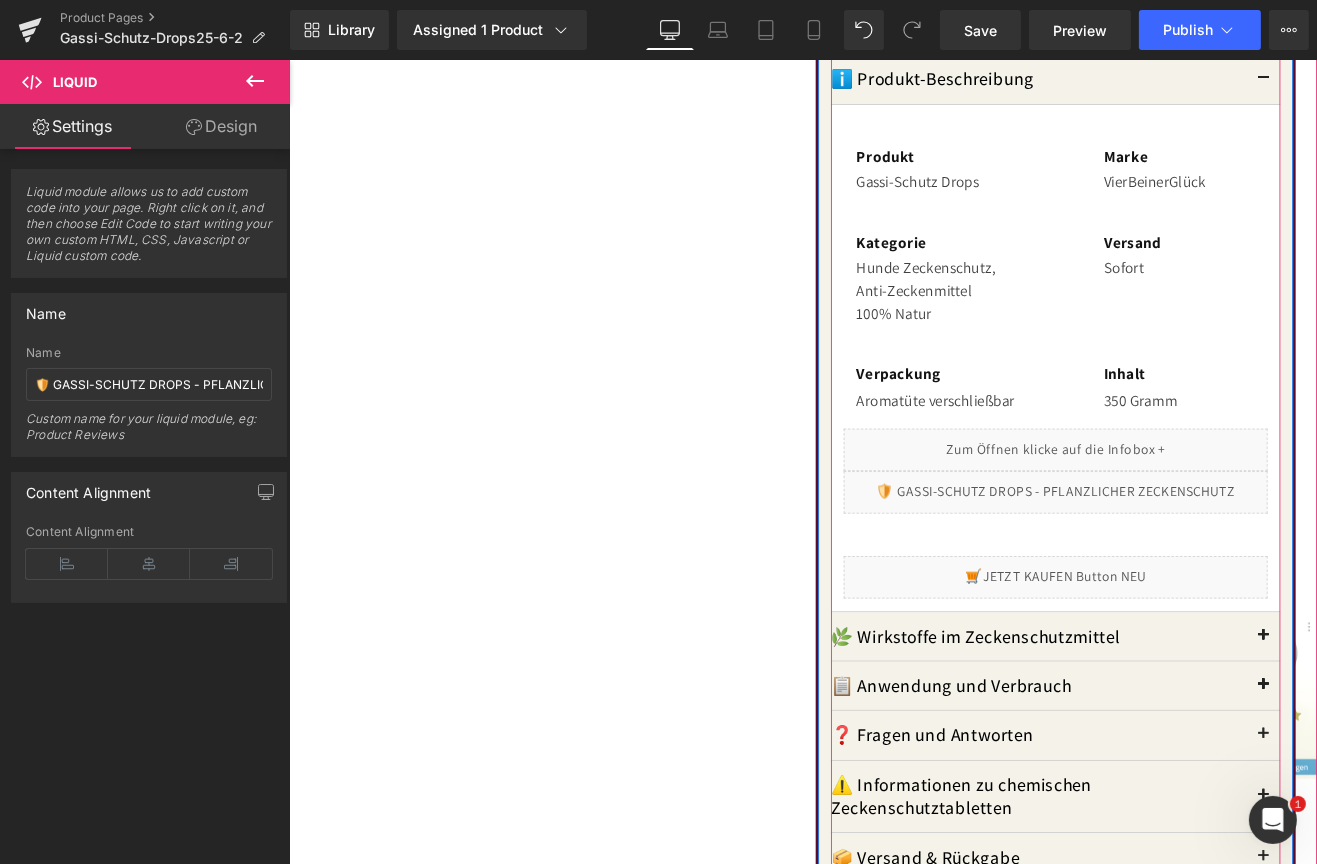click on "Liquid" at bounding box center [1190, 569] 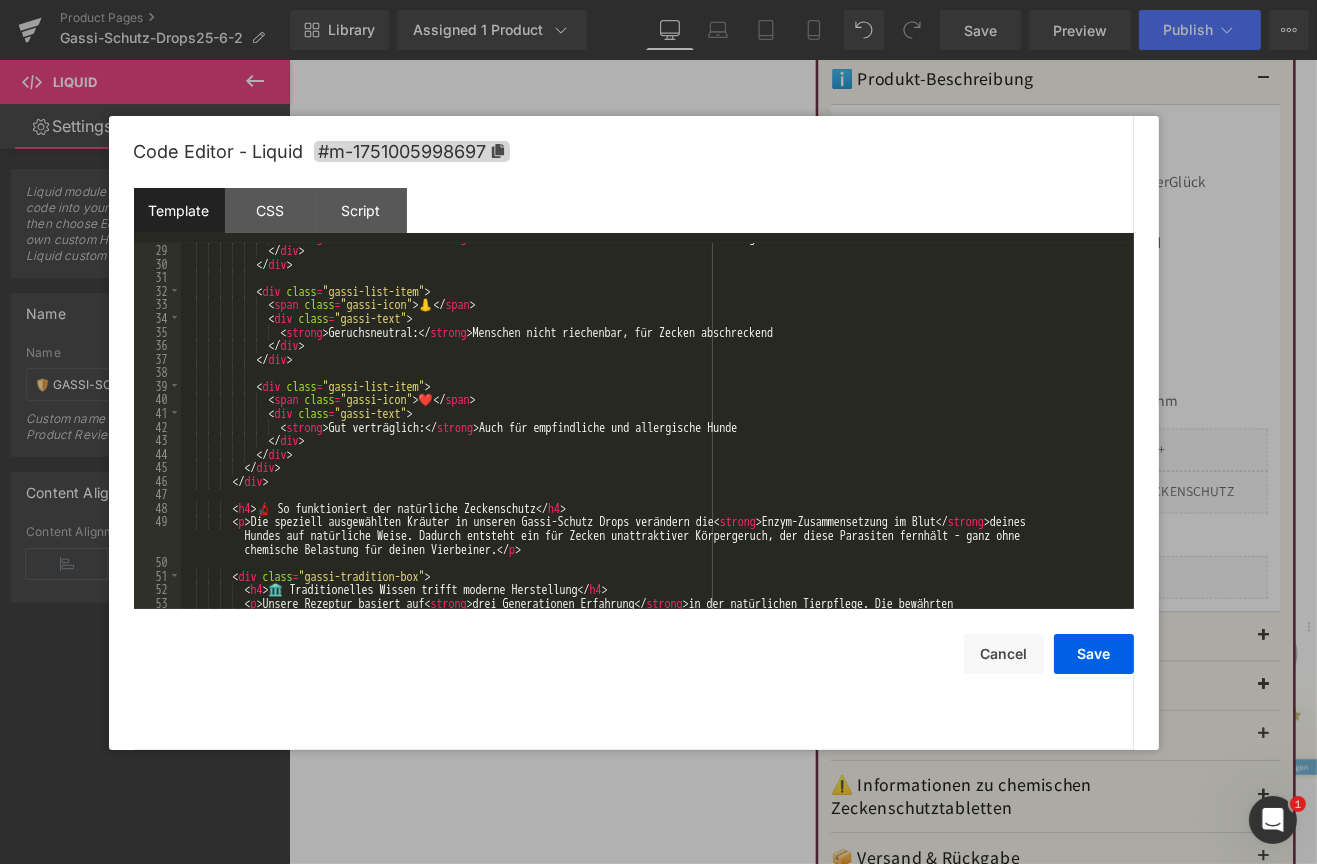 scroll, scrollTop: 540, scrollLeft: 0, axis: vertical 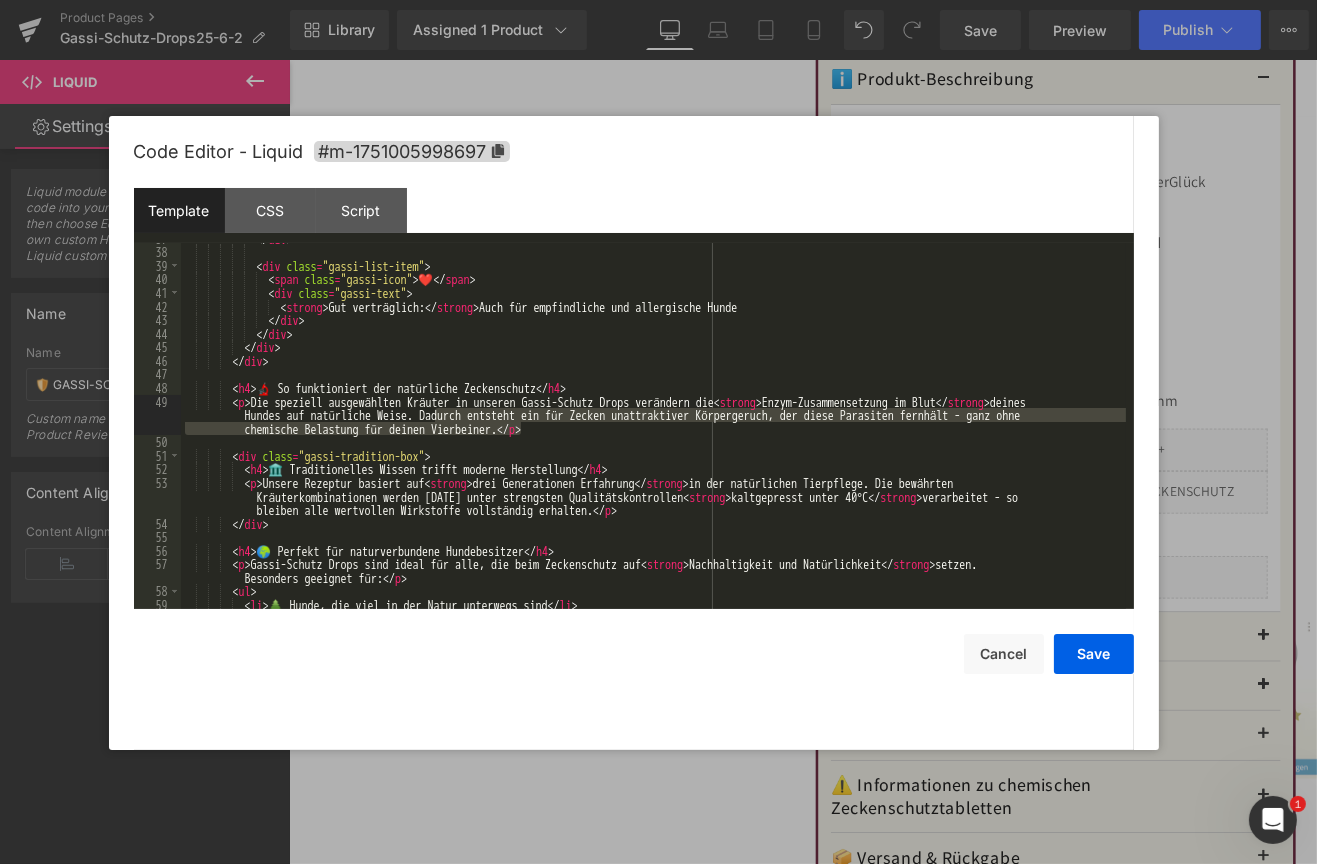drag, startPoint x: 438, startPoint y: 421, endPoint x: 521, endPoint y: 429, distance: 83.38465 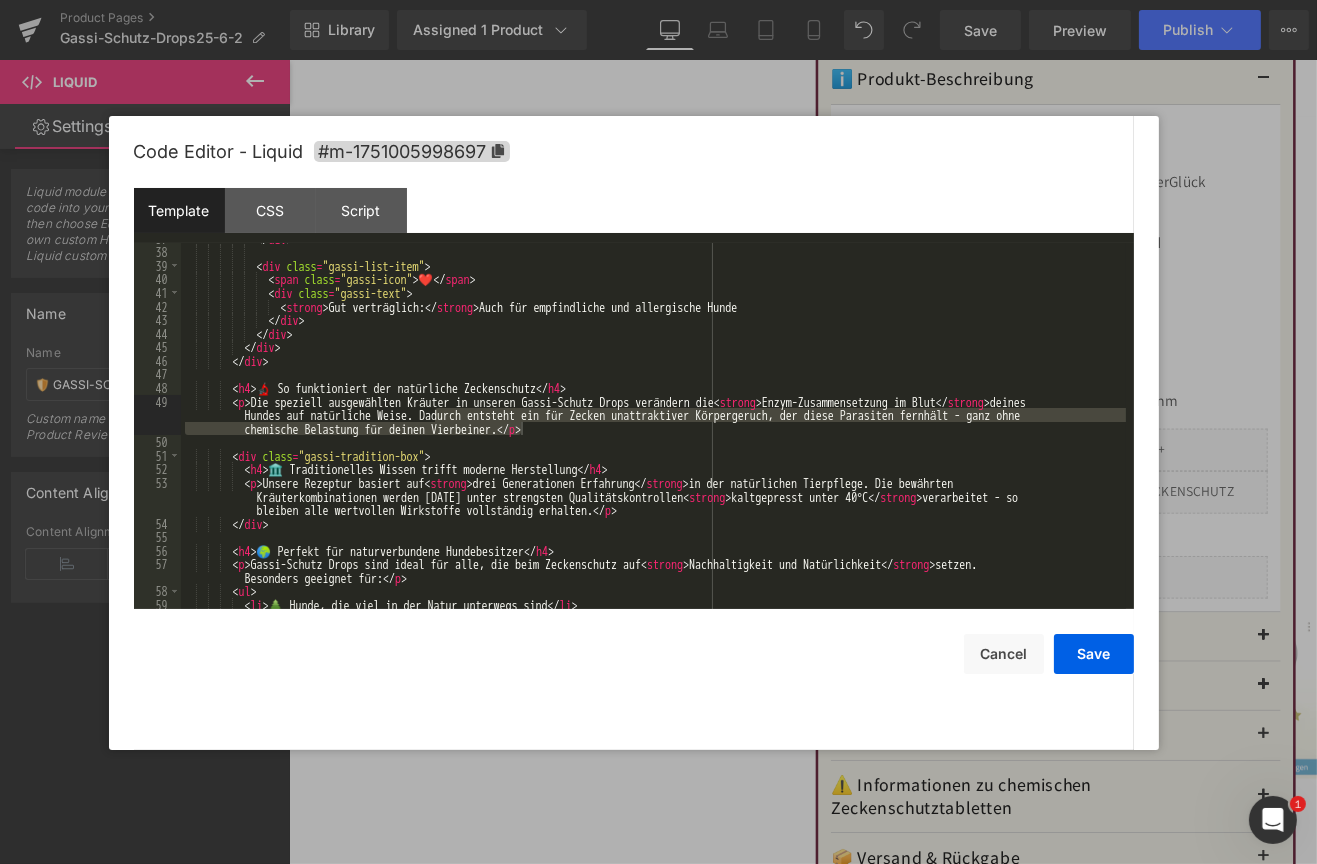click on "Code Editor - Liquid #m-1751005998697" at bounding box center [634, 152] 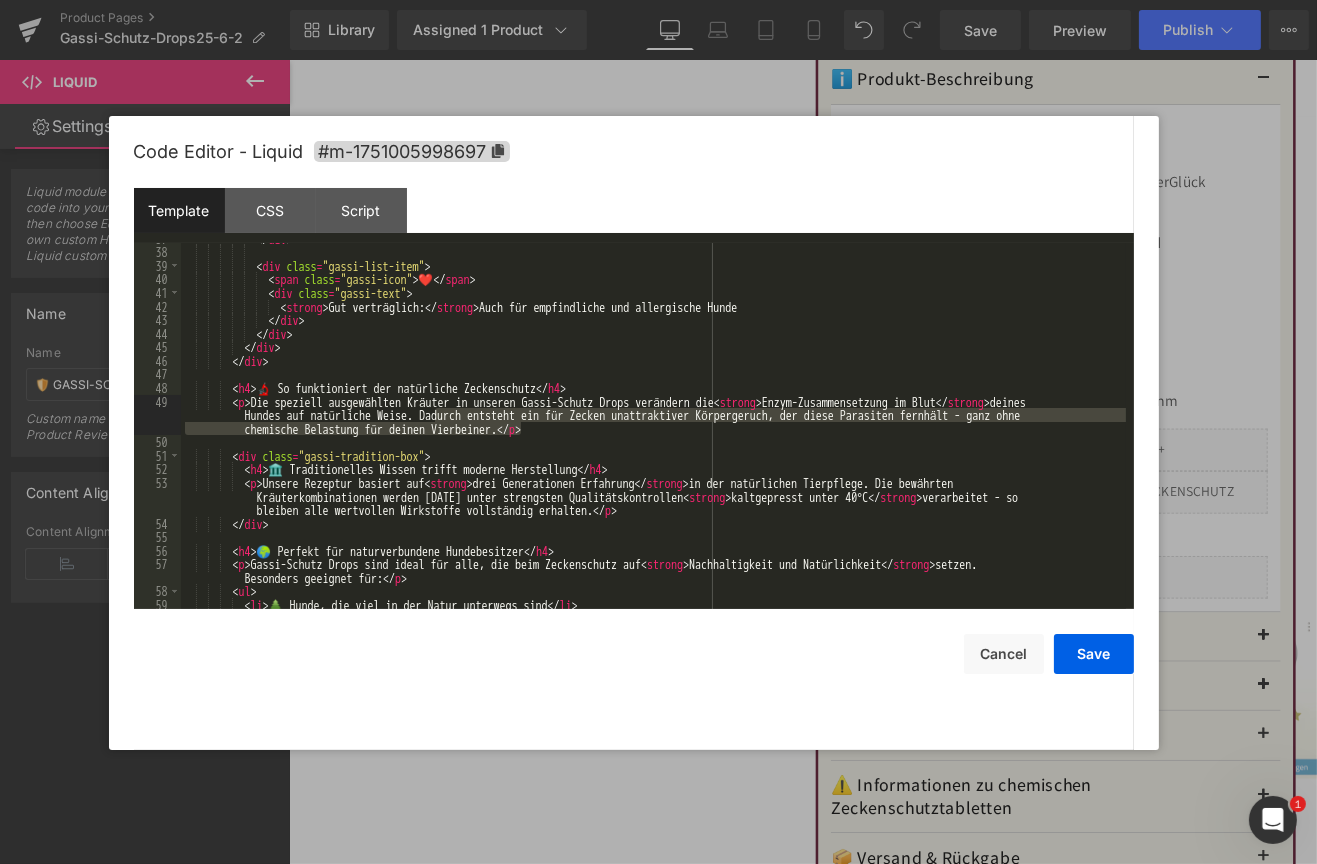 click on "</ div >                                     < div   class = "gassi-list-item" >                      < span   class = "gassi-icon" > ❤️ </ span >                      < div   class = "gassi-text" >                         < strong > Gut verträglich: </ strong >  Auch für empfindliche und allergische Hunde                      </ div >                   </ div >                </ div >             </ div >             < h4 > 🔬 So funktioniert der natürliche Zeckenschutz </ h4 >             < p > Die speziell ausgewählten Kräuter in unseren Gassi-Schutz Drops verändern die  < strong > Enzym-Zusammensetzung im Blut </ strong >  deines             Hundes auf natürliche Weise. Dadurch entsteht ein für Zecken unattraktiver Körpergeruch, der diese Parasiten fernhält - ganz ohne             chemische Belastung für deinen Vierbeiner. </ p >             < div   class = "gassi-tradition-box" >                < h4 > </ h4 >                < p > < strong > </ strong" at bounding box center [653, 426] 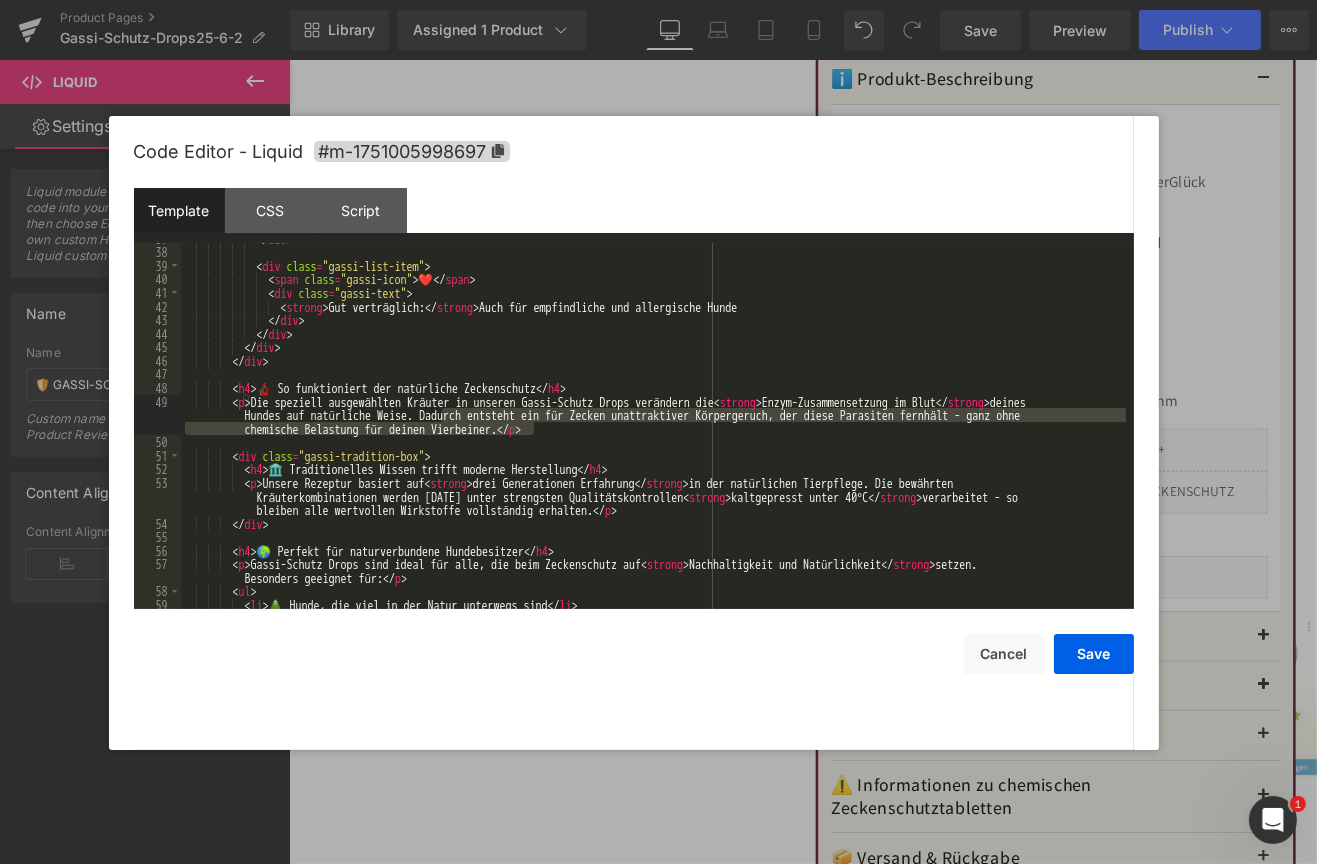 drag, startPoint x: 444, startPoint y: 416, endPoint x: 532, endPoint y: 424, distance: 88.362885 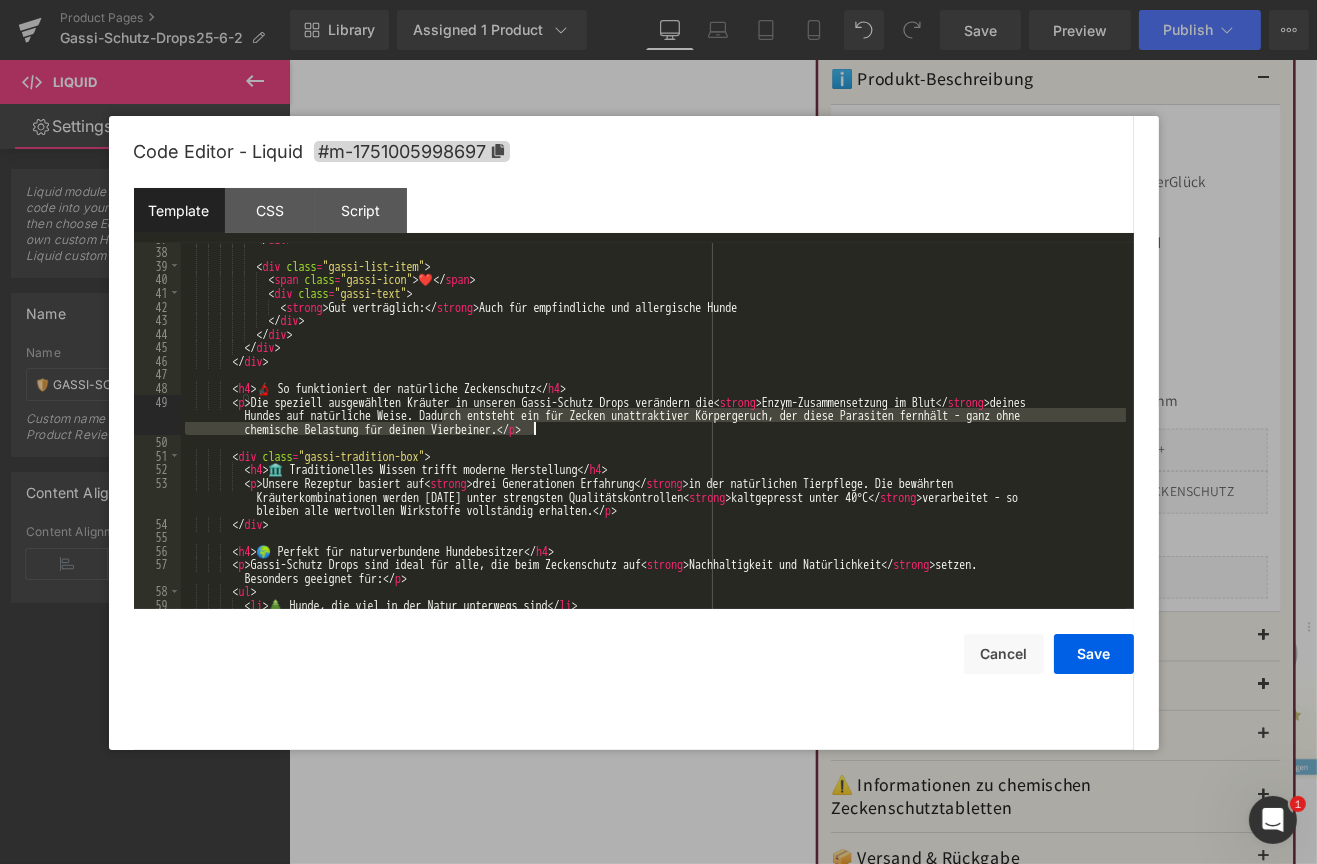 click on "</ div >                                     < div   class = "gassi-list-item" >                      < span   class = "gassi-icon" > ❤️ </ span >                      < div   class = "gassi-text" >                         < strong > Gut verträglich: </ strong >  Auch für empfindliche und allergische Hunde                      </ div >                   </ div >                </ div >             </ div >             < h4 > 🔬 So funktioniert der natürliche Zeckenschutz </ h4 >             < p > Die speziell ausgewählten Kräuter in unseren Gassi-Schutz Drops verändern die  < strong > Enzym-Zusammensetzung im Blut </ strong >  deines             Hundes auf natürliche Weise. Dadurch entsteht ein für Zecken unattraktiver Körpergeruch, der diese Parasiten fernhält - ganz ohne             chemische Belastung für deinen Vierbeiner. </ p >             < div   class = "gassi-tradition-box" >                < h4 > </ h4 >                < p > < strong > </ strong" at bounding box center [653, 429] 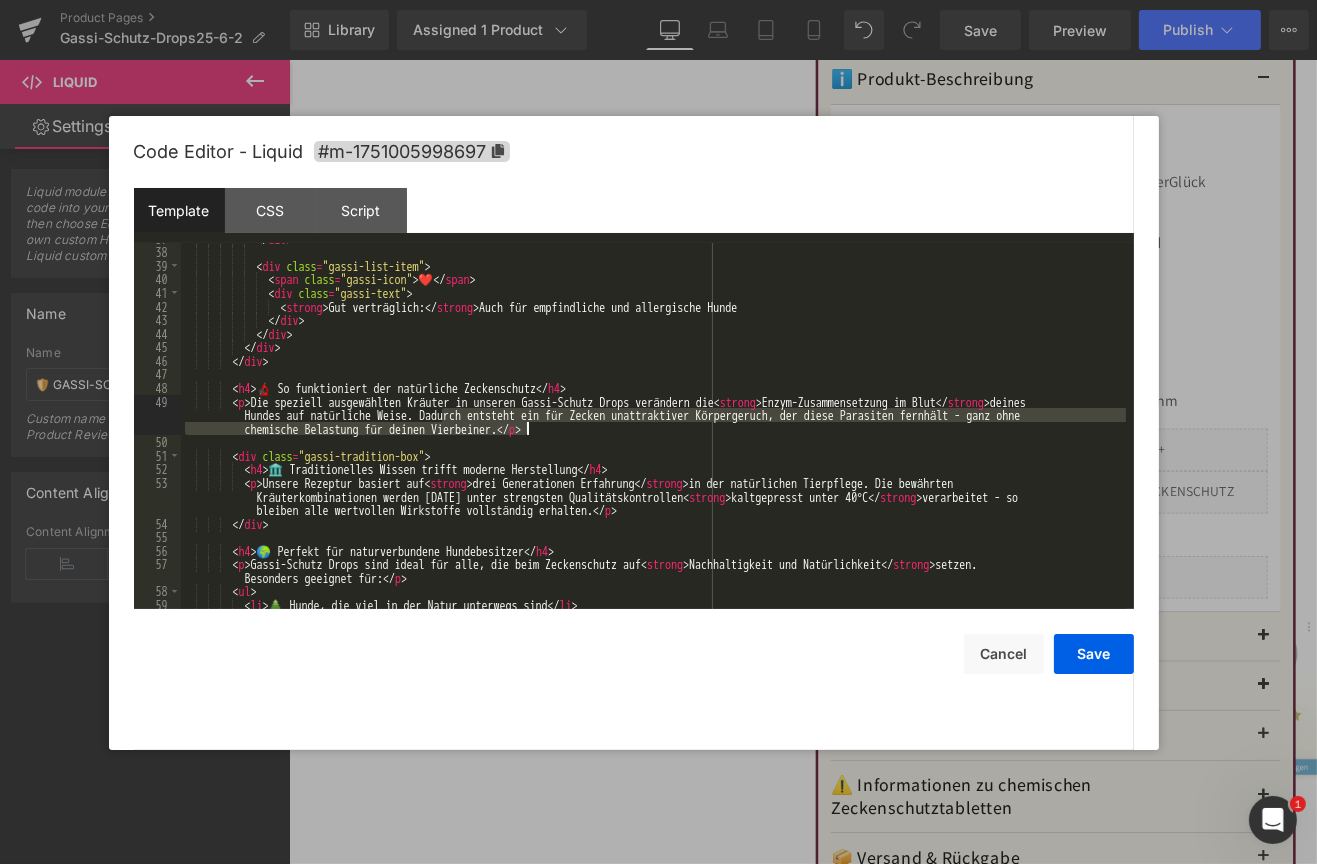 drag, startPoint x: 442, startPoint y: 412, endPoint x: 526, endPoint y: 426, distance: 85.158676 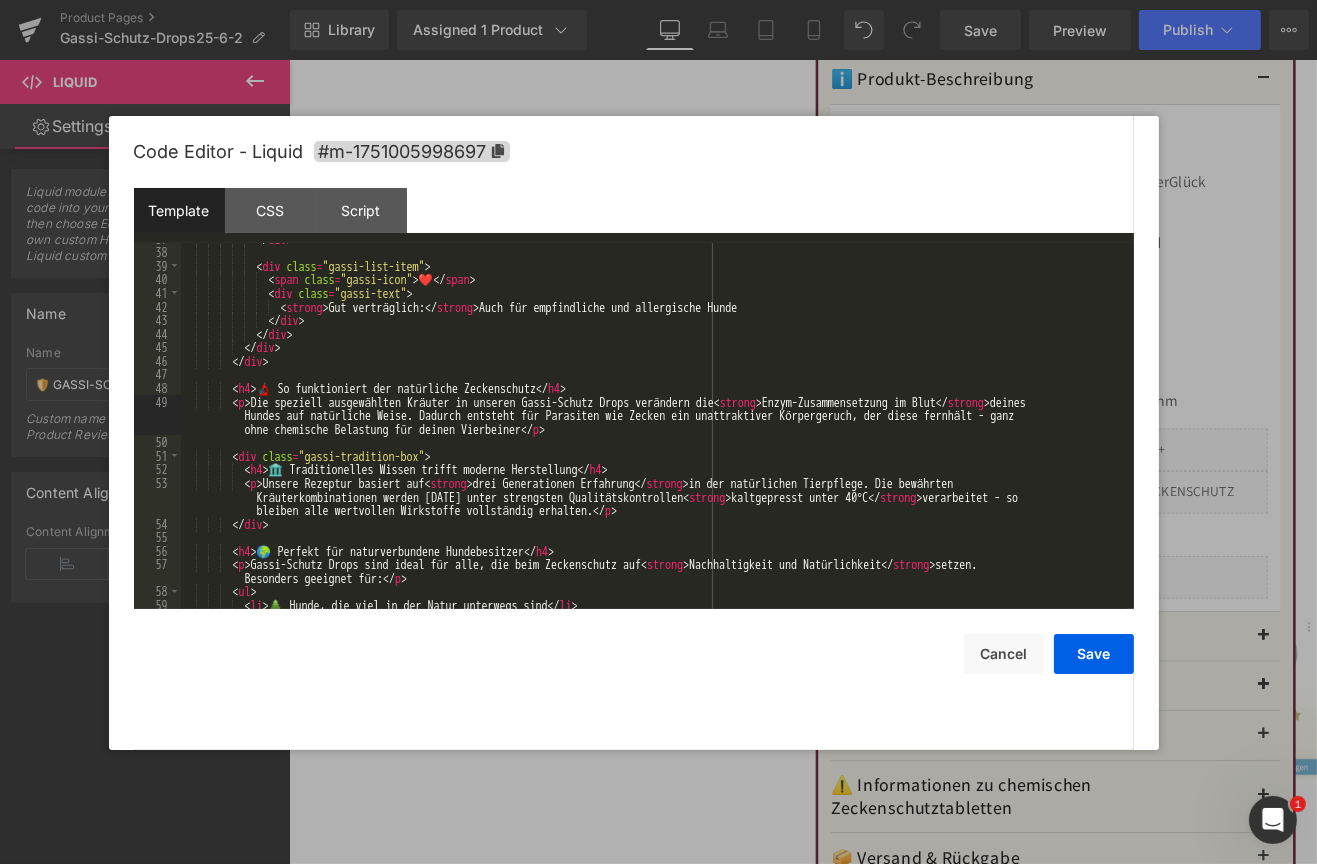 type 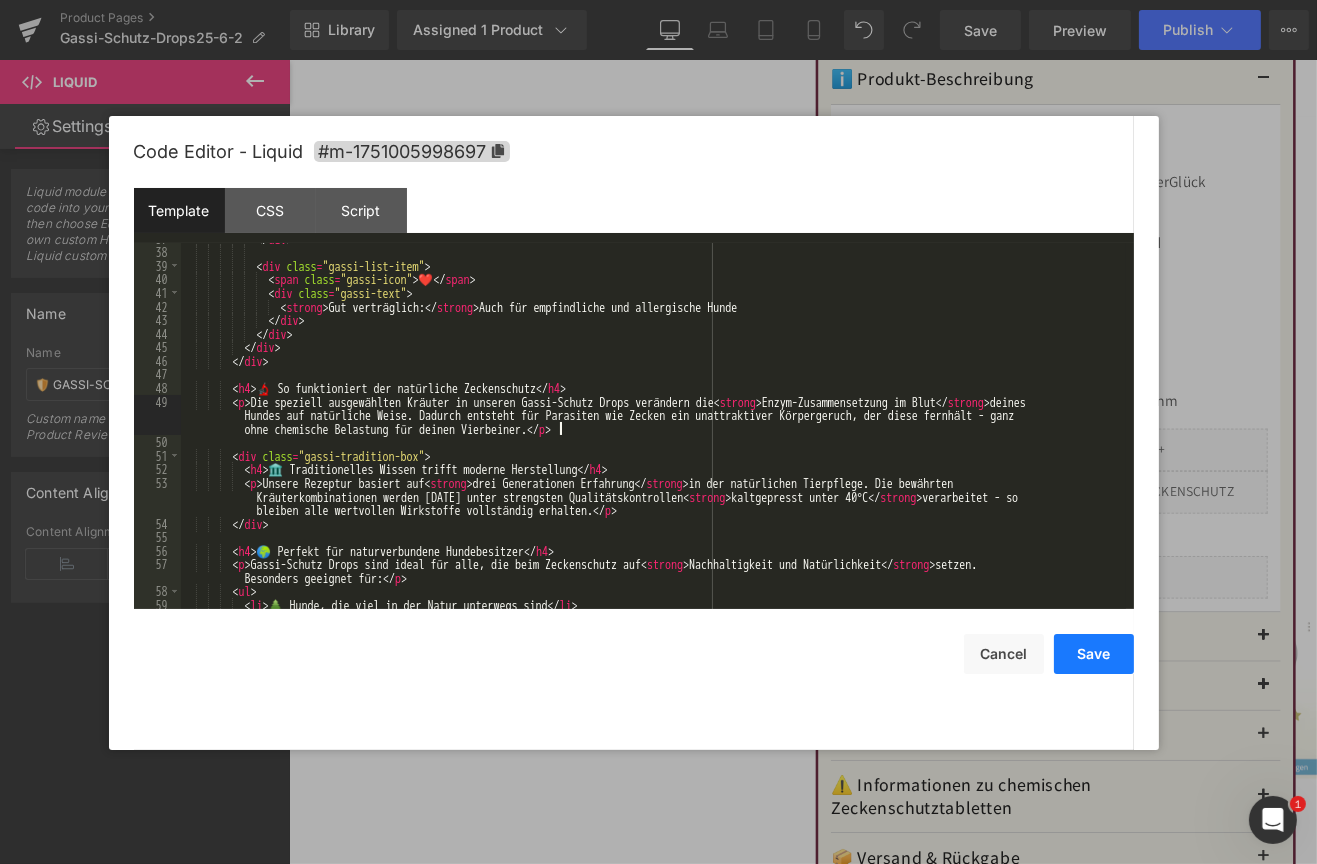 click on "Save" at bounding box center [1094, 654] 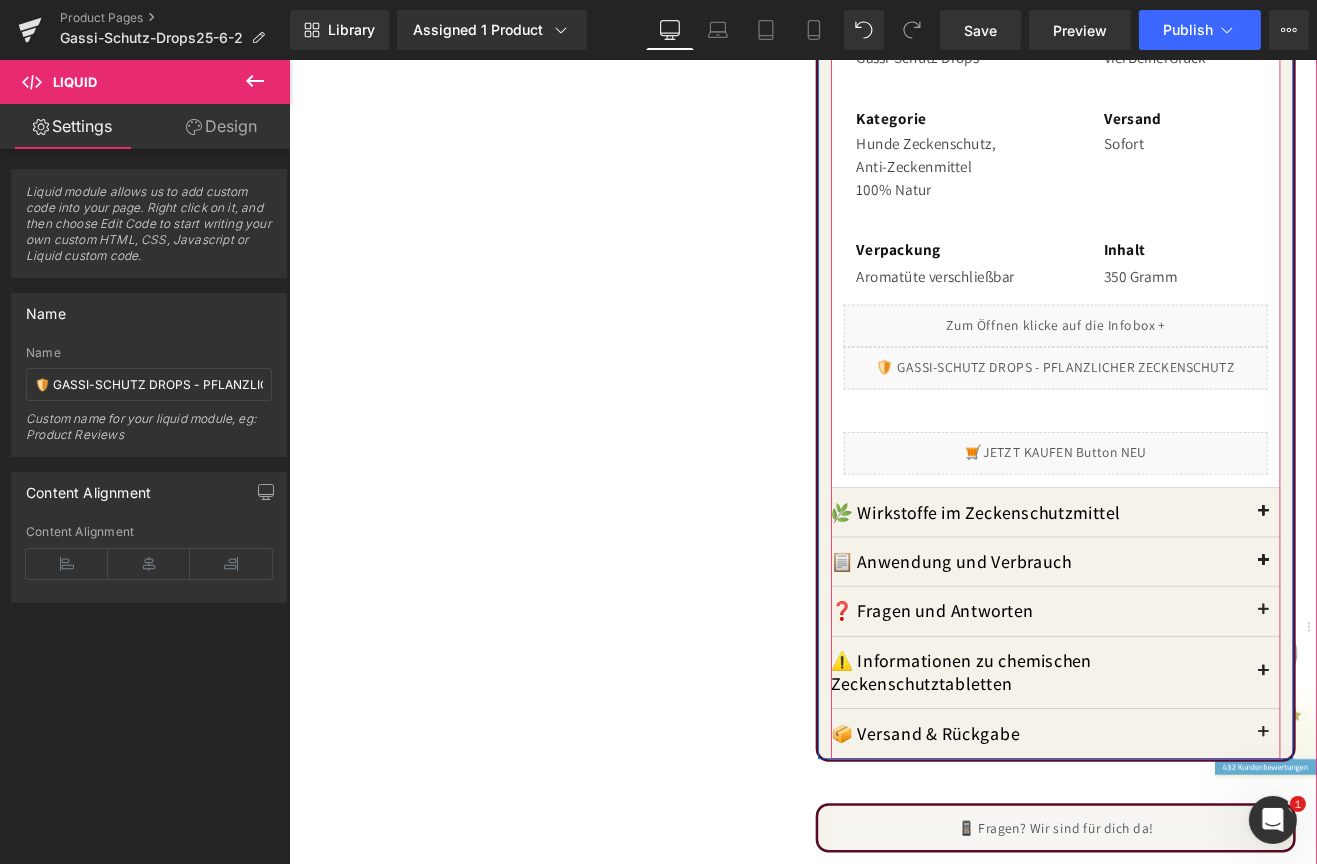 scroll, scrollTop: 2200, scrollLeft: 0, axis: vertical 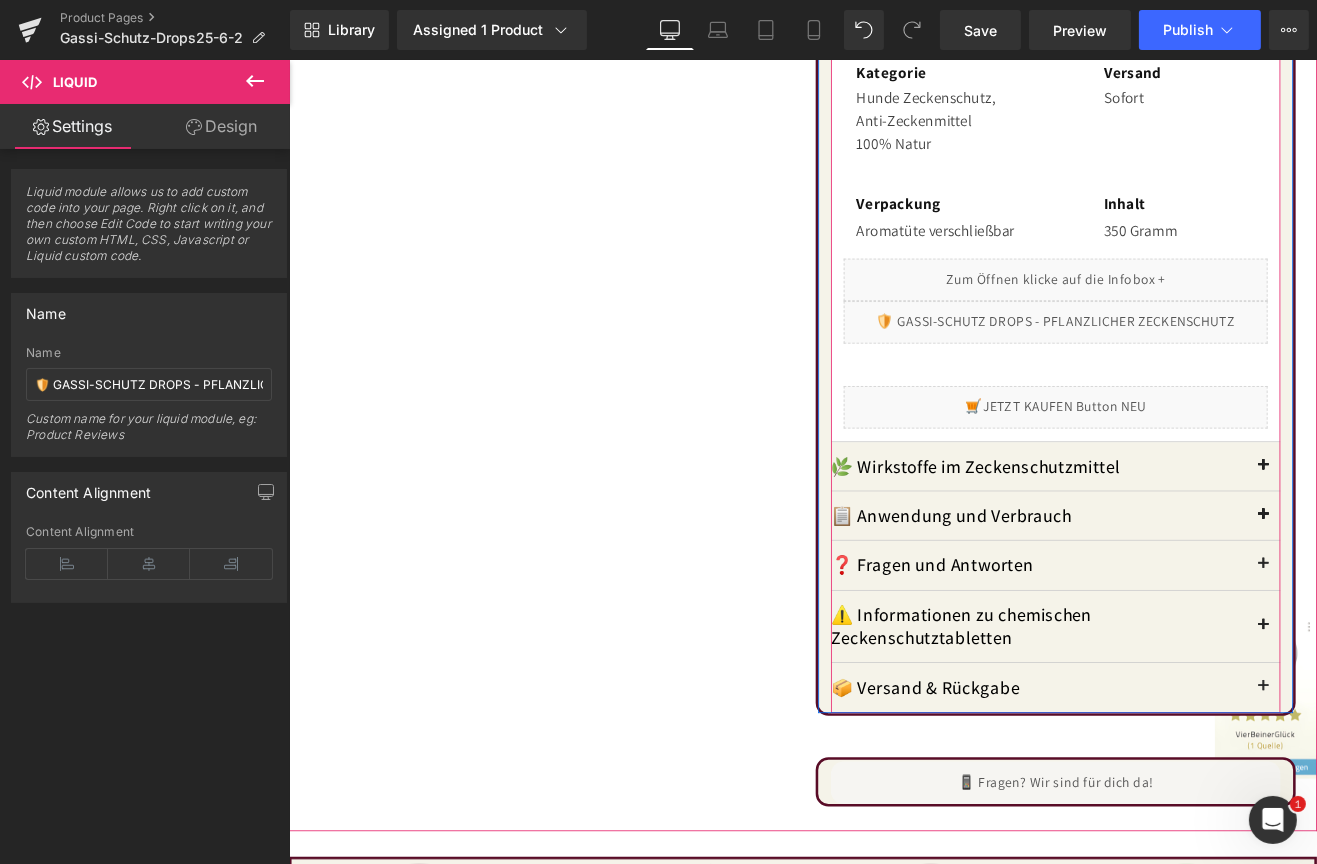 click at bounding box center (1435, 538) 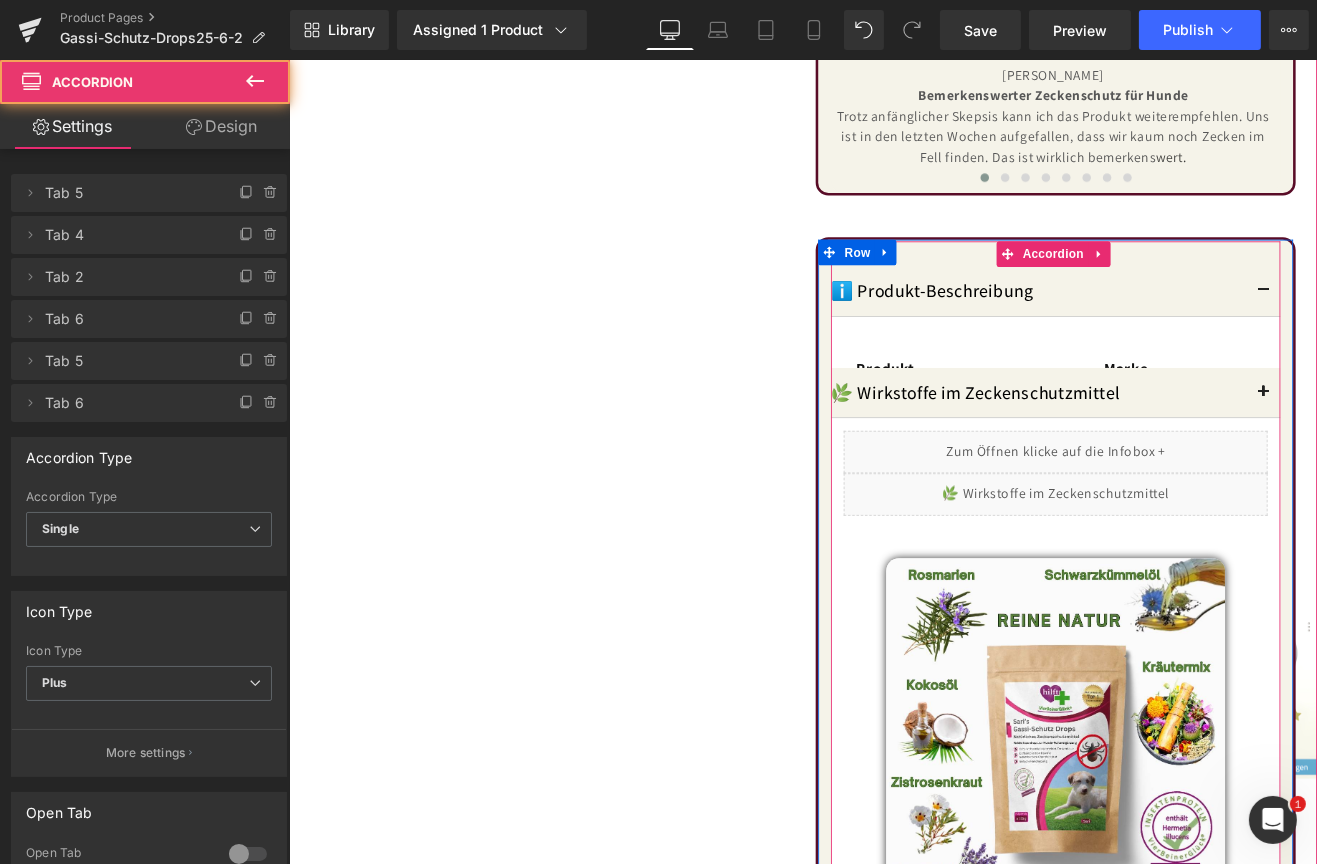 scroll, scrollTop: 1602, scrollLeft: 0, axis: vertical 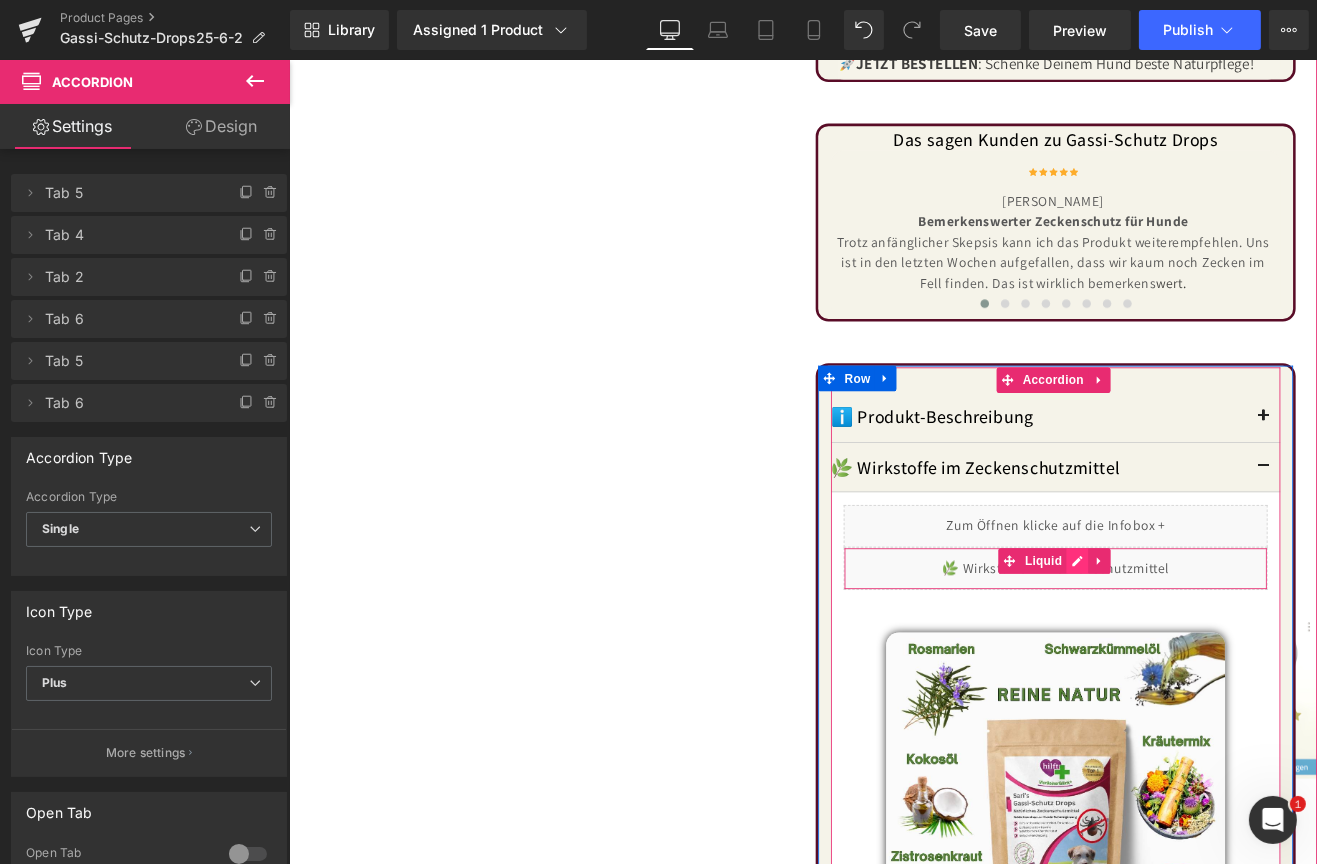 click on "Liquid" at bounding box center (1190, 659) 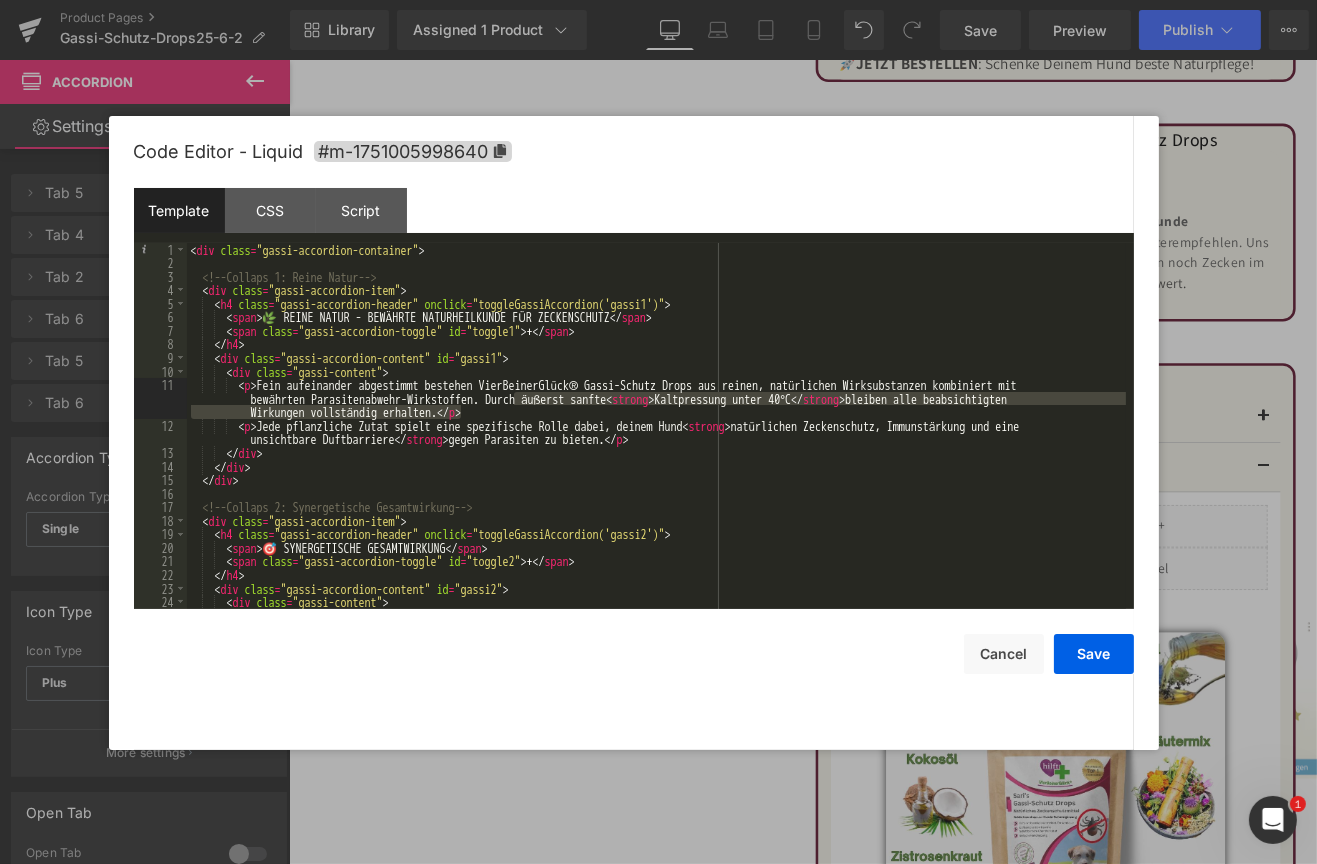 drag, startPoint x: 515, startPoint y: 398, endPoint x: 458, endPoint y: 408, distance: 57.870544 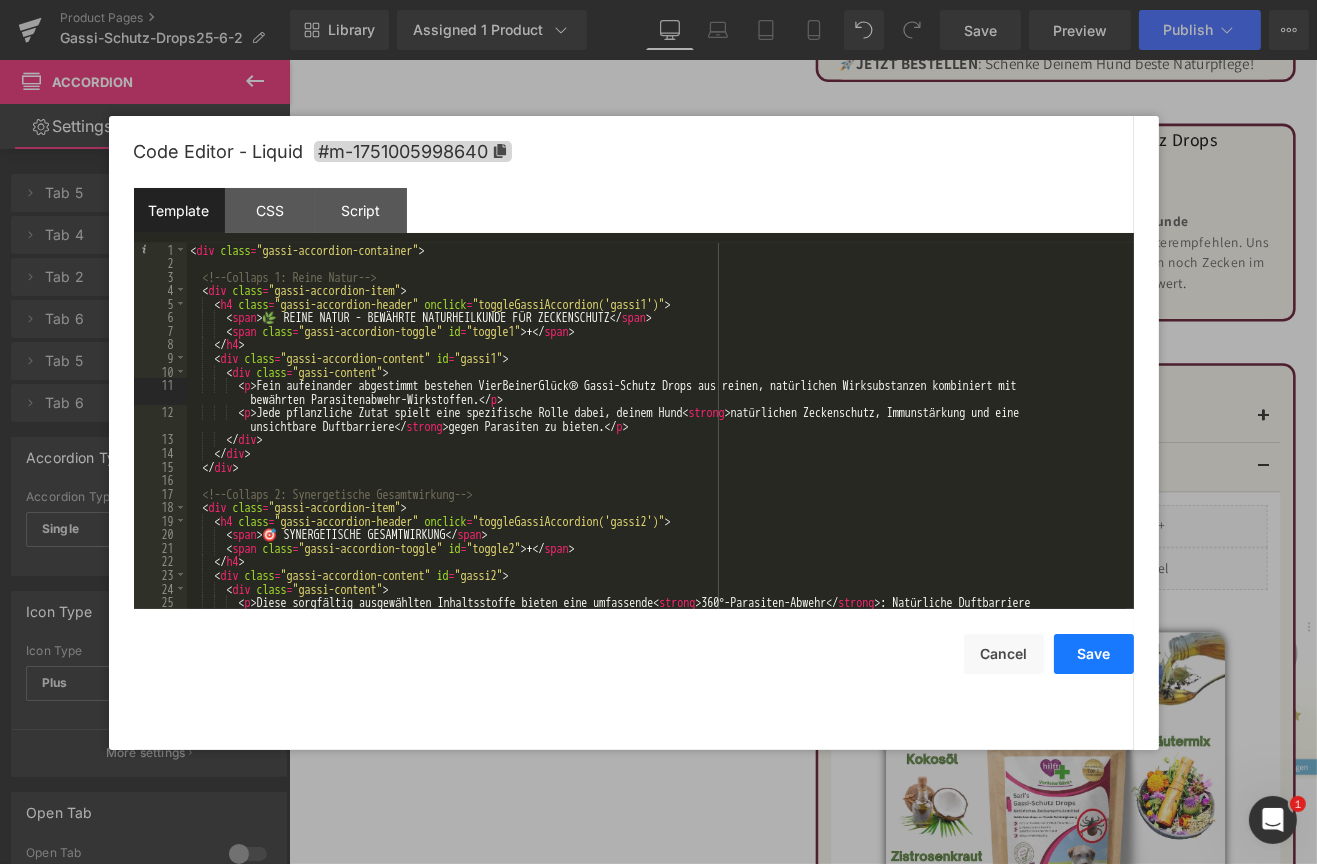 click on "Save" at bounding box center (1094, 654) 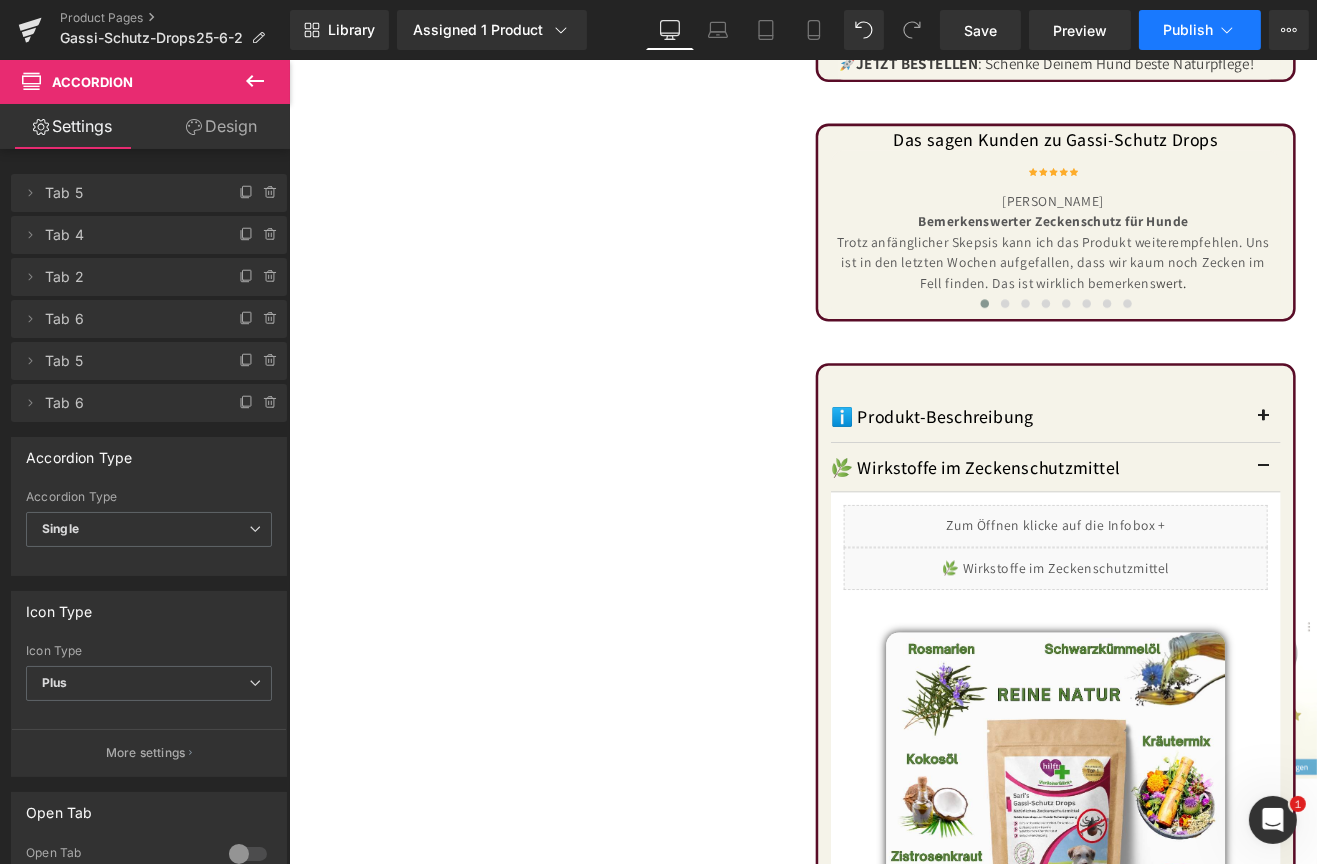 click on "Publish" at bounding box center [1200, 30] 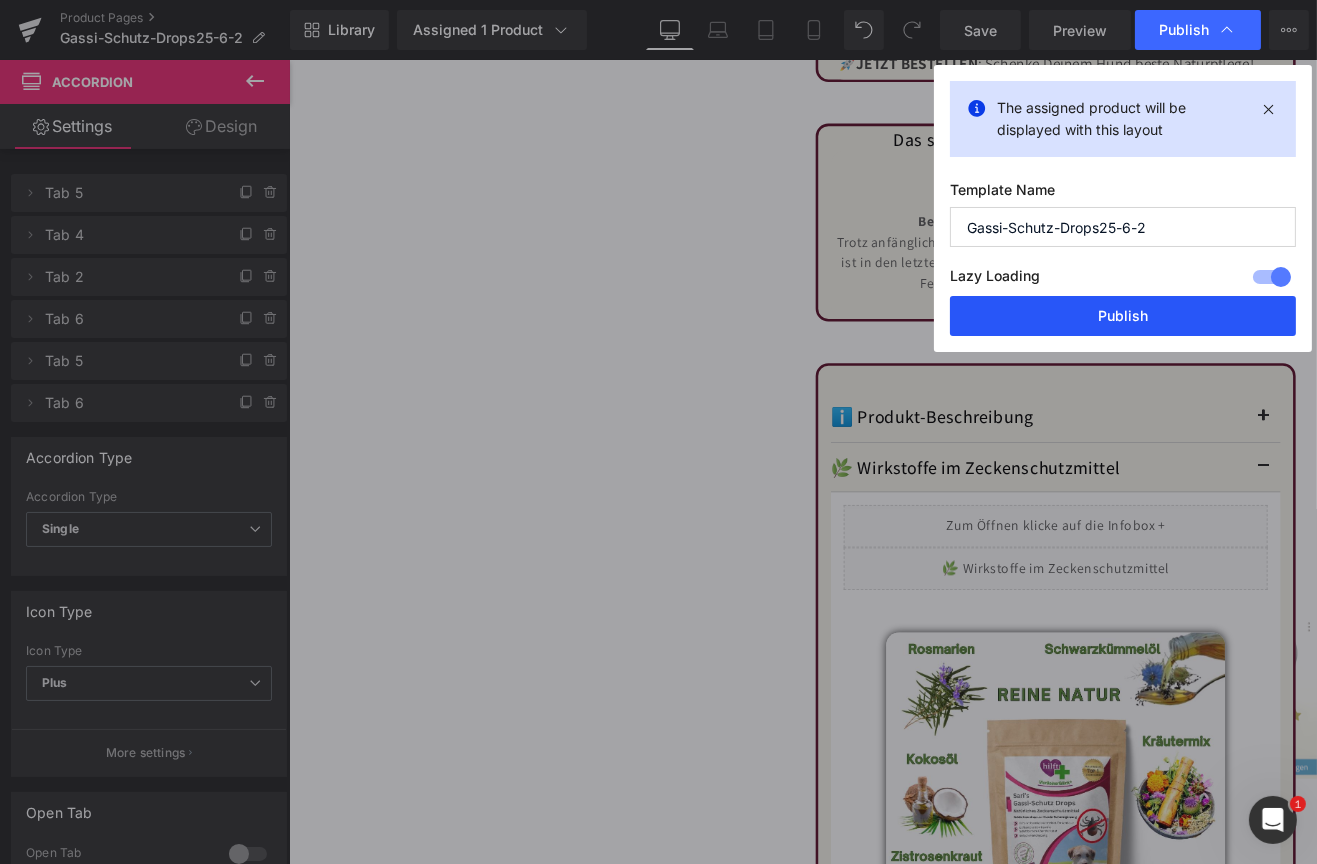 drag, startPoint x: 1103, startPoint y: 322, endPoint x: 1198, endPoint y: 364, distance: 103.87011 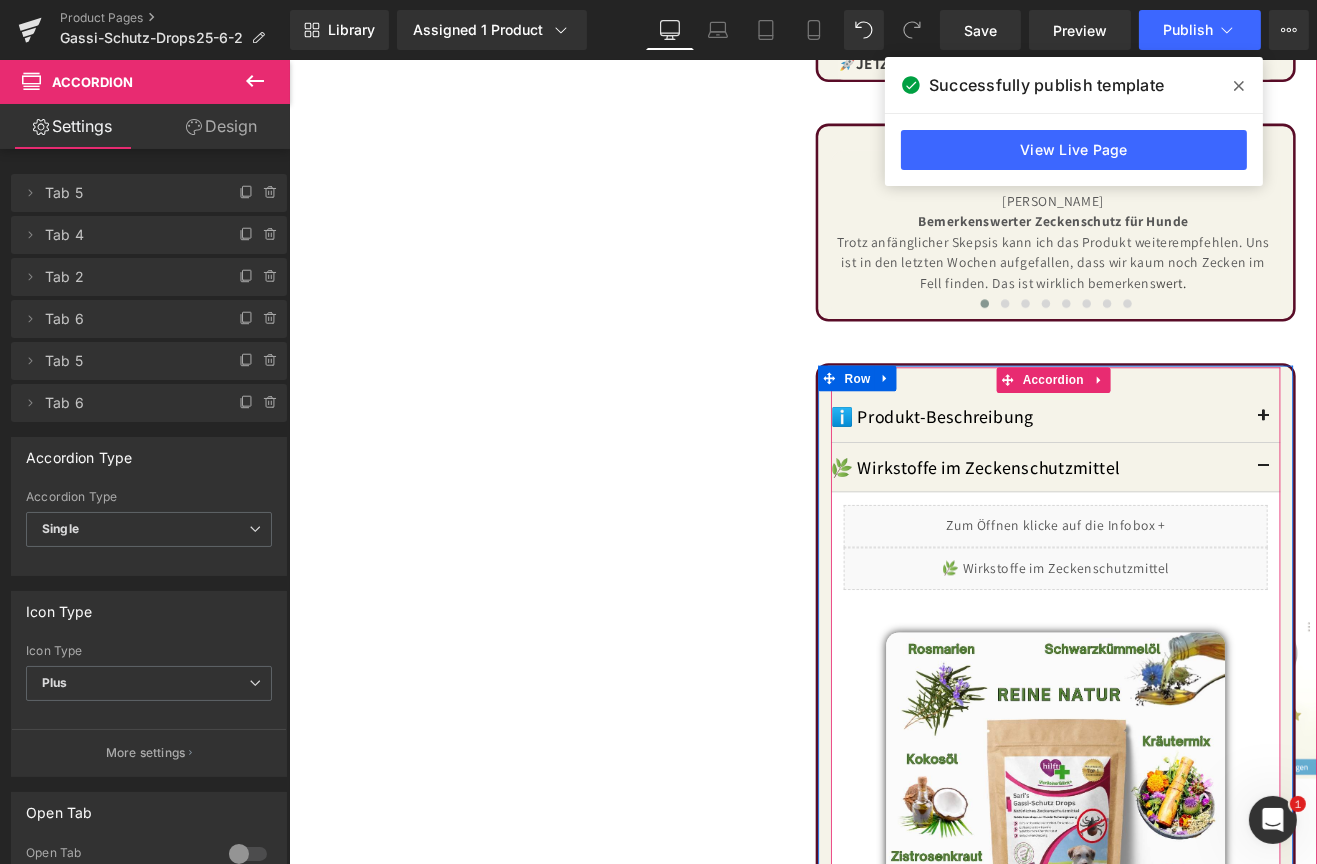click at bounding box center (1435, 539) 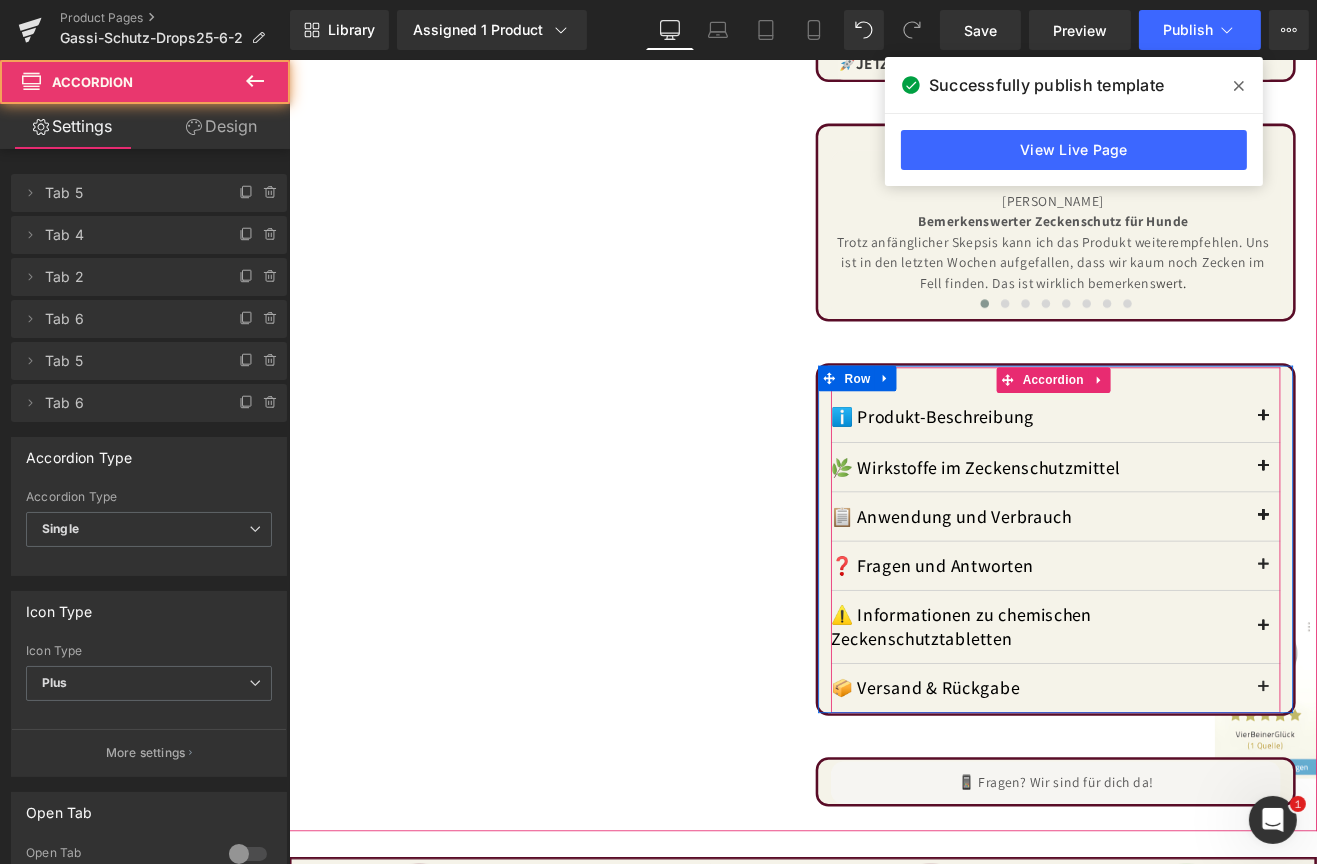 click at bounding box center (1435, 597) 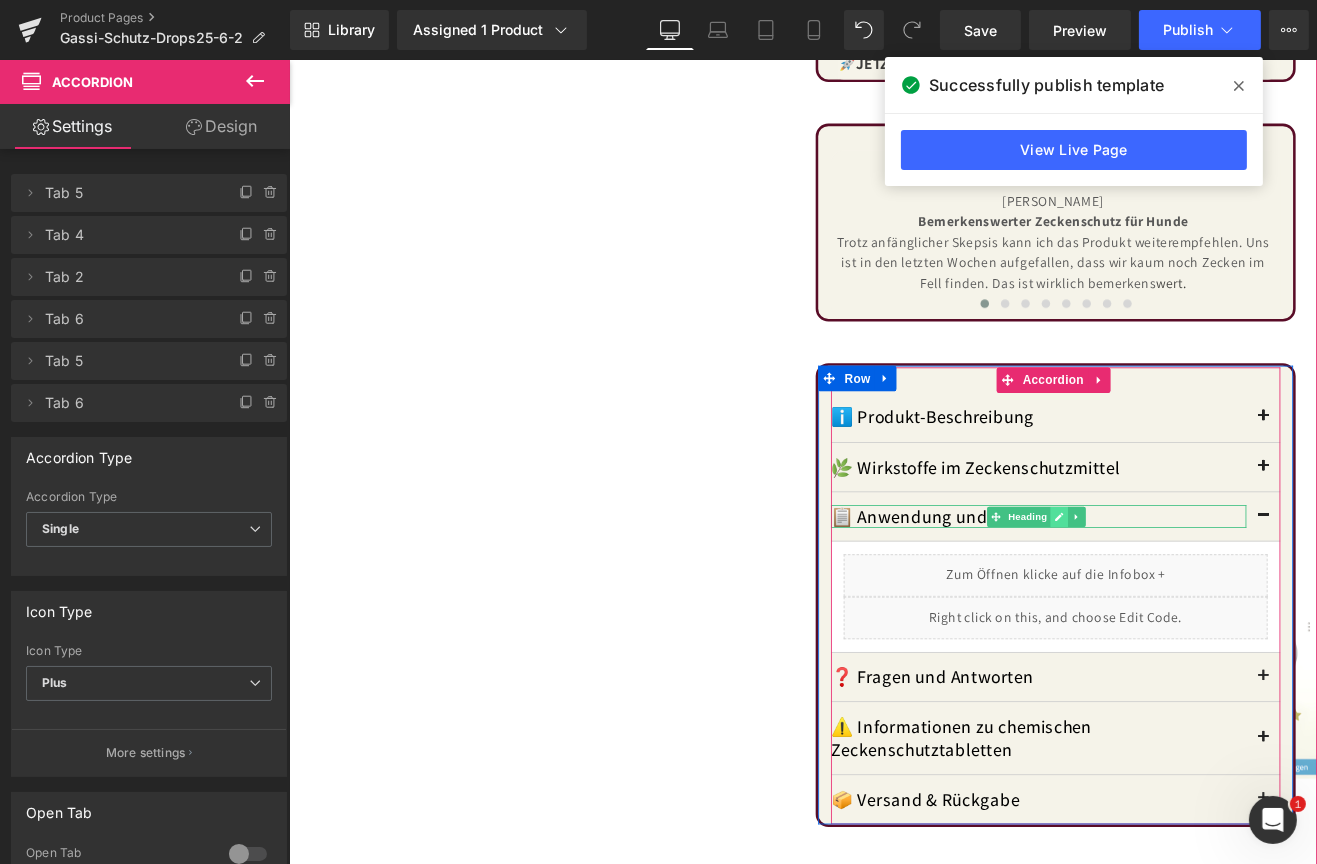 click 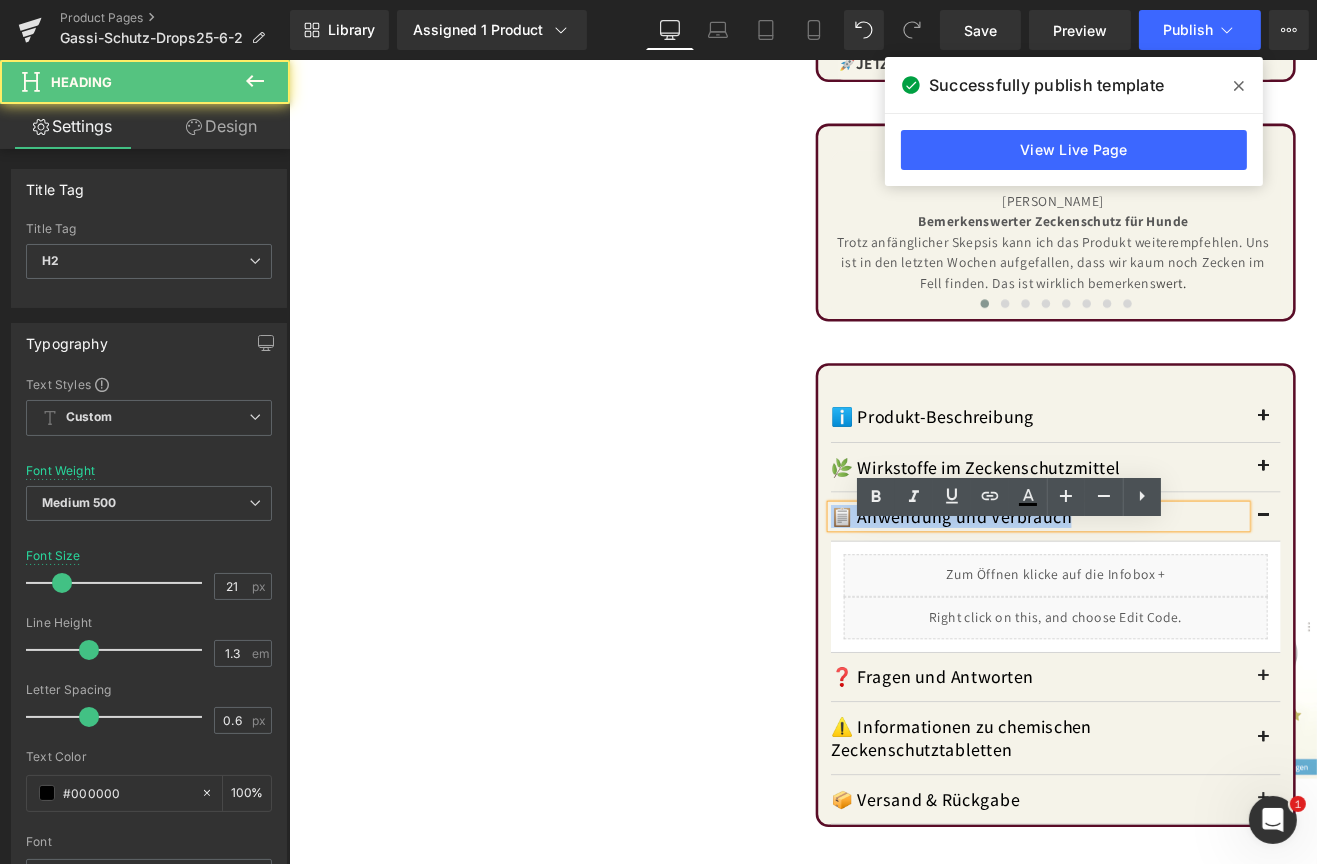 drag, startPoint x: 1232, startPoint y: 628, endPoint x: 890, endPoint y: 683, distance: 346.3943 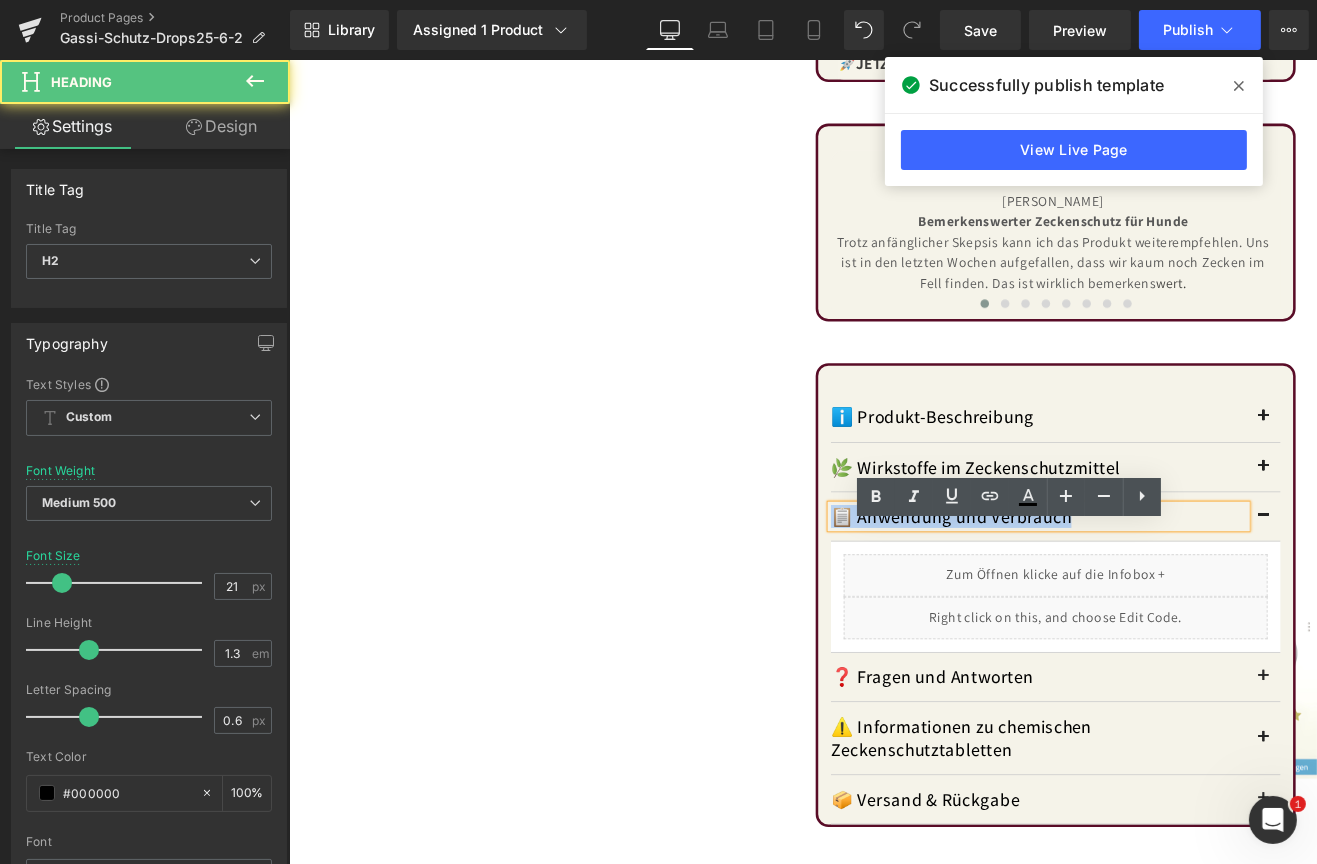 click on "[DOMAIN_NAME] Reviews  - Star Badge [DOMAIN_NAME] Reviews
SARI'S GASSI-SCHUTZ DROPS
(P) Title Liquid
€45.90
€39.95
13%
[DEMOGRAPHIC_DATA]
(P) Price Liquid
Menge
1
(P) Quantity
350g
3 x 350g
(P) Swatches Row         Verbrauchskosten pro Tag ab 19 Cent Text Block
In 1-2 Werktagen bei dir" at bounding box center (1190, -14) 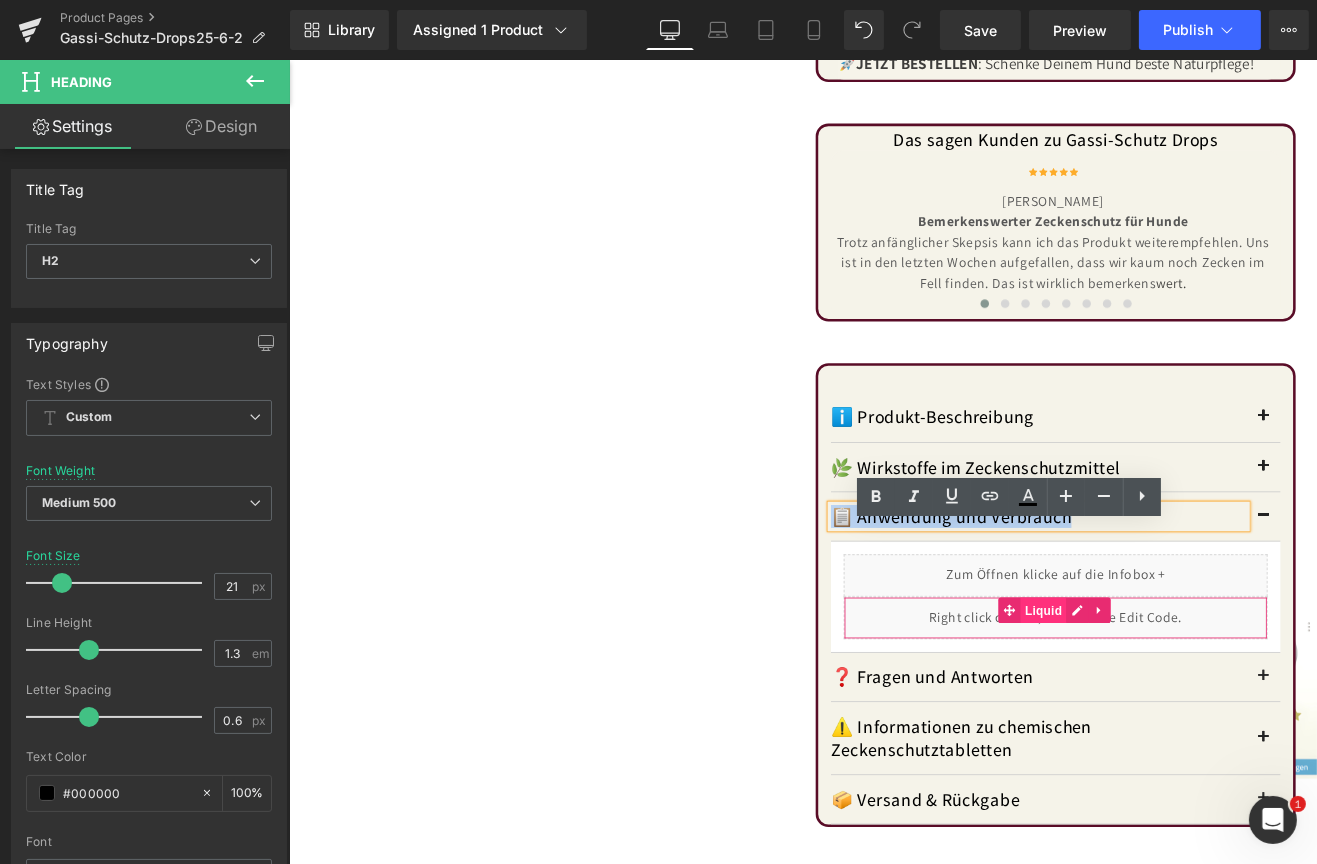 click on "Liquid" at bounding box center (1176, 708) 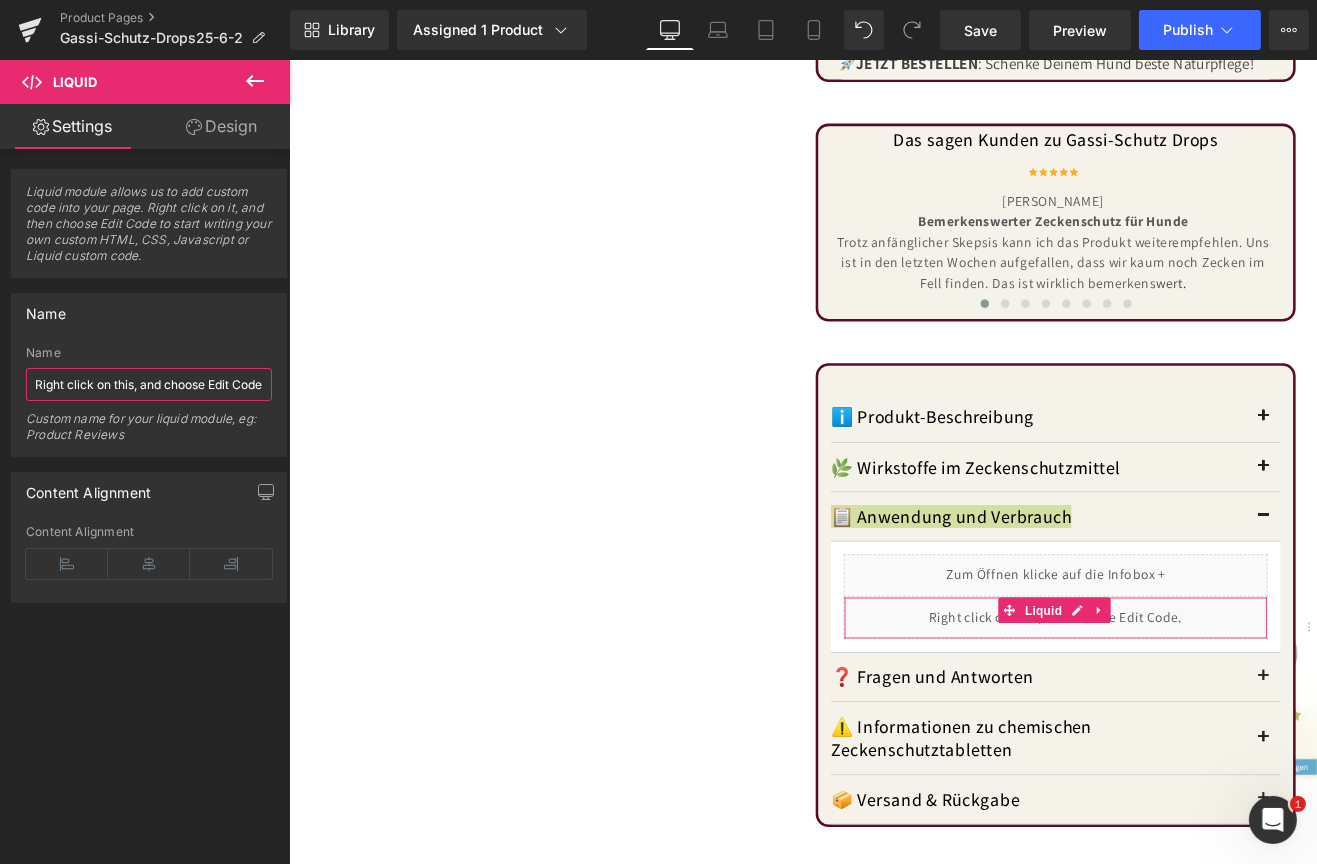 click on "Right click on this, and choose Edit Code." at bounding box center [149, 384] 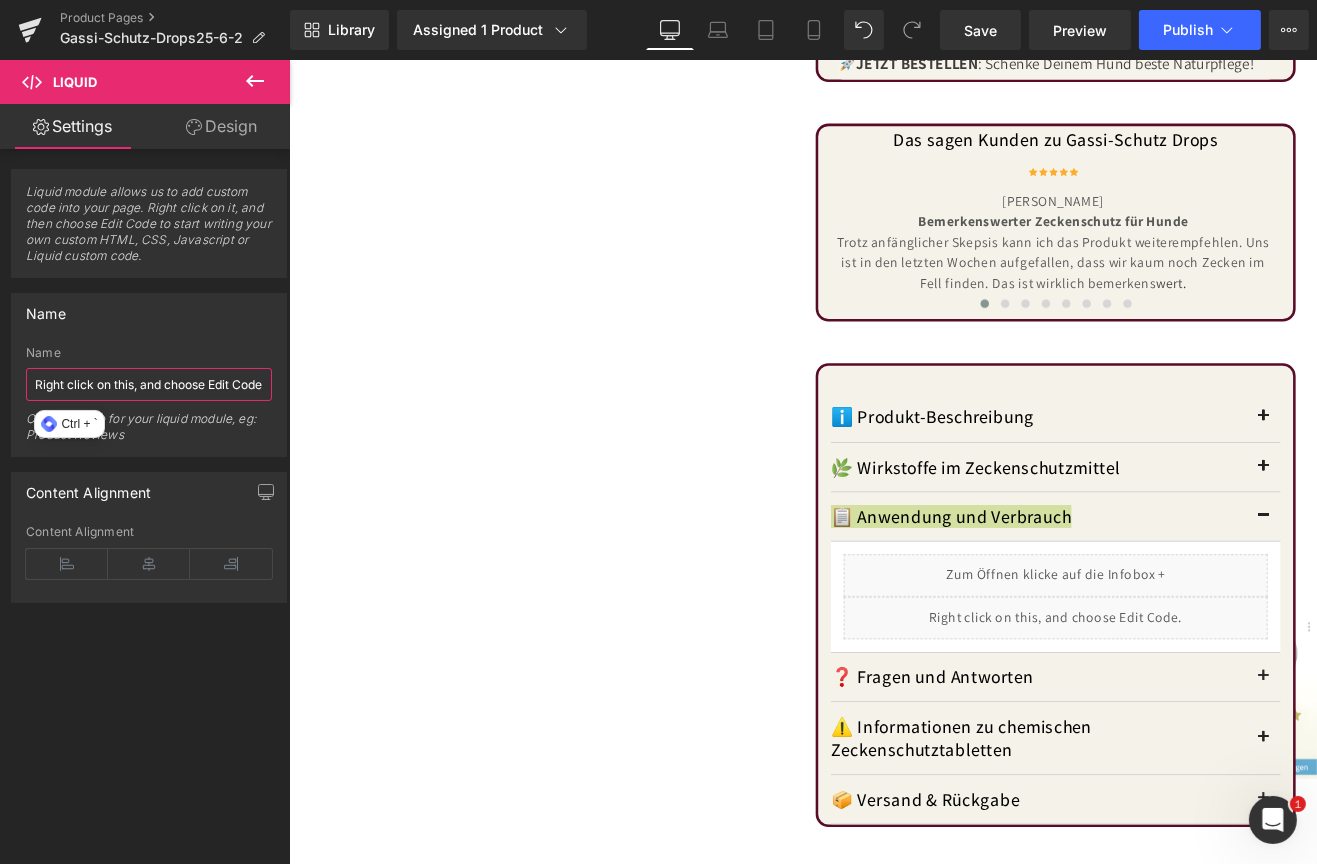 paste on "📋 Anwendung und Verbrauch" 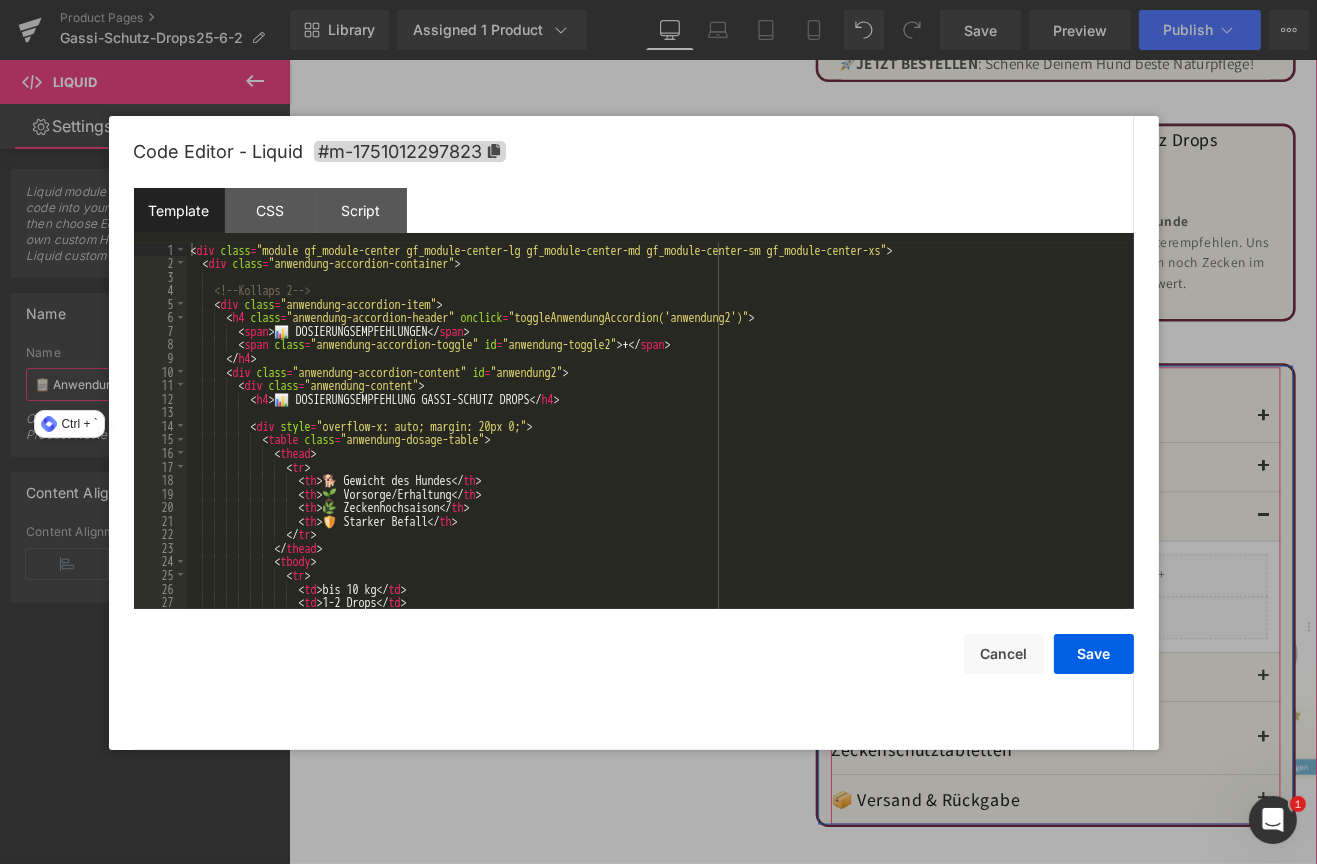click on "Liquid" at bounding box center [1190, 717] 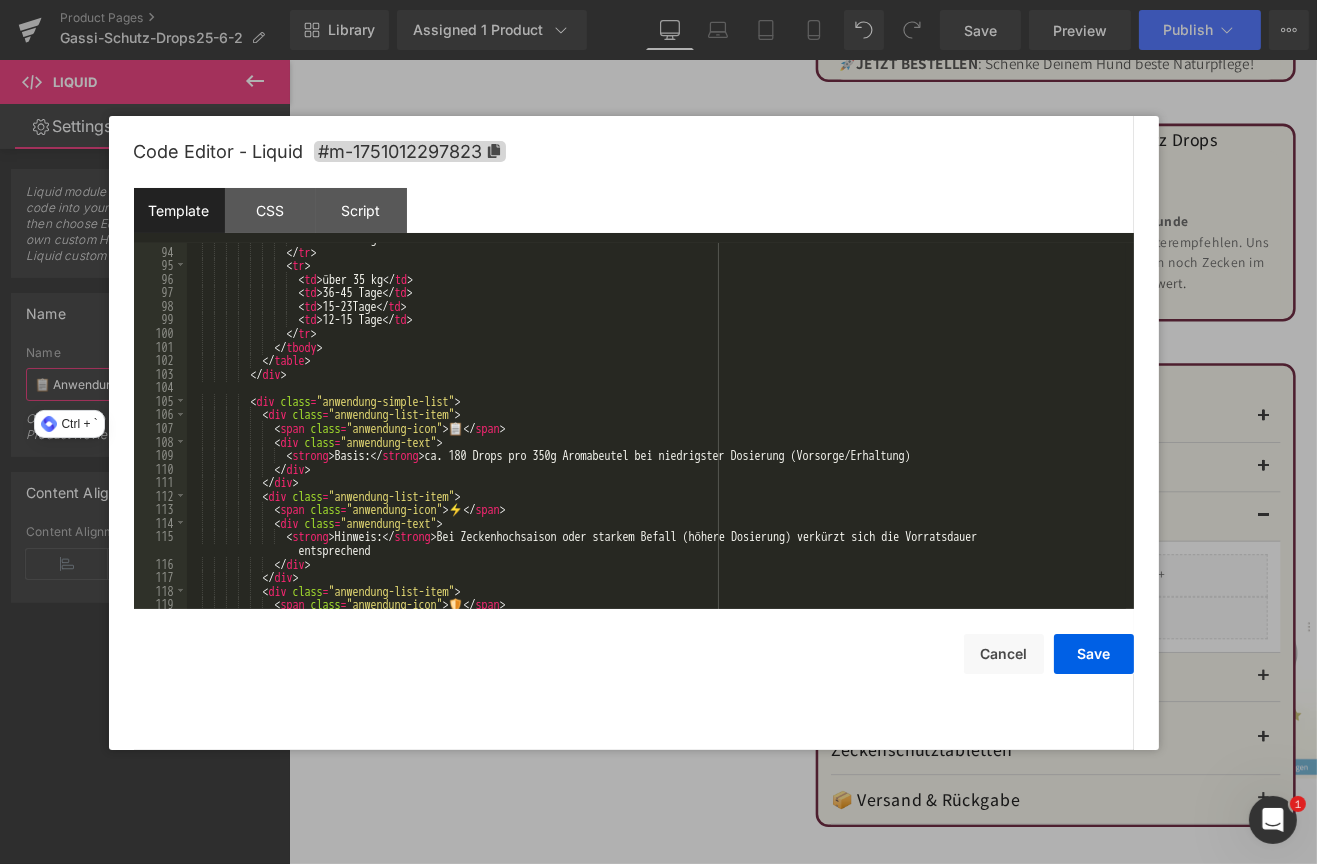 scroll, scrollTop: 1320, scrollLeft: 0, axis: vertical 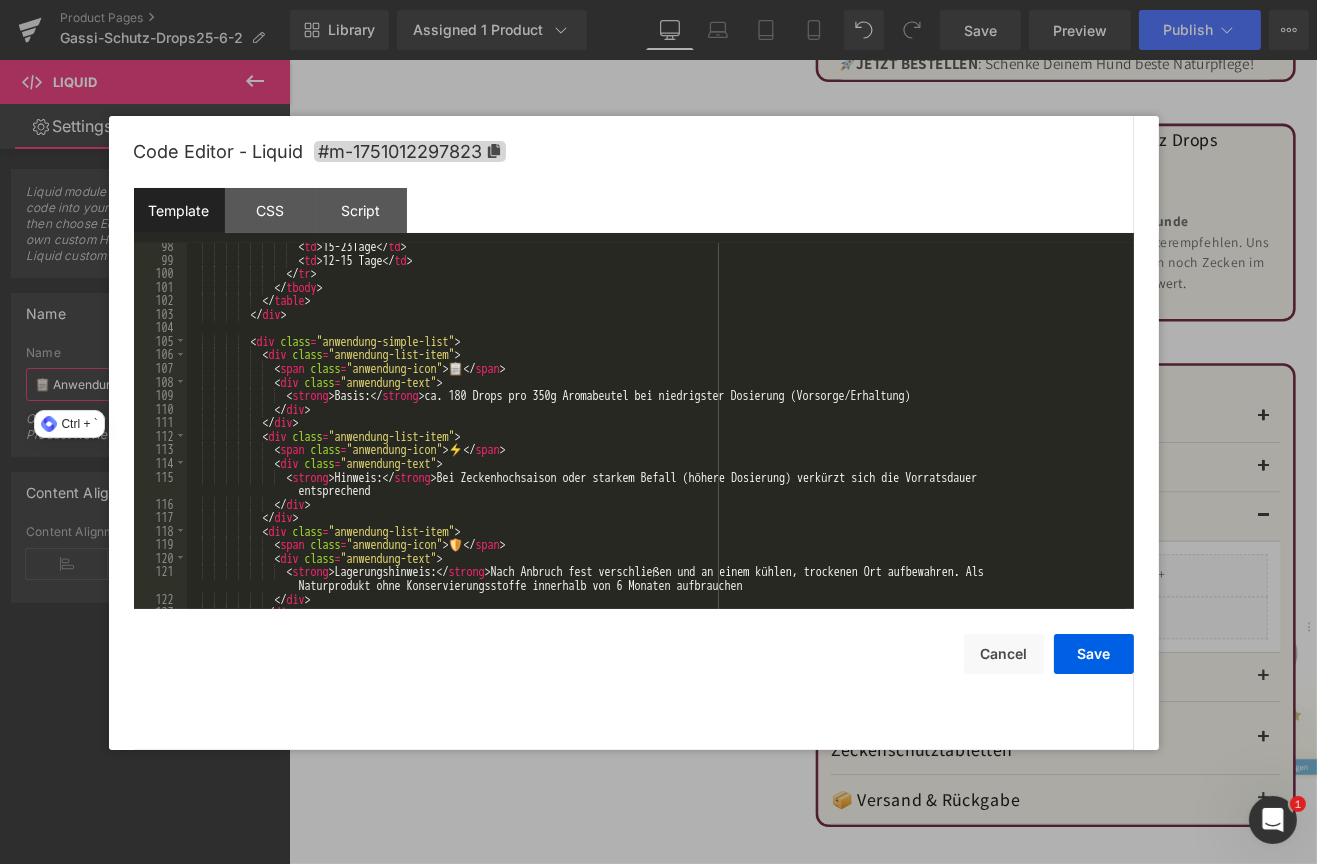 type on "📋 Anwendung und Verbrauch" 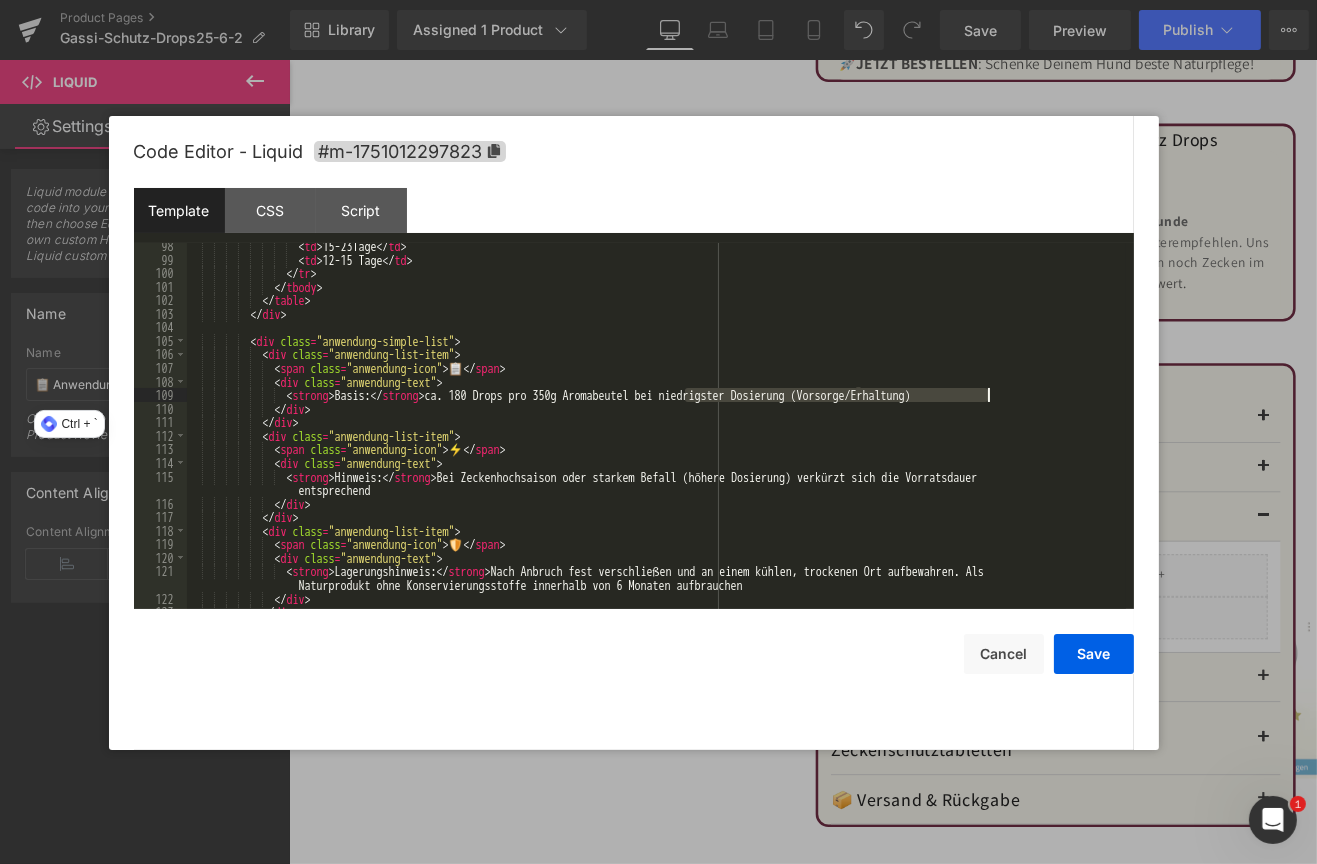 drag, startPoint x: 685, startPoint y: 401, endPoint x: 988, endPoint y: 399, distance: 303.0066 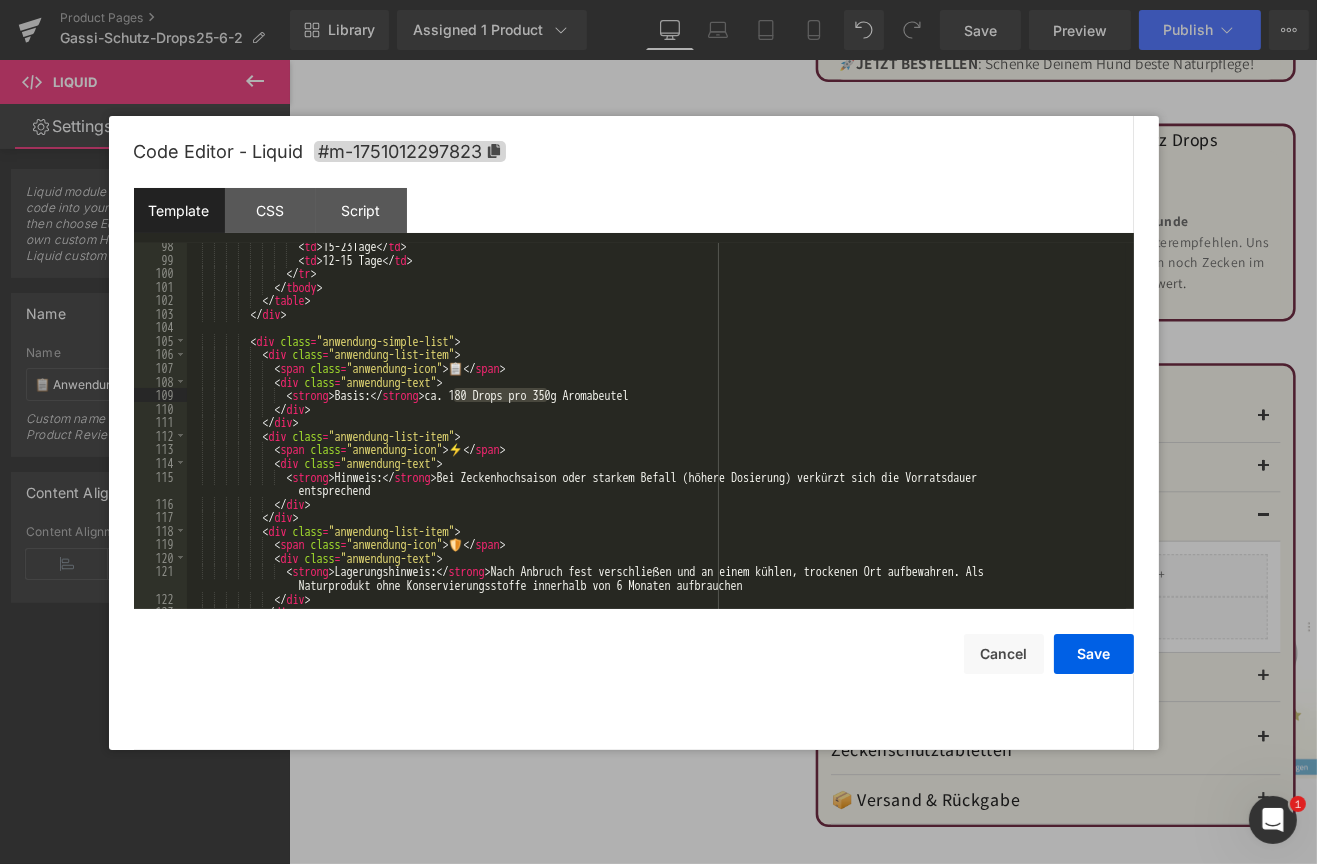 drag, startPoint x: 452, startPoint y: 391, endPoint x: 544, endPoint y: 397, distance: 92.19544 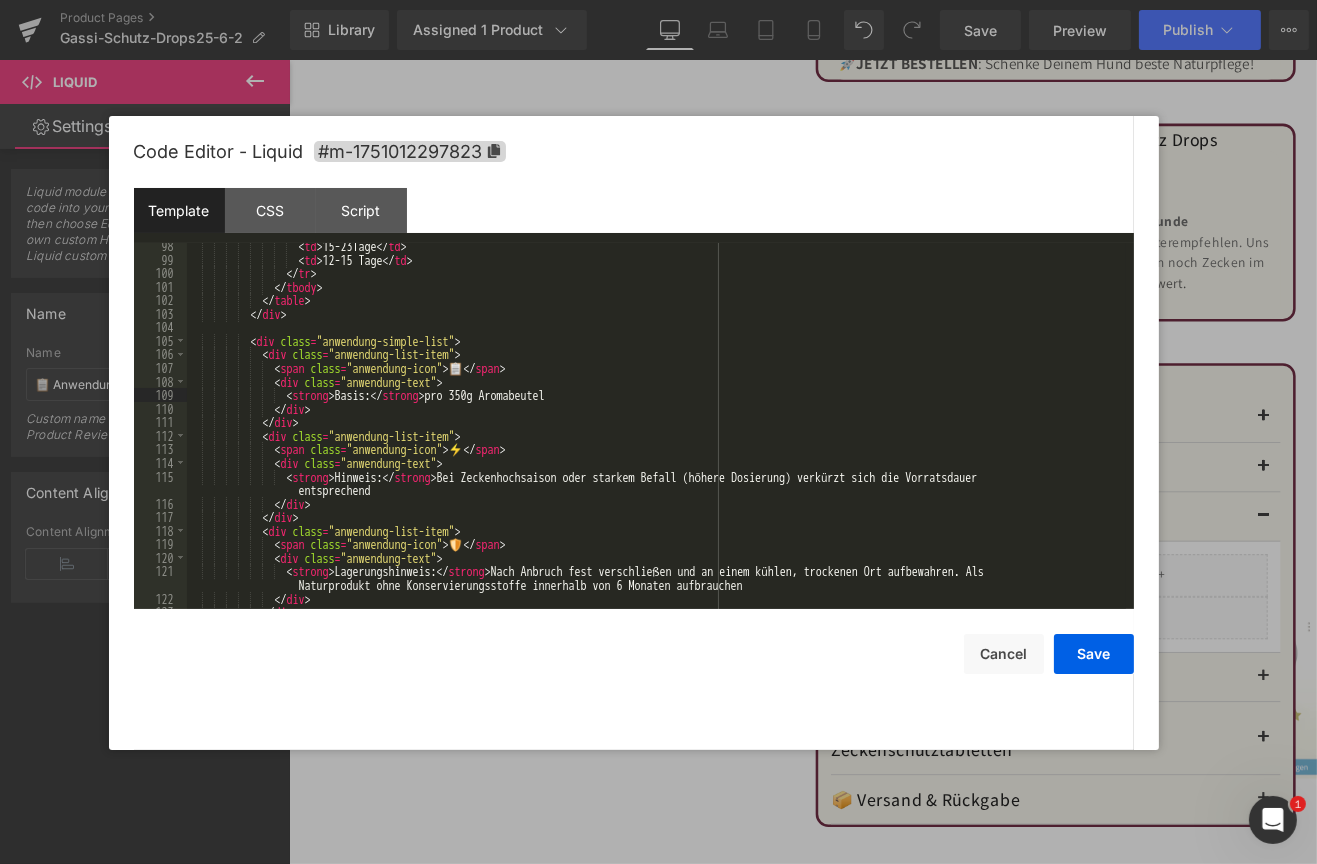 click on "< td > 15-23Tage </ td >                            < td > 12-15 Tage </ td >                         </ tr >                      </ tbody >                   </ table >                </ div >                < div   class = "anwendung-simple-list" >                   < div   class = "anwendung-list-item" >                      < span   class = "anwendung-icon" > 📋 </ span >                      < div   class = "anwendung-text" >                         < strong > Basis: </ strong >  pro 350g Aromabeutel                      </ div >                   </ div >                   < div   class = "anwendung-list-item" >                      < span   class = "anwendung-icon" > ⚡ </ span >                      < div   class = "anwendung-text" >                         < strong > Hinweis: </ strong >  Bei Zeckenhochsaison oder starkem Befall (höhere Dosierung) verkürzt sich die Vorratsdauer                     entsprechend                      </ div >          >" at bounding box center [656, 436] 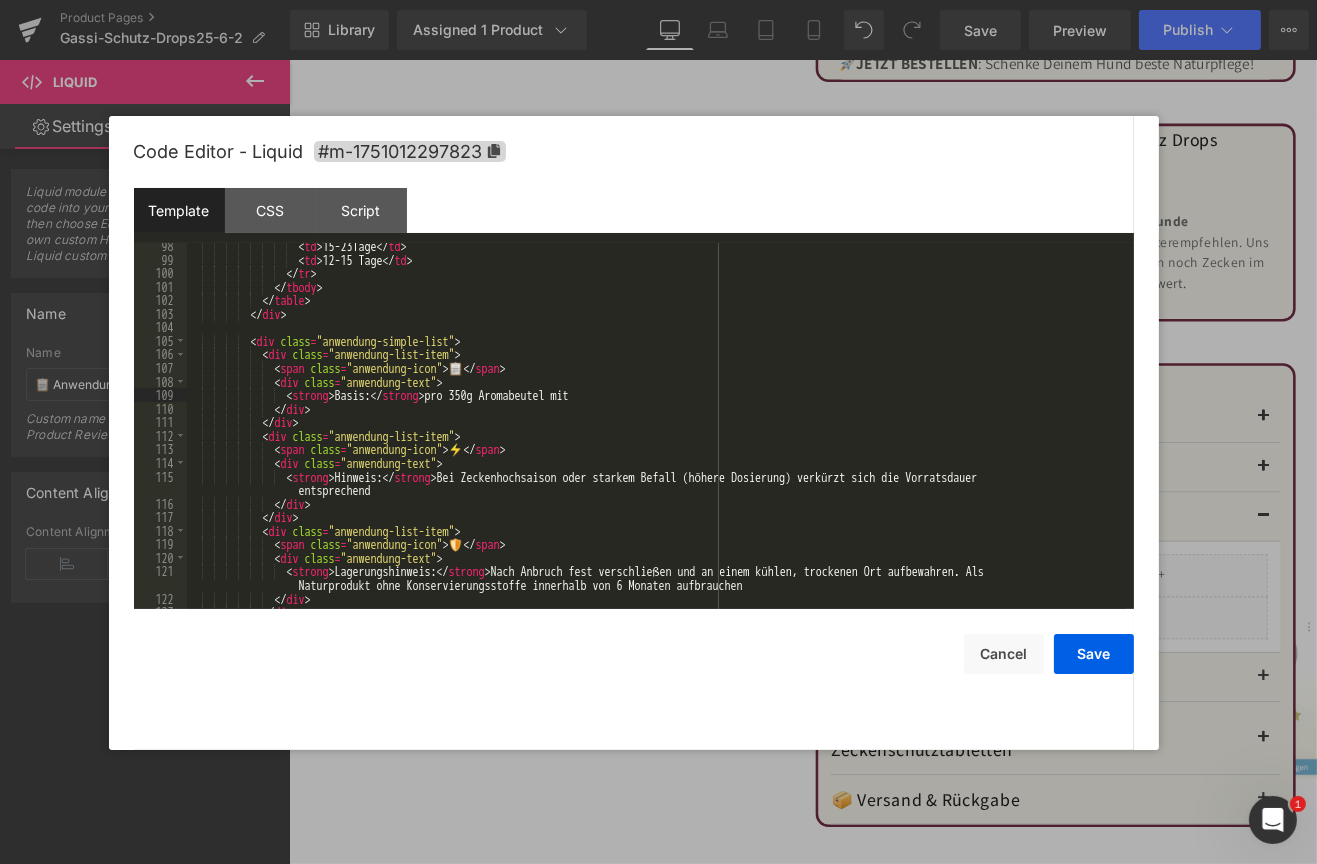 paste 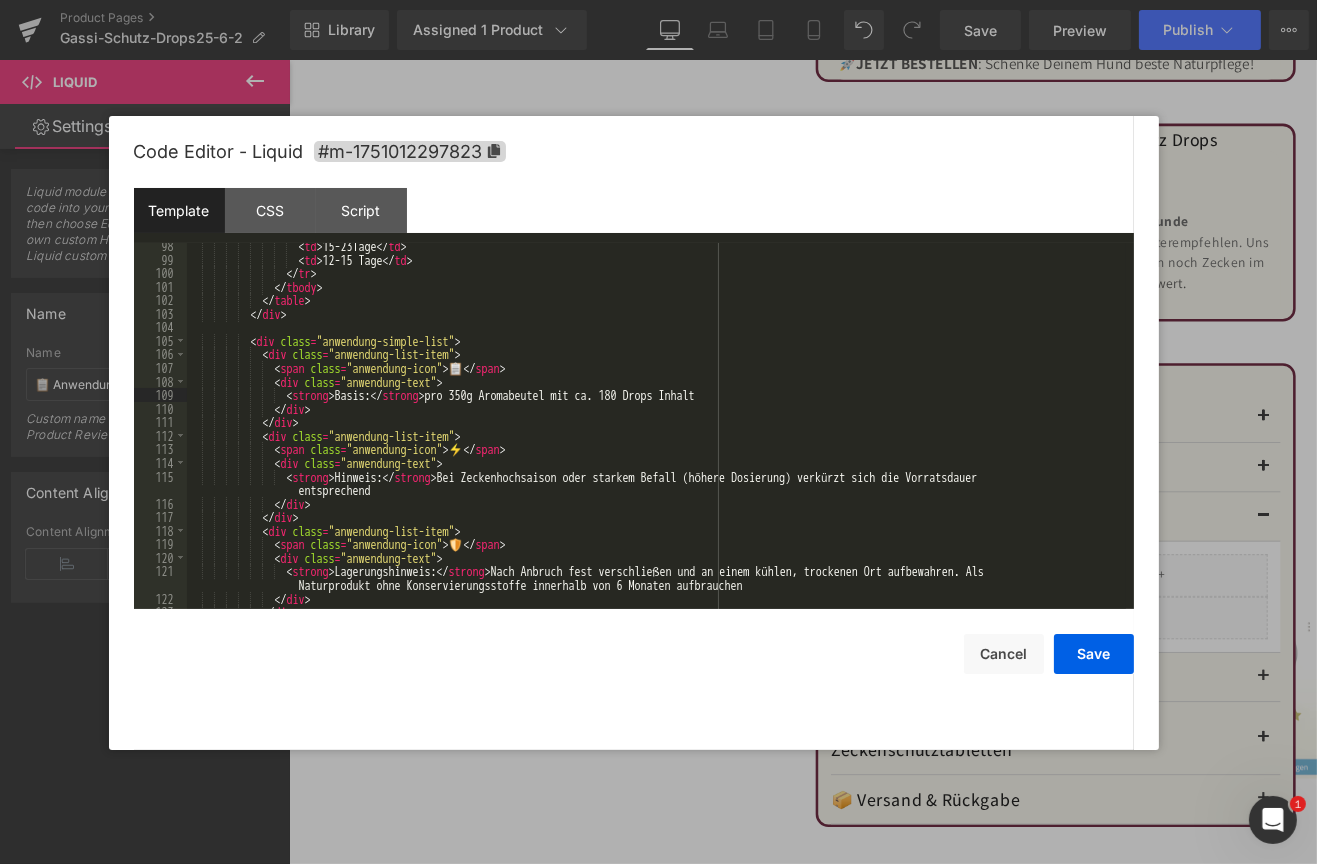 click on "< td > 15-23Tage </ td >                            < td > 12-15 Tage </ td >                         </ tr >                      </ tbody >                   </ table >                </ div >                < div   class = "anwendung-simple-list" >                   < div   class = "anwendung-list-item" >                      < span   class = "anwendung-icon" > 📋 </ span >                      < div   class = "anwendung-text" >                         < strong > Basis: </ strong >  pro 350g Aromabeutel mit ca. 180 Drops Inhalt                      </ div >                   </ div >                   < div   class = "anwendung-list-item" >                      < span   class = "anwendung-icon" > ⚡ </ span >                      < div   class = "anwendung-text" >                         < strong > Hinweis: </ strong >  Bei Zeckenhochsaison oder starkem Befall (höhere Dosierung) verkürzt sich die Vorratsdauer                     entsprechend" at bounding box center [656, 436] 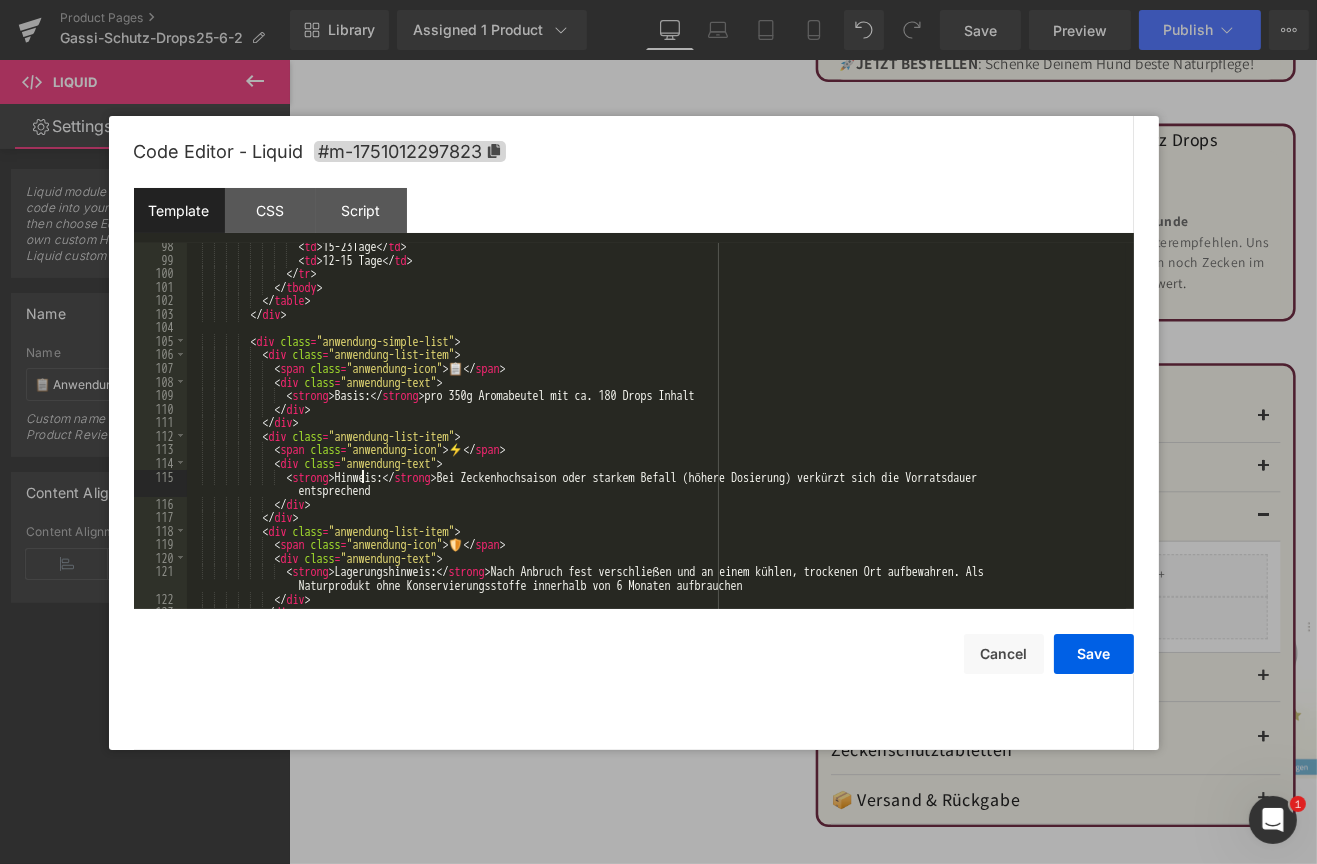 click on "< td > 15-23Tage </ td >                            < td > 12-15 Tage </ td >                         </ tr >                      </ tbody >                   </ table >                </ div >                < div   class = "anwendung-simple-list" >                   < div   class = "anwendung-list-item" >                      < span   class = "anwendung-icon" > 📋 </ span >                      < div   class = "anwendung-text" >                         < strong > Basis: </ strong >  pro 350g Aromabeutel mit ca. 180 Drops Inhalt                      </ div >                   </ div >                   < div   class = "anwendung-list-item" >                      < span   class = "anwendung-icon" > ⚡ </ span >                      < div   class = "anwendung-text" >                         < strong > Hinweis: </ strong >  Bei Zeckenhochsaison oder starkem Befall (höhere Dosierung) verkürzt sich die Vorratsdauer                     entsprechend" at bounding box center (656, 436) 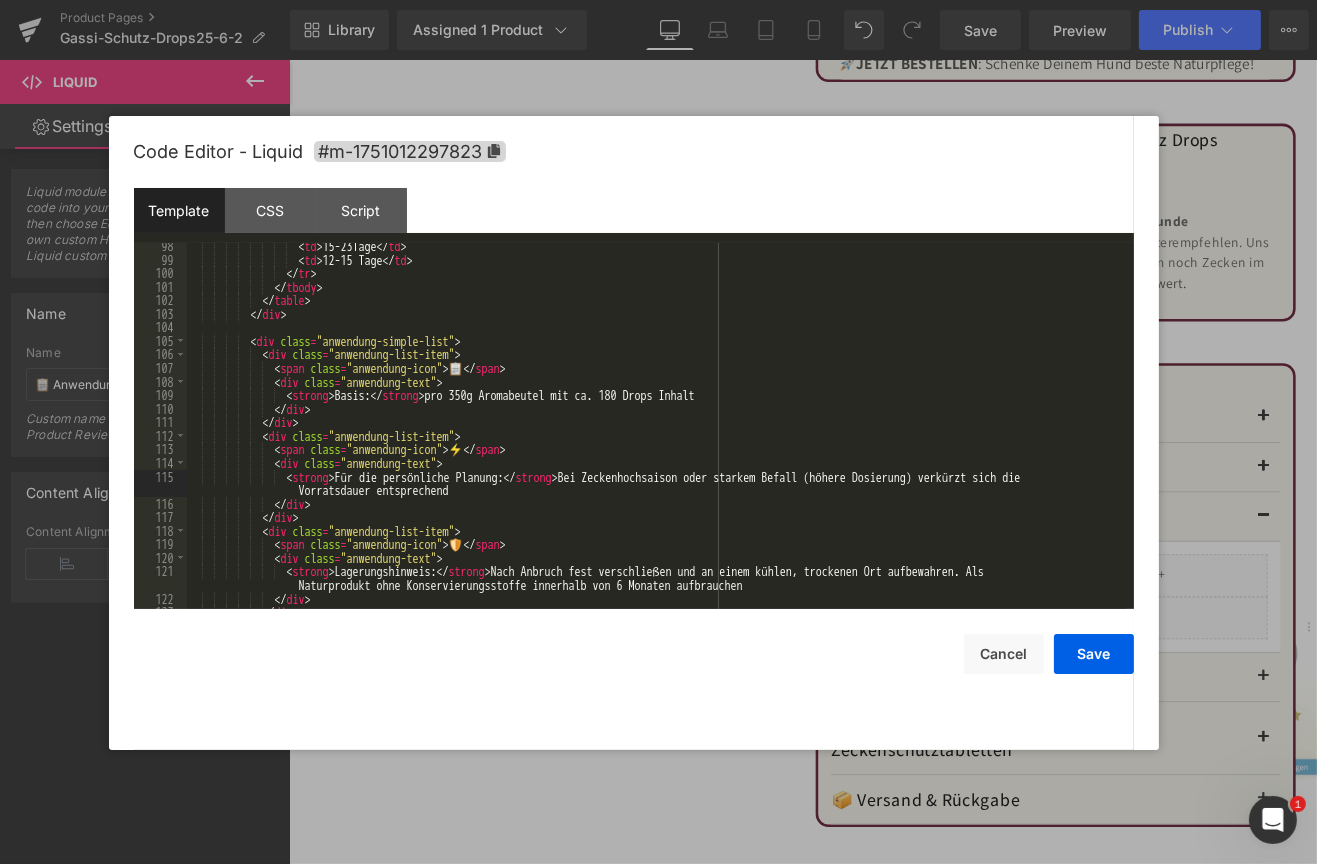 click on "< td > 15-23Tage </ td >                            < td > 12-15 Tage </ td >                         </ tr >                      </ tbody >                   </ table >                </ div >                < div   class = "anwendung-simple-list" >                   < div   class = "anwendung-list-item" >                      < span   class = "anwendung-icon" > 📋 </ span >                      < div   class = "anwendung-text" >                         < strong > Basis: </ strong >  pro 350g Aromabeutel mit ca. 180 Drops Inhalt                      </ div >                   </ div >                   < div   class = "anwendung-list-item" >                      < span   class = "anwendung-icon" > ⚡ </ span >                      < div   class = "anwendung-text" >                         < strong > Für die persönliche Planung: </ strong >  Bei Zeckenhochsaison oder starkem Befall (höhere Dosierung) verkürzt sich die                                       >" at bounding box center (656, 436) 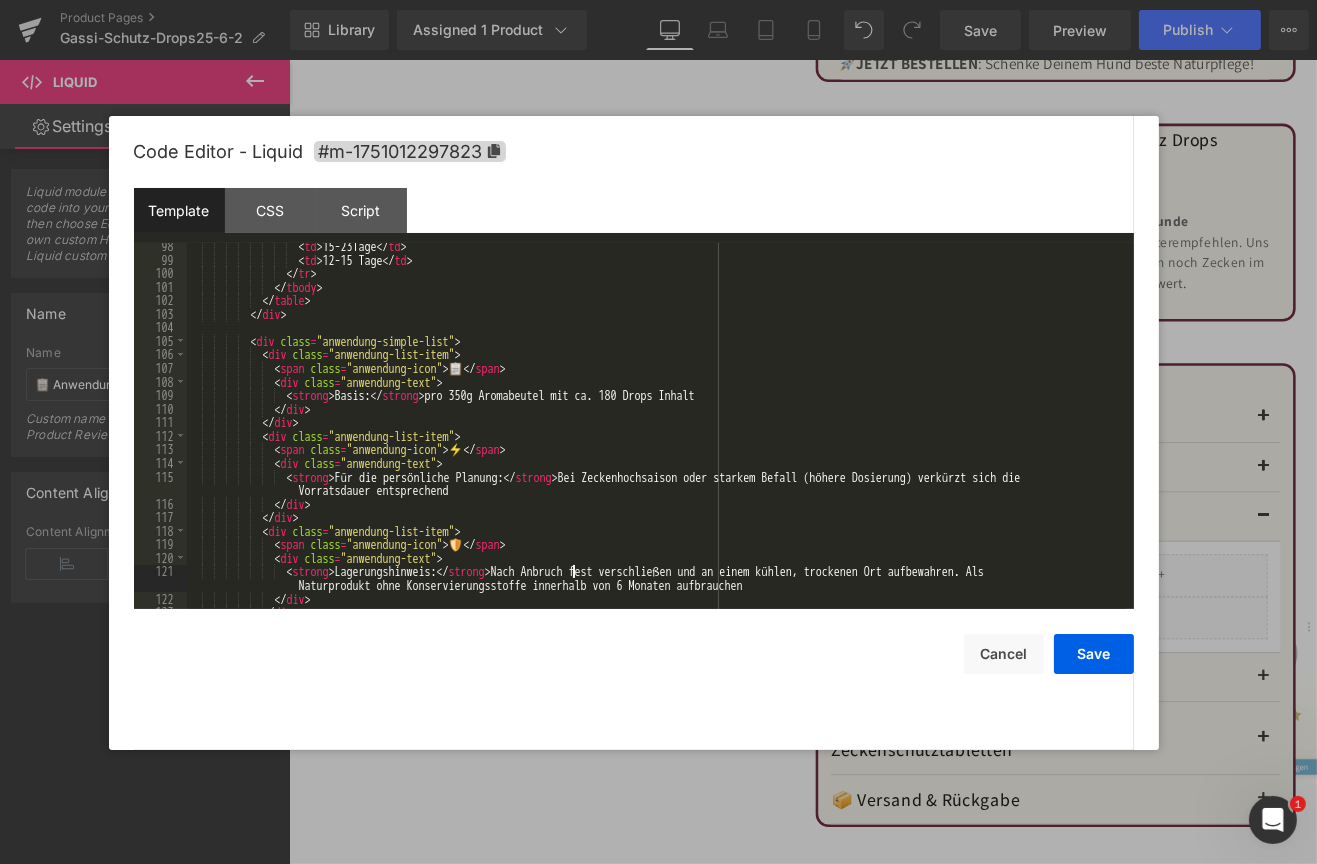 click on "< td > 15-23Tage </ td >                            < td > 12-15 Tage </ td >                         </ tr >                      </ tbody >                   </ table >                </ div >                < div   class = "anwendung-simple-list" >                   < div   class = "anwendung-list-item" >                      < span   class = "anwendung-icon" > 📋 </ span >                      < div   class = "anwendung-text" >                         < strong > Basis: </ strong >  pro 350g Aromabeutel mit ca. 180 Drops Inhalt                      </ div >                   </ div >                   < div   class = "anwendung-list-item" >                      < span   class = "anwendung-icon" > ⚡ </ span >                      < div   class = "anwendung-text" >                         < strong > Für die persönliche Planung: </ strong >  Bei Zeckenhochsaison oder starkem Befall (höhere Dosierung) verkürzt sich die                                       >" at bounding box center [656, 436] 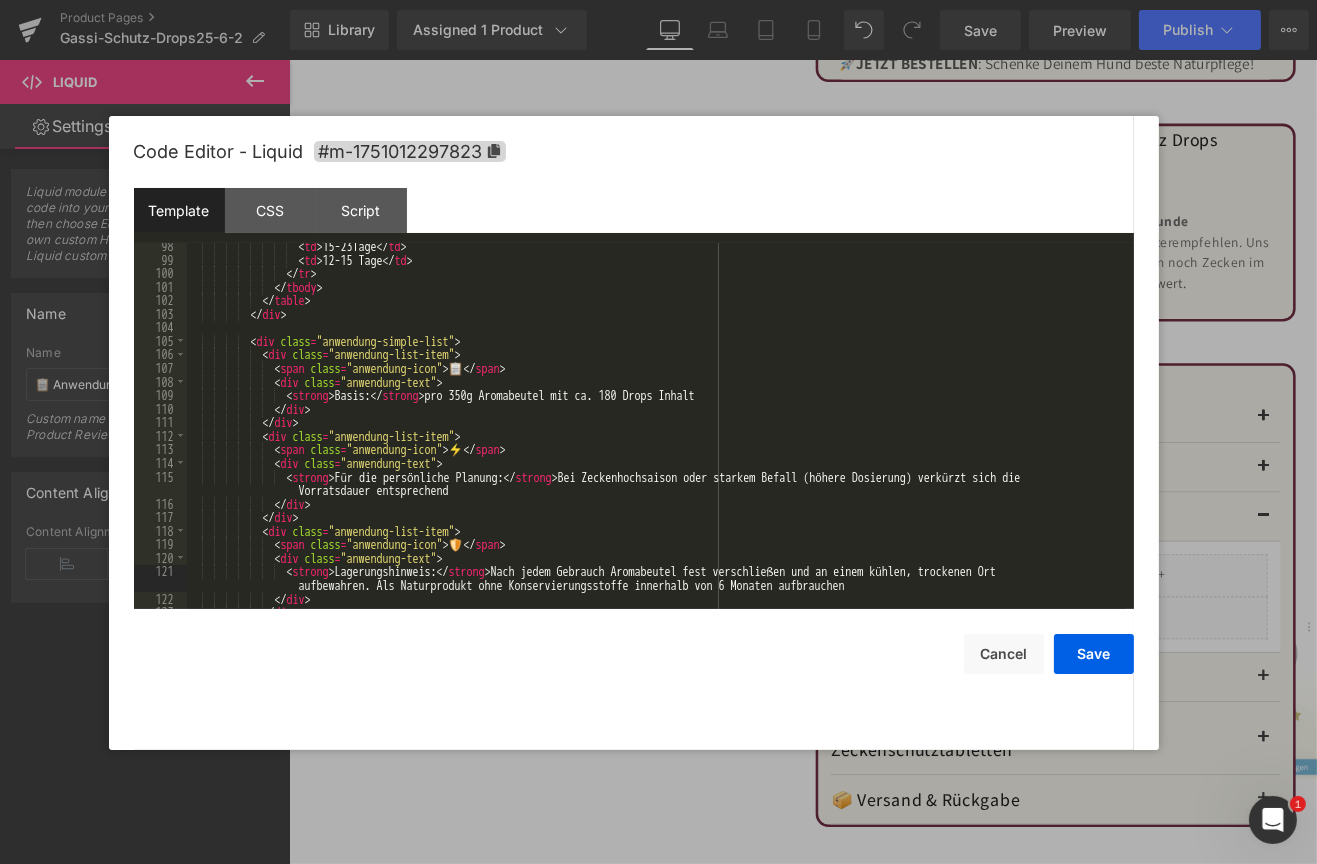 click on "< td > 15-23Tage </ td >                            < td > 12-15 Tage </ td >                         </ tr >                      </ tbody >                   </ table >                </ div >                < div   class = "anwendung-simple-list" >                   < div   class = "anwendung-list-item" >                      < span   class = "anwendung-icon" > 📋 </ span >                      < div   class = "anwendung-text" >                         < strong > Basis: </ strong >  pro 350g Aromabeutel mit ca. 180 Drops Inhalt                      </ div >                   </ div >                   < div   class = "anwendung-list-item" >                      < span   class = "anwendung-icon" > ⚡ </ span >                      < div   class = "anwendung-text" >                         < strong > Für die persönliche Planung: </ strong >  Bei Zeckenhochsaison oder starkem Befall (höhere Dosierung) verkürzt sich die                                       >" at bounding box center [656, 436] 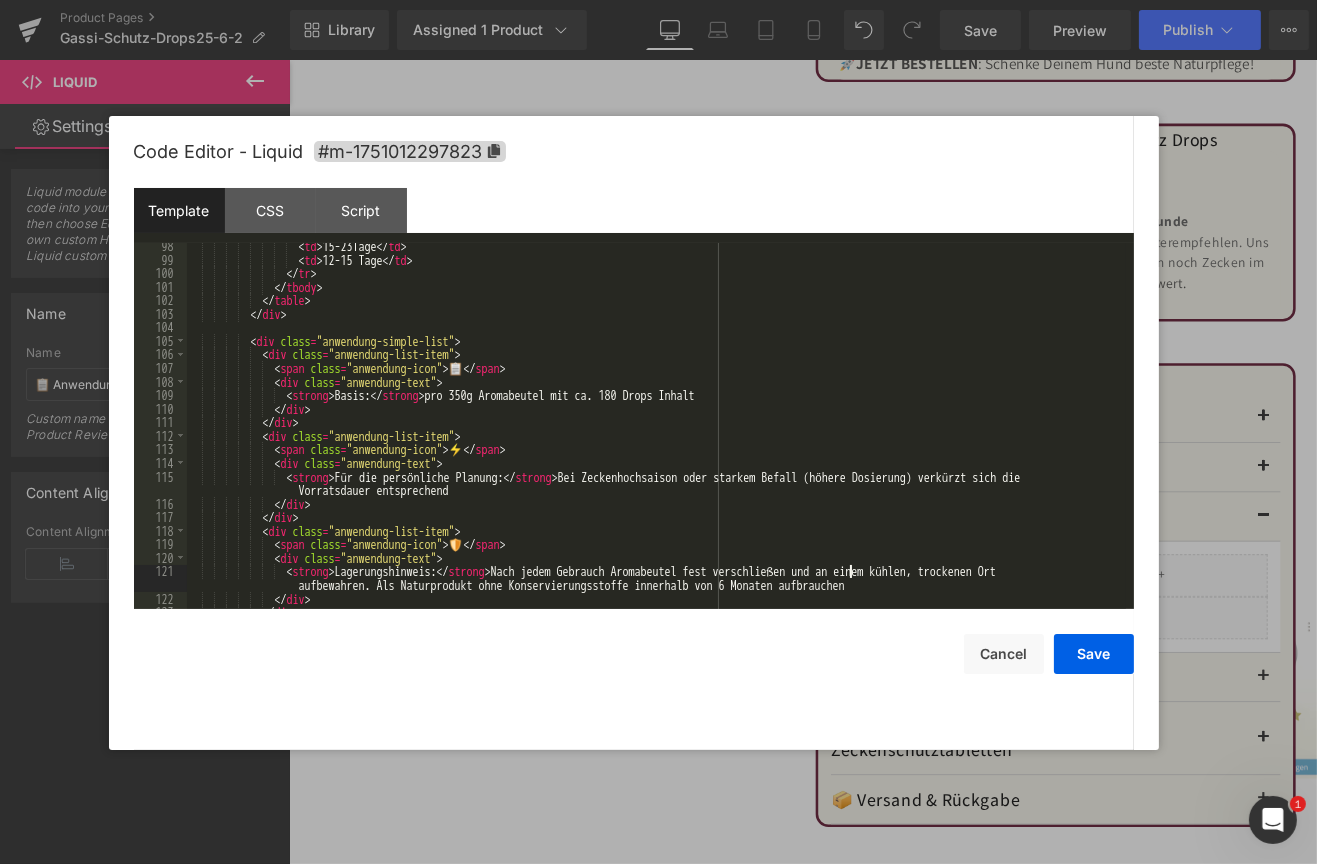click on "< td > 15-23Tage </ td >                            < td > 12-15 Tage </ td >                         </ tr >                      </ tbody >                   </ table >                </ div >                < div   class = "anwendung-simple-list" >                   < div   class = "anwendung-list-item" >                      < span   class = "anwendung-icon" > 📋 </ span >                      < div   class = "anwendung-text" >                         < strong > Basis: </ strong >  pro 350g Aromabeutel mit ca. 180 Drops Inhalt                      </ div >                   </ div >                   < div   class = "anwendung-list-item" >                      < span   class = "anwendung-icon" > ⚡ </ span >                      < div   class = "anwendung-text" >                         < strong > Für die persönliche Planung: </ strong >  Bei Zeckenhochsaison oder starkem Befall (höhere Dosierung) verkürzt sich die                                       >" at bounding box center (656, 436) 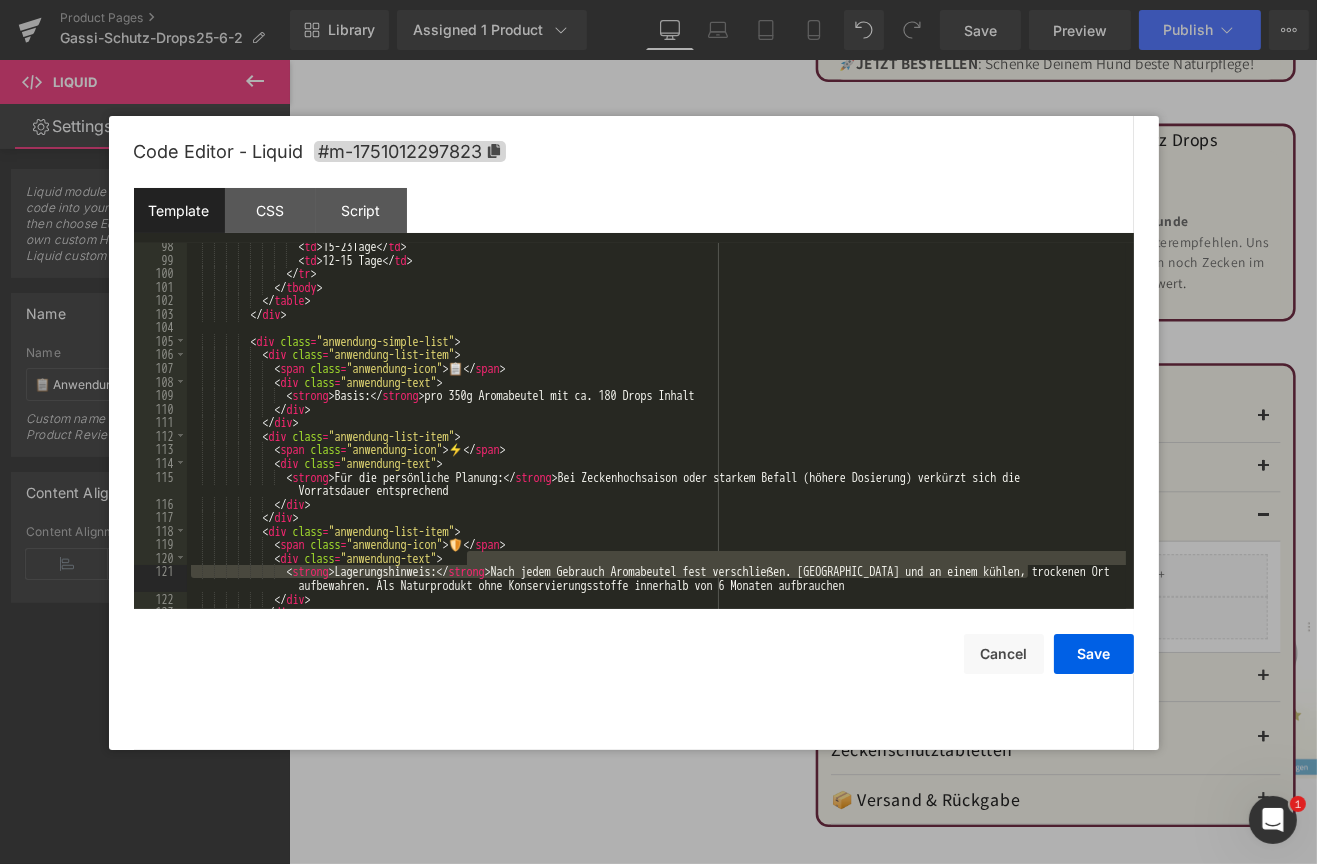 drag, startPoint x: 922, startPoint y: 563, endPoint x: 1027, endPoint y: 569, distance: 105.17129 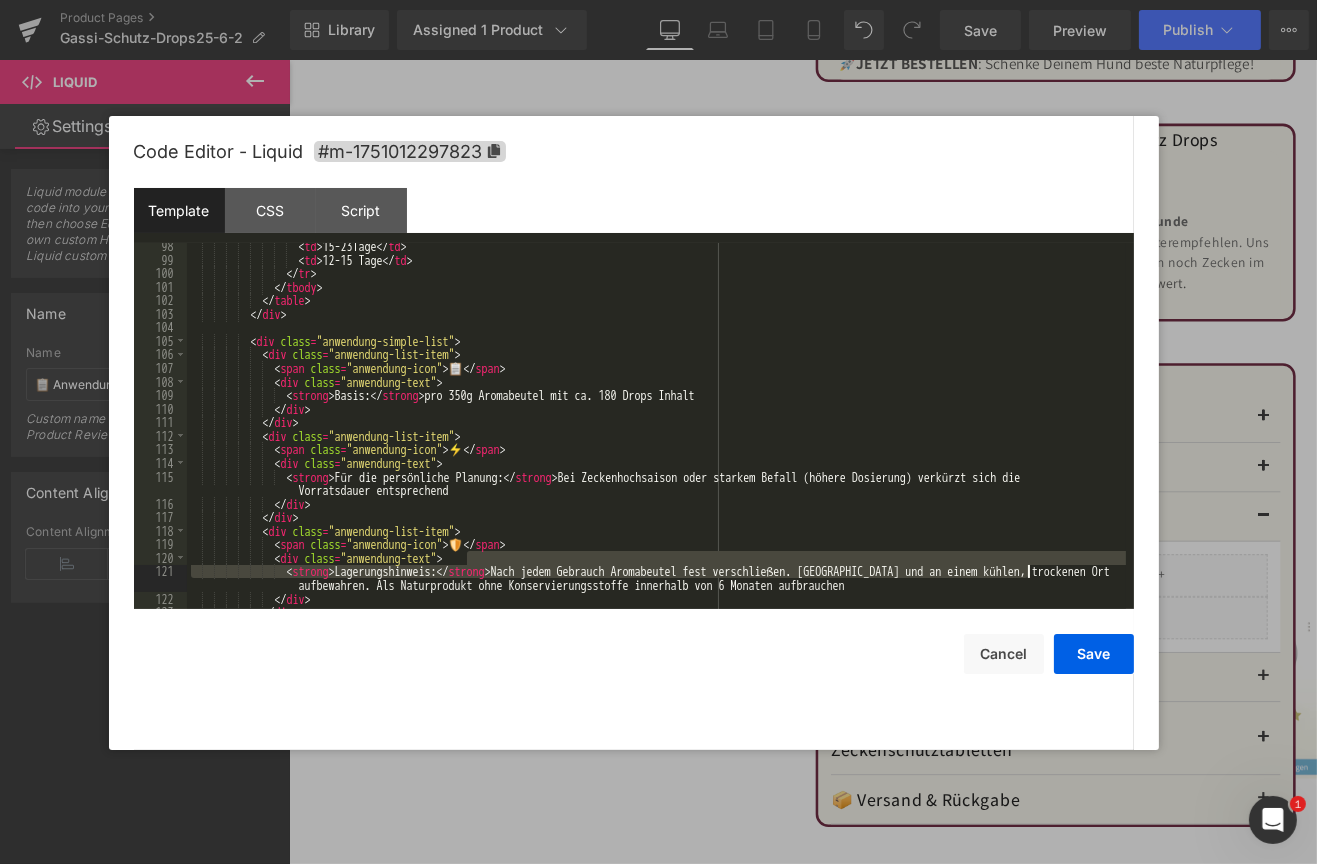 click on "< td > 15-23Tage </ td >                            < td > 12-15 Tage </ td >                         </ tr >                      </ tbody >                   </ table >                </ div >                < div   class = "anwendung-simple-list" >                   < div   class = "anwendung-list-item" >                      < span   class = "anwendung-icon" > 📋 </ span >                      < div   class = "anwendung-text" >                         < strong > Basis: </ strong >  pro 350g Aromabeutel mit ca. 180 Drops Inhalt                      </ div >                   </ div >                   < div   class = "anwendung-list-item" >                      < span   class = "anwendung-icon" > ⚡ </ span >                      < div   class = "anwendung-text" >                         < strong > Für die persönliche Planung: </ strong >  Bei Zeckenhochsaison oder starkem Befall (höhere Dosierung) verkürzt sich die                                       >" at bounding box center (656, 436) 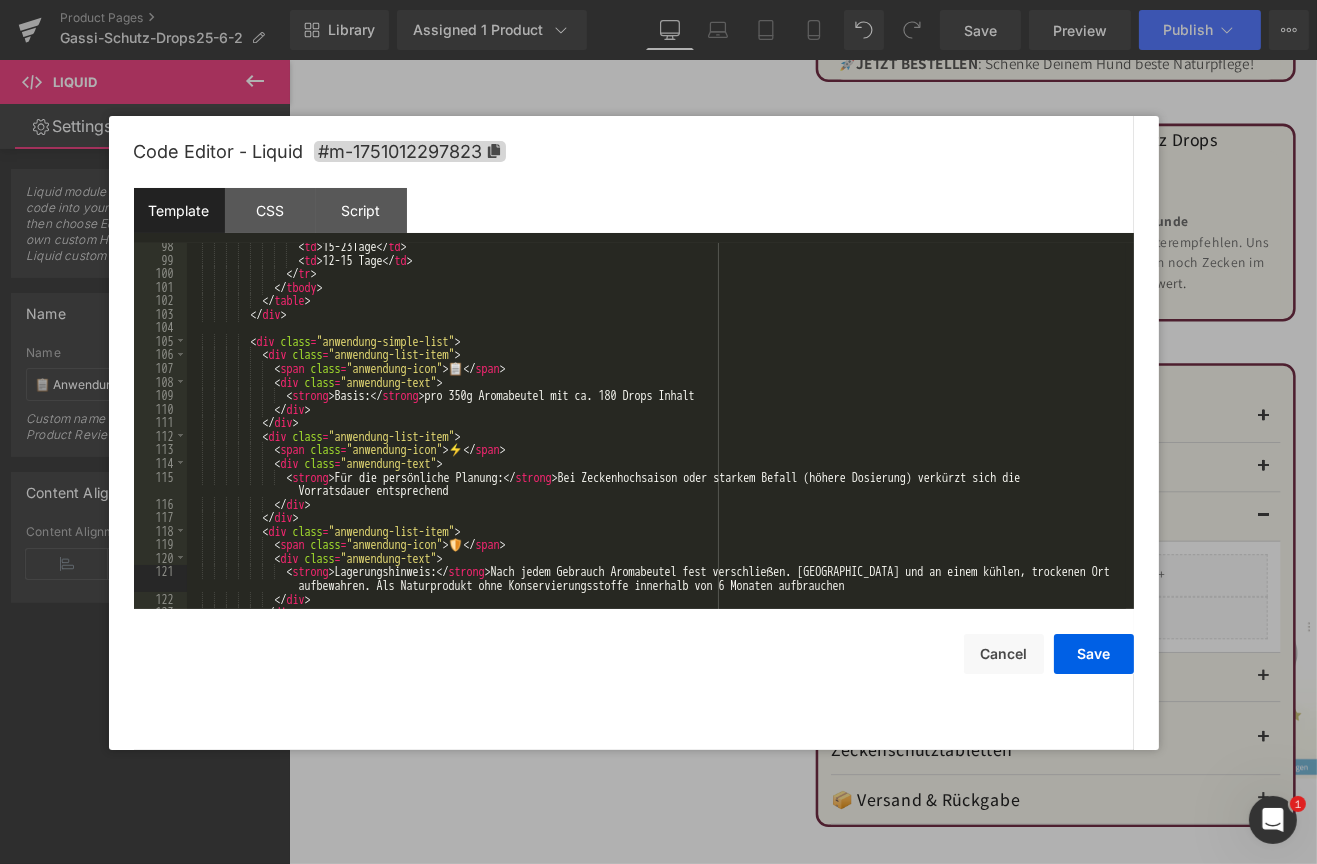 click on "< td > 15-23Tage </ td >                            < td > 12-15 Tage </ td >                         </ tr >                      </ tbody >                   </ table >                </ div >                < div   class = "anwendung-simple-list" >                   < div   class = "anwendung-list-item" >                      < span   class = "anwendung-icon" > 📋 </ span >                      < div   class = "anwendung-text" >                         < strong > Basis: </ strong >  pro 350g Aromabeutel mit ca. 180 Drops Inhalt                      </ div >                   </ div >                   < div   class = "anwendung-list-item" >                      < span   class = "anwendung-icon" > ⚡ </ span >                      < div   class = "anwendung-text" >                         < strong > Für die persönliche Planung: </ strong >  Bei Zeckenhochsaison oder starkem Befall (höhere Dosierung) verkürzt sich die                                       >" at bounding box center (656, 436) 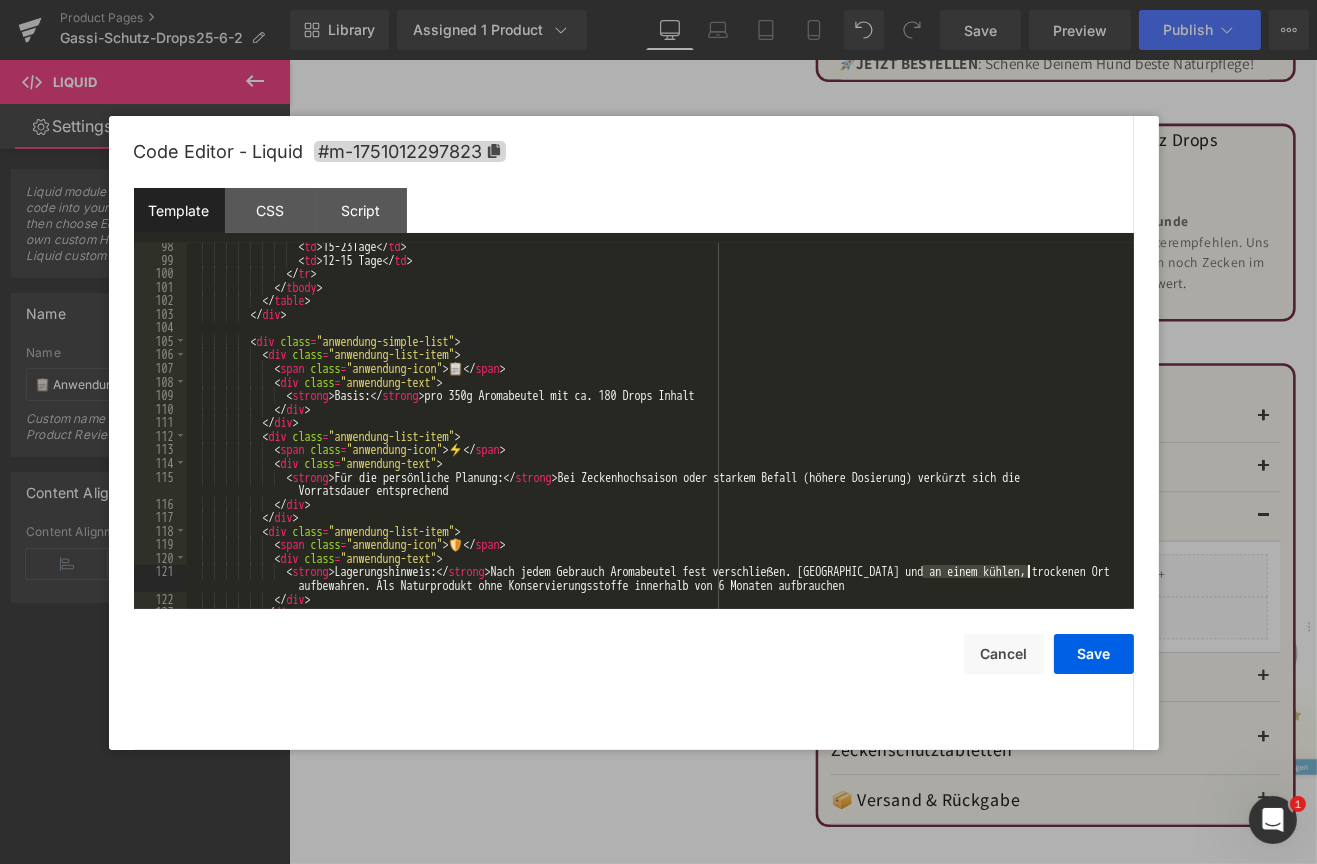 drag, startPoint x: 920, startPoint y: 575, endPoint x: 1027, endPoint y: 575, distance: 107 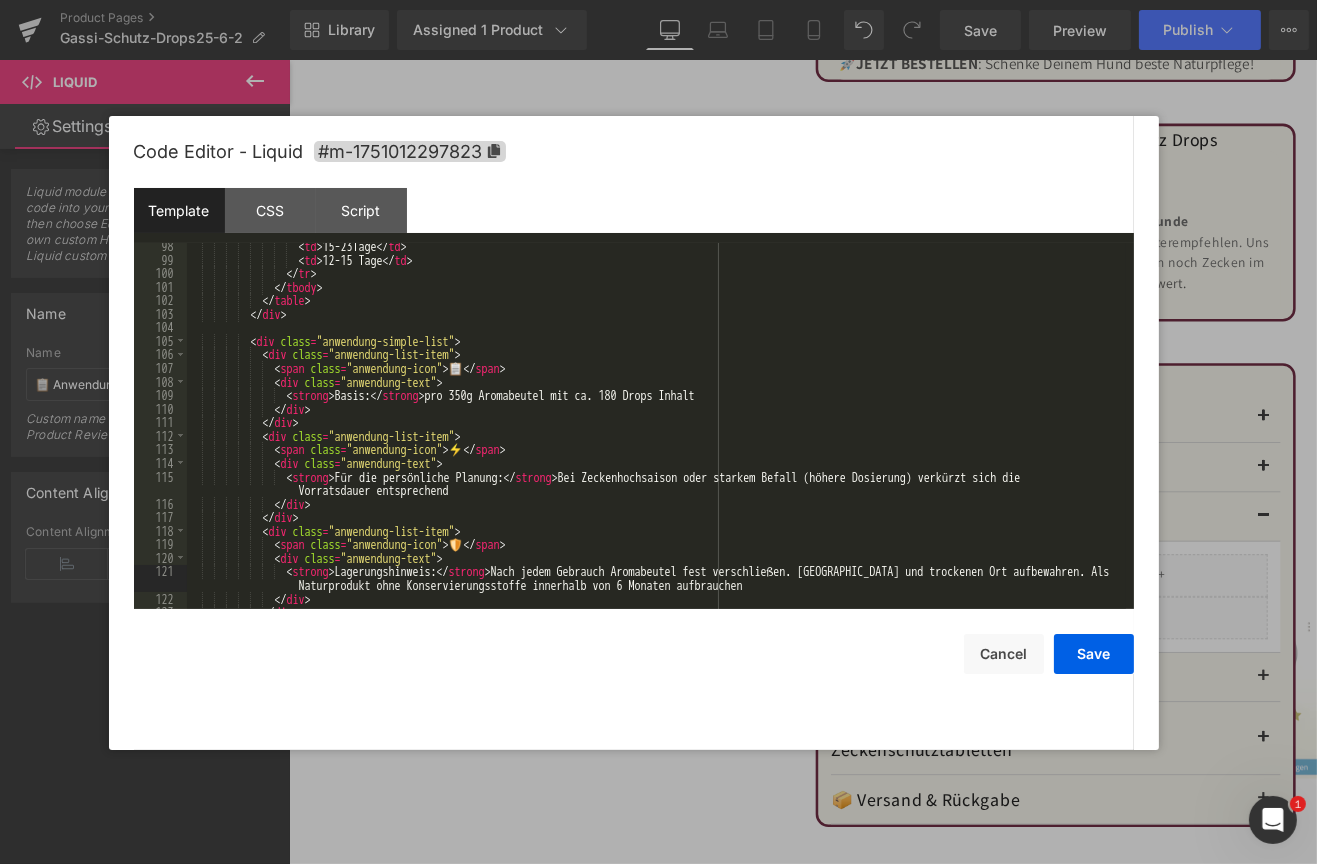 click on "< td > 15-23Tage </ td >                            < td > 12-15 Tage </ td >                         </ tr >                      </ tbody >                   </ table >                </ div >                < div   class = "anwendung-simple-list" >                   < div   class = "anwendung-list-item" >                      < span   class = "anwendung-icon" > 📋 </ span >                      < div   class = "anwendung-text" >                         < strong > Basis: </ strong >  pro 350g Aromabeutel mit ca. 180 Drops Inhalt                      </ div >                   </ div >                   < div   class = "anwendung-list-item" >                      < span   class = "anwendung-icon" > ⚡ </ span >                      < div   class = "anwendung-text" >                         < strong > Für die persönliche Planung: </ strong >  Bei Zeckenhochsaison oder starkem Befall (höhere Dosierung) verkürzt sich die                                       >" at bounding box center (656, 436) 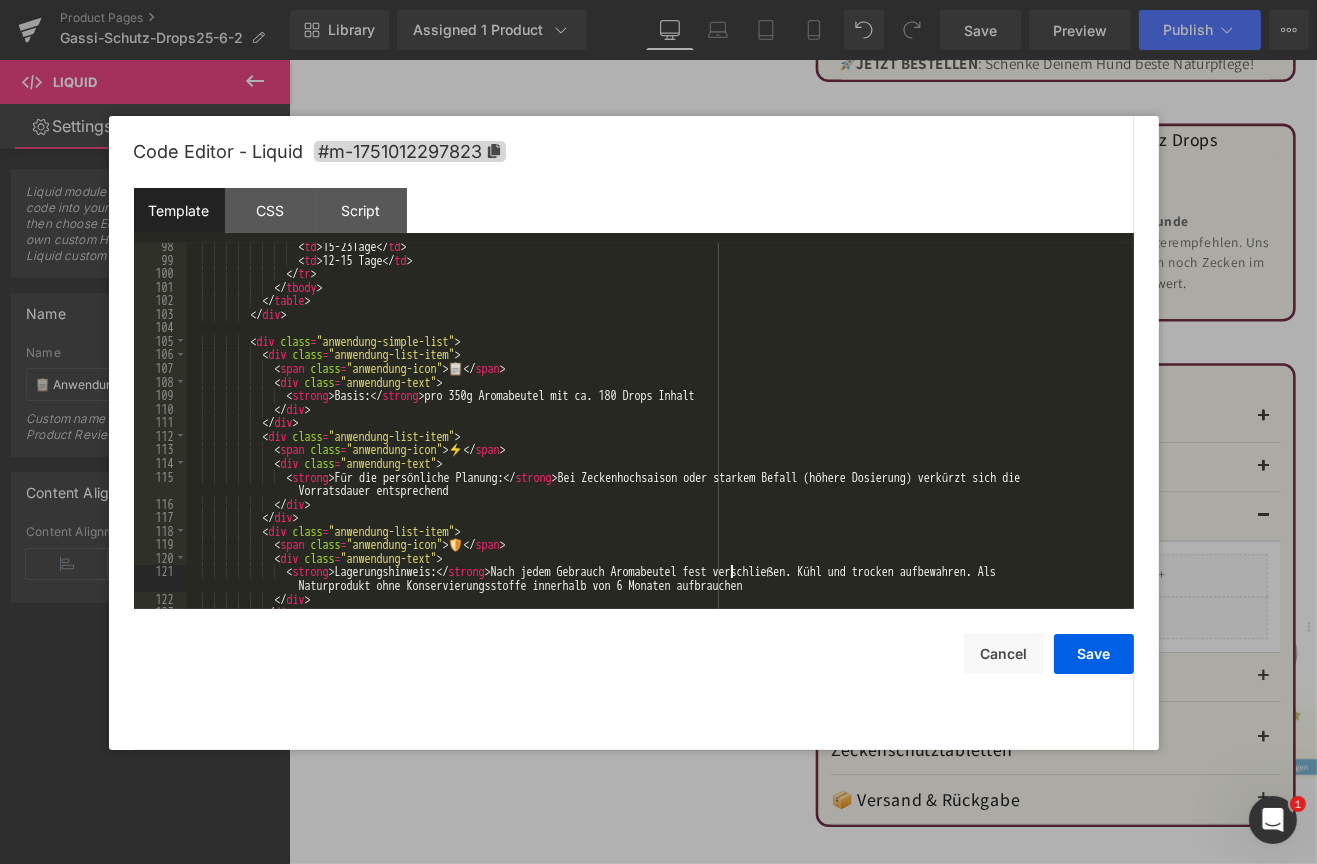 click on "< td > 15-23Tage </ td >                            < td > 12-15 Tage </ td >                         </ tr >                      </ tbody >                   </ table >                </ div >                < div   class = "anwendung-simple-list" >                   < div   class = "anwendung-list-item" >                      < span   class = "anwendung-icon" > 📋 </ span >                      < div   class = "anwendung-text" >                         < strong > Basis: </ strong >  pro 350g Aromabeutel mit ca. 180 Drops Inhalt                      </ div >                   </ div >                   < div   class = "anwendung-list-item" >                      < span   class = "anwendung-icon" > ⚡ </ span >                      < div   class = "anwendung-text" >                         < strong > Für die persönliche Planung: </ strong >  Bei Zeckenhochsaison oder starkem Befall (höhere Dosierung) verkürzt sich die                                       >" at bounding box center [656, 436] 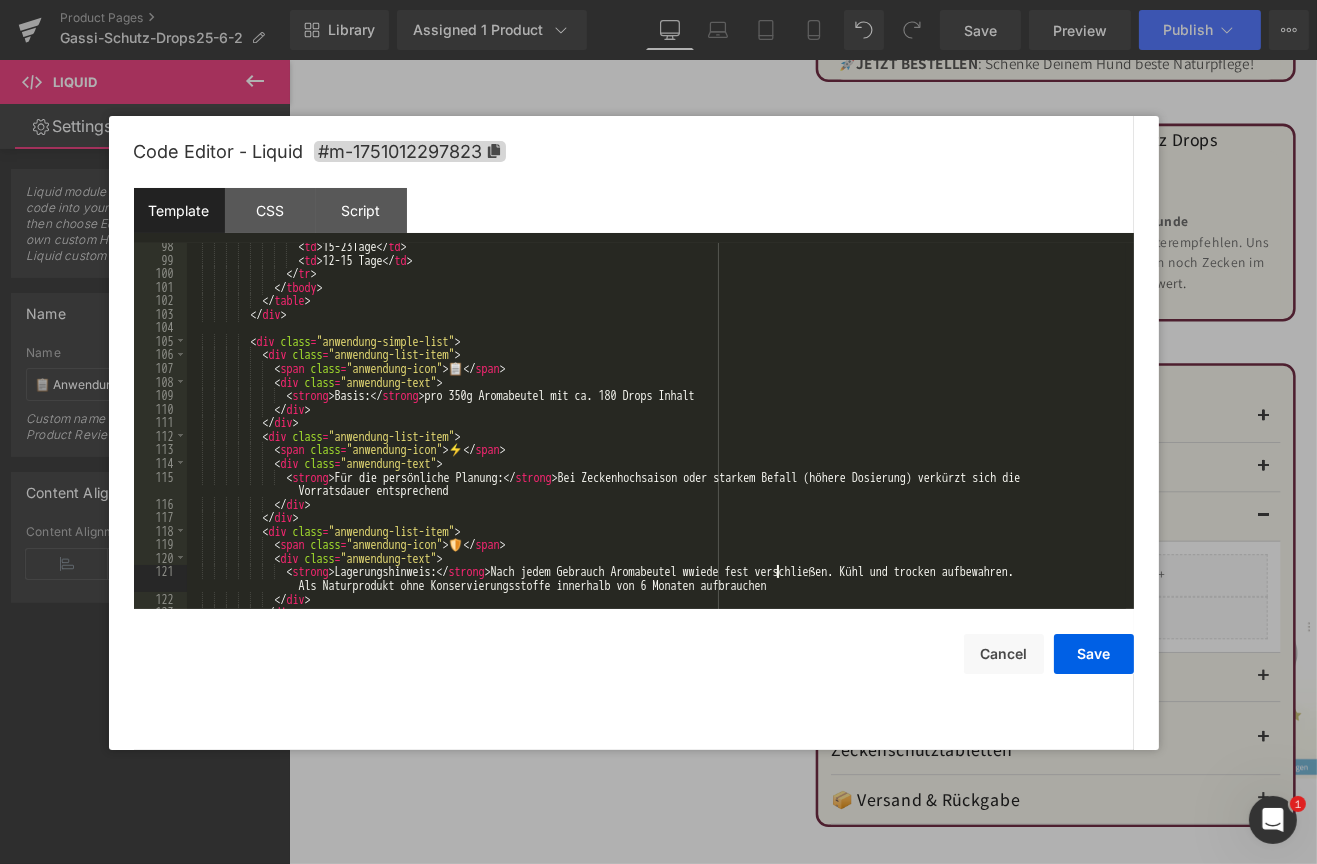 type 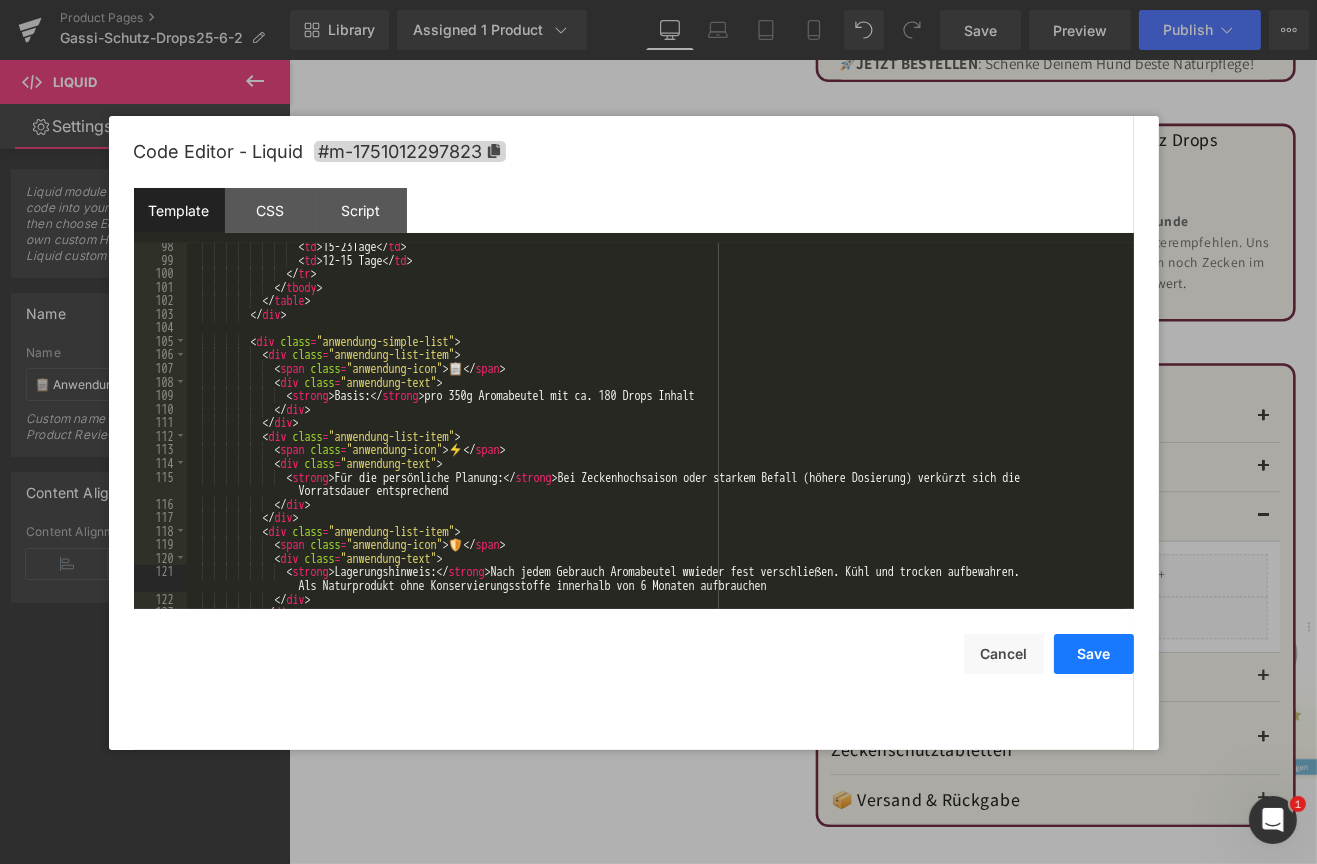 click on "Save" at bounding box center [1094, 654] 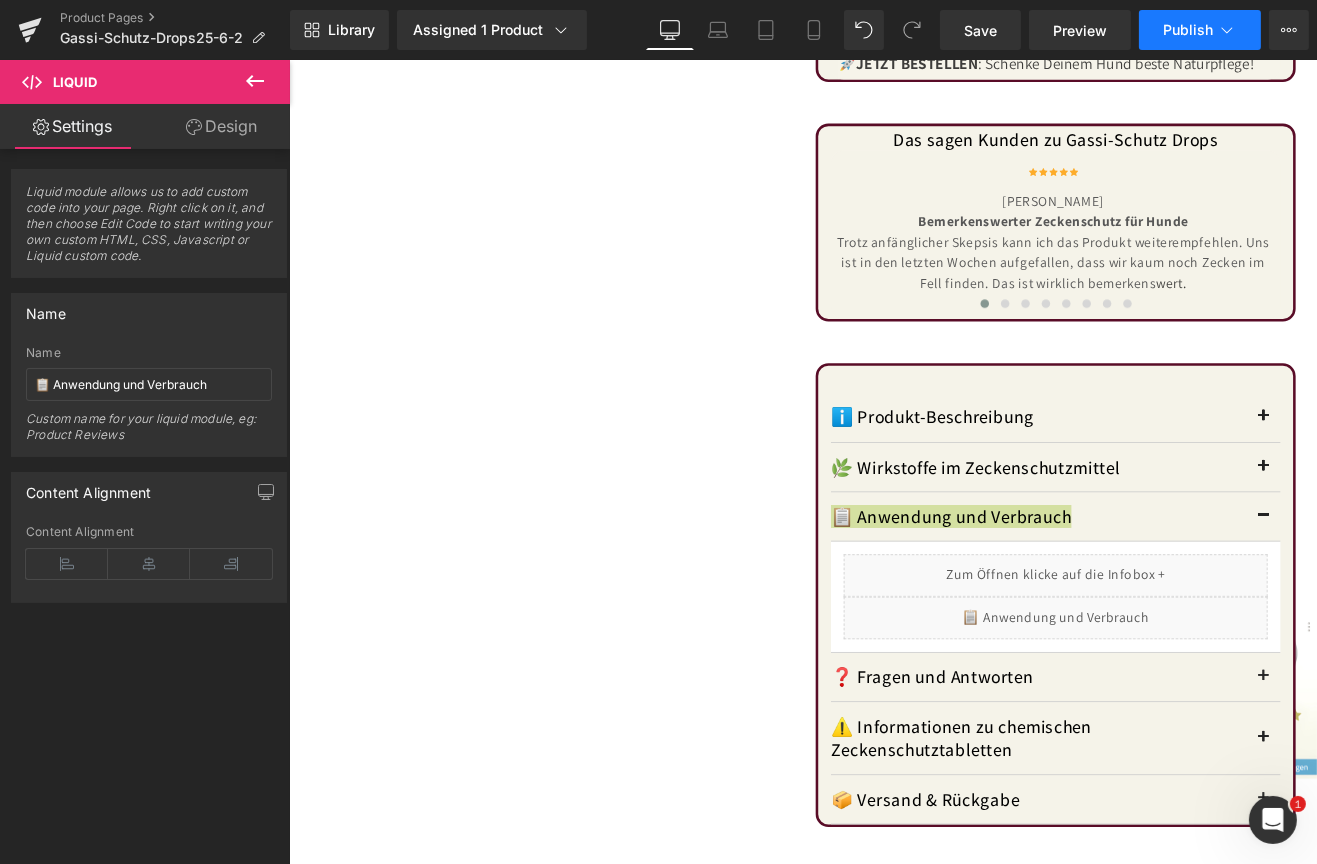 click on "Publish" at bounding box center (1188, 30) 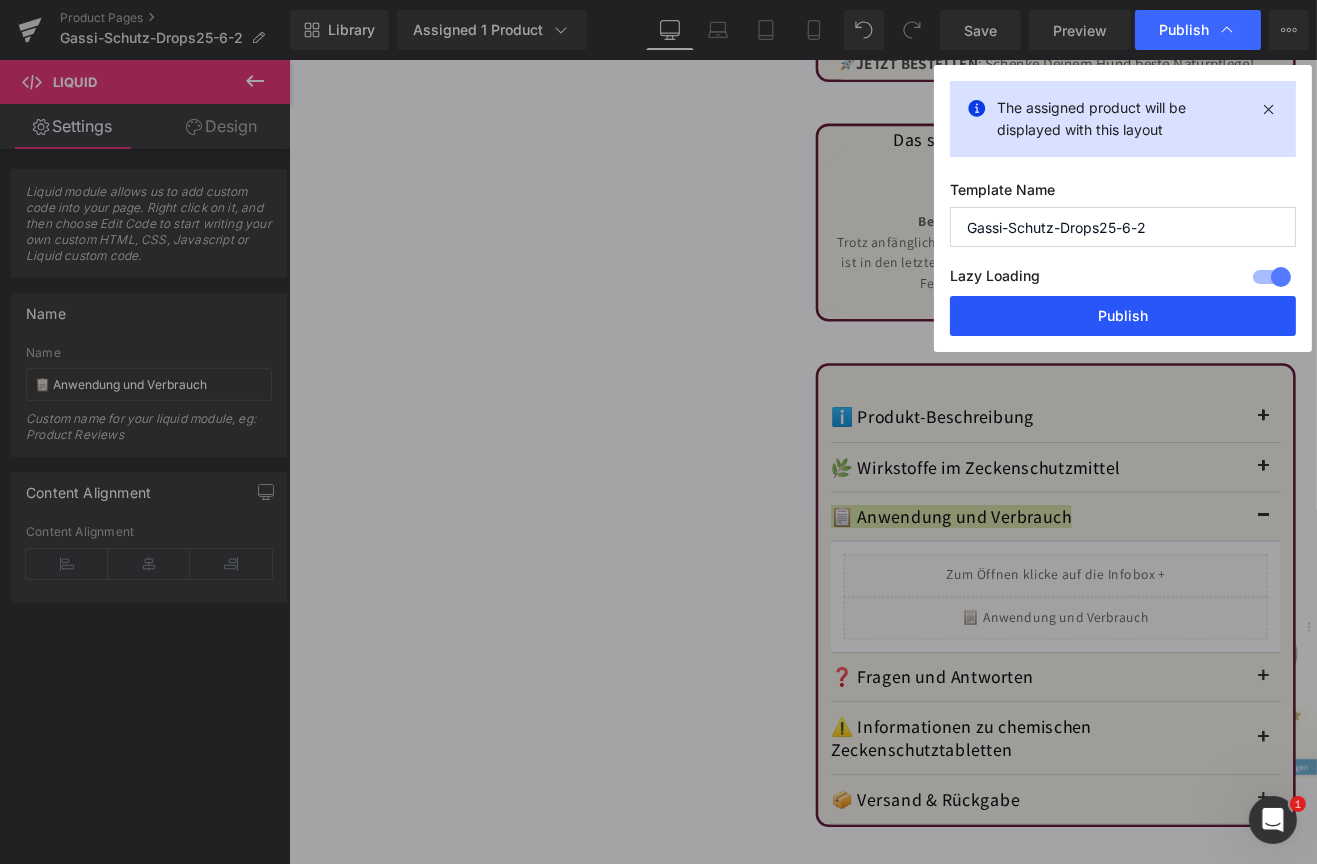 click on "Publish" at bounding box center (1123, 316) 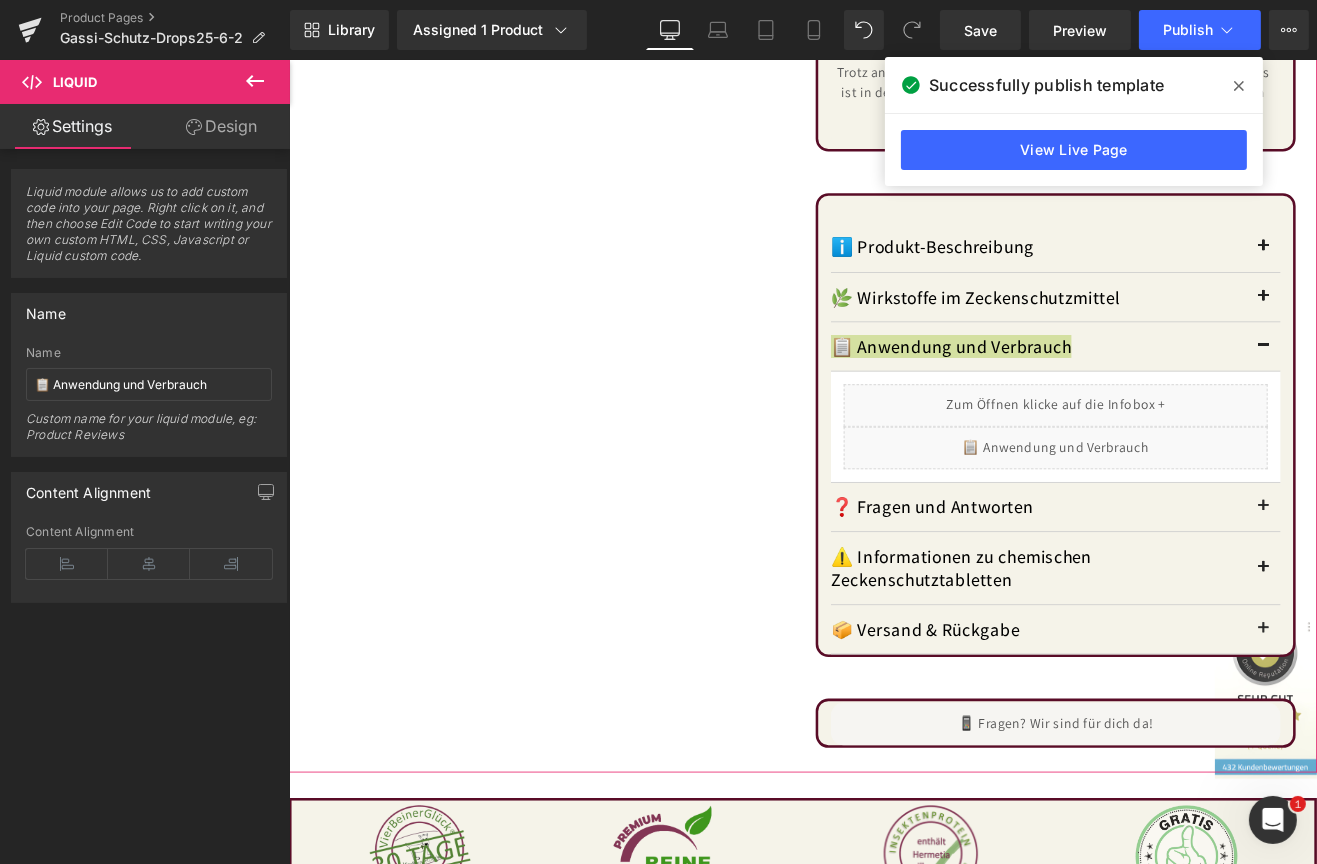 scroll, scrollTop: 1802, scrollLeft: 0, axis: vertical 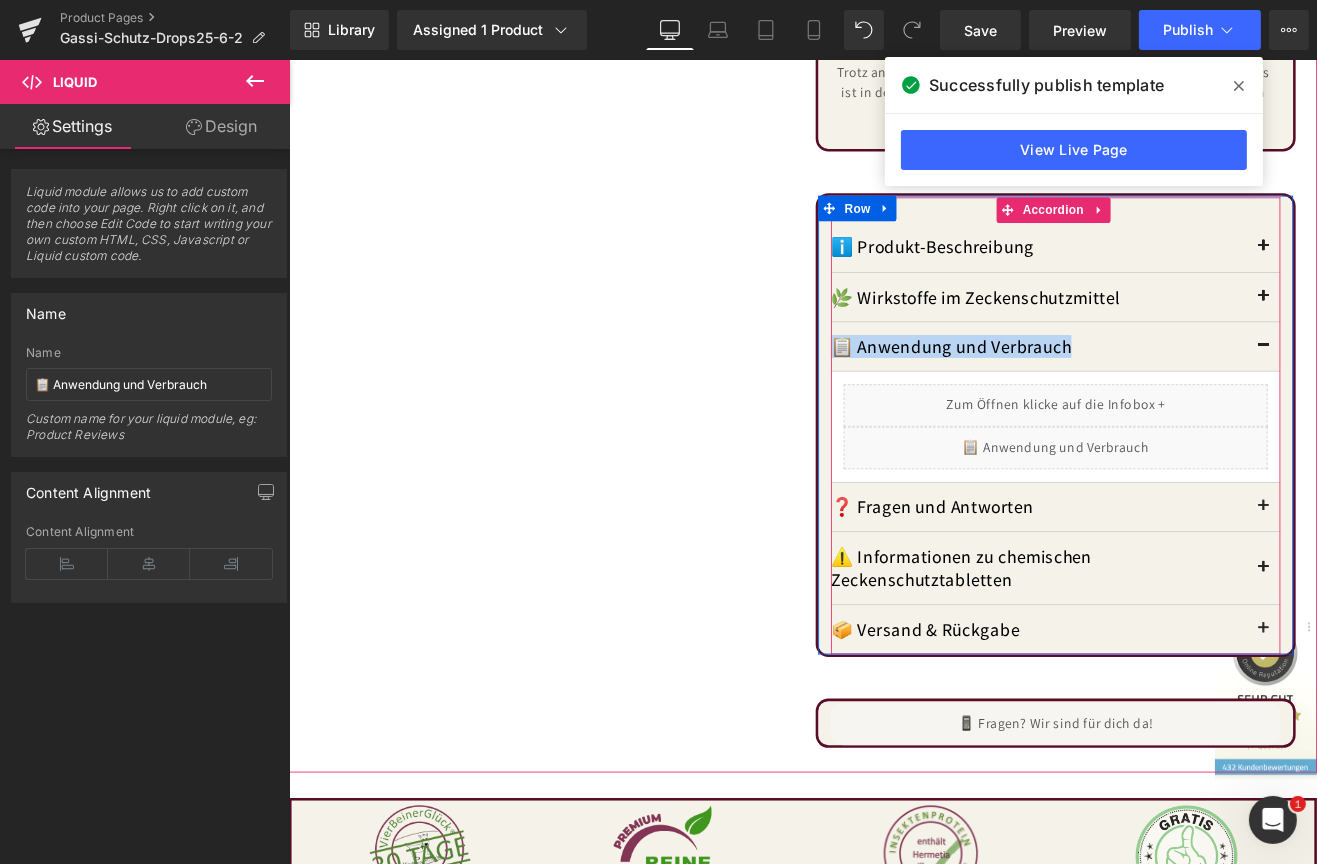 click at bounding box center [1435, 586] 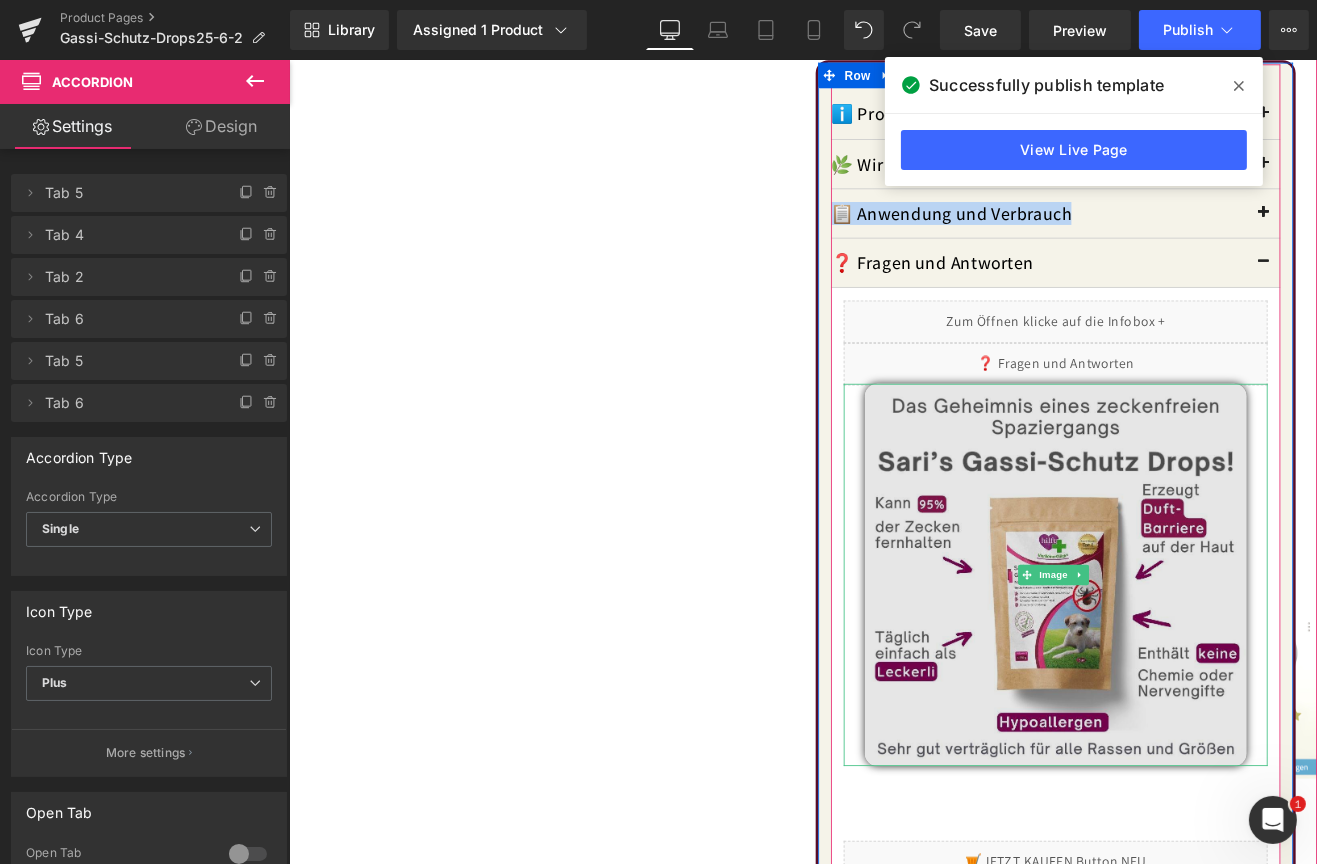 scroll, scrollTop: 1902, scrollLeft: 0, axis: vertical 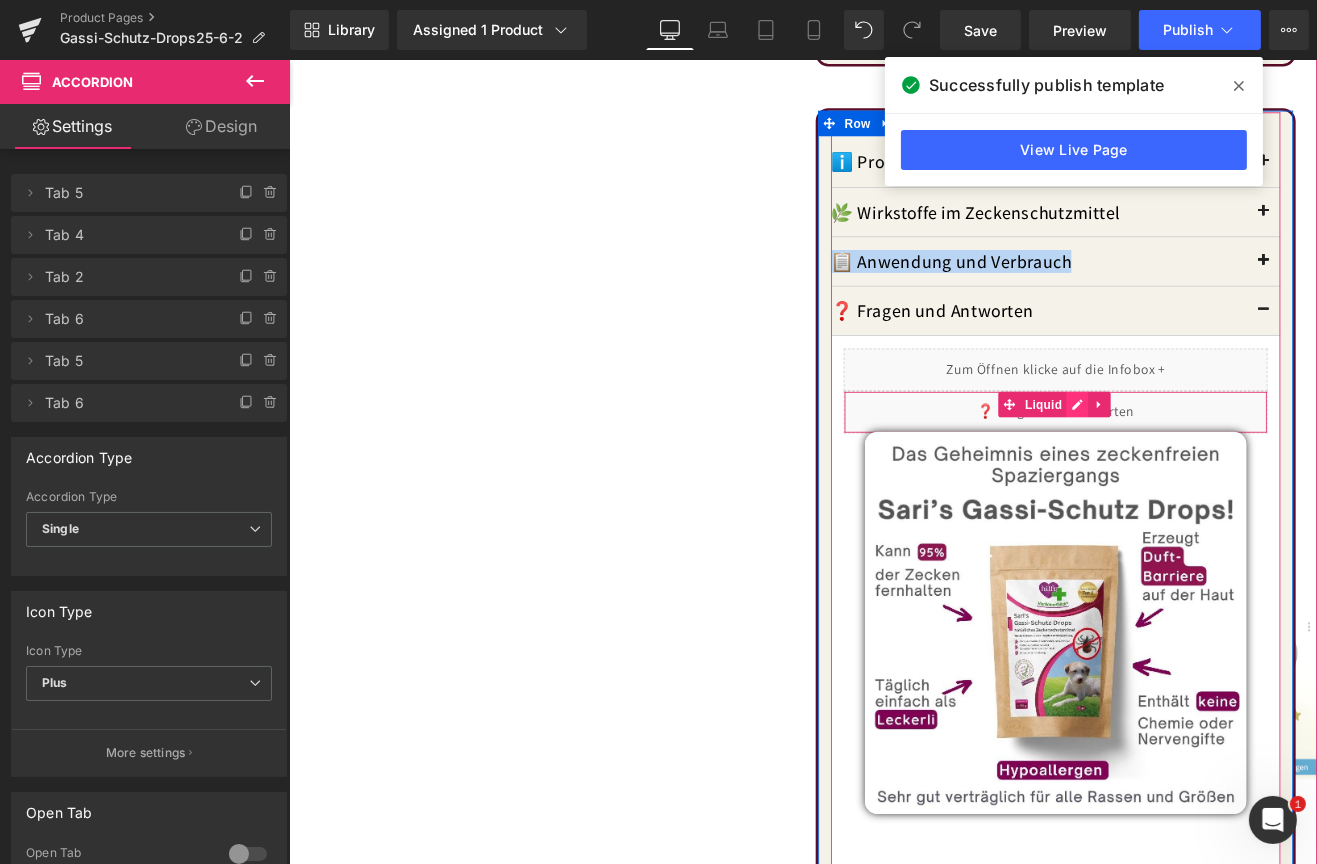 click on "Liquid" at bounding box center [1190, 475] 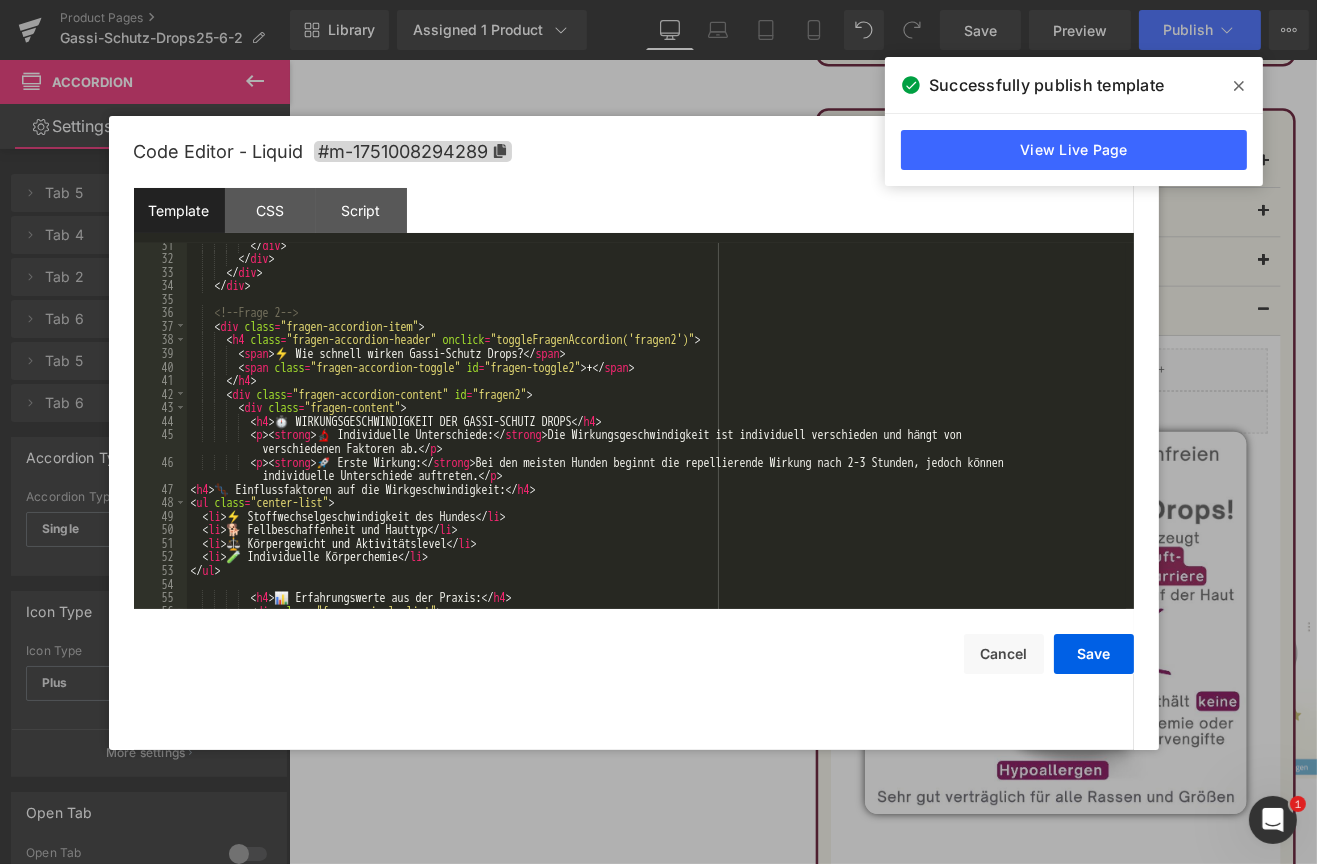 scroll, scrollTop: 480, scrollLeft: 0, axis: vertical 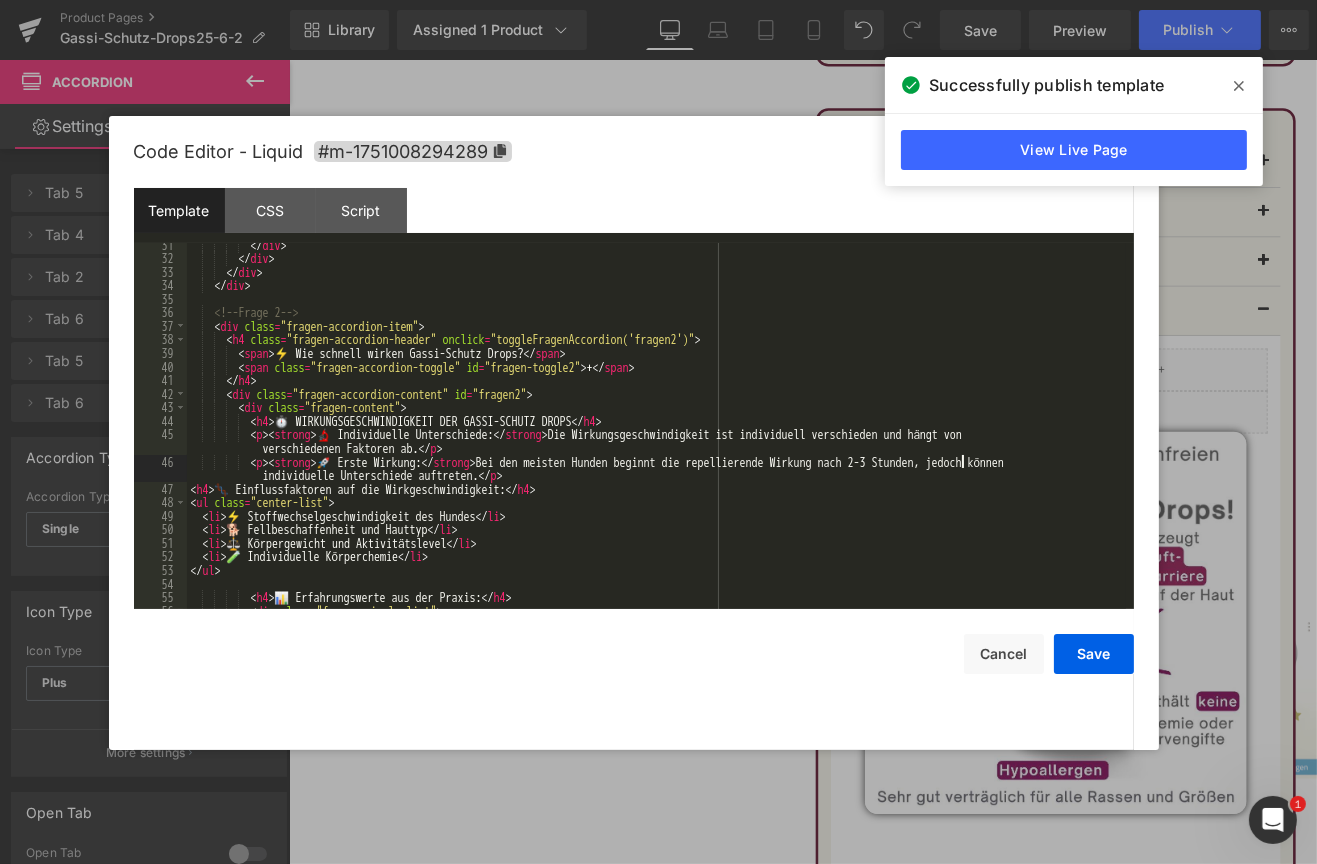 click on "</ div >             </ div >          </ div >       </ div >       <!--  Frage 2  -->       < div   class = "fragen-accordion-item" >          < h4   class = "fragen-accordion-header"   onclick = "toggleFragenAccordion('fragen2')" >             < span > ⚡ Wie schnell wirken Gassi-Schutz Drops? </ span >             < span   class = "fragen-accordion-toggle"   id = "fragen-toggle2" > + </ span >          </ h4 >          < div   class = "fragen-accordion-content"   id = "fragen2" >             < div   class = "fragen-content" >                < h4 > ⏱️ WIRKUNGSGESCHWINDIGKEIT DER GASSI-SCHUTZ DROPS </ h4 >                < p > < strong > 🔬 Individuelle Unterschiede: </ strong >  Die Wirkungsgeschwindigkeit ist individuell verschieden und hängt von               verschiedenen Faktoren ab. </ p >                < p > < strong > 🚀 Erste Wirkung: </ strong >  Bei den meisten Hunden beginnt die repellierende Wirkung nach 2-3 Stunden, jedoch können" at bounding box center (656, 435) 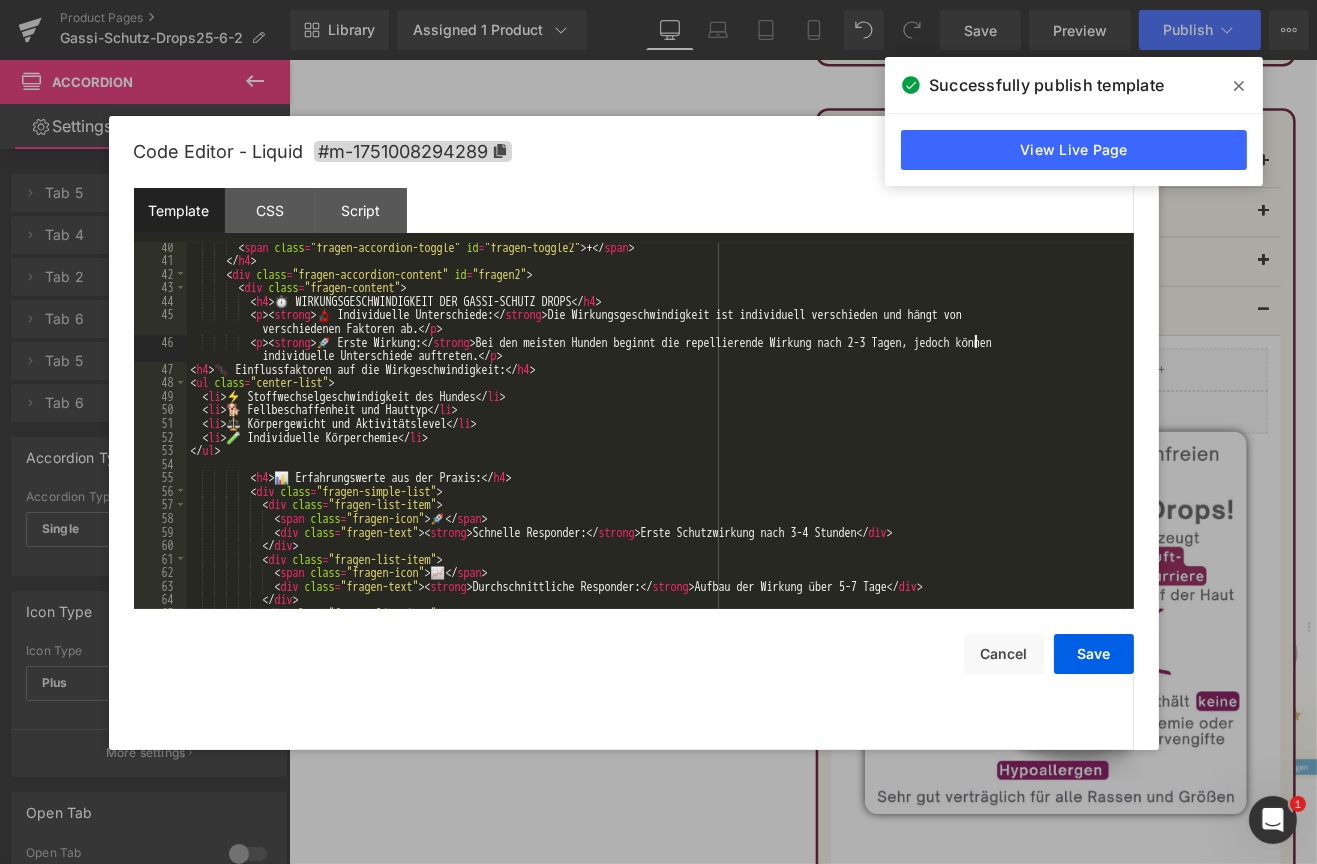scroll, scrollTop: 600, scrollLeft: 0, axis: vertical 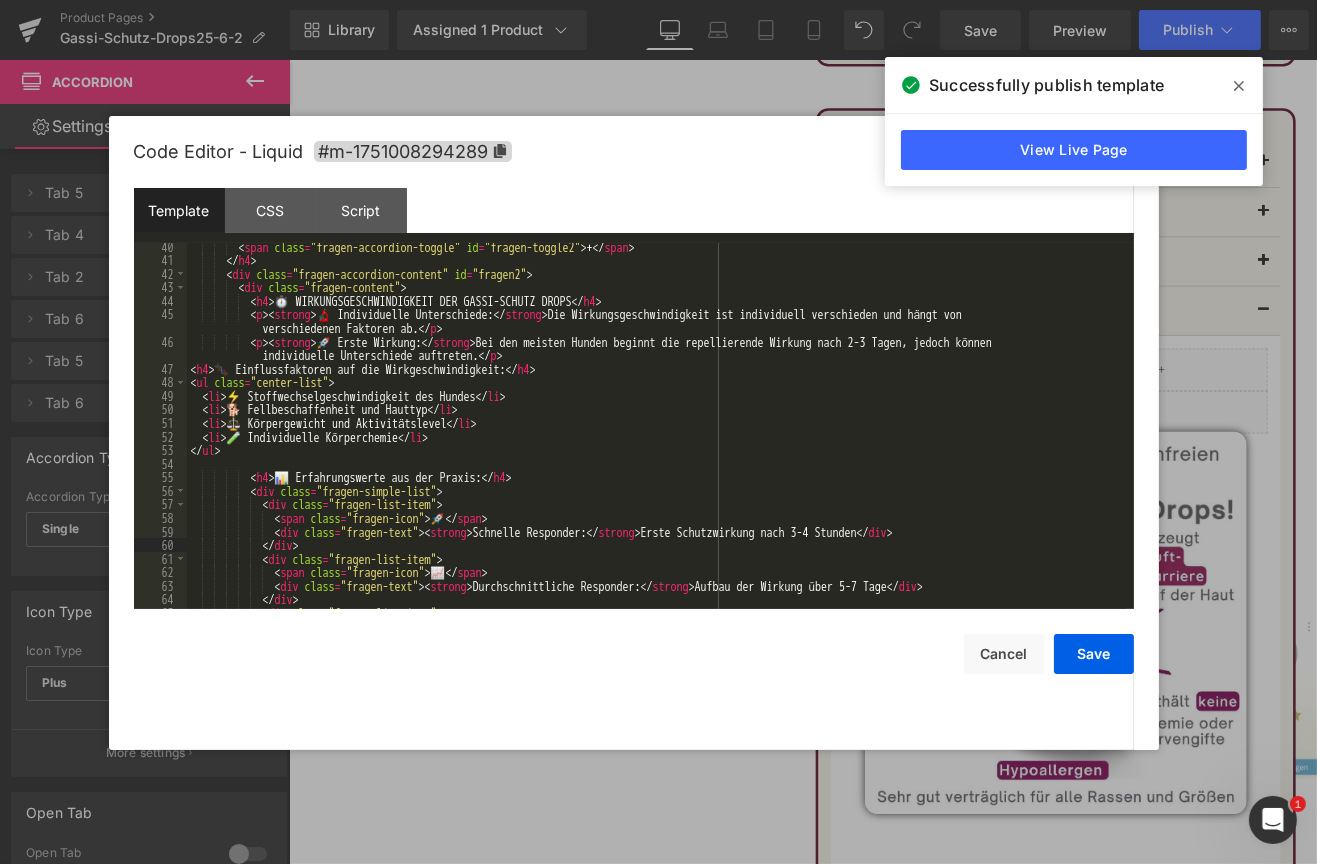 drag, startPoint x: 857, startPoint y: 541, endPoint x: 872, endPoint y: 541, distance: 15 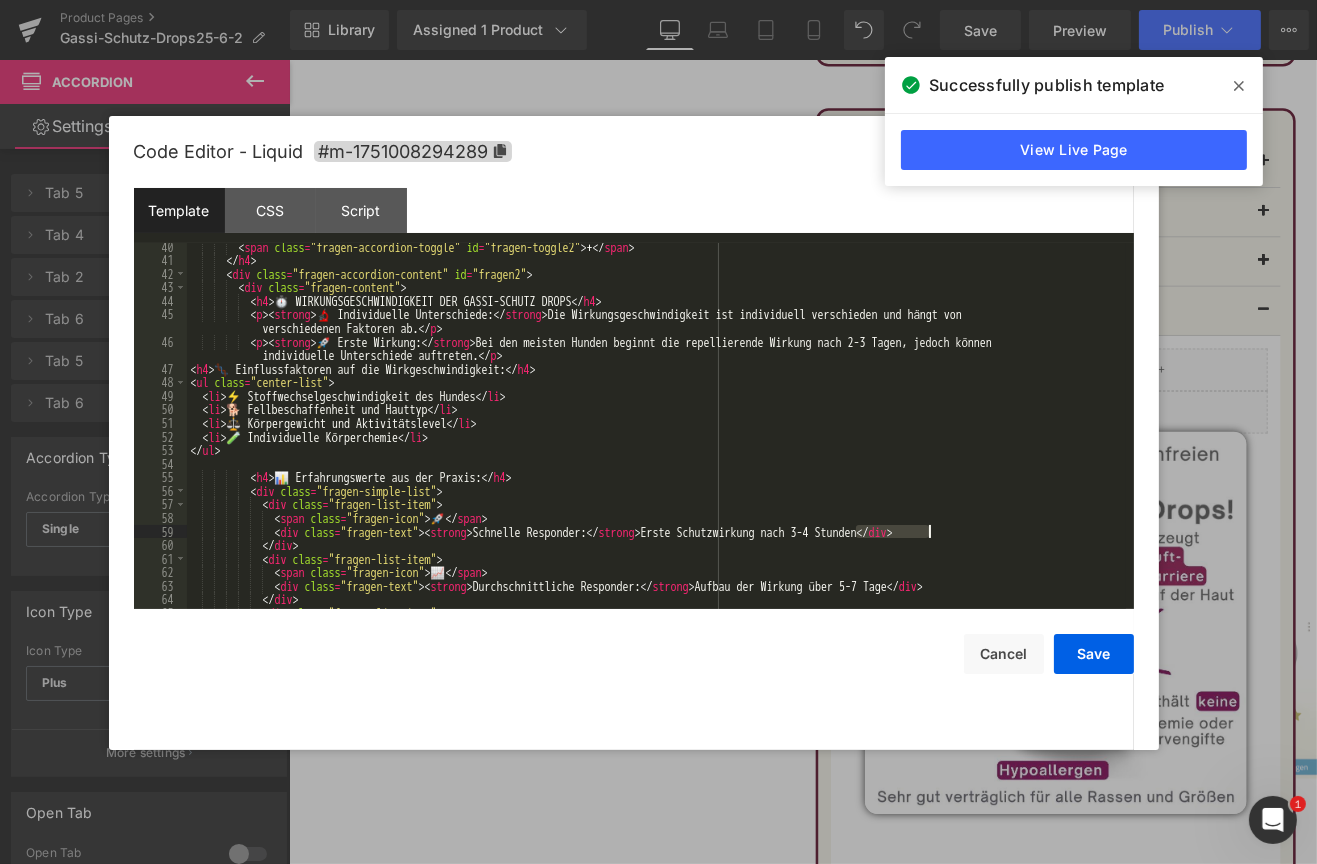 drag, startPoint x: 854, startPoint y: 529, endPoint x: 927, endPoint y: 534, distance: 73.171036 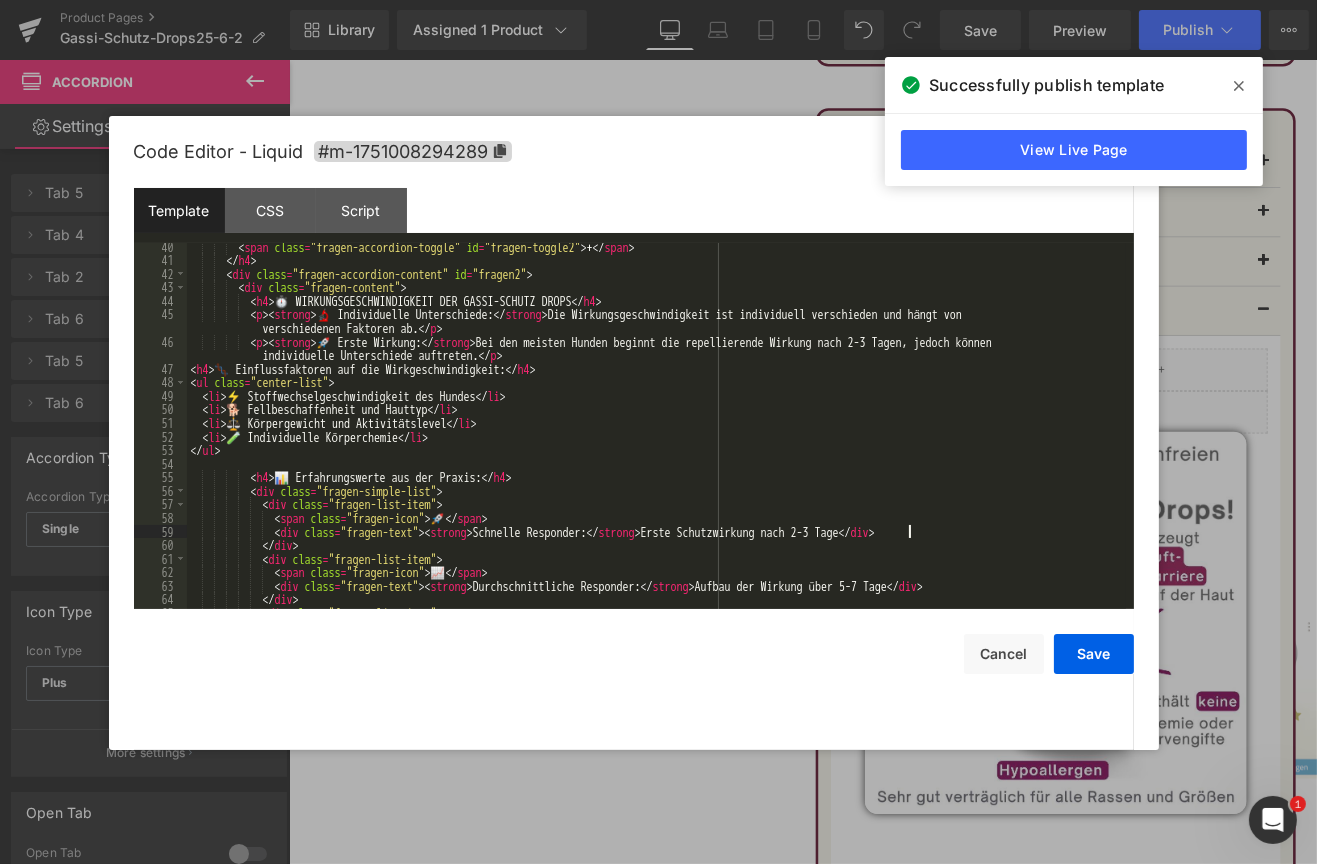 scroll, scrollTop: 660, scrollLeft: 0, axis: vertical 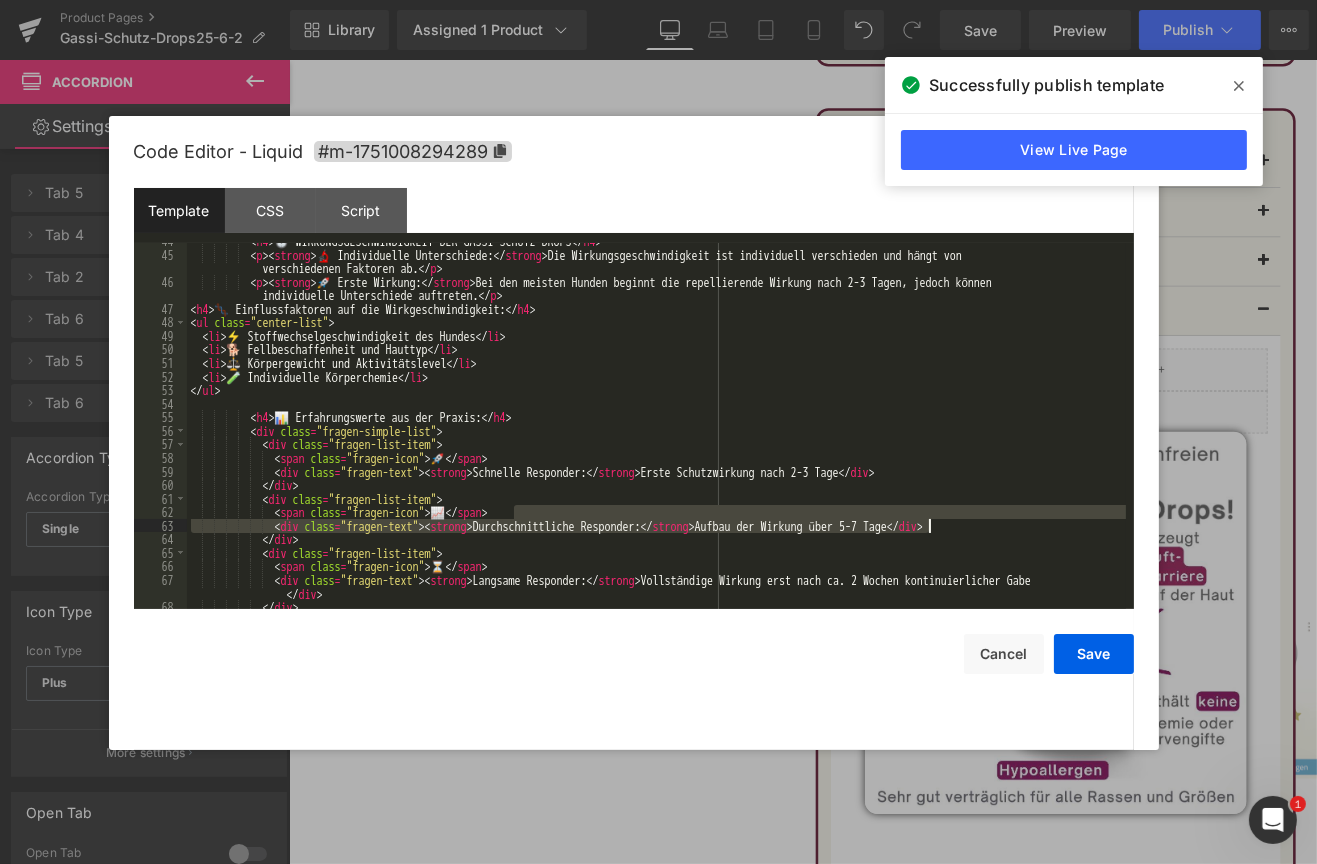 drag, startPoint x: 922, startPoint y: 519, endPoint x: 927, endPoint y: 531, distance: 13 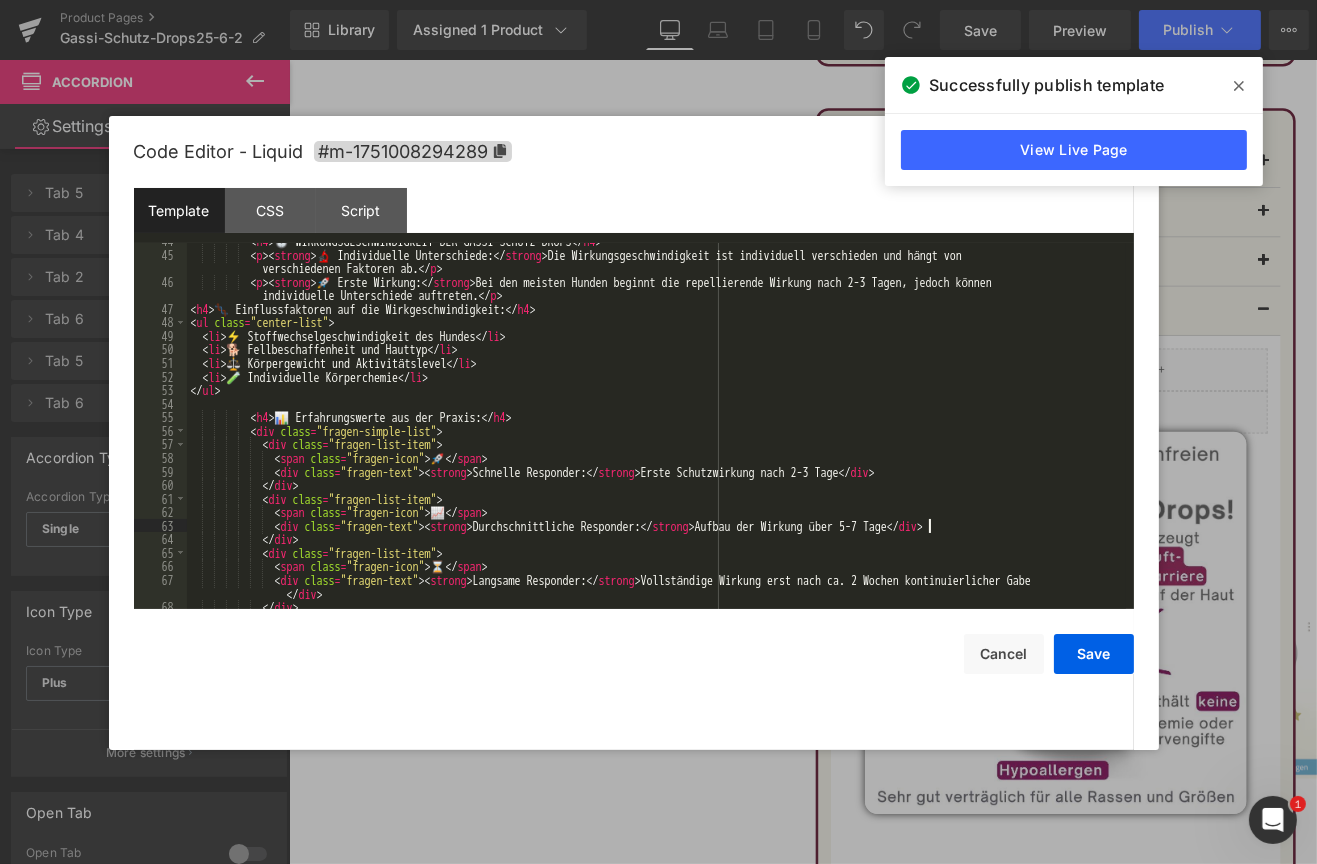 click on "< h4 > ⏱️ WIRKUNGSGESCHWINDIGKEIT DER GASSI-SCHUTZ DROPS </ h4 >                < p > < strong > 🔬 Individuelle Unterschiede: </ strong >  Die Wirkungsgeschwindigkeit ist individuell verschieden und hängt von               verschiedenen Faktoren ab. </ p >                < p > < strong > 🚀 Erste Wirkung: </ strong >  Bei den meisten Hunden beginnt die repellierende Wirkung nach 2-3 Tagen, jedoch können               individuelle Unterschiede auftreten. </ p > < h4 > 🧬 Einflussfaktoren auf die Wirkgeschwindigkeit: </ h4 > < ul   class = "center-list" >    < li > ⚡ Stoffwechselgeschwindigkeit des Hundes </ li >    < li > 🐕 Fellbeschaffenheit und Hauttyp </ li >    < li > ⚖️ Körpergewicht und Aktivitätslevel </ li >    < li > 🧪 Individuelle Körperchemie </ li > </ ul >                < h4 > 📊 Erfahrungswerte aus der Praxis: </ h4 >                < div   class = "fragen-simple-list" >                   < div   class = "fragen-list-item" >" at bounding box center [656, 431] 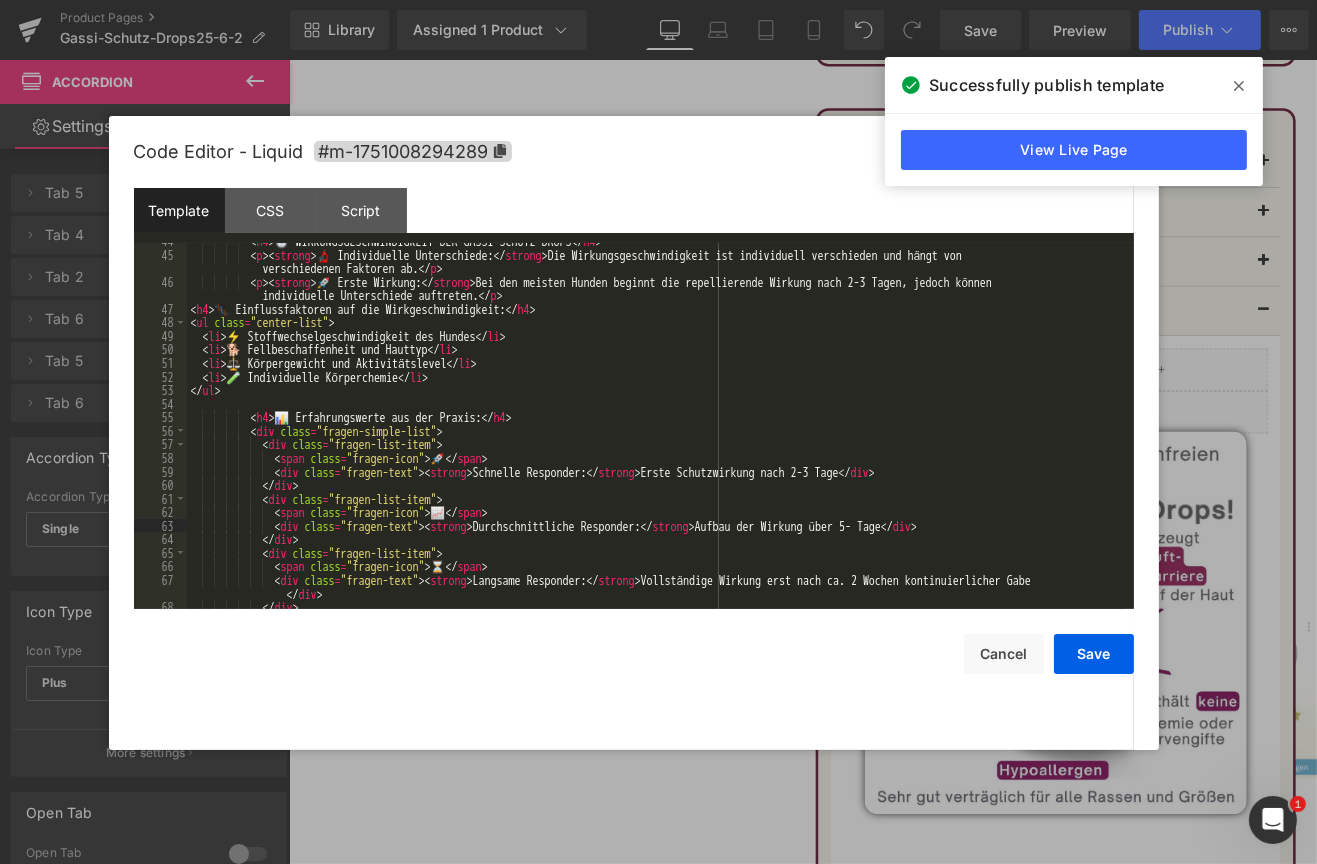 type 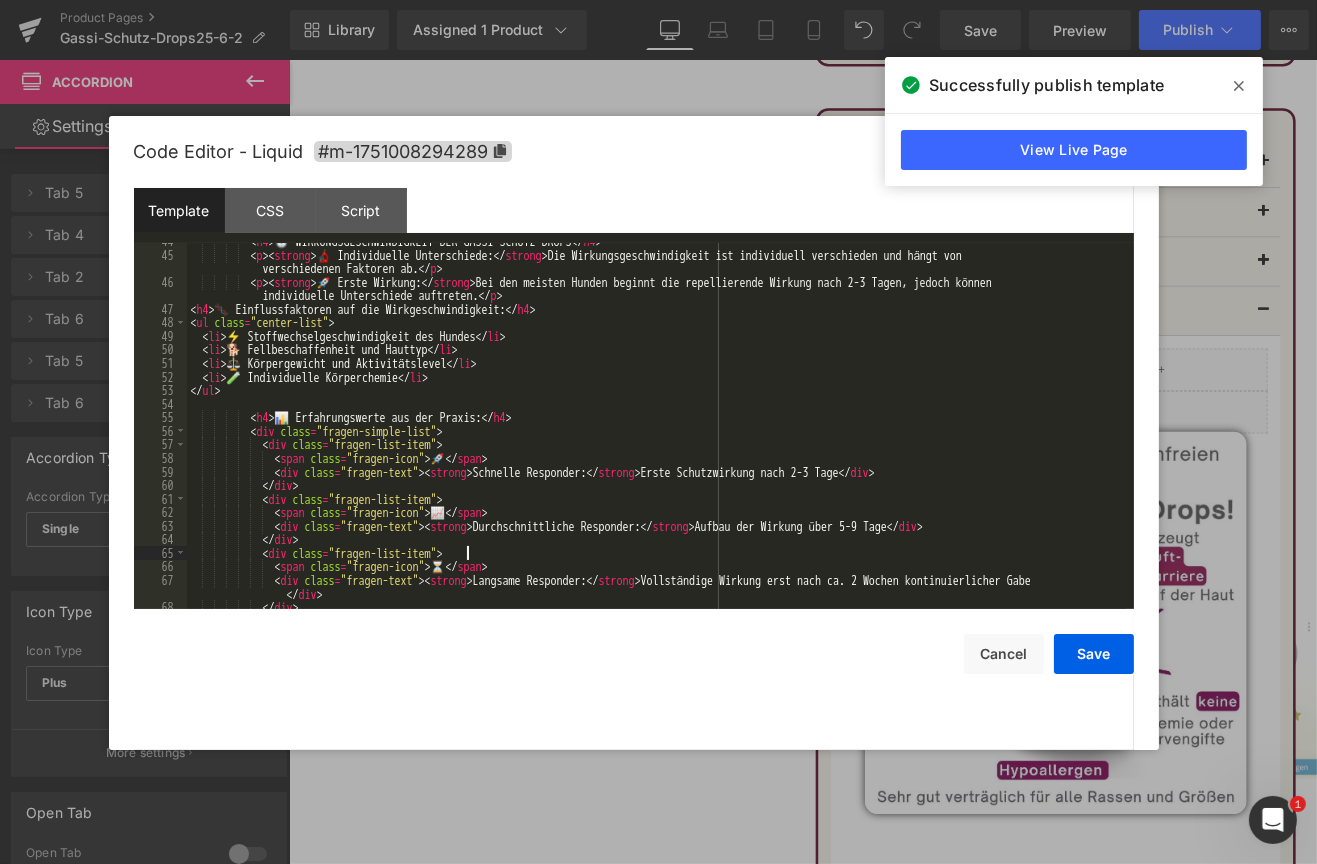 click on "< h4 > ⏱️ WIRKUNGSGESCHWINDIGKEIT DER GASSI-SCHUTZ DROPS </ h4 >                < p > < strong > 🔬 Individuelle Unterschiede: </ strong >  Die Wirkungsgeschwindigkeit ist individuell verschieden und hängt von               verschiedenen Faktoren ab. </ p >                < p > < strong > 🚀 Erste Wirkung: </ strong >  Bei den meisten Hunden beginnt die repellierende Wirkung nach 2-3 Tagen, jedoch können               individuelle Unterschiede auftreten. </ p > < h4 > 🧬 Einflussfaktoren auf die Wirkgeschwindigkeit: </ h4 > < ul   class = "center-list" >    < li > ⚡ Stoffwechselgeschwindigkeit des Hundes </ li >    < li > 🐕 Fellbeschaffenheit und Hauttyp </ li >    < li > ⚖️ Körpergewicht und Aktivitätslevel </ li >    < li > 🧪 Individuelle Körperchemie </ li > </ ul >                < h4 > 📊 Erfahrungswerte aus der Praxis: </ h4 >                < div   class = "fragen-simple-list" >                   < div   class = "fragen-list-item" >" at bounding box center (656, 431) 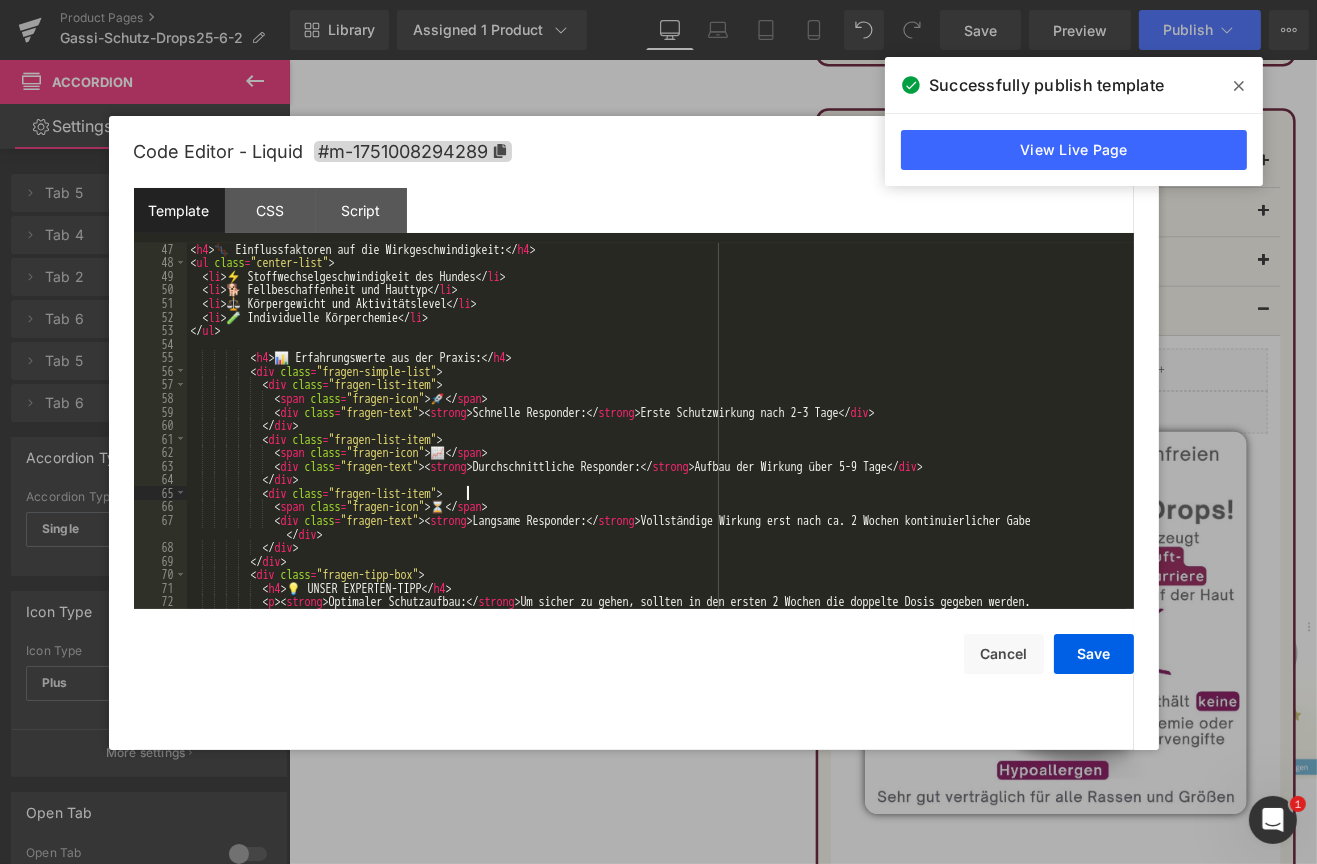 scroll, scrollTop: 720, scrollLeft: 0, axis: vertical 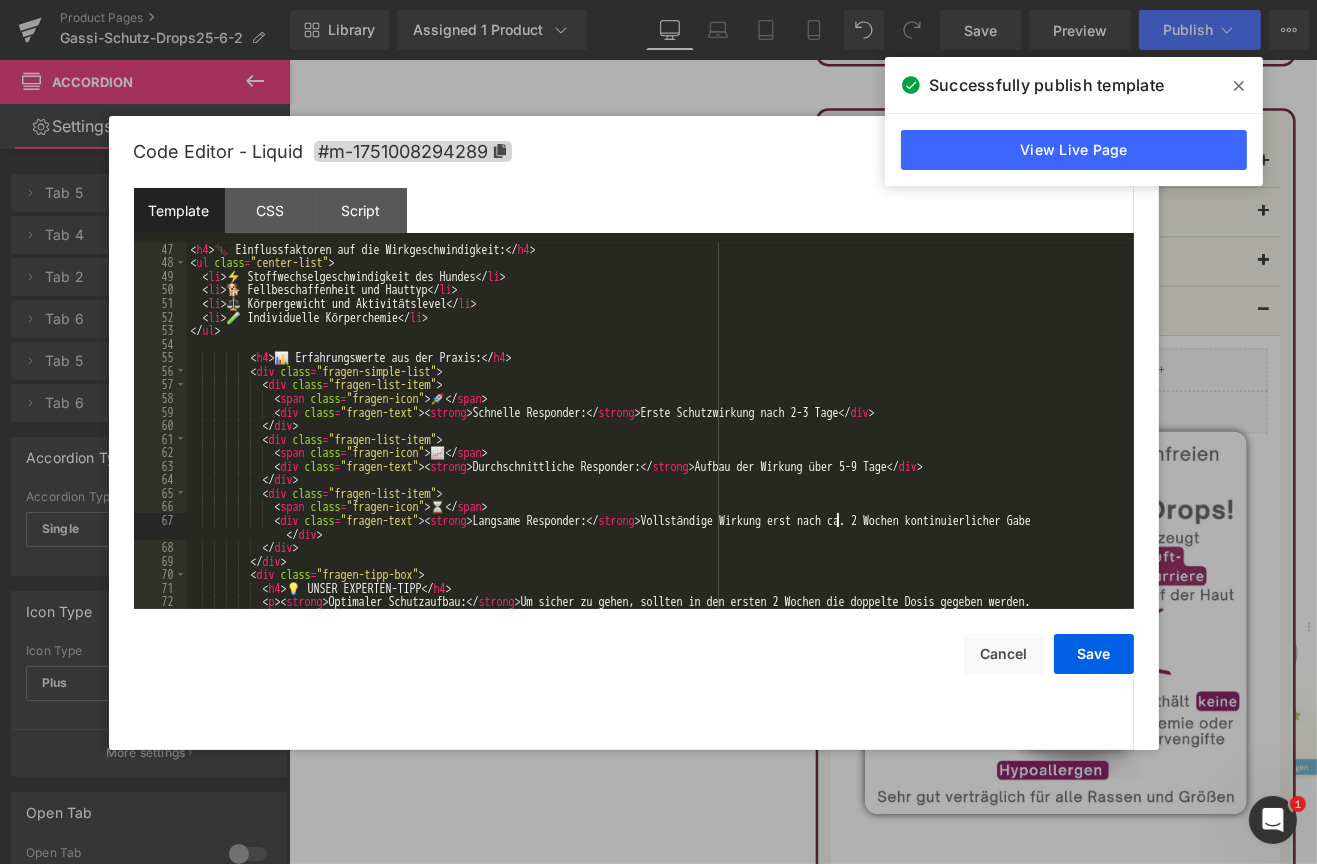 click on "< h4 > 🧬 Einflussfaktoren auf die Wirkgeschwindigkeit: </ h4 > < ul   class = "center-list" >    < li > ⚡ Stoffwechselgeschwindigkeit des Hundes </ li >    < li > 🐕 Fellbeschaffenheit und Hauttyp </ li >    < li > ⚖️ Körpergewicht und Aktivitätslevel </ li >    < li > 🧪 Individuelle Körperchemie </ li > </ ul >                < h4 > 📊 Erfahrungswerte aus der Praxis: </ h4 >                < div   class = "fragen-simple-list" >                   < div   class = "fragen-list-item" >                      < span   class = "fragen-icon" > 🚀 </ span >                      < div   class = "fragen-text" > < strong > Schnelle Responder: </ strong >  Erste Schutzwirkung nach 2-3 Tage </ div >                   </ div >                   < div   class = "fragen-list-item" >                      < span   class = "fragen-icon" > 📈 </ span >                      < div   class = "fragen-text" > < strong > Durchschnittliche Responder: </ strong >  Aufbau der Wirkung über 5-9 Tage </ div >" at bounding box center (656, 445) 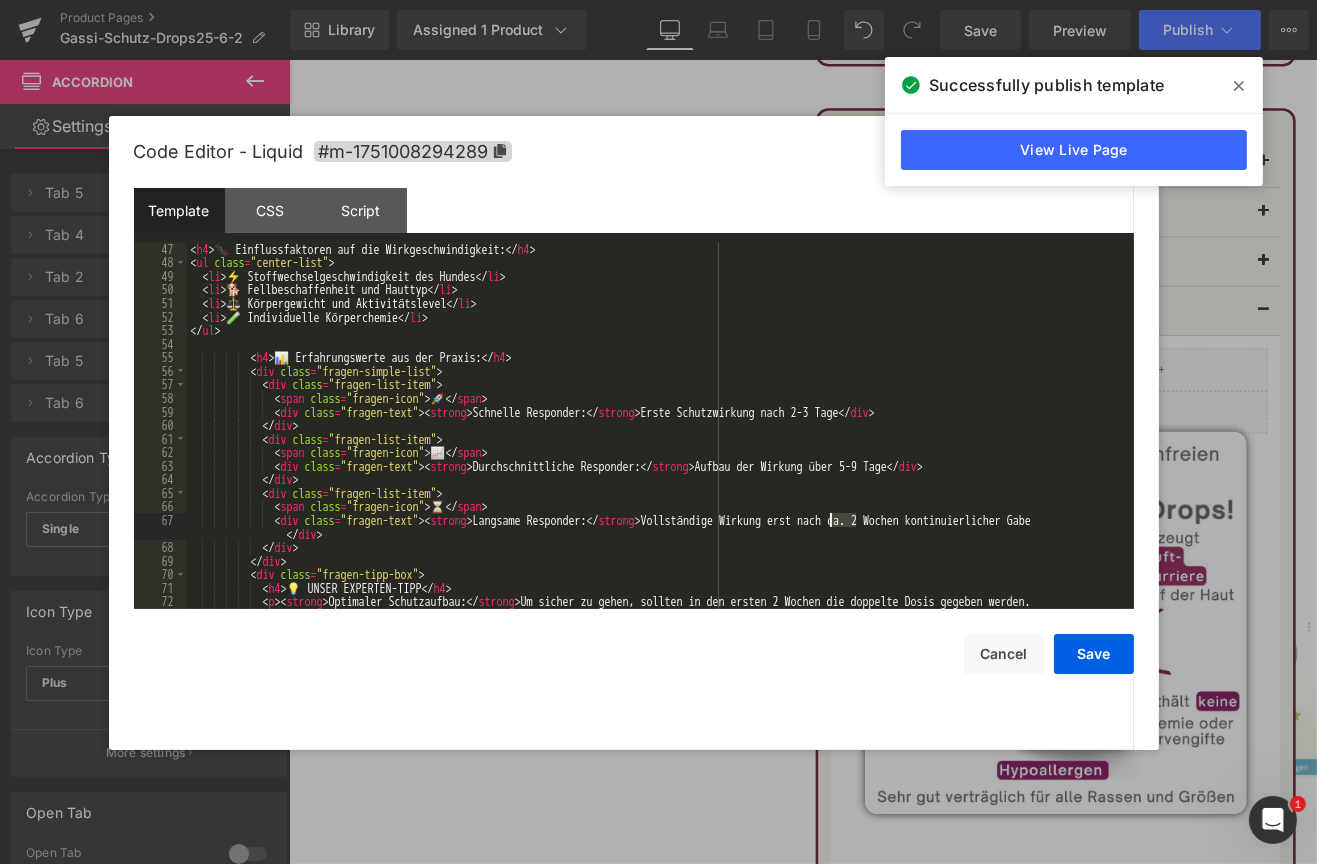 click on "< h4 > 🧬 Einflussfaktoren auf die Wirkgeschwindigkeit: </ h4 > < ul   class = "center-list" >    < li > ⚡ Stoffwechselgeschwindigkeit des Hundes </ li >    < li > 🐕 Fellbeschaffenheit und Hauttyp </ li >    < li > ⚖️ Körpergewicht und Aktivitätslevel </ li >    < li > 🧪 Individuelle Körperchemie </ li > </ ul >                < h4 > 📊 Erfahrungswerte aus der Praxis: </ h4 >                < div   class = "fragen-simple-list" >                   < div   class = "fragen-list-item" >                      < span   class = "fragen-icon" > 🚀 </ span >                      < div   class = "fragen-text" > < strong > Schnelle Responder: </ strong >  Erste Schutzwirkung nach 2-3 Tage </ div >                   </ div >                   < div   class = "fragen-list-item" >                      < span   class = "fragen-icon" > 📈 </ span >                      < div   class = "fragen-text" > < strong > Durchschnittliche Responder: </ strong >  Aufbau der Wirkung über 5-9 Tage </ div >" at bounding box center [656, 445] 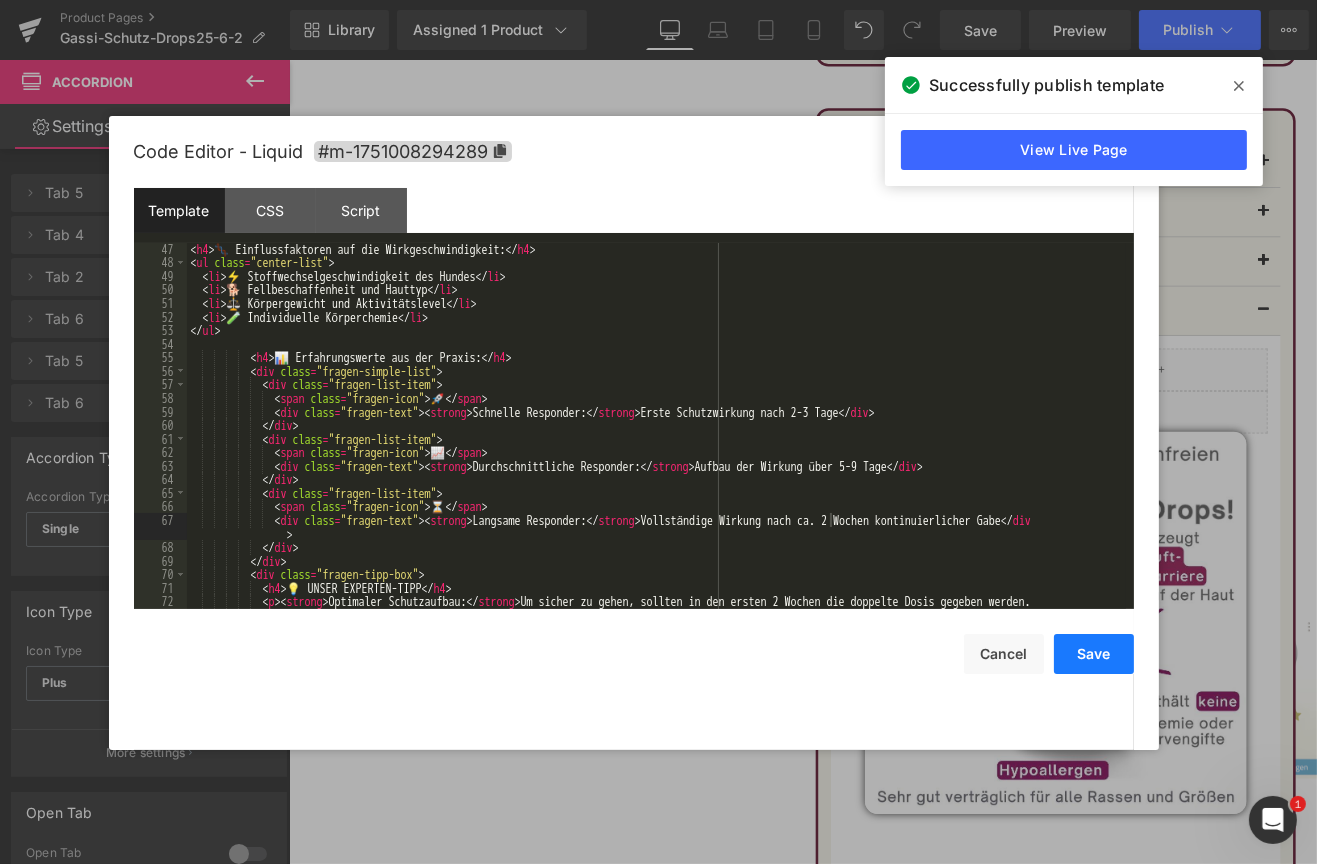 click on "Save" at bounding box center [1094, 654] 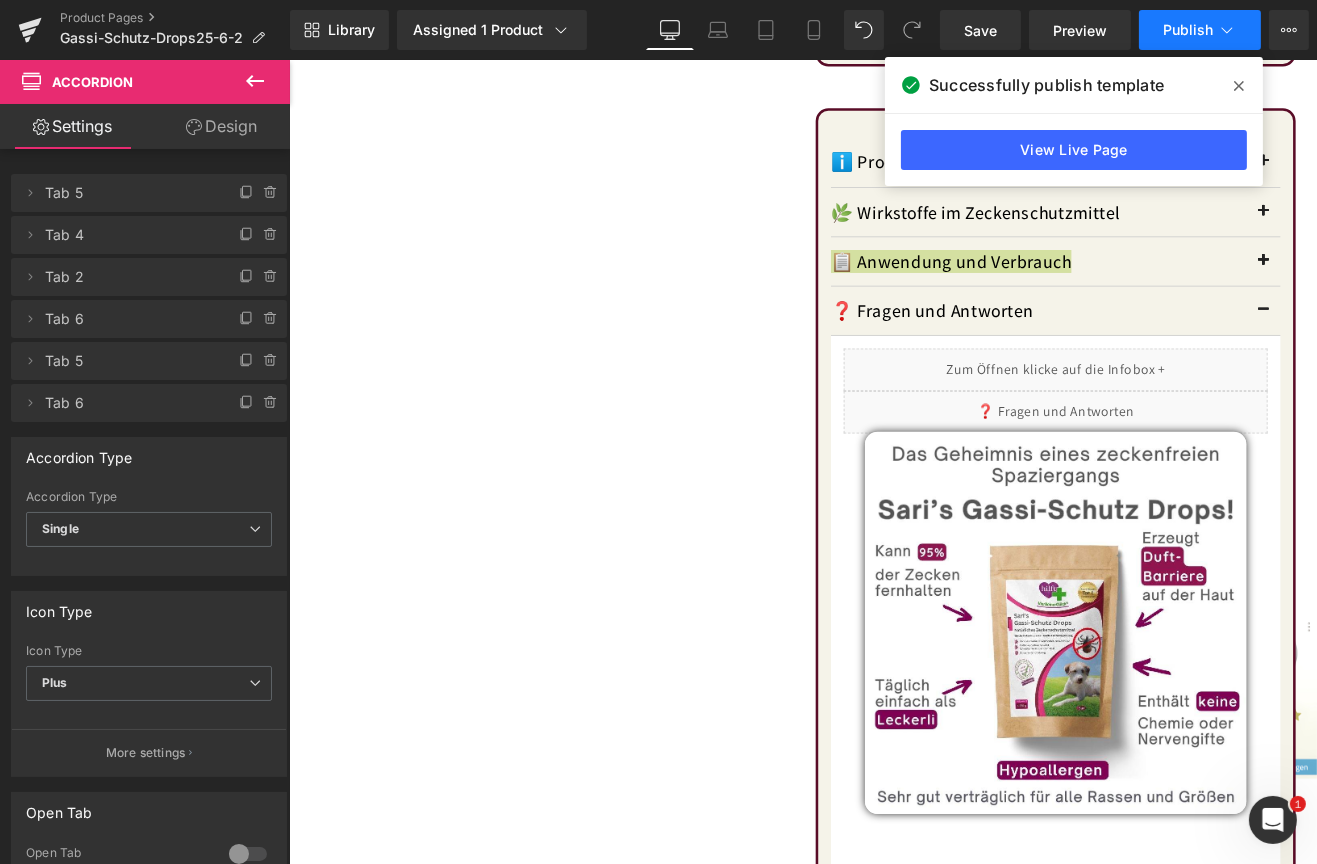 click on "Publish" at bounding box center (1188, 30) 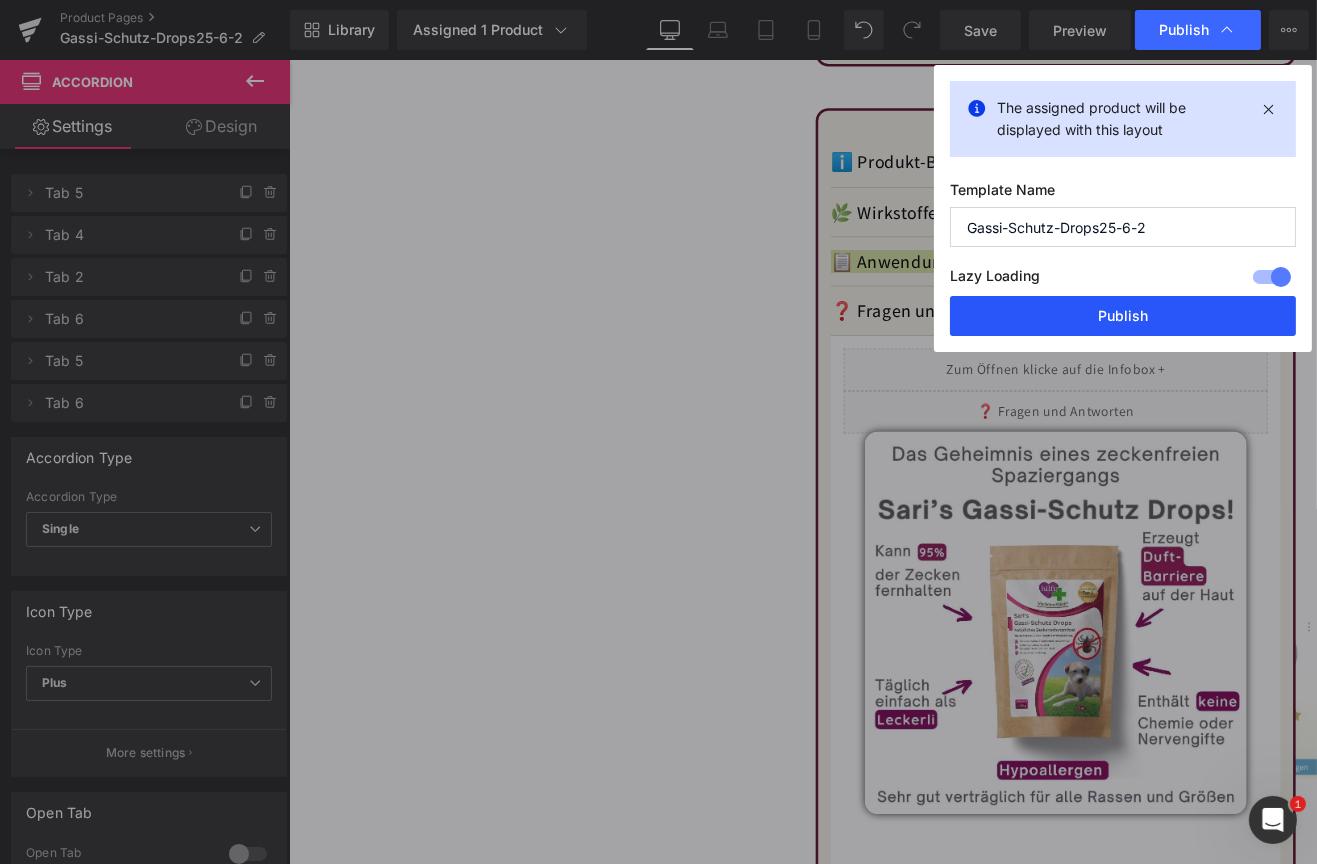 click on "Publish" at bounding box center [1123, 316] 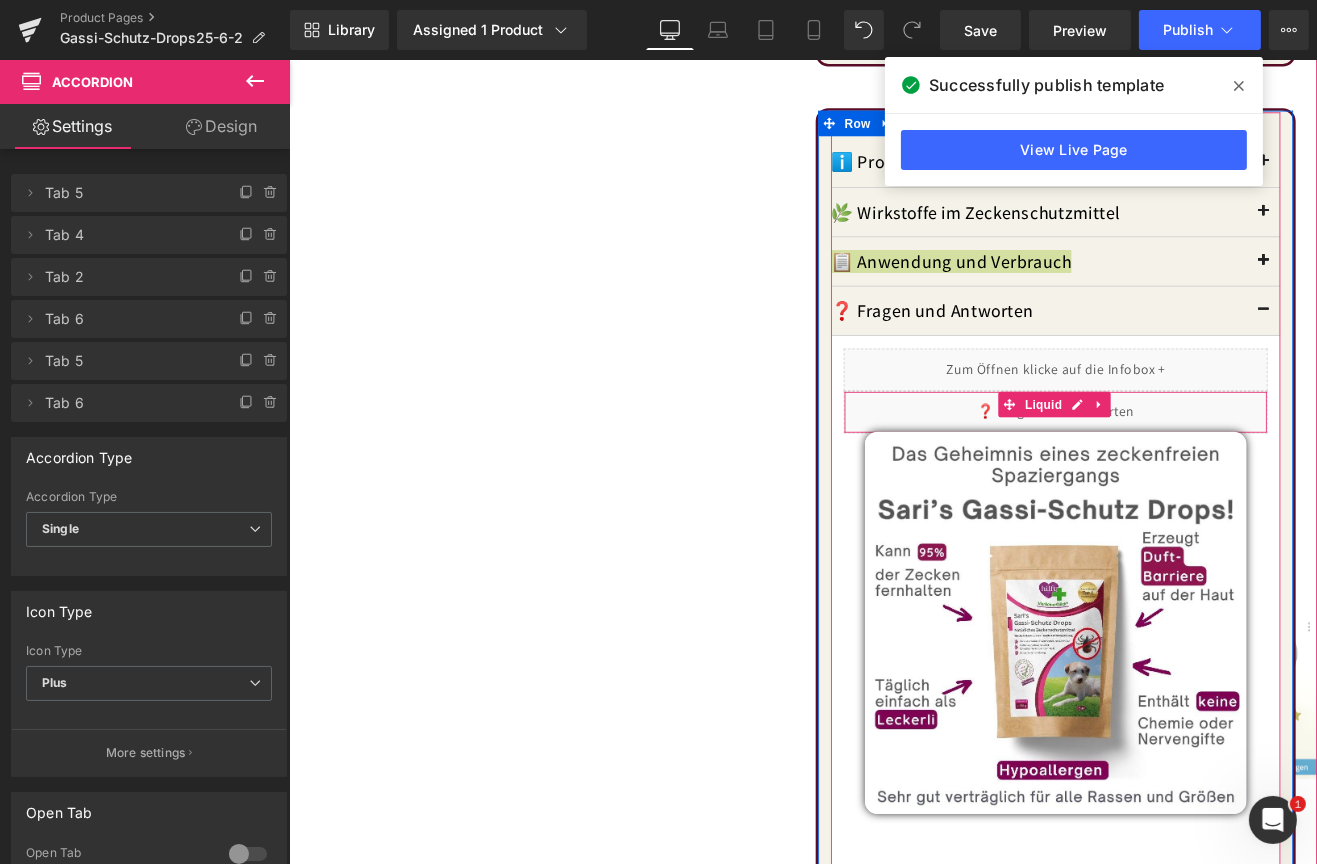 click on "Liquid" at bounding box center [1190, 475] 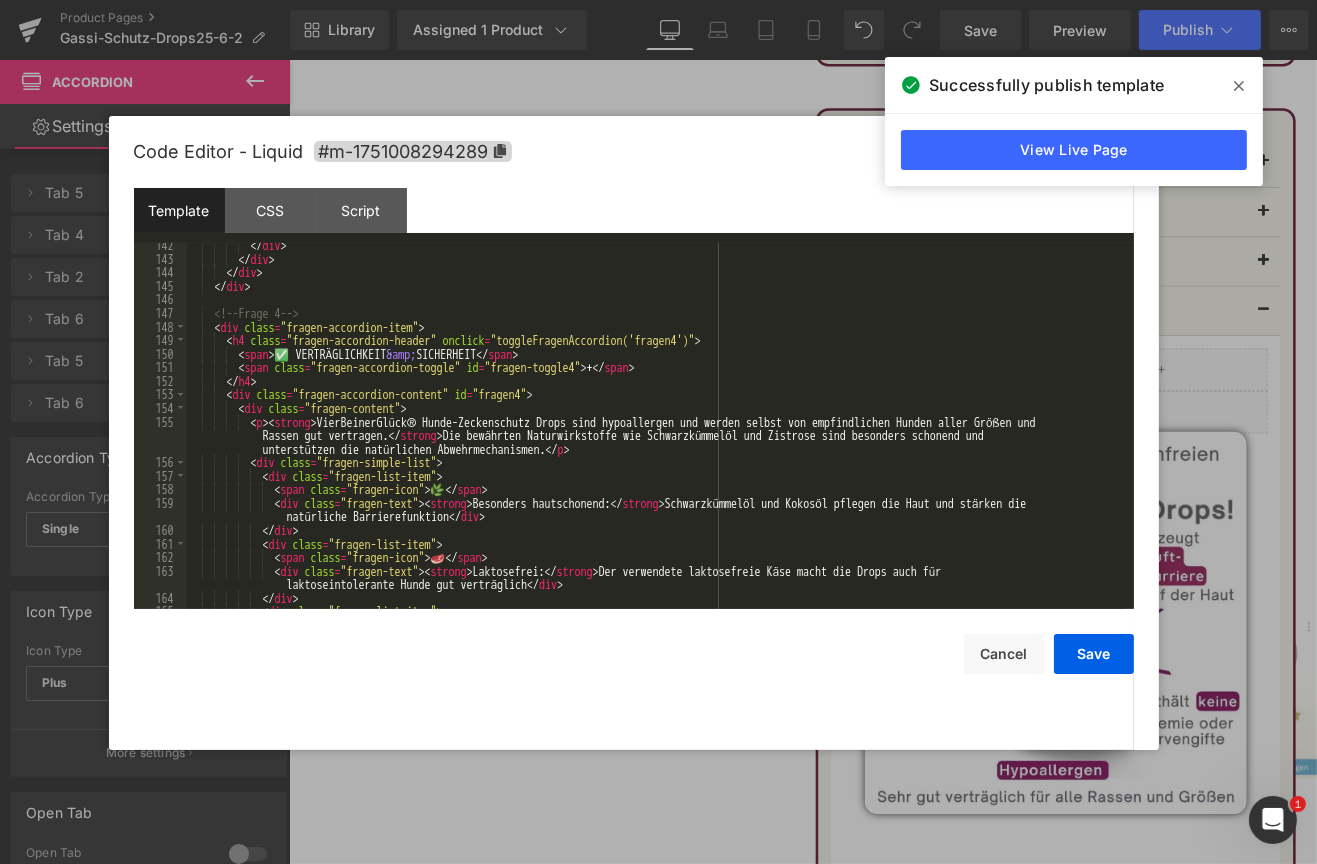 scroll, scrollTop: 2100, scrollLeft: 0, axis: vertical 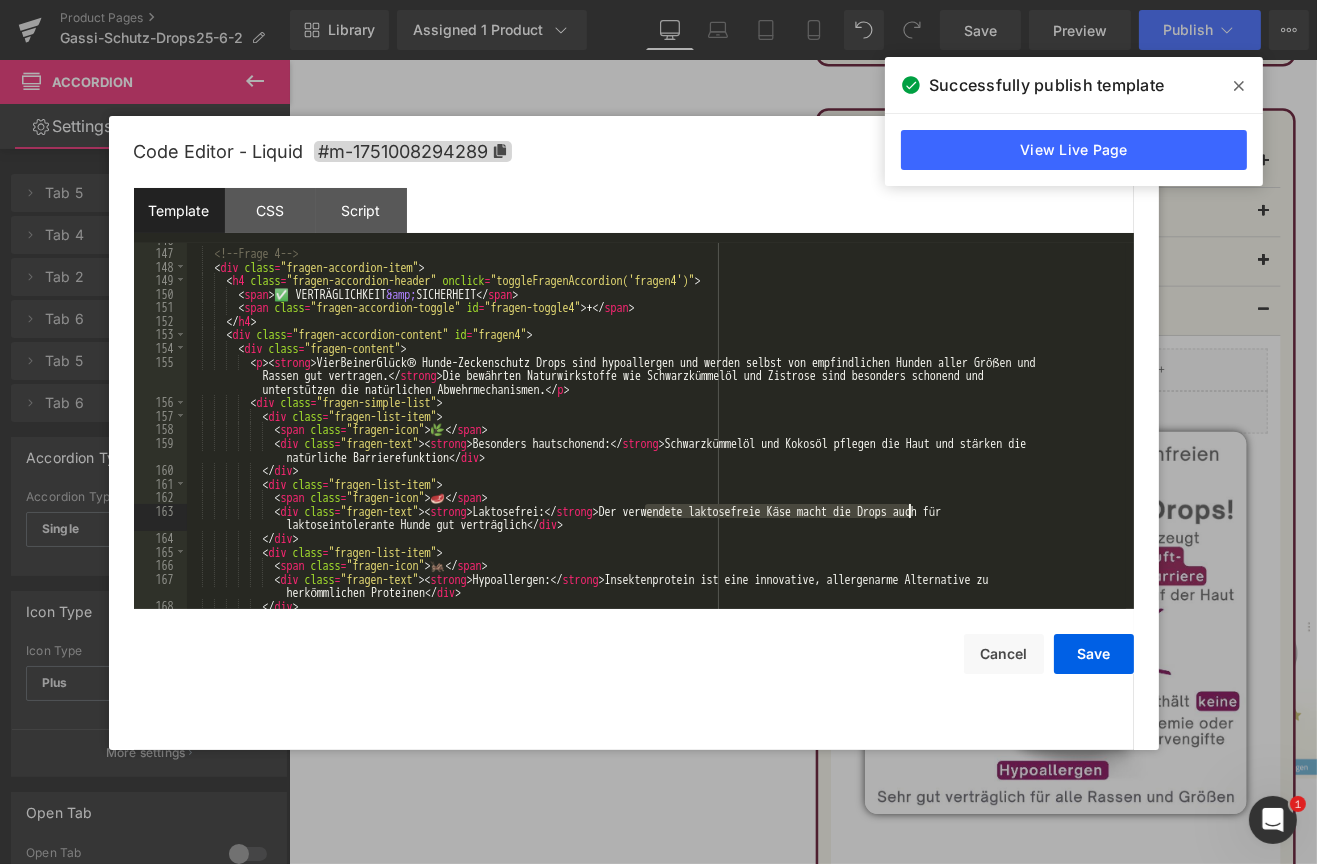 drag, startPoint x: 647, startPoint y: 511, endPoint x: 909, endPoint y: 513, distance: 262.00763 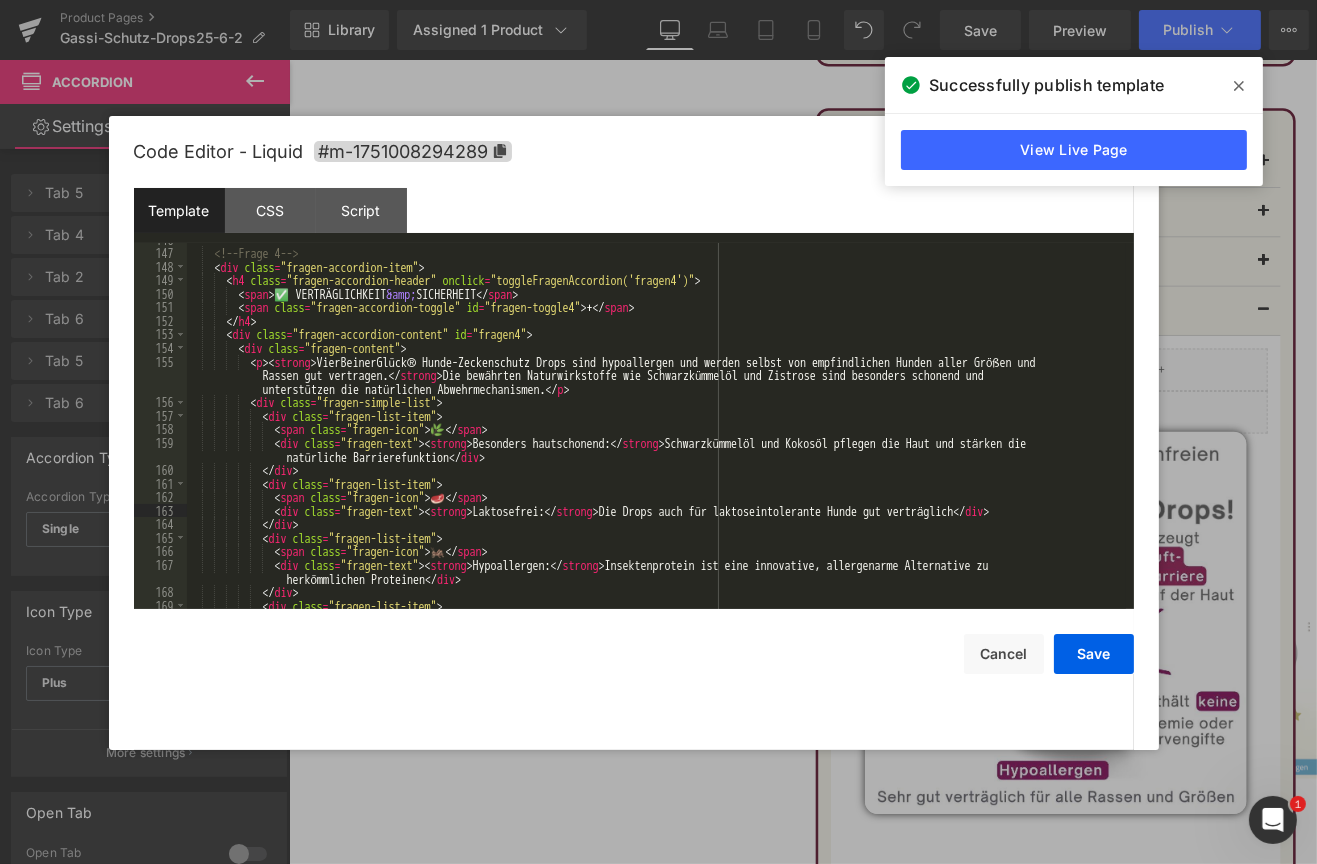 click on "<!--  Frage 4  -->       < div   class = "fragen-accordion-item" >          < h4   class = "fragen-accordion-header"   onclick = "toggleFragenAccordion('fragen4')" >             < span > ✅ VERTRÄGLICHKEIT  &amp;  SICHERHEIT </ span >             < span   class = "fragen-accordion-toggle"   id = "fragen-toggle4" > + </ span >          </ h4 >          < div   class = "fragen-accordion-content"   id = "fragen4" >             < div   class = "fragen-content" >                < p > < strong > VierBeinerGlück® Hunde-Zeckenschutz Drops sind hypoallergen und werden selbst von empfindlichen Hunden aller Größen und               Rassen gut vertragen. </ strong >  Die bewährten Naturwirkstoffe wie Schwarzkümmelöl und Zistrose sind besonders schonend und               unterstützen die natürlichen Abwehrmechanismen. </ p >                < div   class = "fragen-simple-list" >                   < div   class = "fragen-list-item" >                      < span   class = > 🌿 </ >" at bounding box center (656, 430) 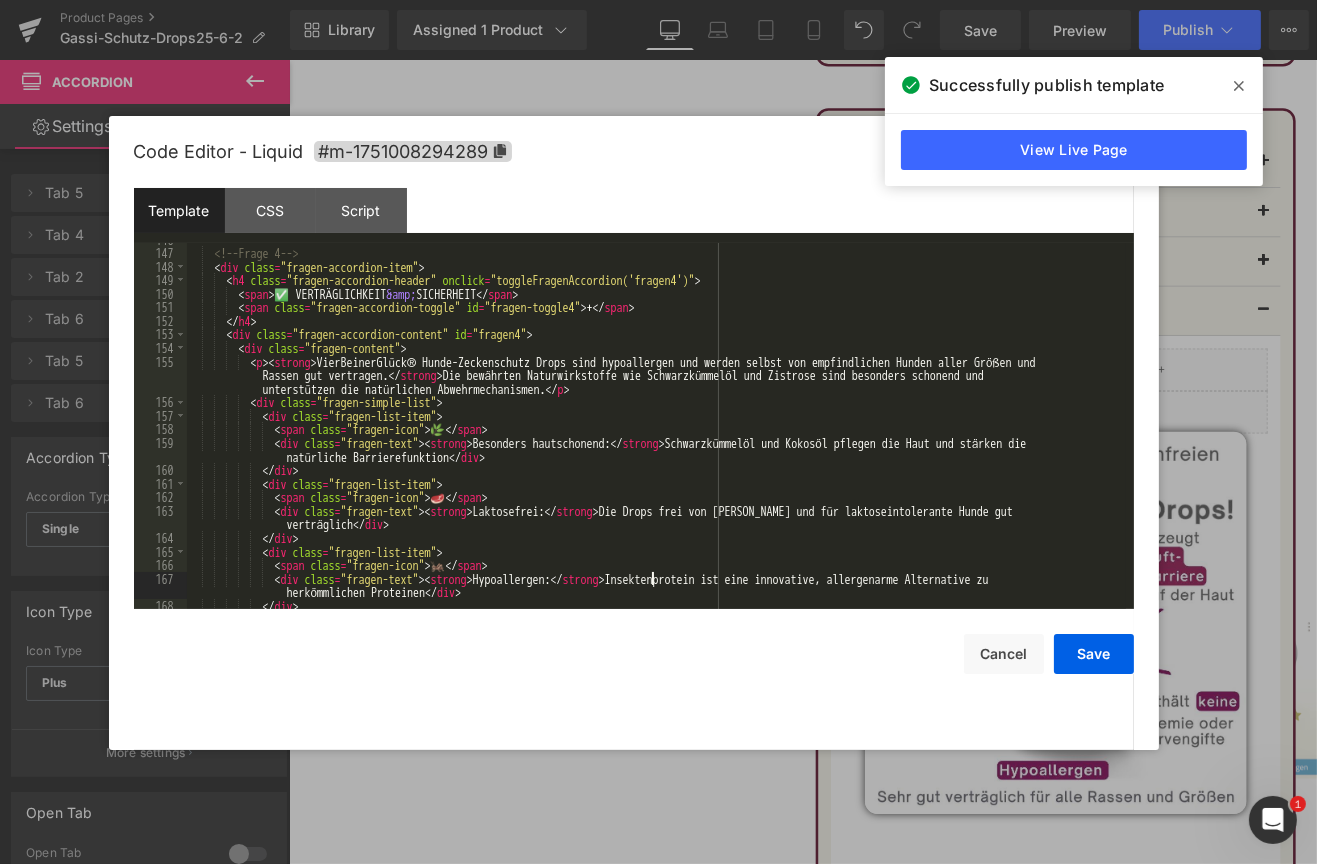click on "<!--  Frage 4  -->       < div   class = "fragen-accordion-item" >          < h4   class = "fragen-accordion-header"   onclick = "toggleFragenAccordion('fragen4')" >             < span > ✅ VERTRÄGLICHKEIT  &amp;  SICHERHEIT </ span >             < span   class = "fragen-accordion-toggle"   id = "fragen-toggle4" > + </ span >          </ h4 >          < div   class = "fragen-accordion-content"   id = "fragen4" >             < div   class = "fragen-content" >                < p > < strong > VierBeinerGlück® Hunde-Zeckenschutz Drops sind hypoallergen und werden selbst von empfindlichen Hunden aller Größen und               Rassen gut vertragen. </ strong >  Die bewährten Naturwirkstoffe wie Schwarzkümmelöl und Zistrose sind besonders schonend und               unterstützen die natürlichen Abwehrmechanismen. </ p >                < div   class = "fragen-simple-list" >                   < div   class = "fragen-list-item" >                      < span   class = > 🌿 </ >" at bounding box center [656, 430] 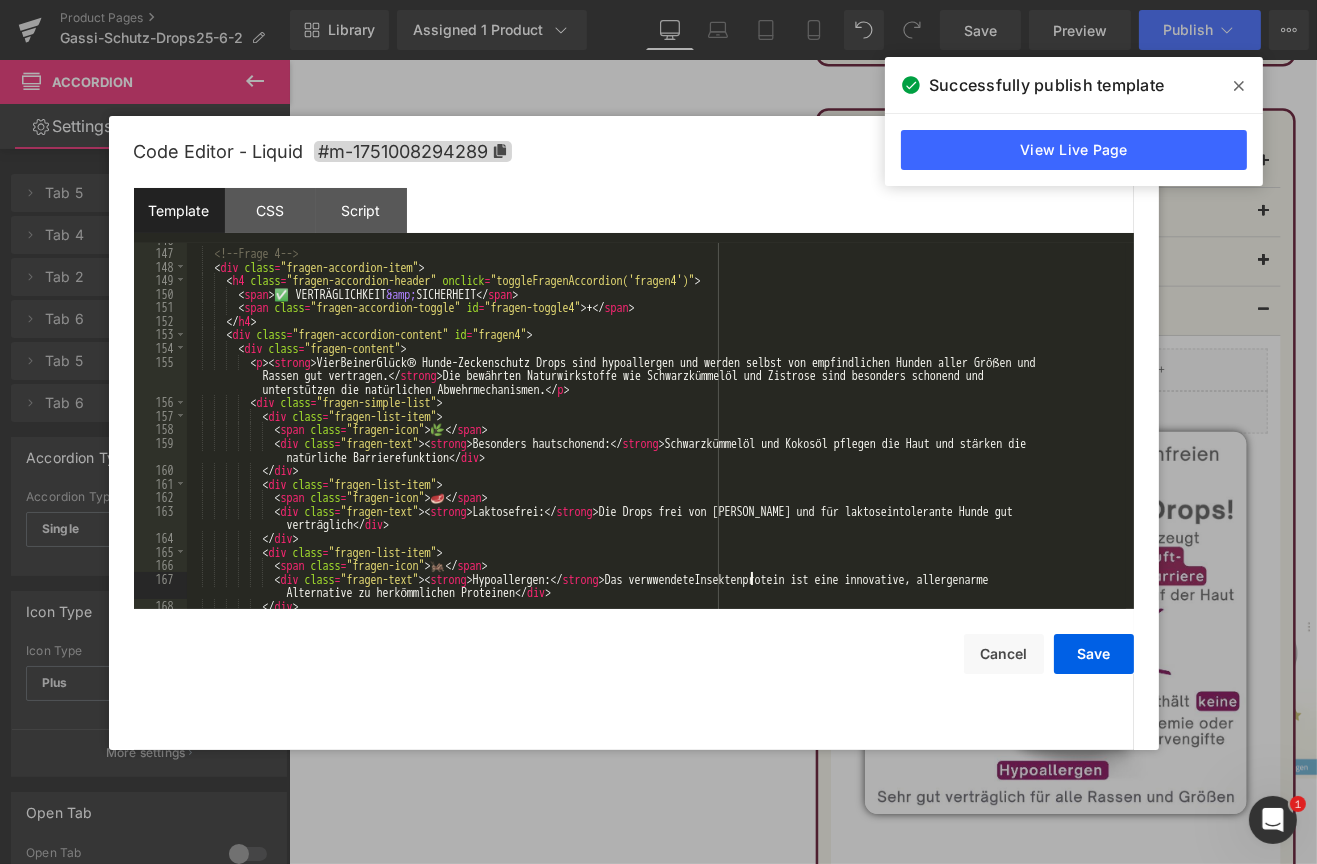 type 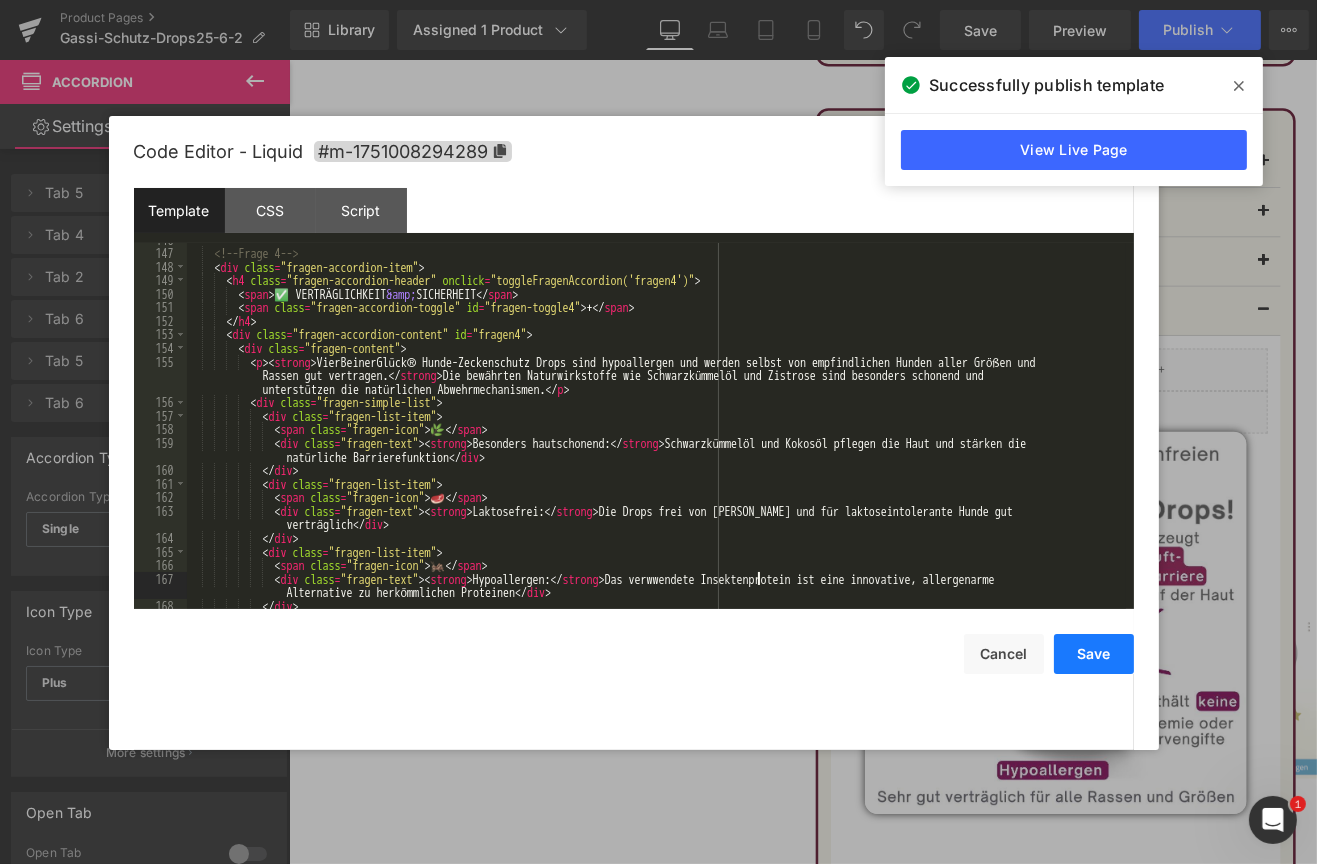click on "Save" at bounding box center [1094, 654] 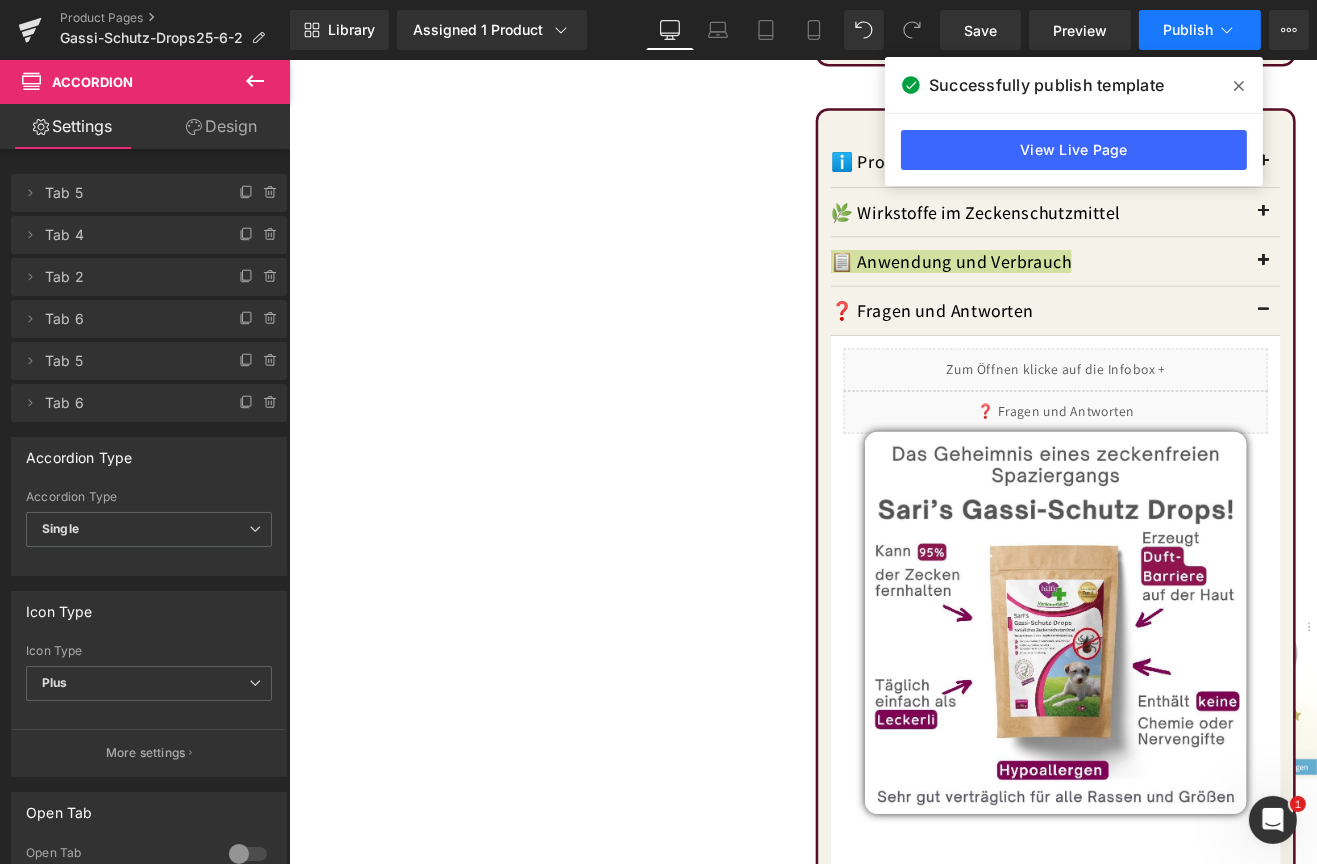 click on "Publish" at bounding box center [1188, 30] 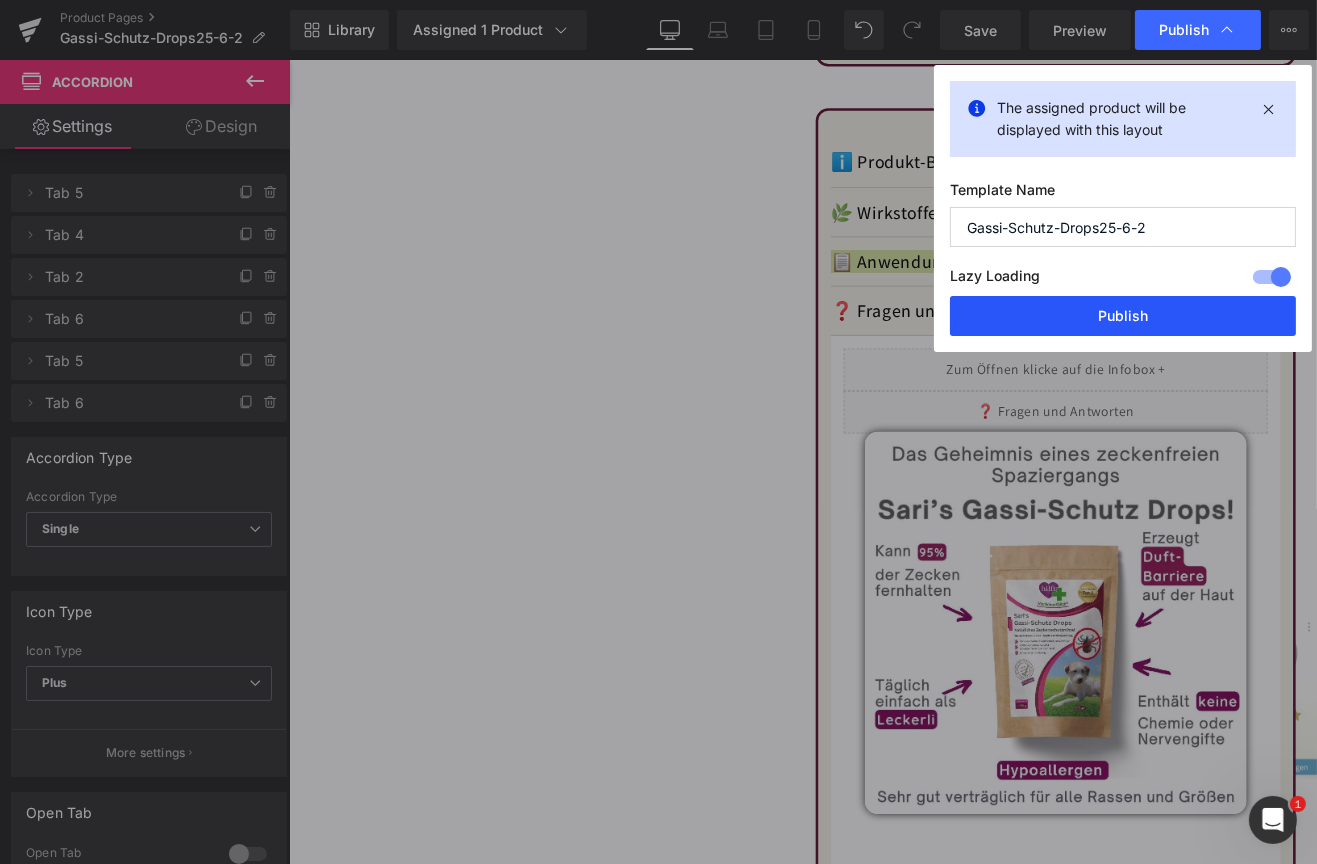 click on "Publish" at bounding box center [1123, 316] 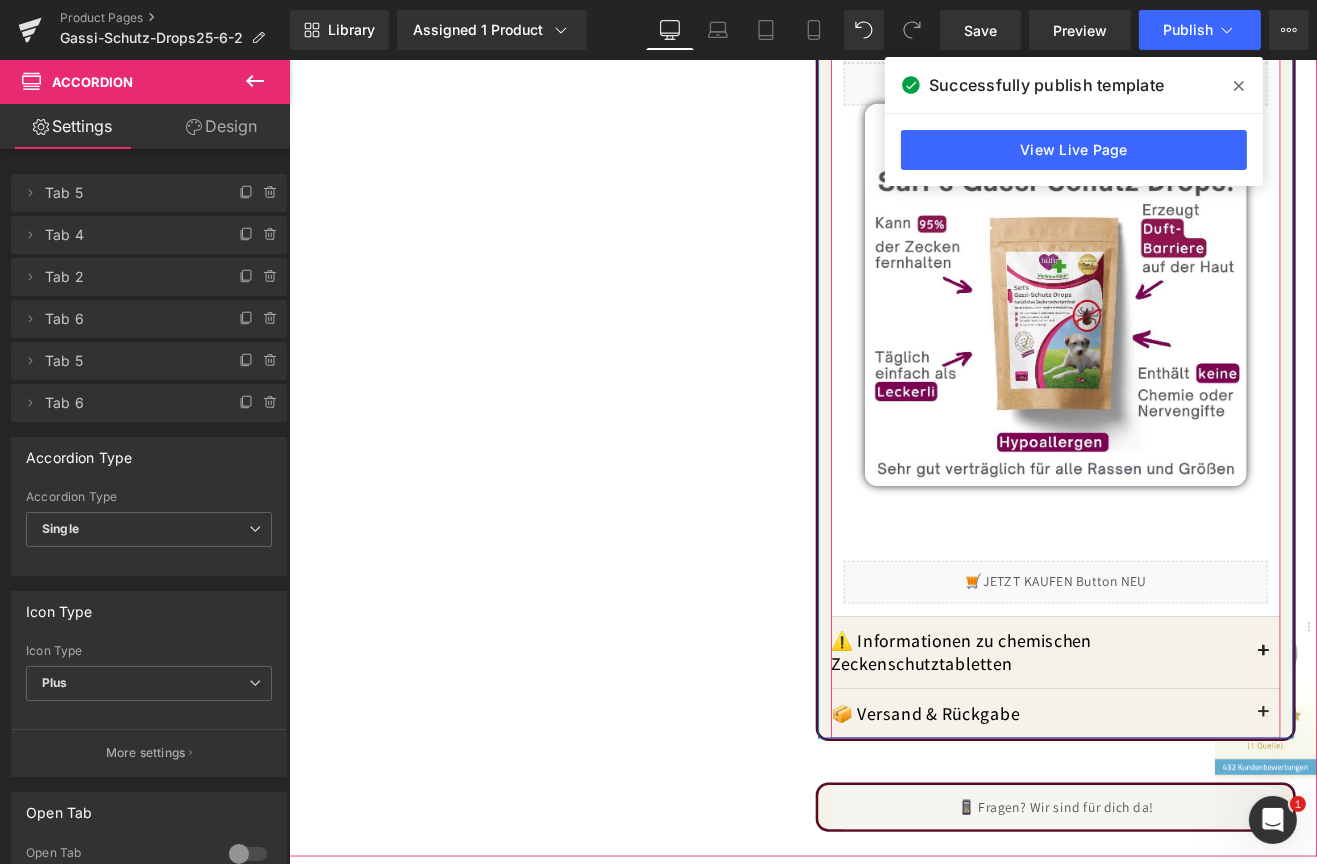 scroll, scrollTop: 2302, scrollLeft: 0, axis: vertical 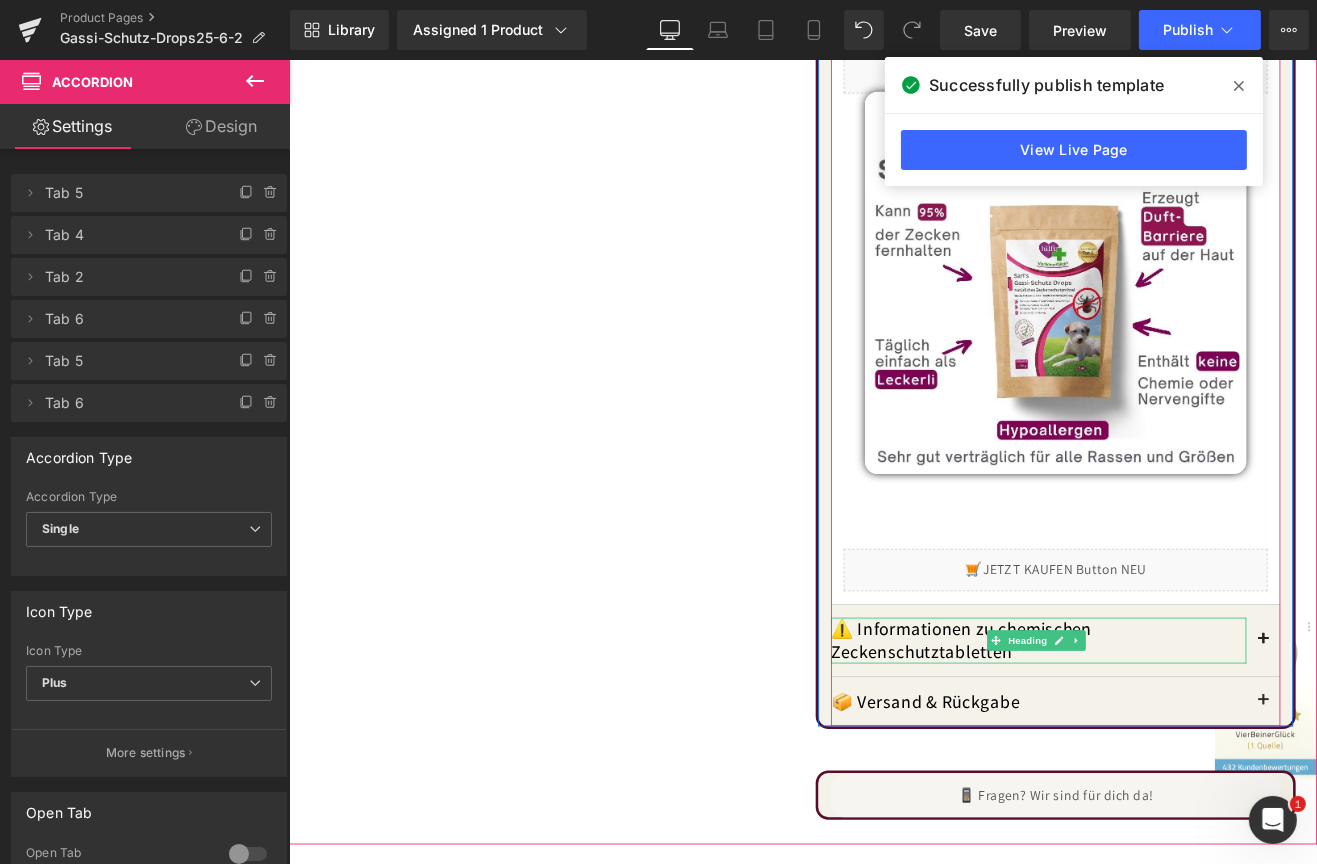 click on "⚠️ Informationen zu chemischen Zeckenschutztabletten" at bounding box center [1170, 744] 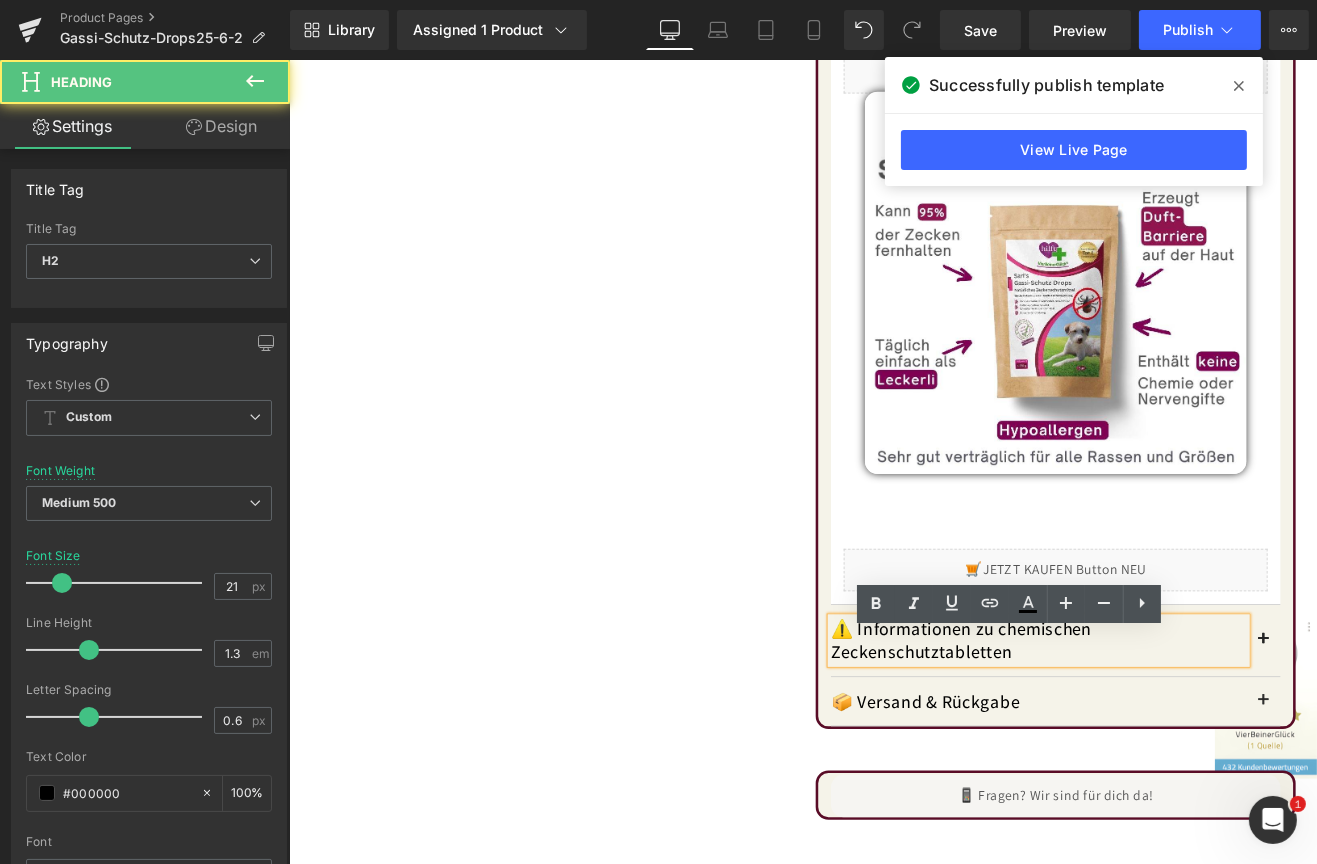 click at bounding box center (1435, 744) 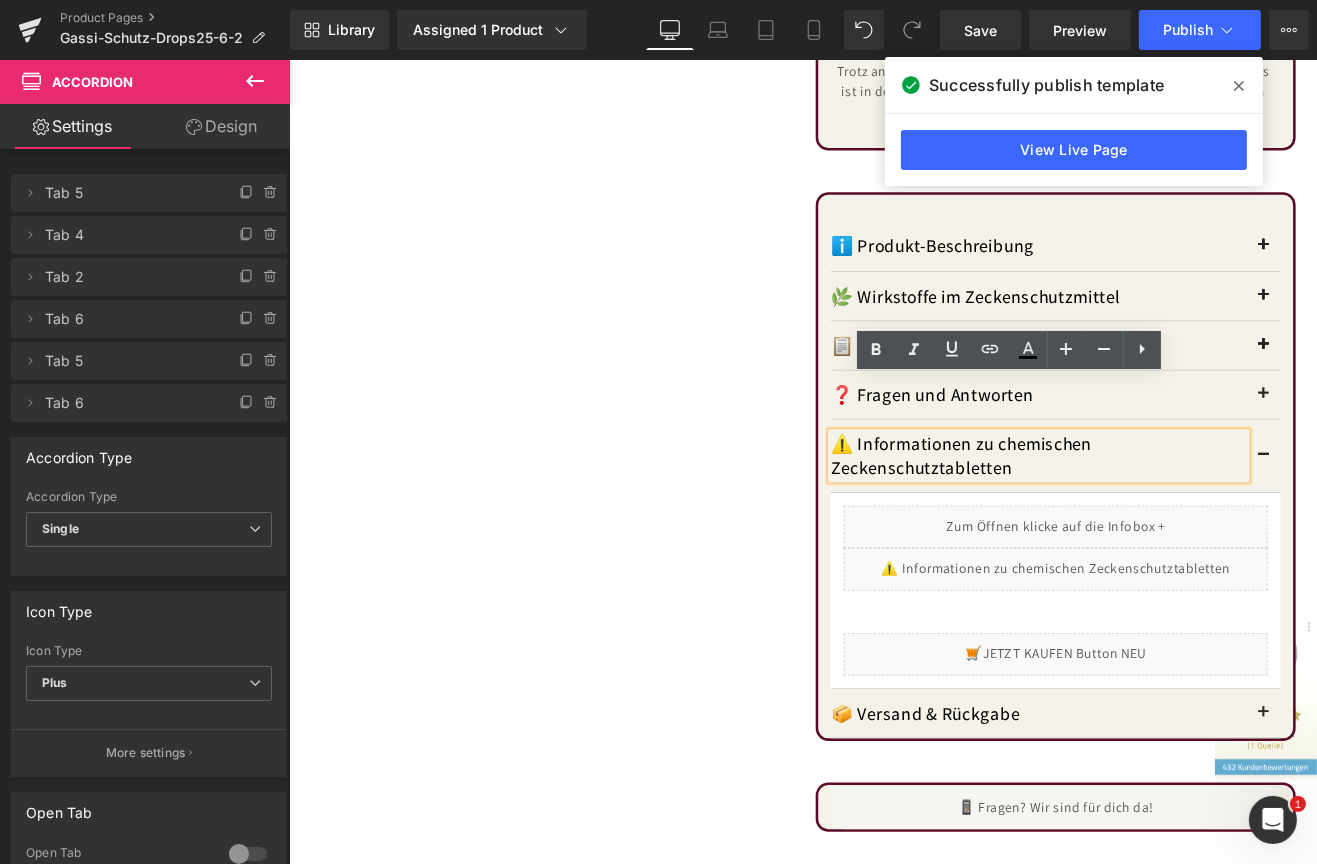 scroll, scrollTop: 1892, scrollLeft: 0, axis: vertical 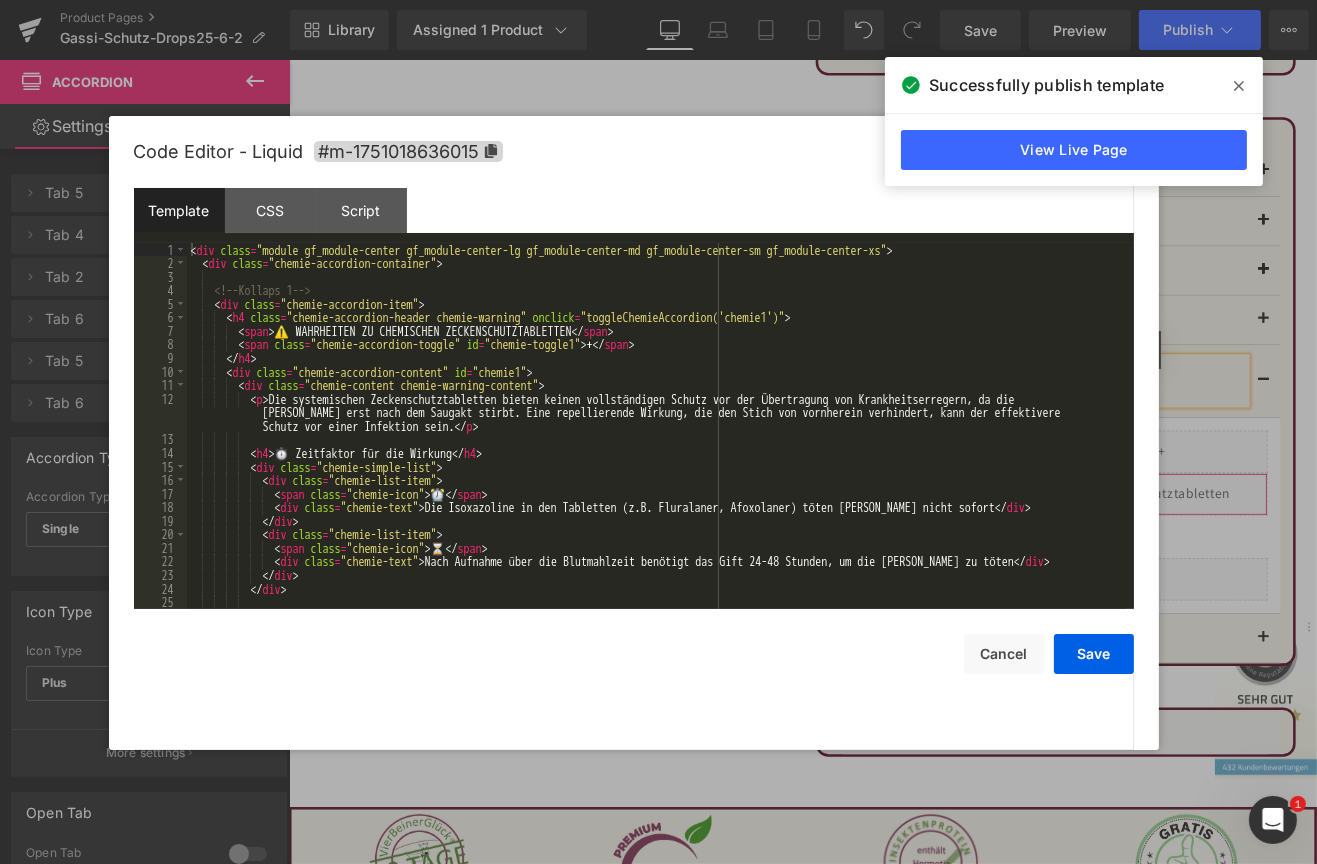 click 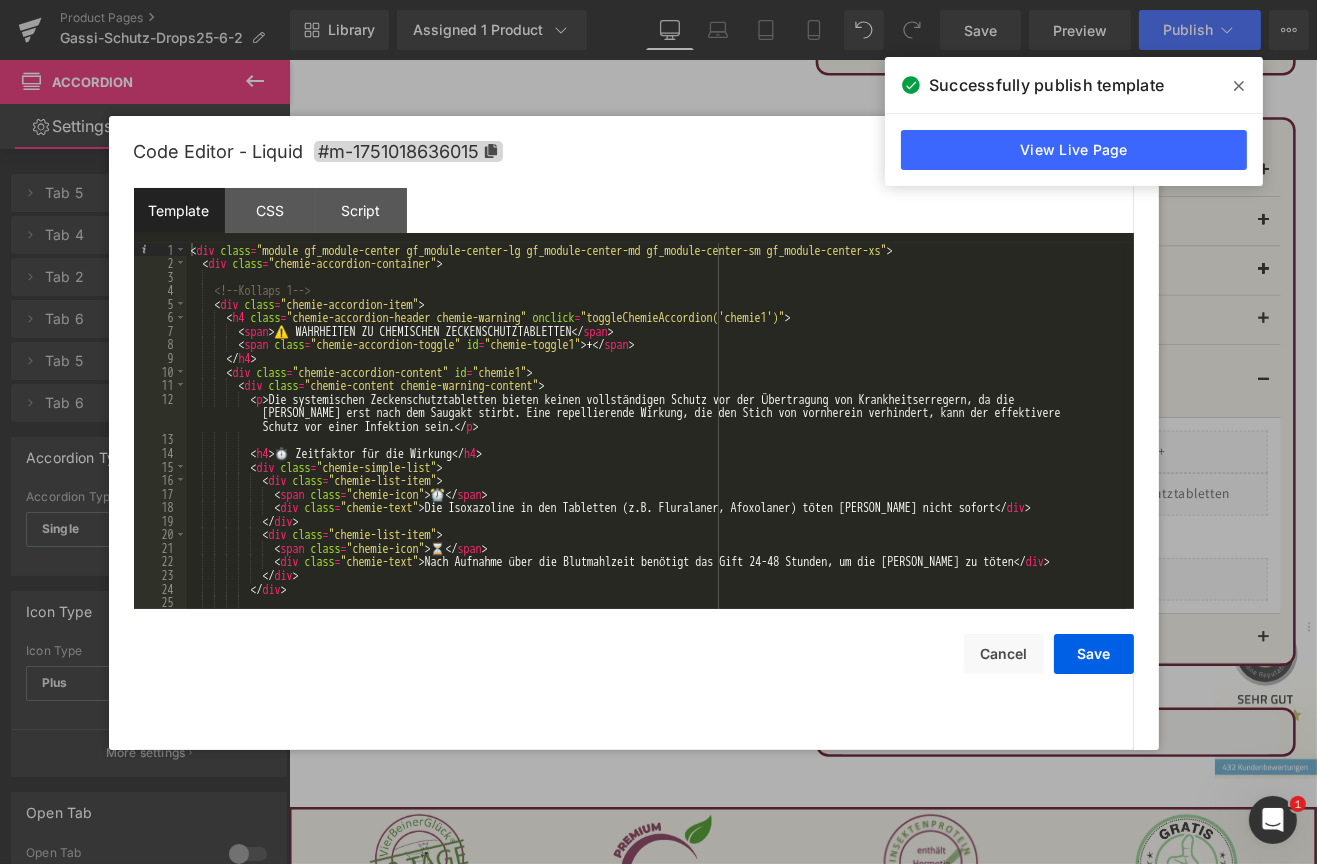 click on "< div   class = "module gf_module-center gf_module-center-lg gf_module-center-md gf_module-center-sm gf_module-center-xs" >    < div   class = "chemie-accordion-container" >             <!--  Kollaps 1  -->       < div   class = "chemie-accordion-item" >          < h4   class = "chemie-accordion-header chemie-warning"   onclick = "toggleChemieAccordion('chemie1')" >             < span > ⚠️ WAHRHEITEN ZU CHEMISCHEN ZECKENSCHUTZTABLETTEN </ span >             < span   class = "chemie-accordion-toggle"   id = "chemie-toggle1" > + </ span >          </ h4 >          < div   class = "chemie-accordion-content"   id = "chemie1" >             < div   class = "chemie-content chemie-warning-content" >                < p > Die systemischen Zeckenschutztabletten bieten keinen vollständigen Schutz vor der Übertragung von Krankheitserregern, da die               Zecke erst nach dem Saugakt stirbt. Eine repellierende Wirkung, die den Stich von vornherein verhindert, kann der effektivere  </ p >" at bounding box center (656, 440) 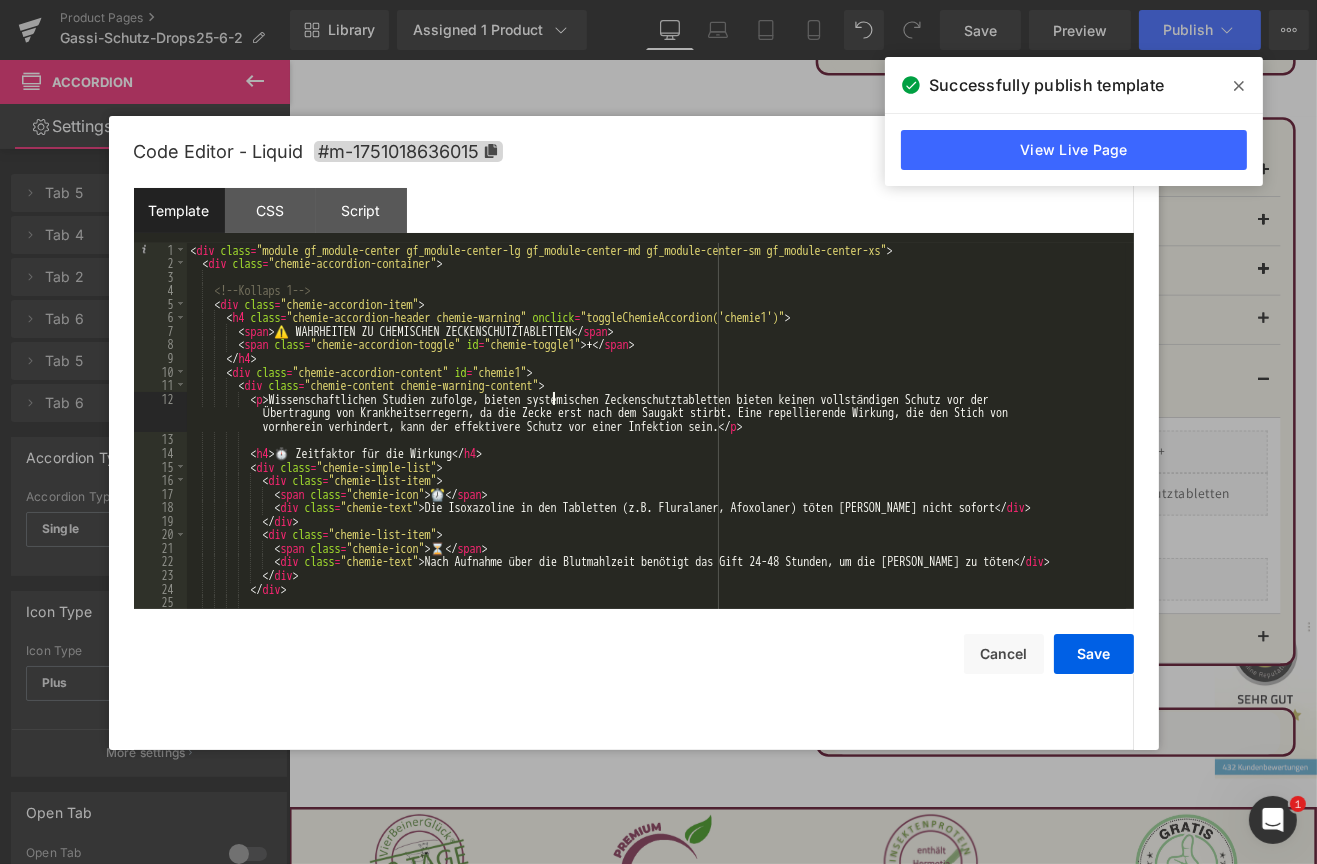 click on "< div   class = "module gf_module-center gf_module-center-lg gf_module-center-md gf_module-center-sm gf_module-center-xs" >    < div   class = "chemie-accordion-container" >             <!--  Kollaps 1  -->       < div   class = "chemie-accordion-item" >          < h4   class = "chemie-accordion-header chemie-warning"   onclick = "toggleChemieAccordion('chemie1')" >             < span > ⚠️ WAHRHEITEN ZU CHEMISCHEN ZECKENSCHUTZTABLETTEN </ span >             < span   class = "chemie-accordion-toggle"   id = "chemie-toggle1" > + </ span >          </ h4 >          < div   class = "chemie-accordion-content"   id = "chemie1" >             < div   class = "chemie-content chemie-warning-content" >                < p > Wissenschaftlichen Studien zufolge, bieten systemischen Zeckenschutztabletten bieten keinen vollständigen Schutz vor der               Übertragung von Krankheitserregern, da die Zecke erst nach dem Saugakt stirbt. Eine repellierende Wirkung, die den Stich von  </ p >                <" at bounding box center [656, 440] 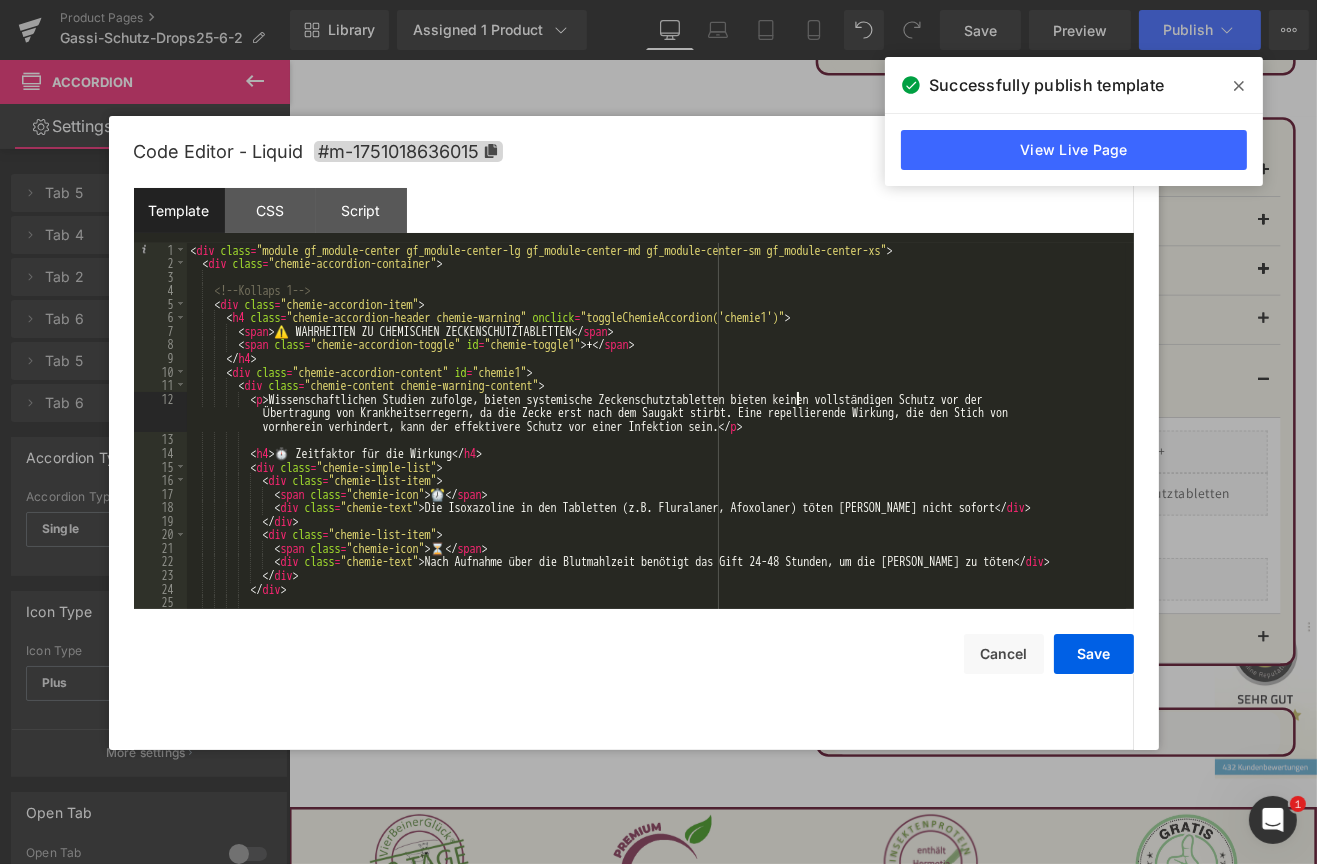 click on "< div   class = "module gf_module-center gf_module-center-lg gf_module-center-md gf_module-center-sm gf_module-center-xs" >    < div   class = "chemie-accordion-container" >             <!--  Kollaps 1  -->       < div   class = "chemie-accordion-item" >          < h4   class = "chemie-accordion-header chemie-warning"   onclick = "toggleChemieAccordion('chemie1')" >             < span > ⚠️ WAHRHEITEN ZU CHEMISCHEN ZECKENSCHUTZTABLETTEN </ span >             < span   class = "chemie-accordion-toggle"   id = "chemie-toggle1" > + </ span >          </ h4 >          < div   class = "chemie-accordion-content"   id = "chemie1" >             < div   class = "chemie-content chemie-warning-content" >                < p > Wissenschaftlichen Studien zufolge, bieten systemische Zeckenschutztabletten bieten keinen vollständigen Schutz vor der               Übertragung von Krankheitserregern, da die Zecke erst nach dem Saugakt stirbt. Eine repellierende Wirkung, die den Stich von" at bounding box center (656, 440) 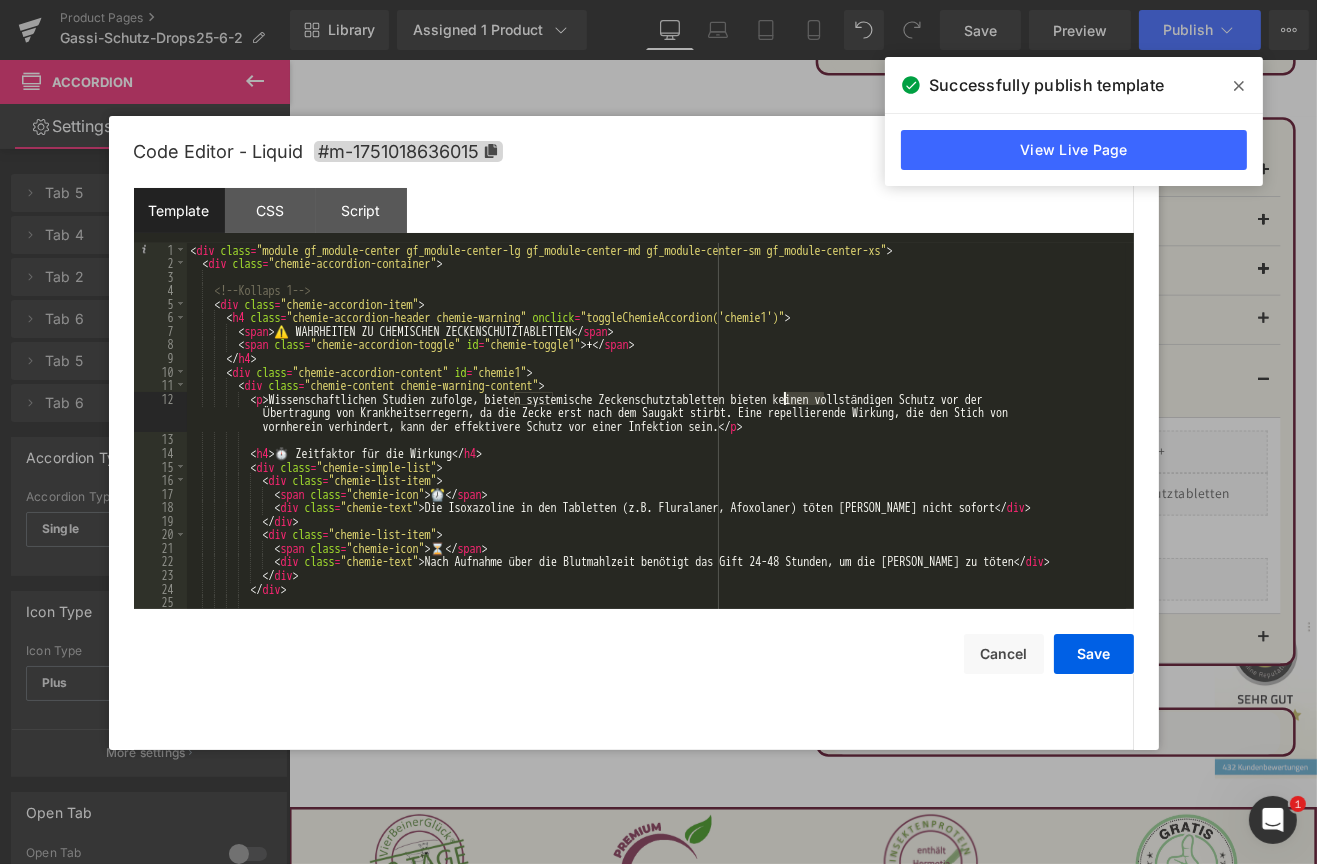 click on "< div   class = "module gf_module-center gf_module-center-lg gf_module-center-md gf_module-center-sm gf_module-center-xs" >    < div   class = "chemie-accordion-container" >             <!--  Kollaps 1  -->       < div   class = "chemie-accordion-item" >          < h4   class = "chemie-accordion-header chemie-warning"   onclick = "toggleChemieAccordion('chemie1')" >             < span > ⚠️ WAHRHEITEN ZU CHEMISCHEN ZECKENSCHUTZTABLETTEN </ span >             < span   class = "chemie-accordion-toggle"   id = "chemie-toggle1" > + </ span >          </ h4 >          < div   class = "chemie-accordion-content"   id = "chemie1" >             < div   class = "chemie-content chemie-warning-content" >                < p > Wissenschaftlichen Studien zufolge, bieten systemische Zeckenschutztabletten bieten keinen vollständigen Schutz vor der               Übertragung von Krankheitserregern, da die Zecke erst nach dem Saugakt stirbt. Eine repellierende Wirkung, die den Stich von" at bounding box center (656, 440) 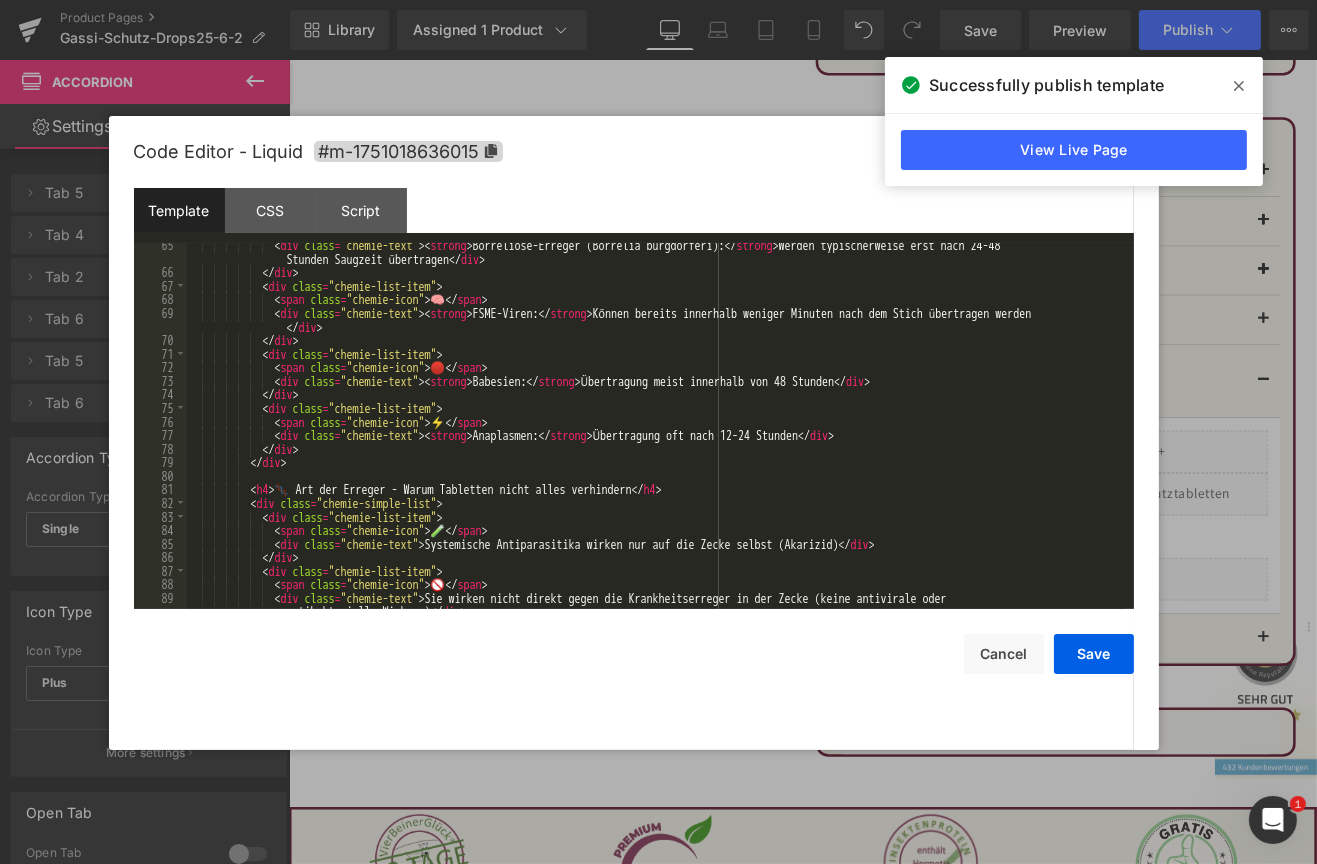 scroll, scrollTop: 960, scrollLeft: 0, axis: vertical 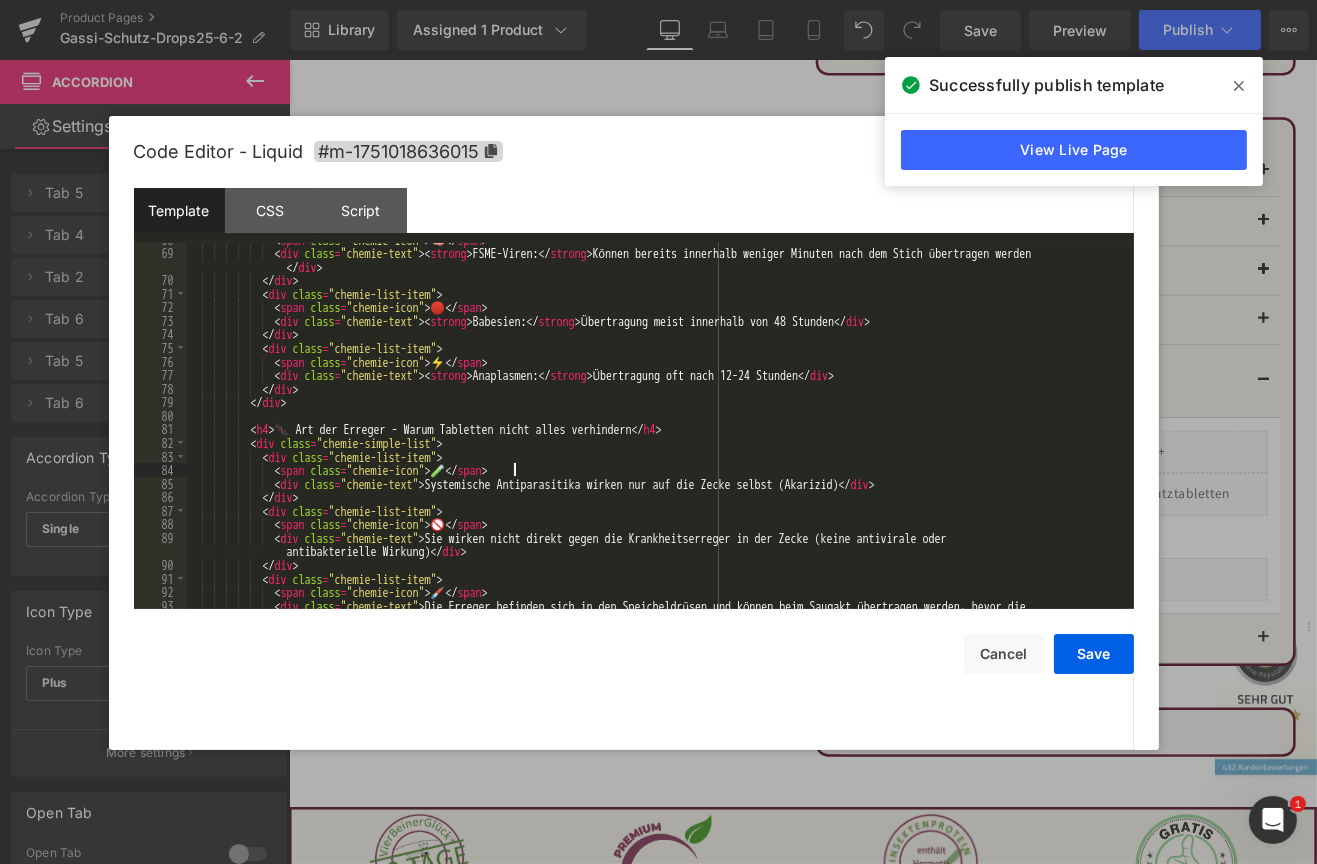click on "< span   class = "chemie-icon" > 🧠 </ span >                      < div   class = "chemie-text" > < strong > FSME-Viren: </ strong >  Können bereits innerhalb weniger Minuten nach dem Stich übertragen werden                  </ div >                   </ div >                   < div   class = "chemie-list-item" >                      < span   class = "chemie-icon" > 🔴 </ span >                      < div   class = "chemie-text" > < strong > Babesien: </ strong >  Übertragung meist innerhalb von 48 Stunden </ div >                   </ div >                   < div   class = "chemie-list-item" >                      < span   class = "chemie-icon" > ⚡ </ span >                      < div   class = "chemie-text" > < strong > Anaplasmen: </ strong >  Übertragung oft nach 12-24 Stunden </ div >                   </ div >                </ div >                               < h4 > 🧬 Art der Erreger - Warum Tabletten nicht alles verhindern </ h4 >" at bounding box center [656, 436] 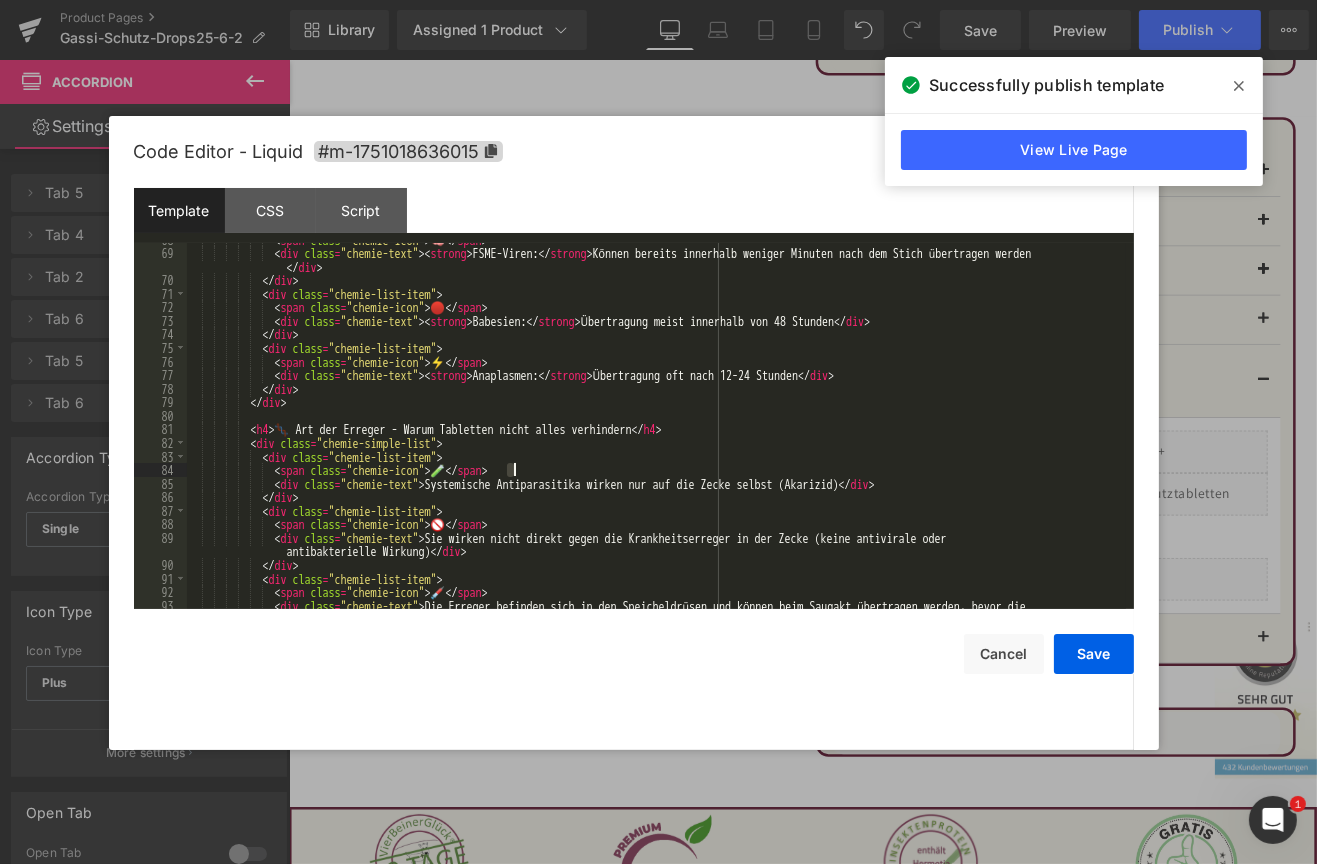 click on "< span   class = "chemie-icon" > 🧠 </ span >                      < div   class = "chemie-text" > < strong > FSME-Viren: </ strong >  Können bereits innerhalb weniger Minuten nach dem Stich übertragen werden                  </ div >                   </ div >                   < div   class = "chemie-list-item" >                      < span   class = "chemie-icon" > 🔴 </ span >                      < div   class = "chemie-text" > < strong > Babesien: </ strong >  Übertragung meist innerhalb von 48 Stunden </ div >                   </ div >                   < div   class = "chemie-list-item" >                      < span   class = "chemie-icon" > ⚡ </ span >                      < div   class = "chemie-text" > < strong > Anaplasmen: </ strong >  Übertragung oft nach 12-24 Stunden </ div >                   </ div >                </ div >                               < h4 > 🧬 Art der Erreger - Warum Tabletten nicht alles verhindern </ h4 >" at bounding box center (656, 436) 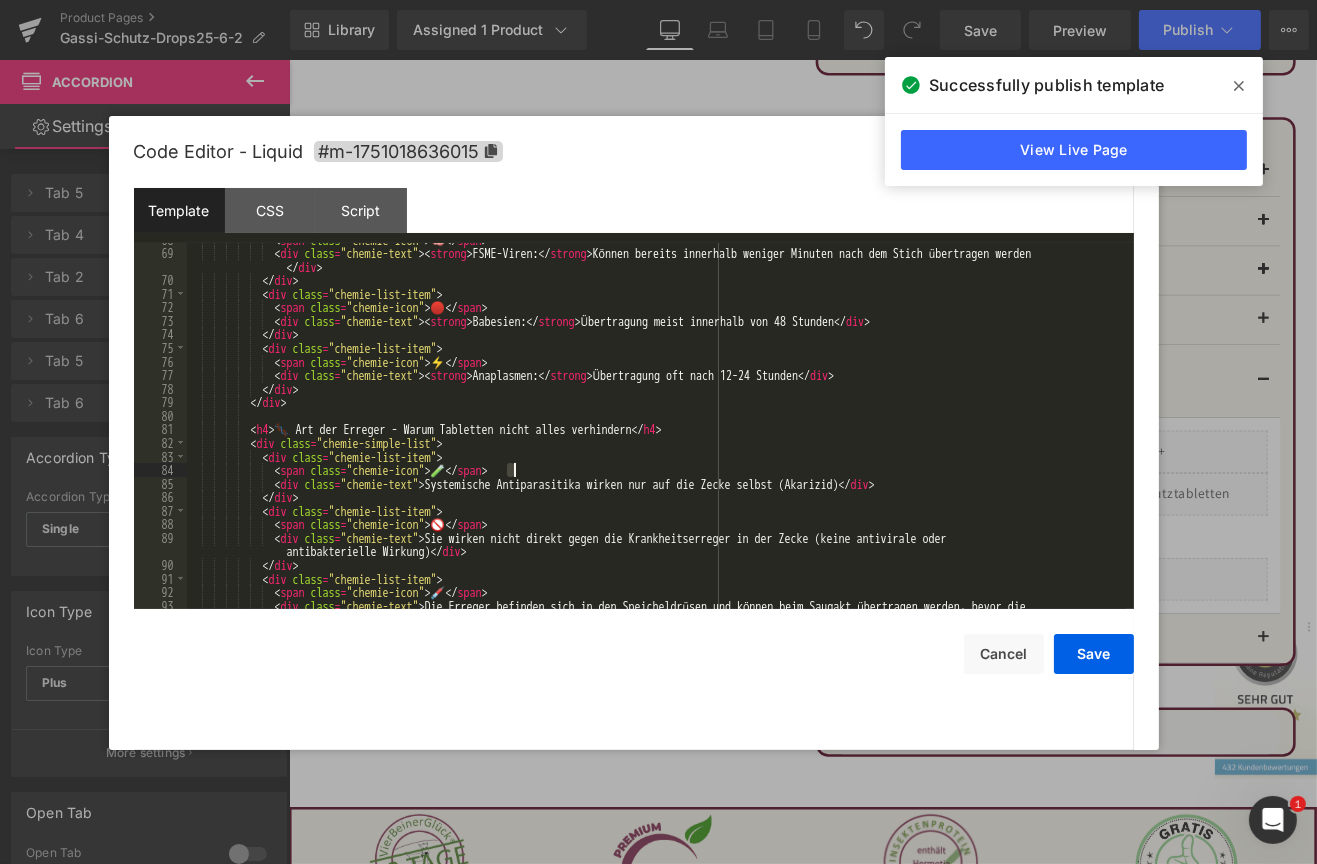 click on "< span   class = "chemie-icon" > 🧠 </ span >                      < div   class = "chemie-text" > < strong > FSME-Viren: </ strong >  Können bereits innerhalb weniger Minuten nach dem Stich übertragen werden                  </ div >                   </ div >                   < div   class = "chemie-list-item" >                      < span   class = "chemie-icon" > 🔴 </ span >                      < div   class = "chemie-text" > < strong > Babesien: </ strong >  Übertragung meist innerhalb von 48 Stunden </ div >                   </ div >                   < div   class = "chemie-list-item" >                      < span   class = "chemie-icon" > ⚡ </ span >                      < div   class = "chemie-text" > < strong > Anaplasmen: </ strong >  Übertragung oft nach 12-24 Stunden </ div >                   </ div >                </ div >                               < h4 > 🧬 Art der Erreger - Warum Tabletten nicht alles verhindern </ h4 >" at bounding box center [656, 436] 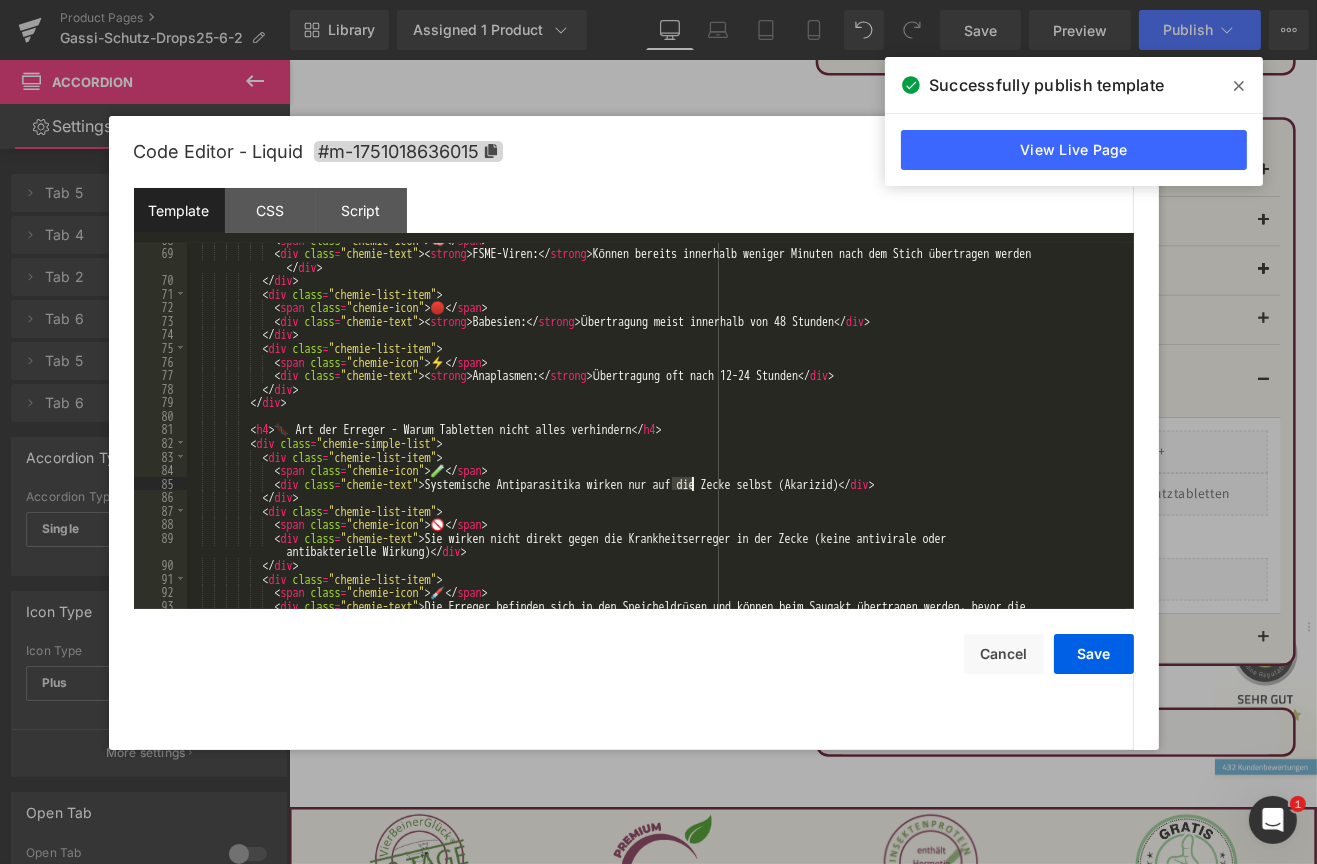 click on "< span   class = "chemie-icon" > 🧠 </ span >                      < div   class = "chemie-text" > < strong > FSME-Viren: </ strong >  Können bereits innerhalb weniger Minuten nach dem Stich übertragen werden                  </ div >                   </ div >                   < div   class = "chemie-list-item" >                      < span   class = "chemie-icon" > 🔴 </ span >                      < div   class = "chemie-text" > < strong > Babesien: </ strong >  Übertragung meist innerhalb von 48 Stunden </ div >                   </ div >                   < div   class = "chemie-list-item" >                      < span   class = "chemie-icon" > ⚡ </ span >                      < div   class = "chemie-text" > < strong > Anaplasmen: </ strong >  Übertragung oft nach 12-24 Stunden </ div >                   </ div >                </ div >                               < h4 > 🧬 Art der Erreger - Warum Tabletten nicht alles verhindern </ h4 >" at bounding box center (656, 436) 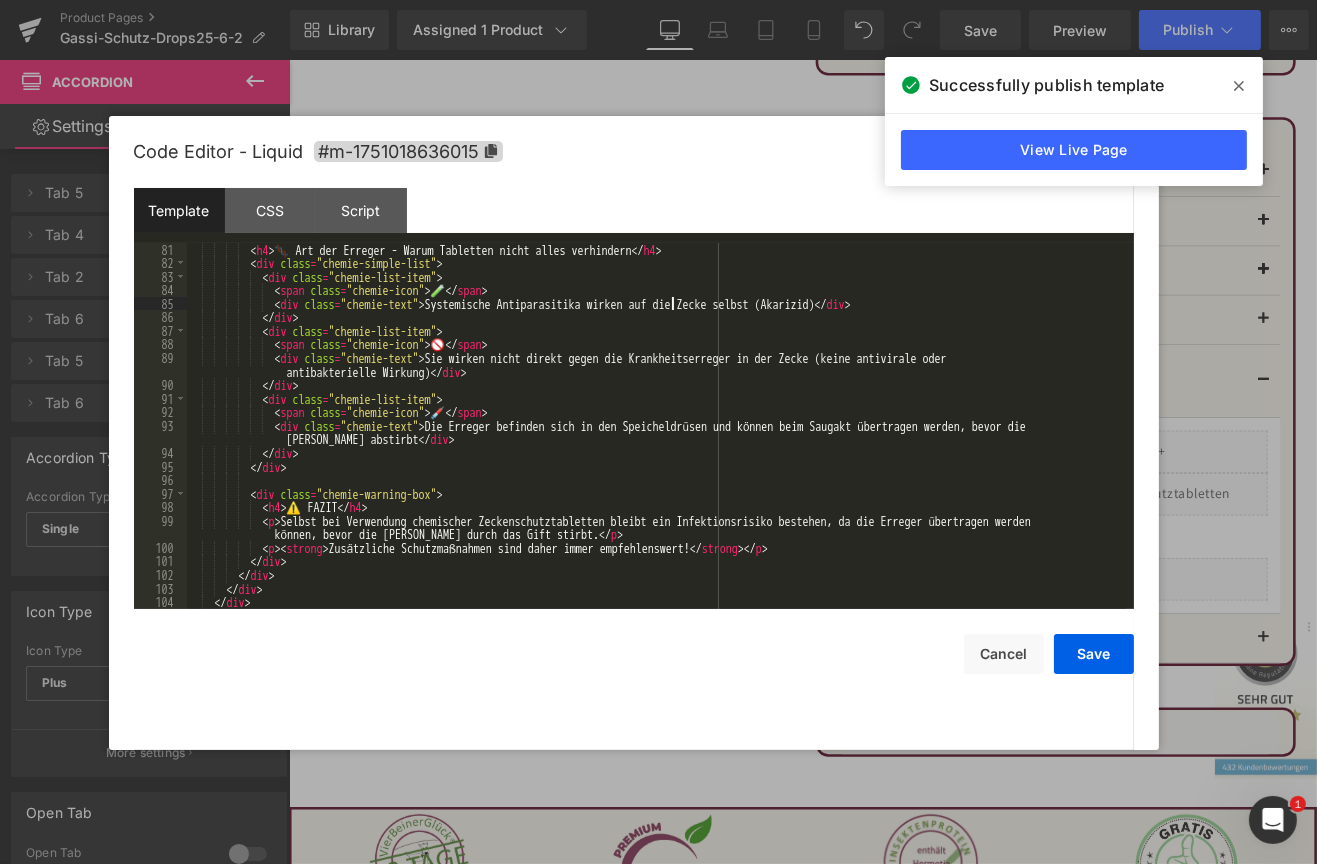 scroll, scrollTop: 1200, scrollLeft: 0, axis: vertical 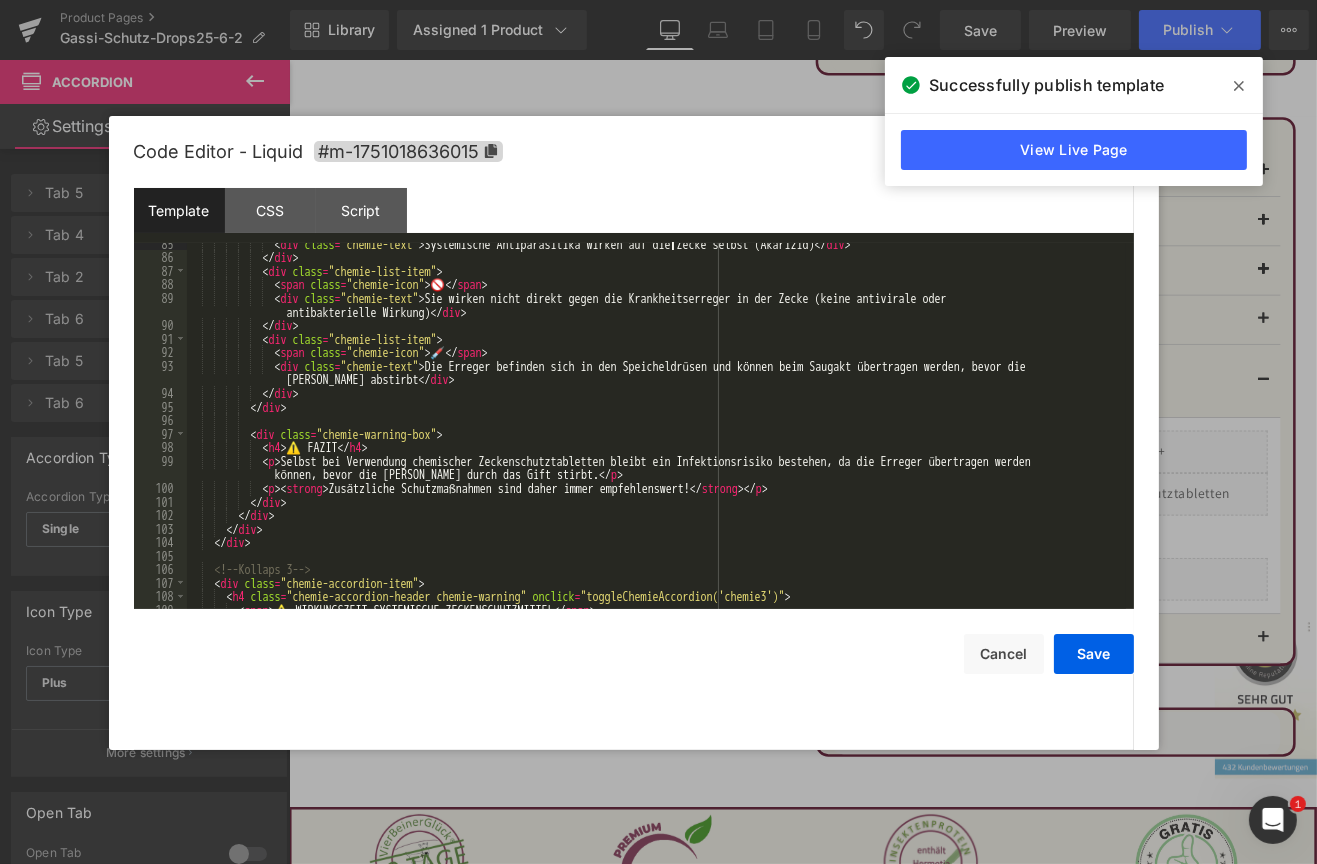 click on "< div   class = "chemie-text" > Systemische Antiparasitika wirken auf die Zecke selbst (Akarizid) </ div >                   </ div >                   < div   class = "chemie-list-item" >                      < span   class = "chemie-icon" > 🚫 </ span >                      < div   class = "chemie-text" > Sie wirken nicht direkt gegen die Krankheitserreger in der Zecke (keine antivirale oder                   antibakterielle Wirkung) </ div >                   </ div >                   < div   class = "chemie-list-item" >                      < span   class = "chemie-icon" > 💉 </ span >                      < div   class = "chemie-text" > Die Erreger befinden sich in den Speicheldrüsen und können beim Saugakt übertragen werden, bevor die                   Zecke abstirbt </ div >                   </ div >                </ div >                               < div   class = "chemie-warning-box" >                   < h4 > ⚠️ FAZIT </ h4 >    <" at bounding box center (656, 434) 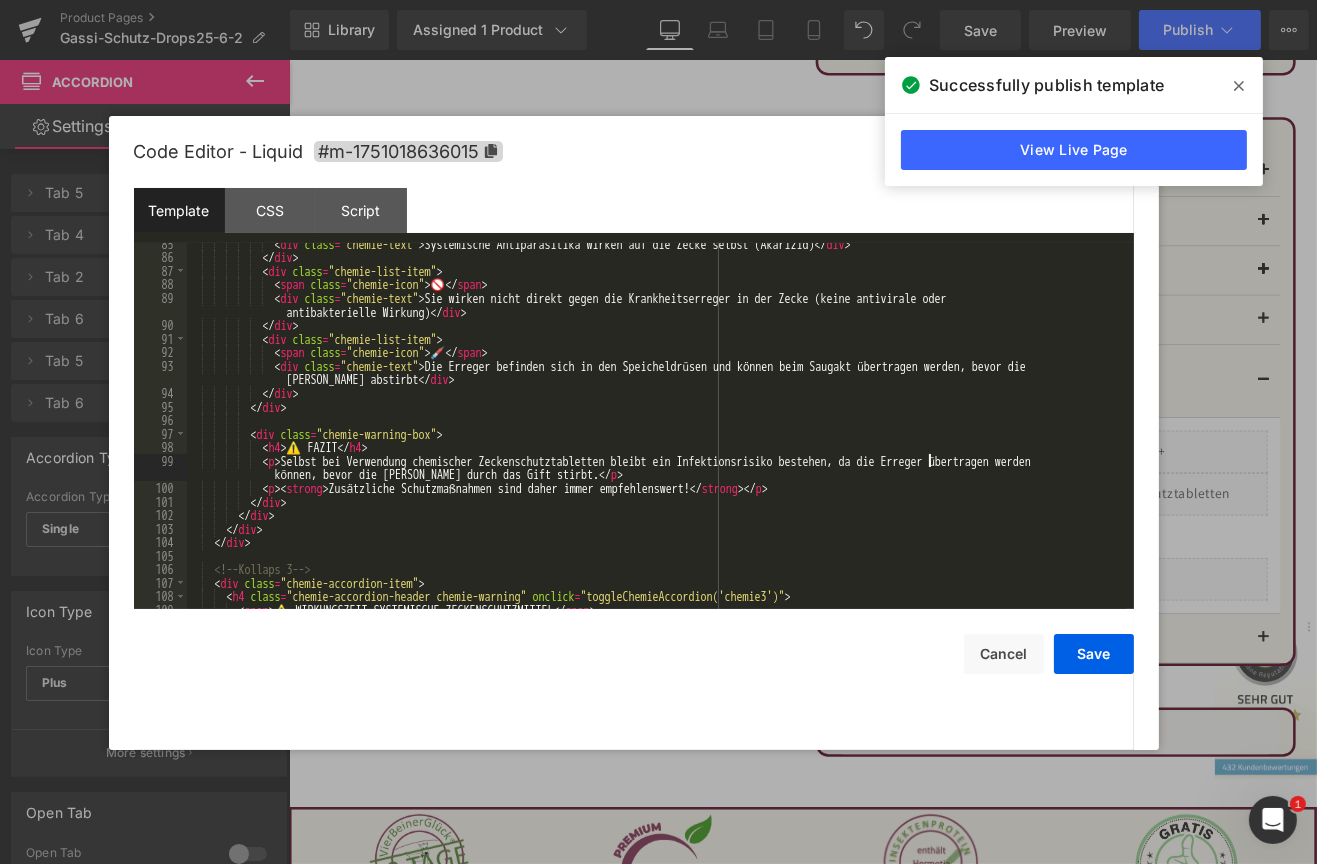 click on "< div   class = "chemie-text" > Systemische Antiparasitika wirken auf die Zecke selbst (Akarizid) </ div >                   </ div >                   < div   class = "chemie-list-item" >                      < span   class = "chemie-icon" > 🚫 </ span >                      < div   class = "chemie-text" > Sie wirken nicht direkt gegen die Krankheitserreger in der Zecke (keine antivirale oder                   antibakterielle Wirkung) </ div >                   </ div >                   < div   class = "chemie-list-item" >                      < span   class = "chemie-icon" > 💉 </ span >                      < div   class = "chemie-text" > Die Erreger befinden sich in den Speicheldrüsen und können beim Saugakt übertragen werden, bevor die                   Zecke abstirbt </ div >                   </ div >                </ div >                               < div   class = "chemie-warning-box" >                   < h4 > ⚠️ FAZIT </ h4 >    <" at bounding box center (656, 434) 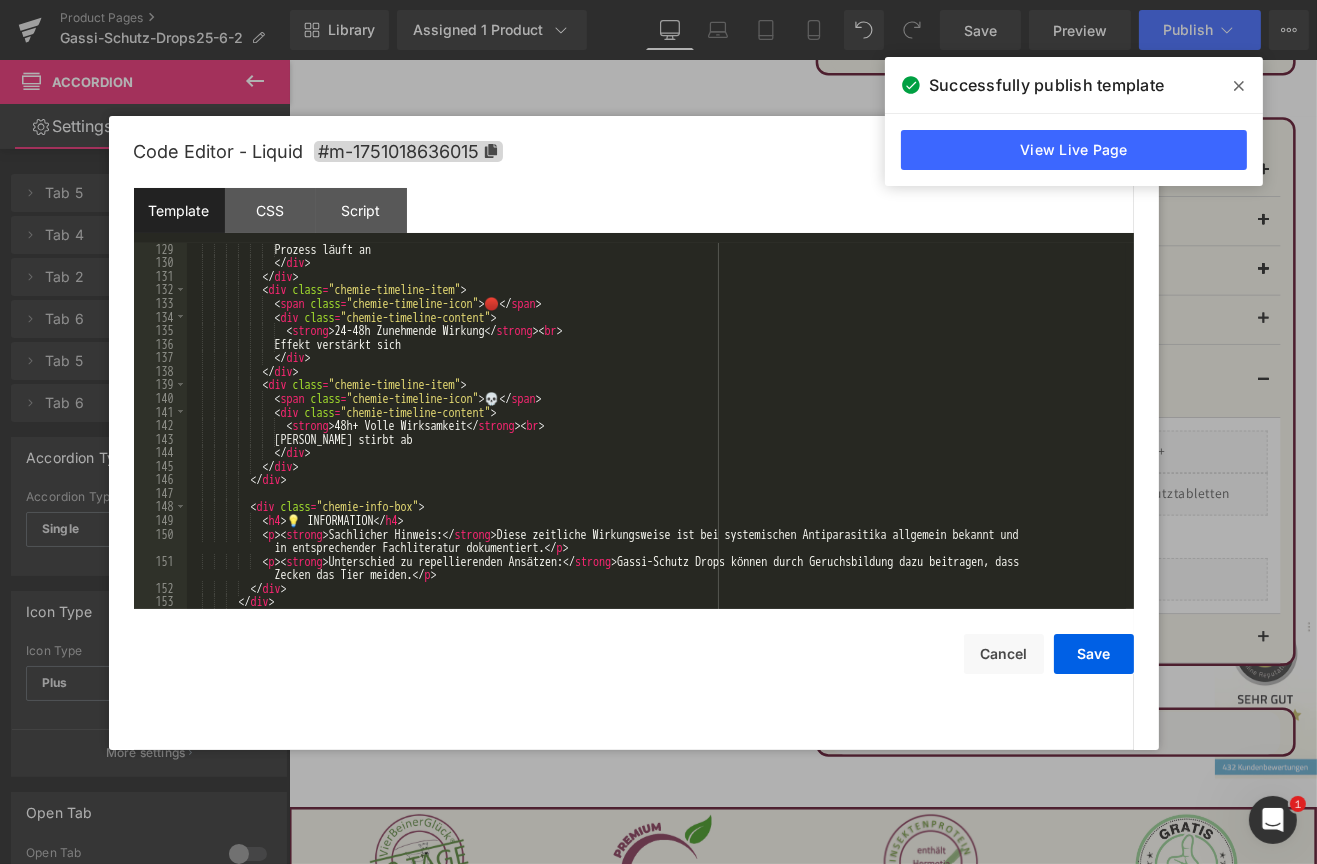 scroll, scrollTop: 1920, scrollLeft: 0, axis: vertical 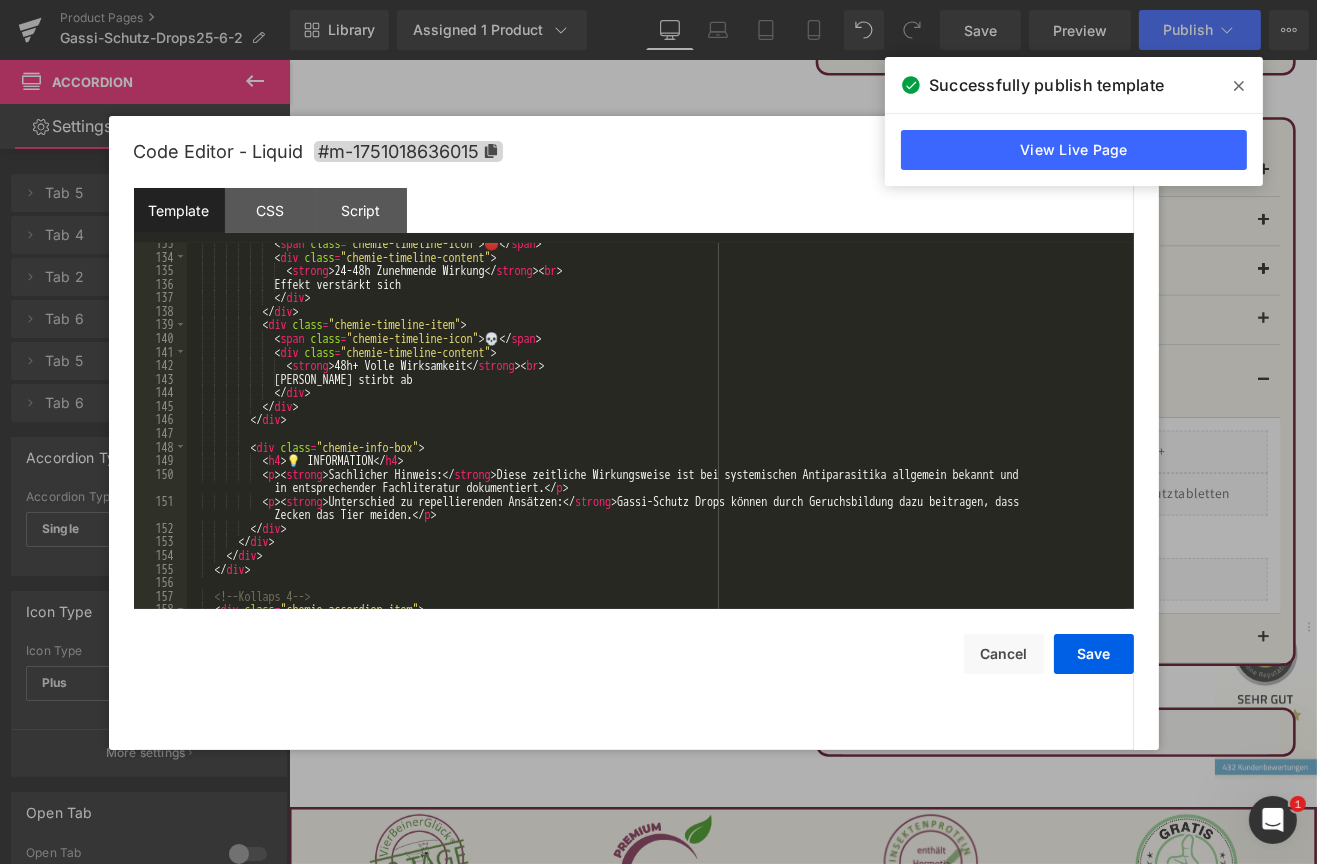 click on "< span   class = "chemie-timeline-icon" > 🔴 </ span >                      < div   class = "chemie-timeline-content" >                         < strong > 24-48h Zunehmende Wirkung </ strong > < br >                        Effekt verstärkt sich                      </ div >                   </ div >                   < div   class = "chemie-timeline-item" >                      < span   class = "chemie-timeline-icon" > 💀 </ span >                      < div   class = "chemie-timeline-content" >                         < strong > 48h+ Volle Wirksamkeit </ strong > < br >                        [PERSON_NAME] stirbt ab                      </ div >                   </ div >                </ div >                               < div   class = "chemie-info-box" >                   < h4 > 💡 INFORMATION </ h4 >                   < p > < strong > Sachlicher Hinweis: </ strong >  Diese zeitliche Wirkungsweise ist bei systemischen Antiparasitika allgemein bekannt und  </ p >                   <" at bounding box center [656, 433] 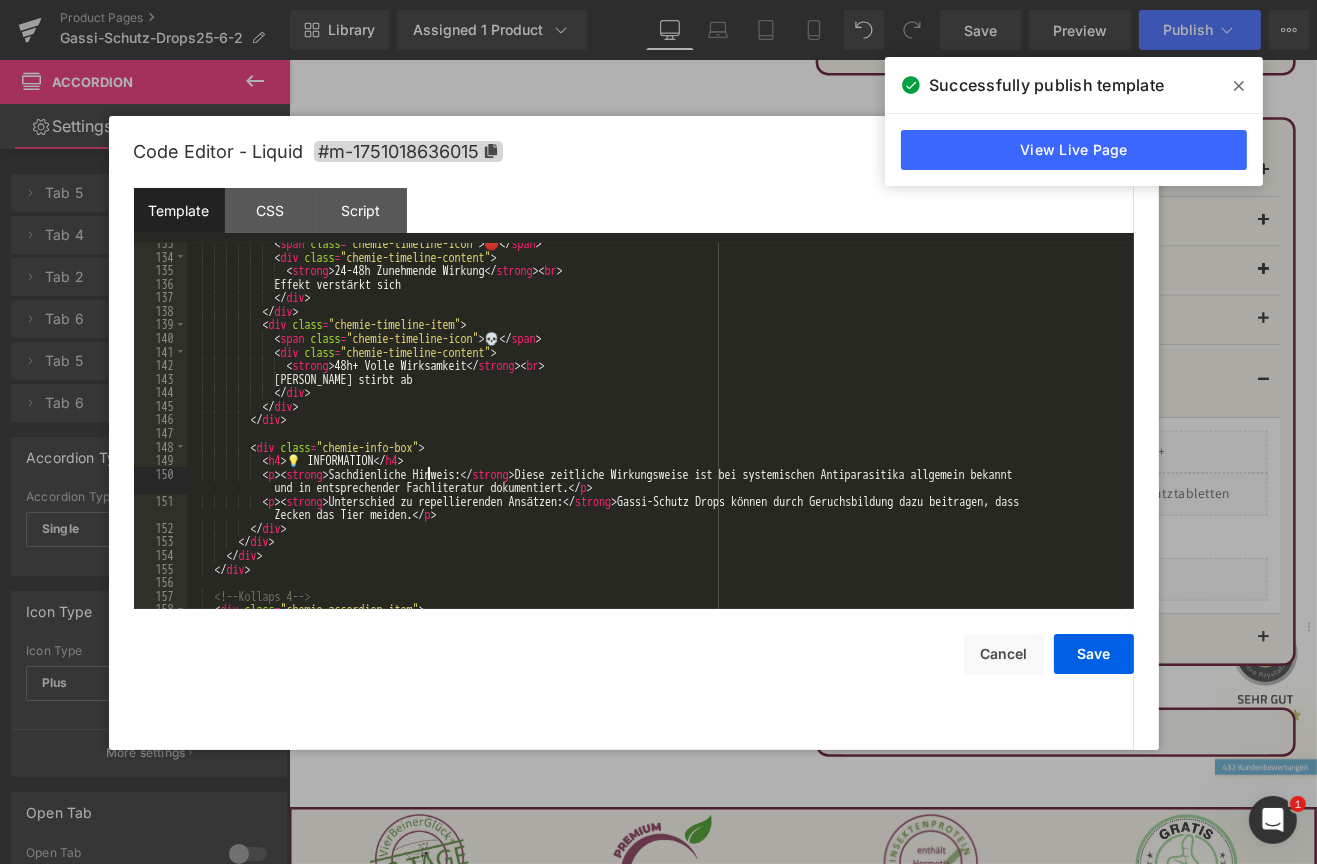 type 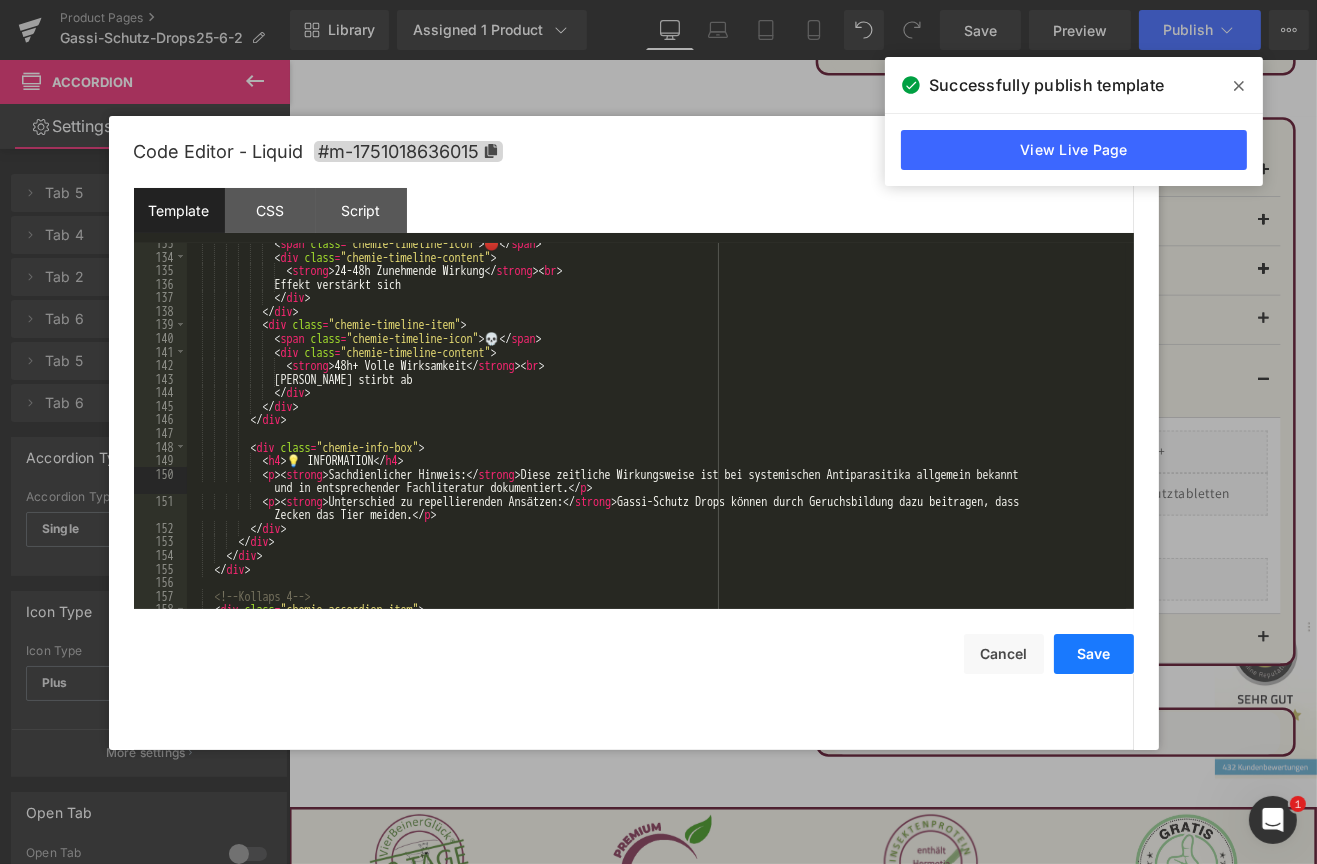 click on "Save" at bounding box center (1094, 654) 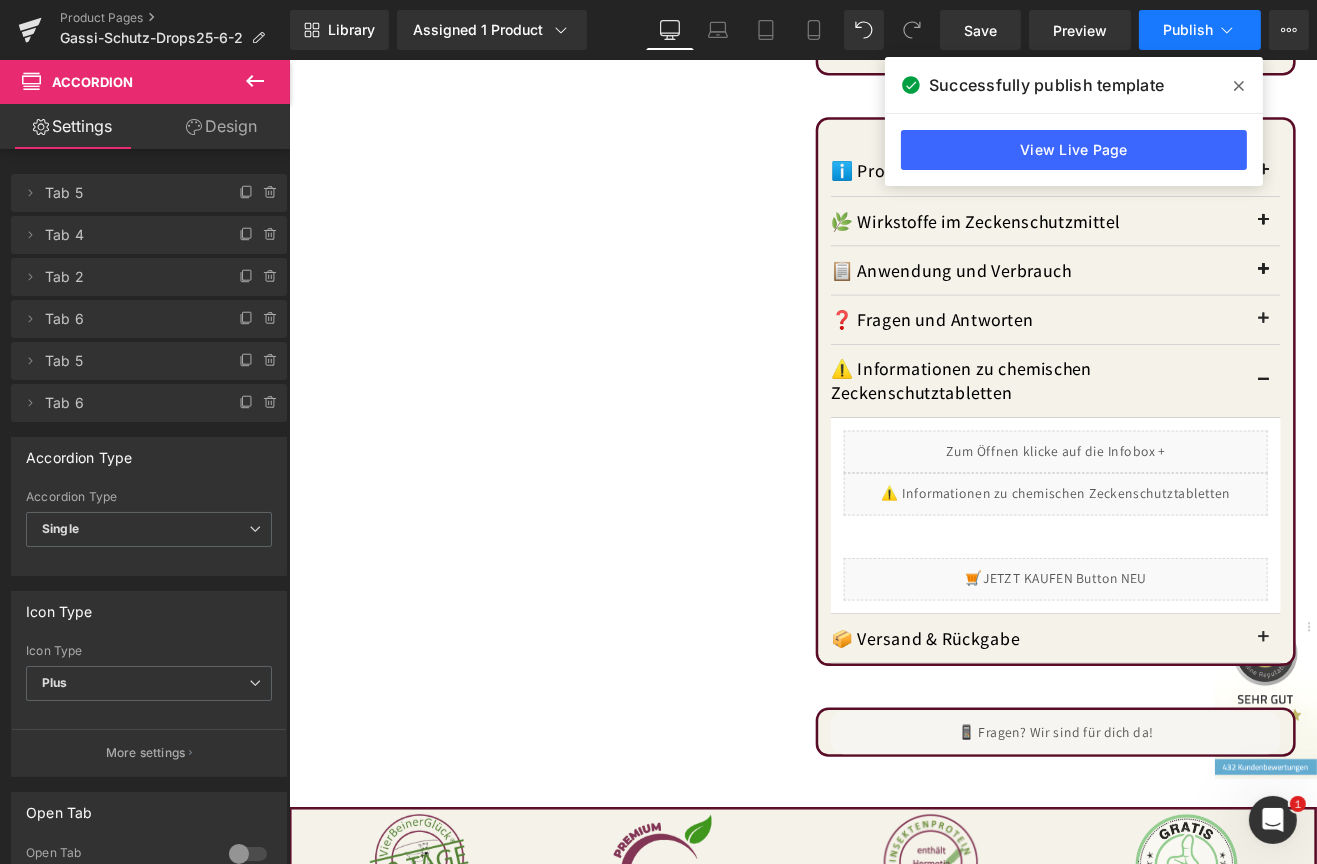 click on "Publish" at bounding box center [1188, 30] 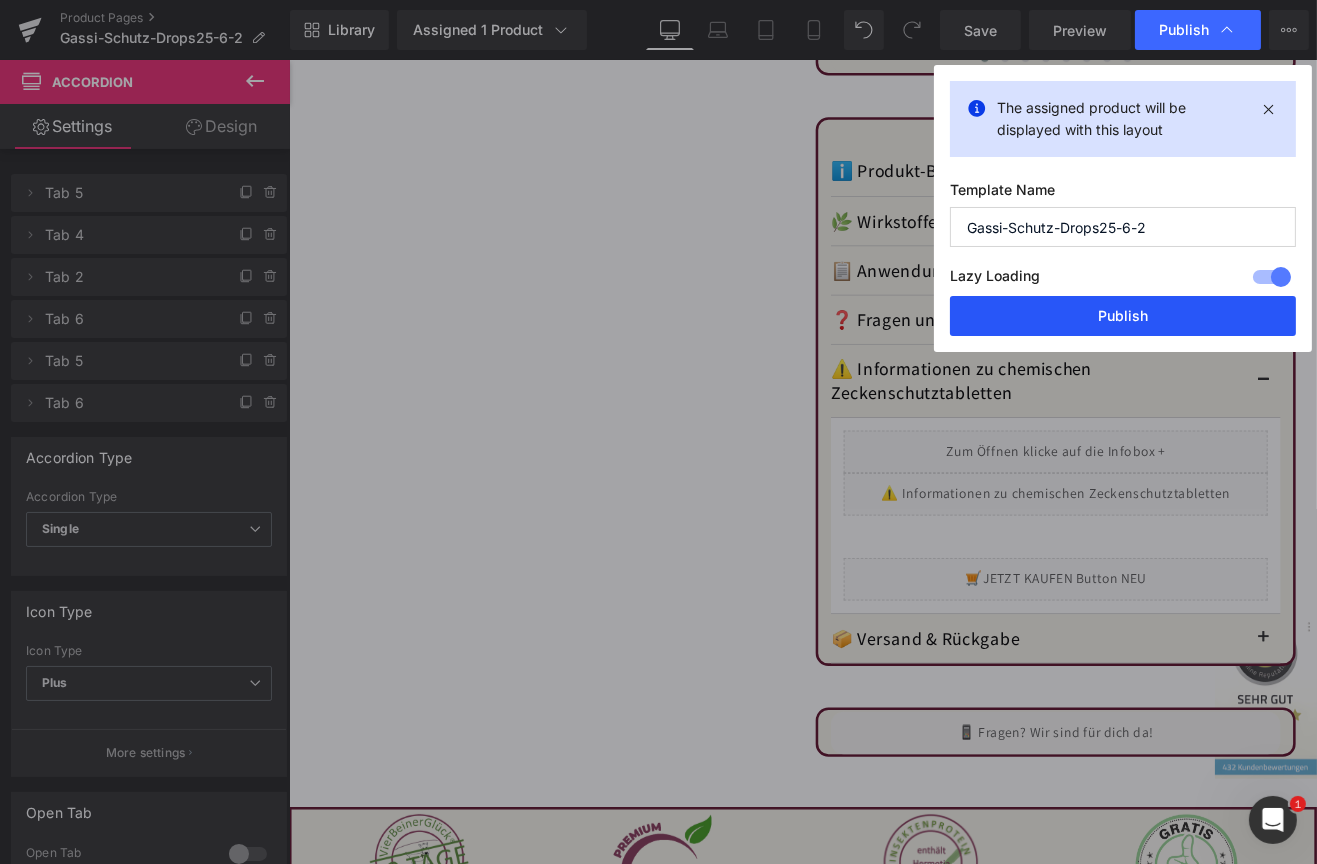 click on "Publish" at bounding box center (1123, 316) 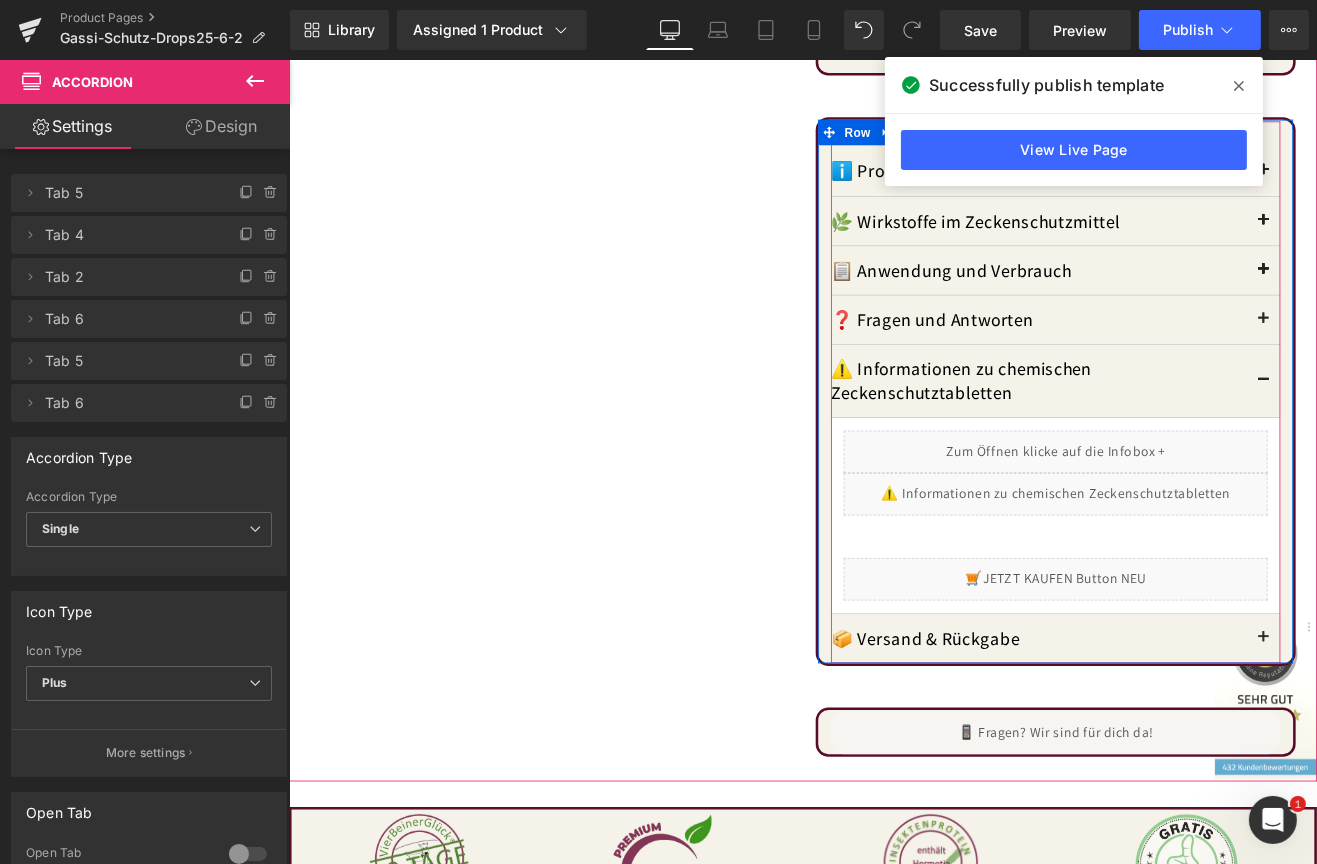 click on "Liquid" at bounding box center [1190, 571] 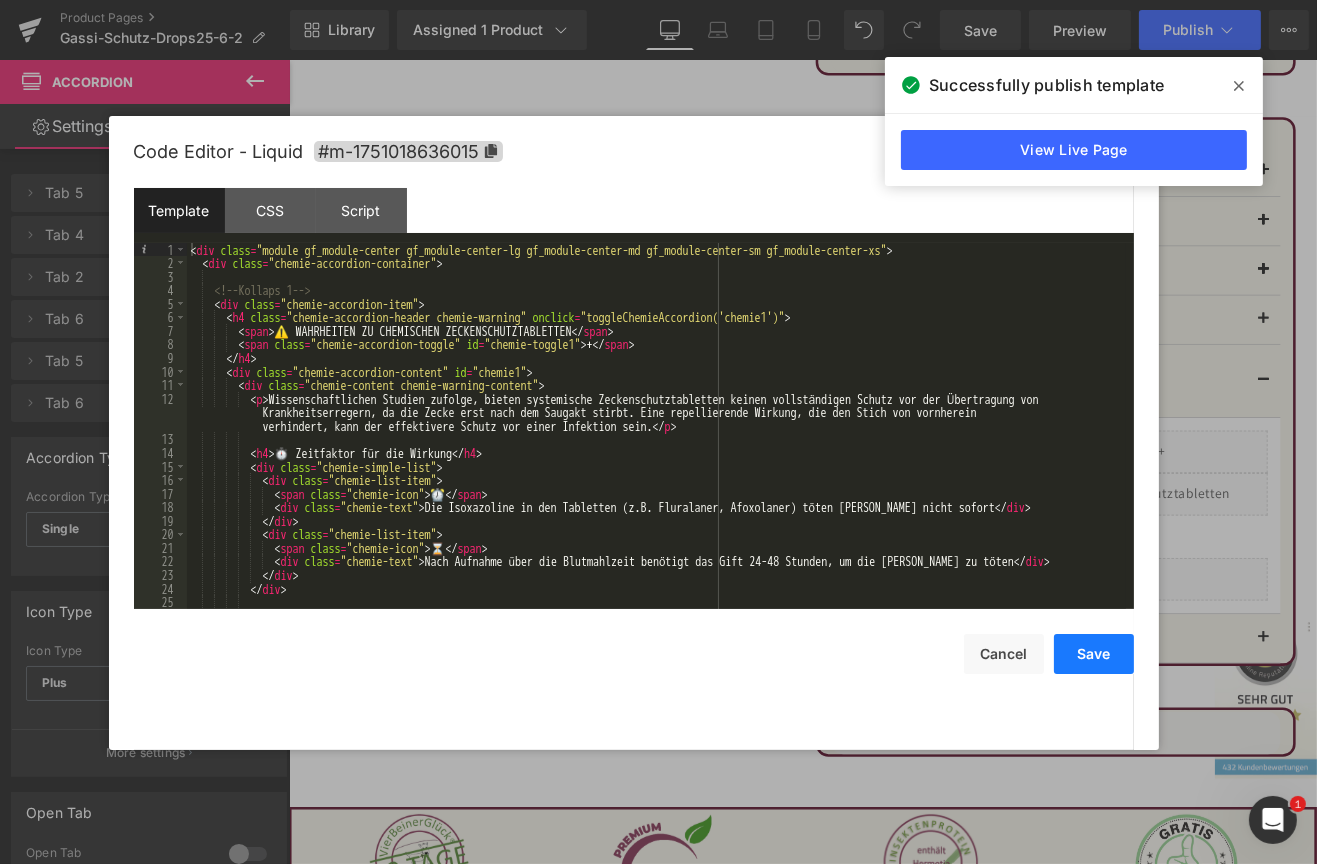 click on "Save" at bounding box center [1094, 654] 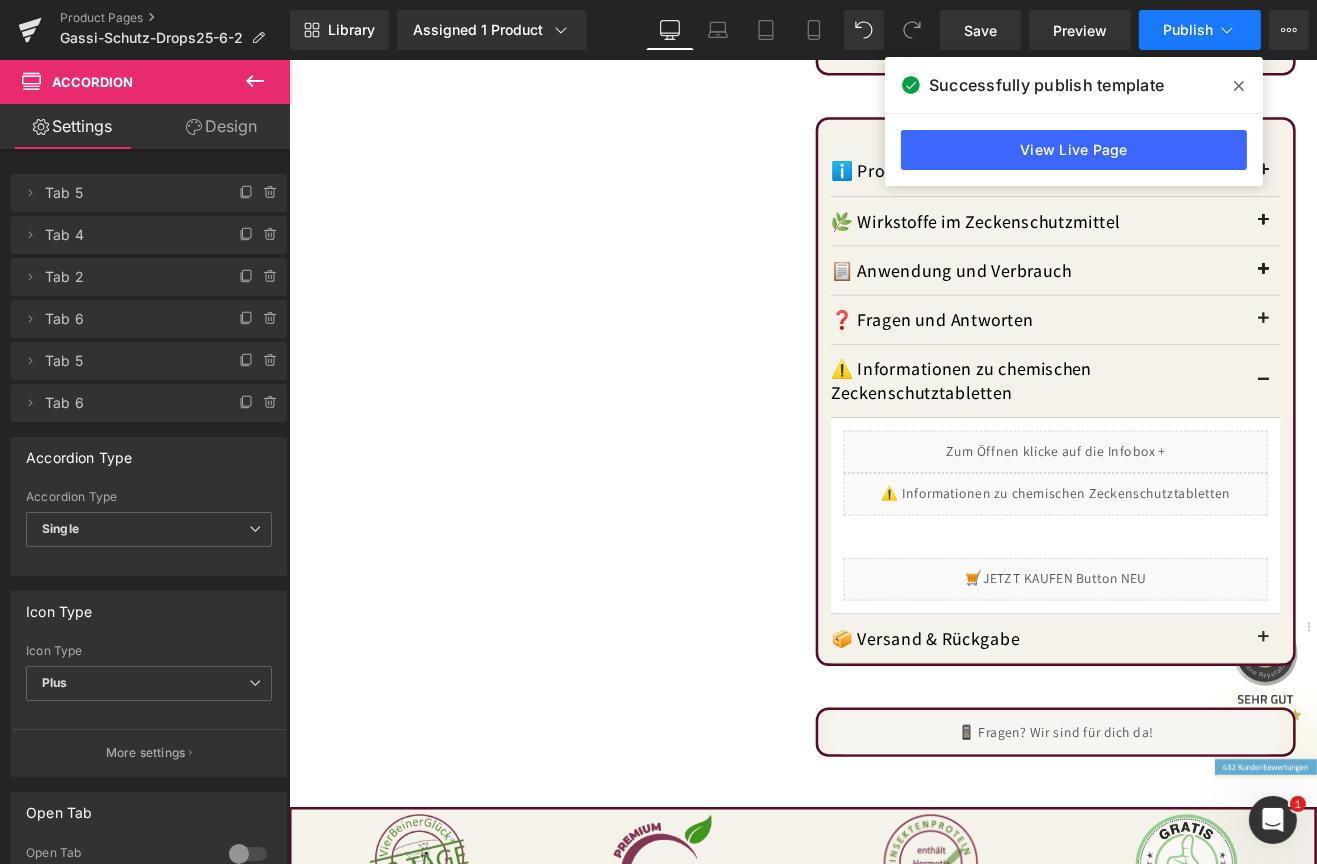 click on "Publish" at bounding box center [1188, 30] 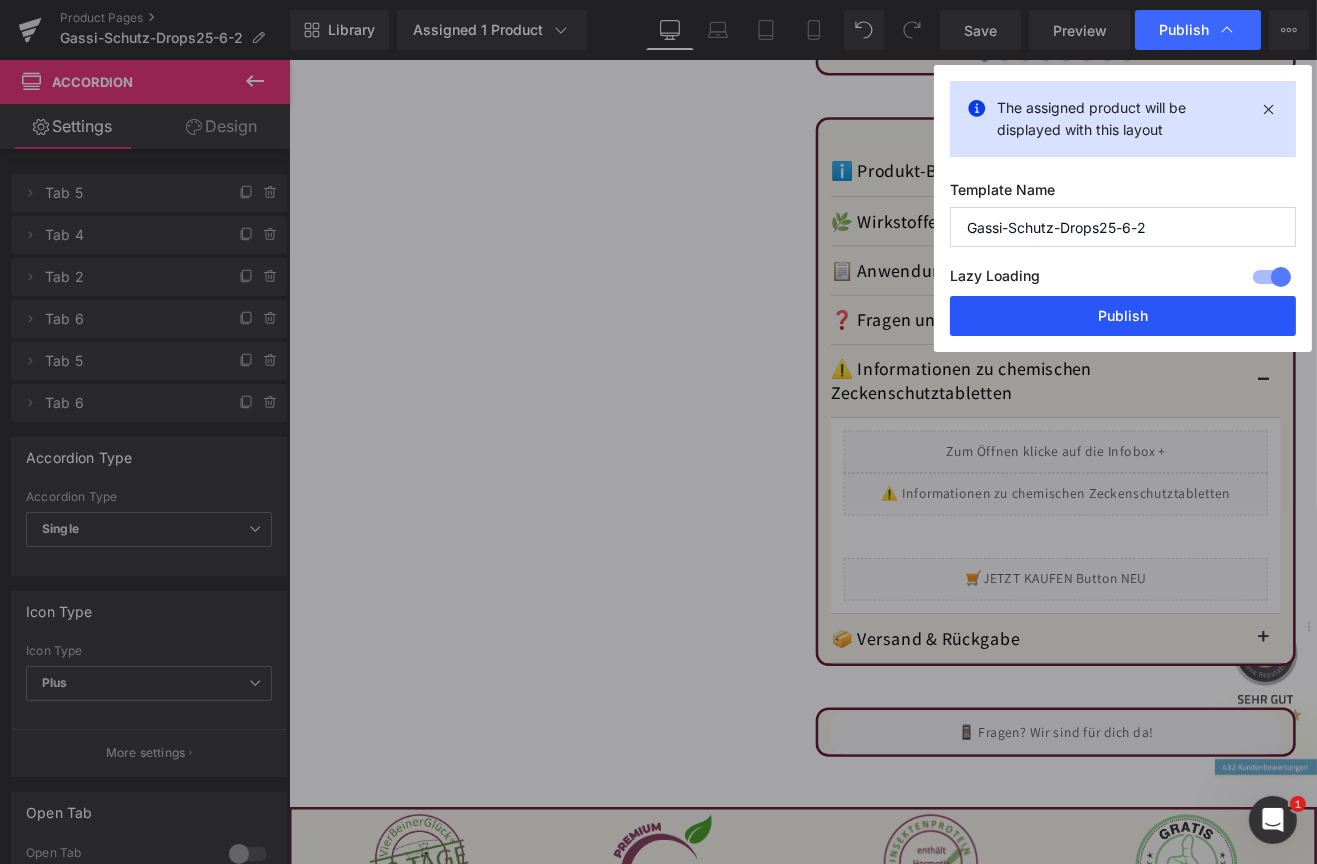 click on "Publish" at bounding box center [1123, 316] 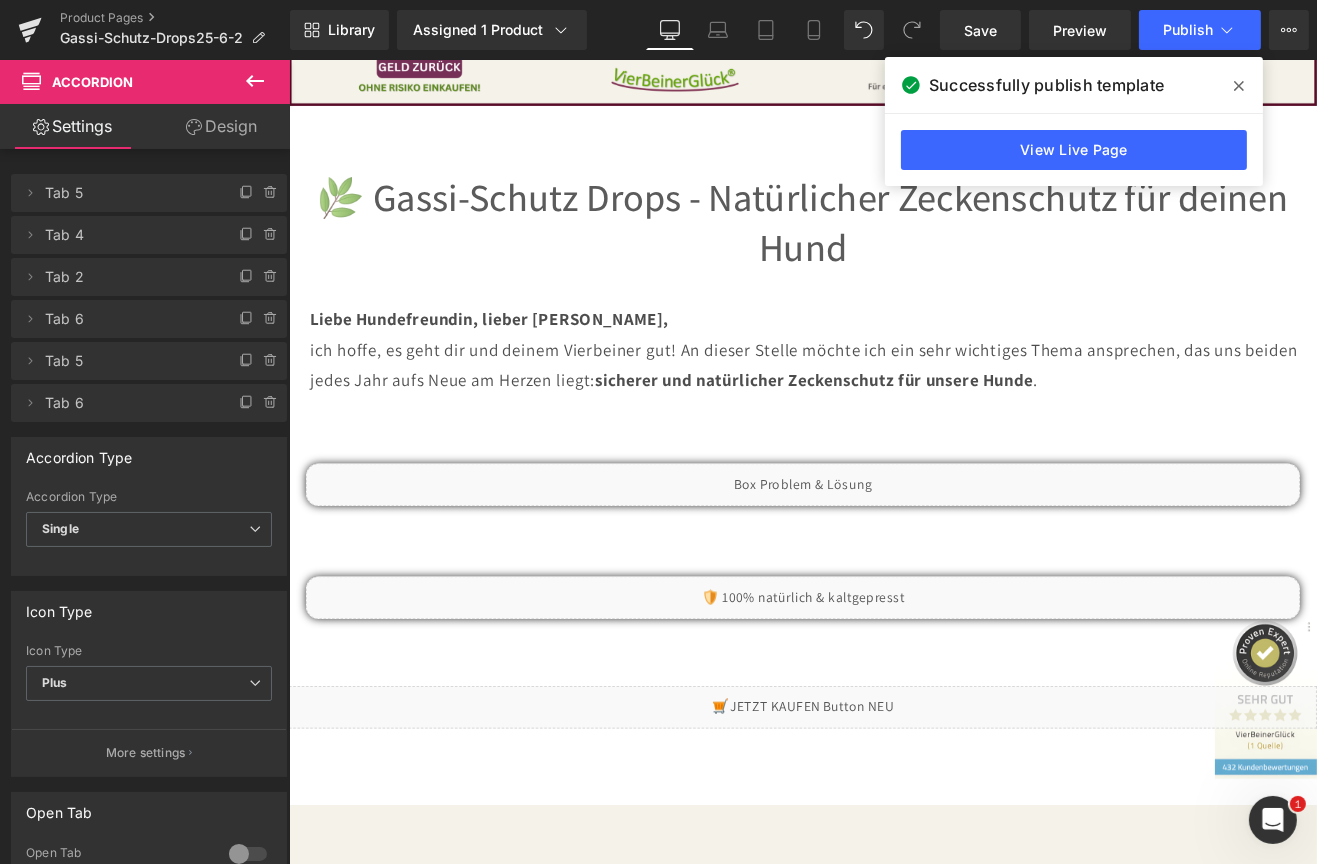 scroll, scrollTop: 2892, scrollLeft: 0, axis: vertical 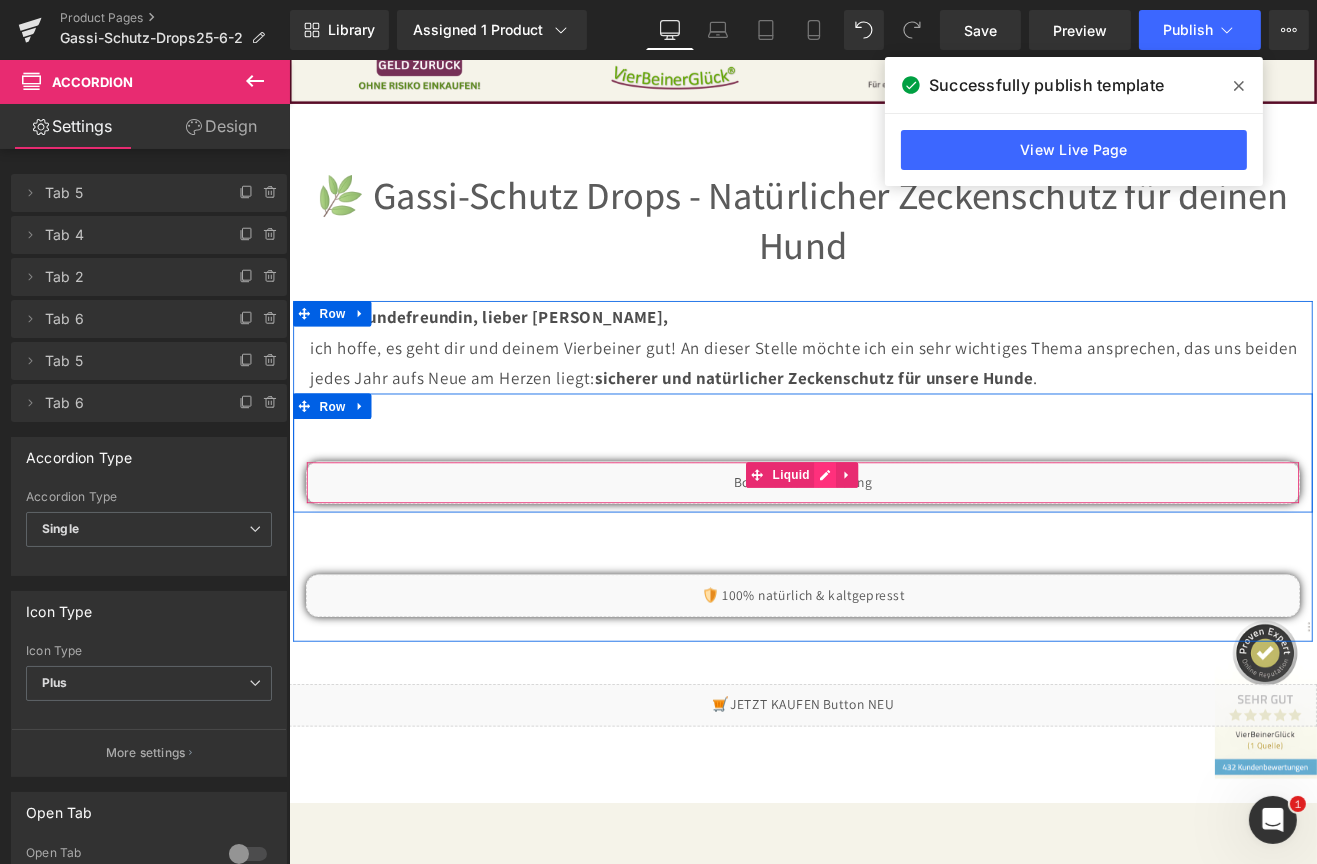click on "Liquid" at bounding box center (893, 558) 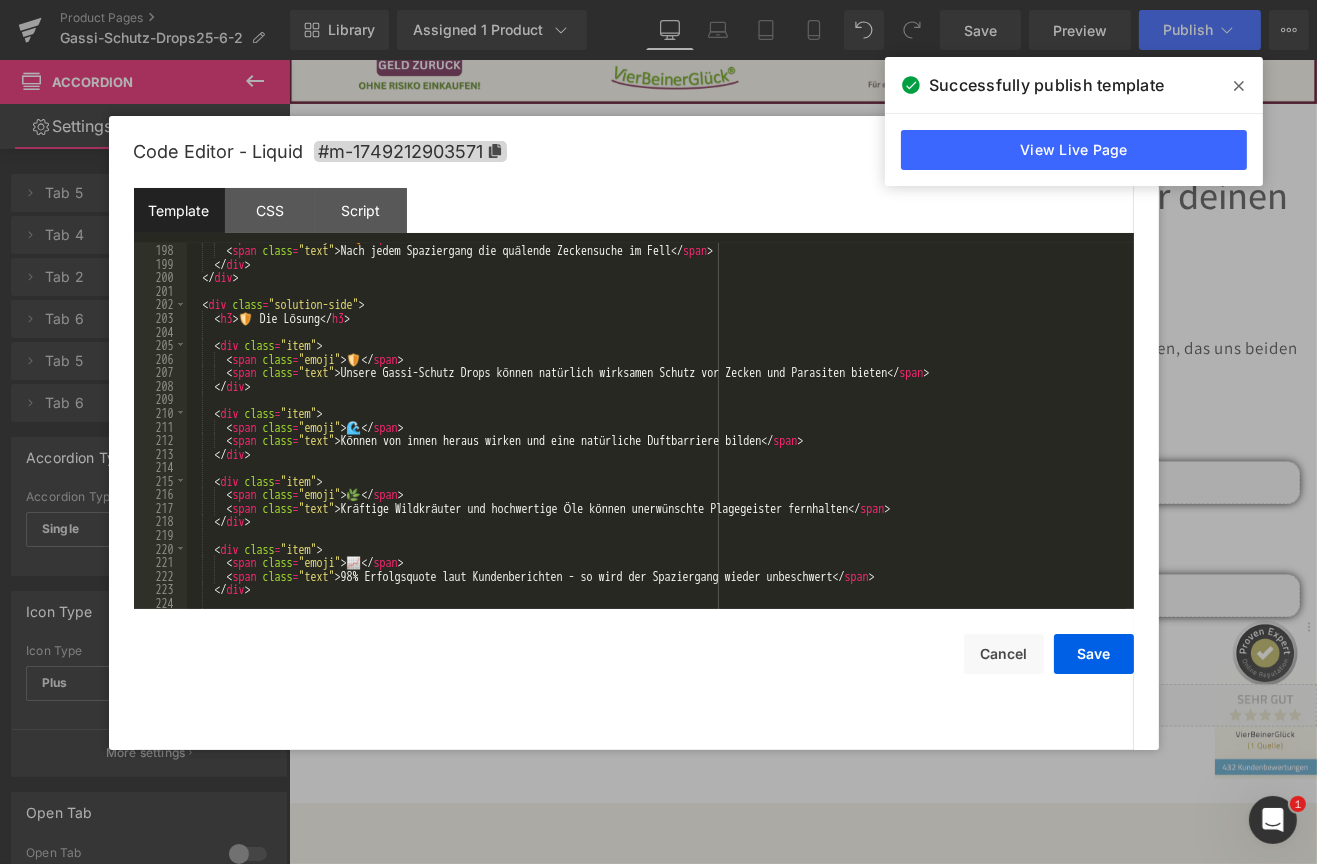 scroll, scrollTop: 2795, scrollLeft: 0, axis: vertical 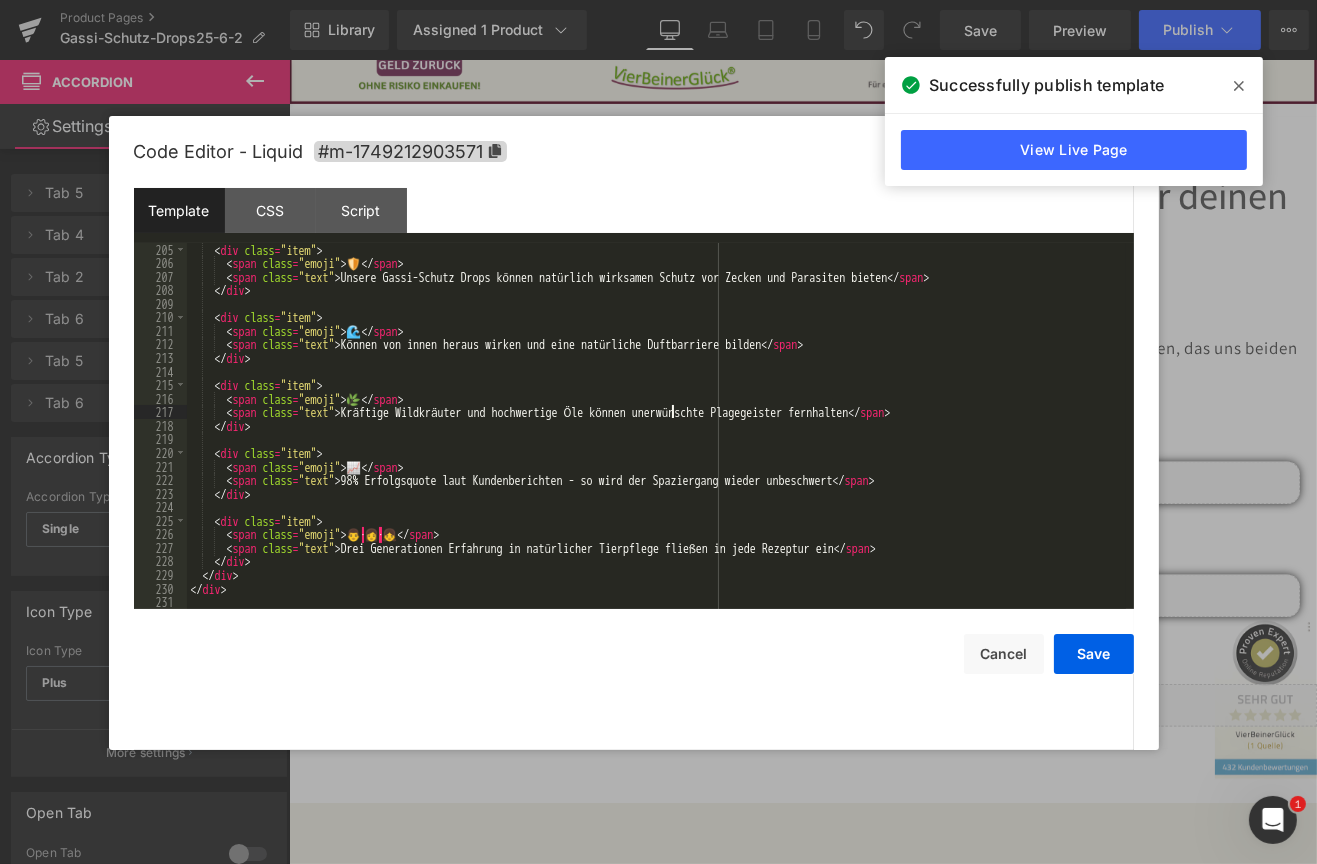 click on "< div   class = "item" >          < span   class = "emoji" > 🛡️ </ span >          < span   class = "text" > Unsere Gassi-Schutz Drops können natürlich wirksamen Schutz vor Zecken und Parasiten bieten </ span >       </ div >             < div   class = "item" >          < span   class = "emoji" > 🌊 </ span >          < span   class = "text" > Können von innen heraus wirken und eine natürliche Duftbarriere bilden </ span >       </ div >             < div   class = "item" >          < span   class = "emoji" > 🌿 </ span >          < span   class = "text" > Kräftige Wildkräuter und hochwertige Öle können unerwünschte Plagegeister fernhalten </ span >       </ div >             < div   class = "item" >          < span   class = "emoji" > 📈 </ span >          < span   class = "text" > 98% Erfolgsquote laut Kundenberichten - so wird der Spaziergang wieder unbeschwert </ span >       </ div >             < div   class = "item" >          < span   class = "emoji" > 👨 · 👩 · 👧 >" at bounding box center (656, 440) 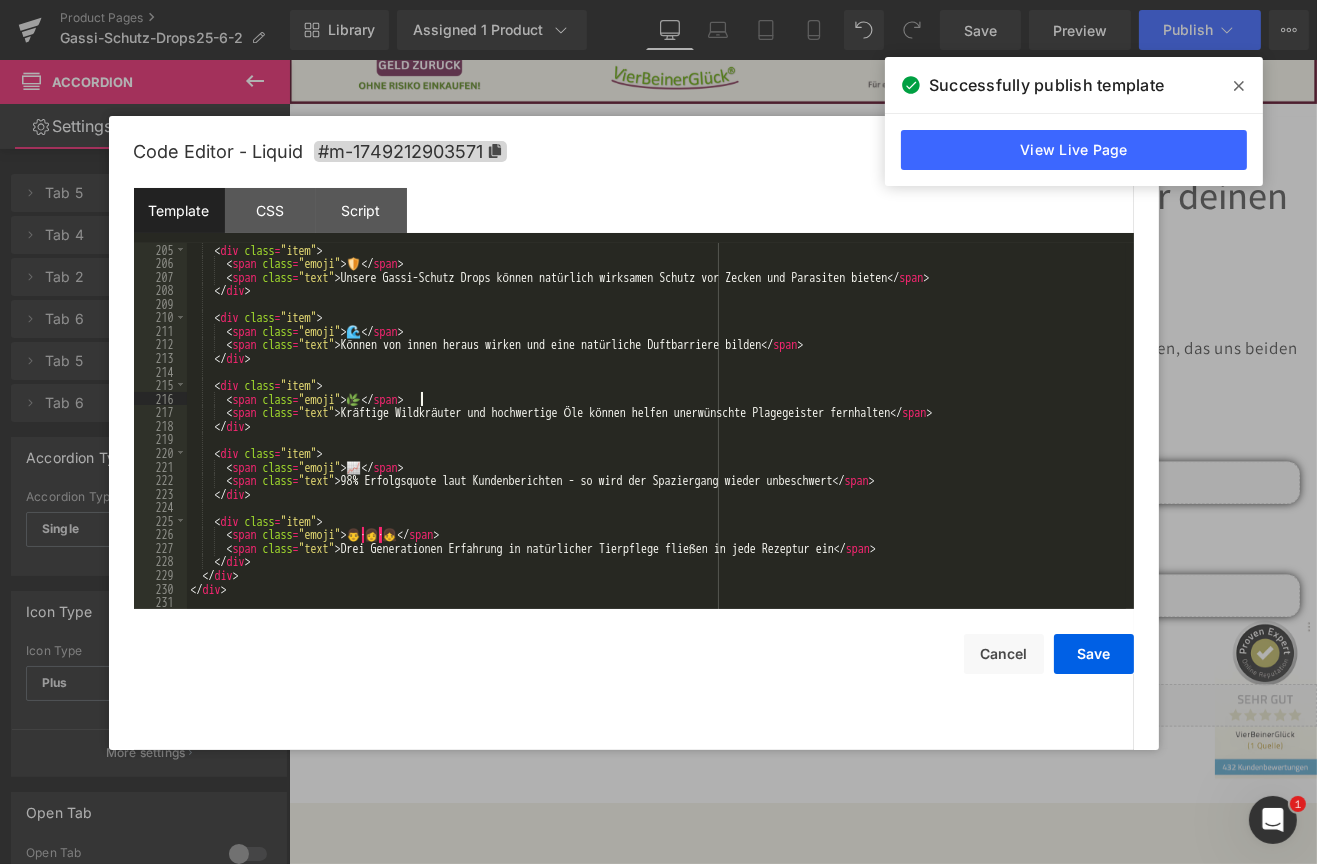 click on "< div   class = "item" >          < span   class = "emoji" > 🛡️ </ span >          < span   class = "text" > Unsere Gassi-Schutz Drops können natürlich wirksamen Schutz vor Zecken und Parasiten bieten </ span >       </ div >             < div   class = "item" >          < span   class = "emoji" > 🌊 </ span >          < span   class = "text" > Können von innen heraus wirken und eine natürliche Duftbarriere bilden </ span >       </ div >             < div   class = "item" >          < span   class = "emoji" > 🌿 </ span >          < span   class = "text" > Kräftige Wildkräuter und hochwertige Öle können helfen unerwünschte Plagegeister fernhalten </ span >       </ div >             < div   class = "item" >          < span   class = "emoji" > 📈 </ span >          < span   class = "text" > 98% Erfolgsquote laut Kundenberichten - so wird der Spaziergang wieder unbeschwert </ span >       </ div >             < div   class = "item" >          < span   class = "emoji" > 👨 · 👩 ·" at bounding box center (656, 440) 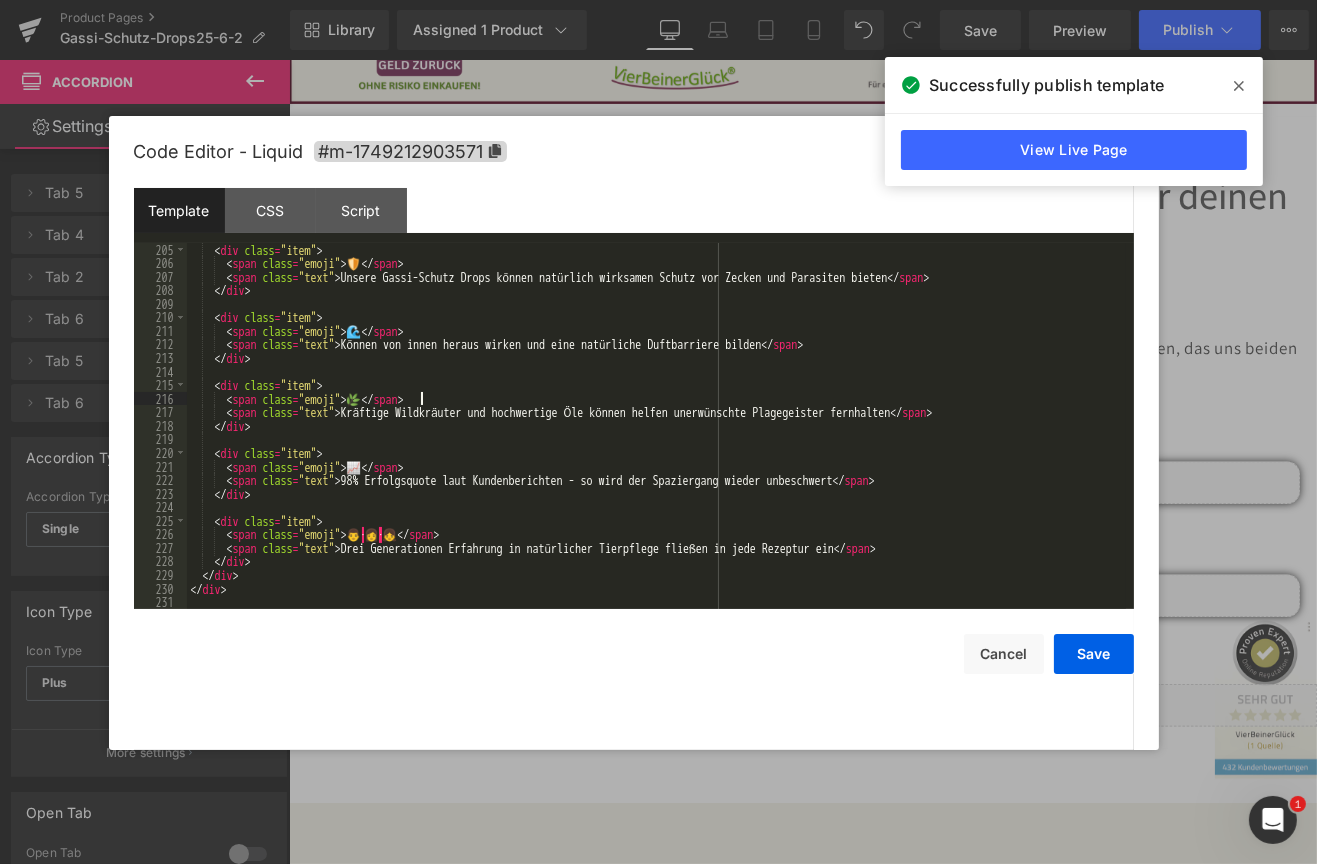 click on "< div   class = "item" >          < span   class = "emoji" > 🛡️ </ span >          < span   class = "text" > Unsere Gassi-Schutz Drops können natürlich wirksamen Schutz vor Zecken und Parasiten bieten </ span >       </ div >             < div   class = "item" >          < span   class = "emoji" > 🌊 </ span >          < span   class = "text" > Können von innen heraus wirken und eine natürliche Duftbarriere bilden </ span >       </ div >             < div   class = "item" >          < span   class = "emoji" > 🌿 </ span >          < span   class = "text" > Kräftige Wildkräuter und hochwertige Öle können helfen unerwünschte Plagegeister fernhalten </ span >       </ div >             < div   class = "item" >          < span   class = "emoji" > 📈 </ span >          < span   class = "text" > 98% Erfolgsquote laut Kundenberichten - so wird der Spaziergang wieder unbeschwert </ span >       </ div >             < div   class = "item" >          < span   class = "emoji" > 👨 · 👩 ·" at bounding box center [656, 440] 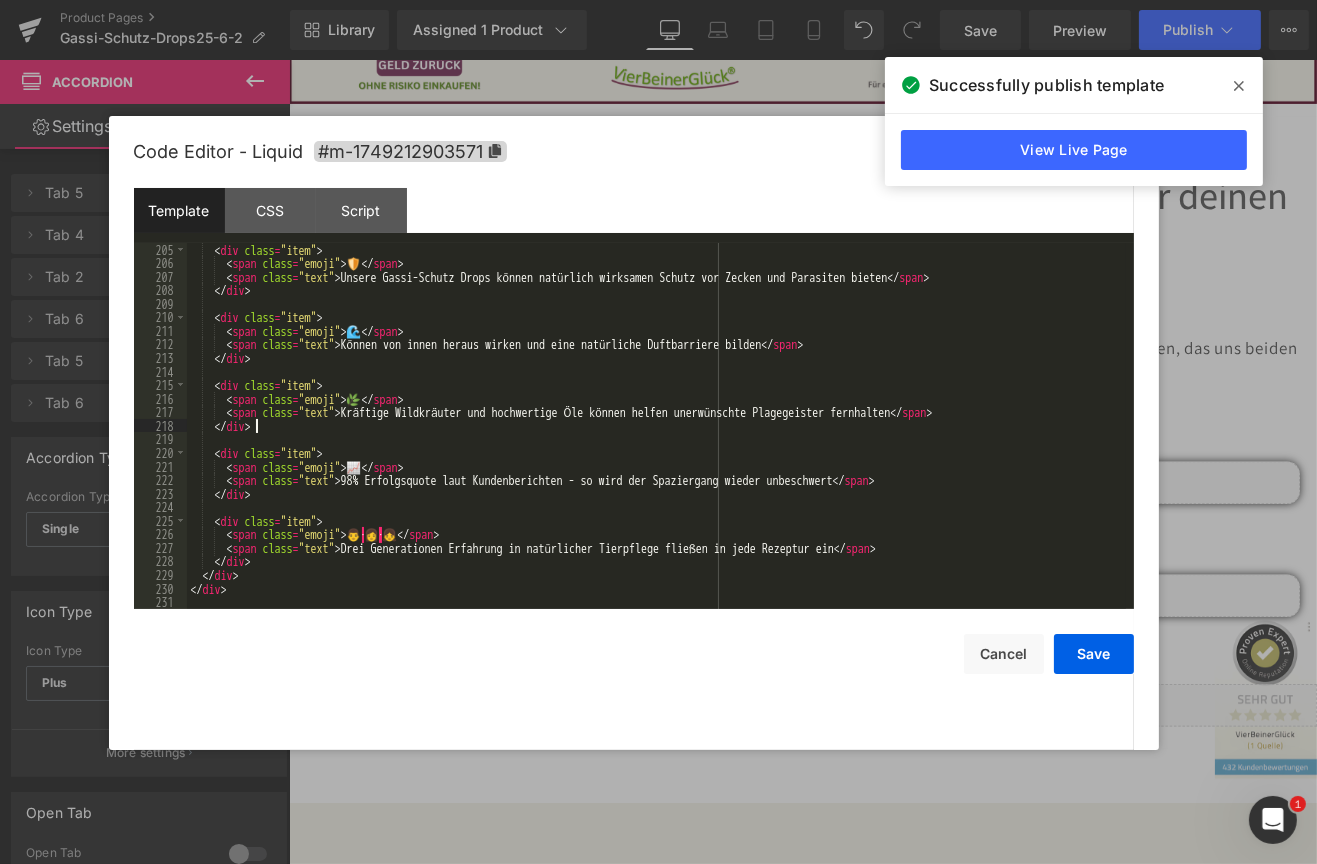 click on "< div   class = "item" >          < span   class = "emoji" > 🛡️ </ span >          < span   class = "text" > Unsere Gassi-Schutz Drops können natürlich wirksamen Schutz vor Zecken und Parasiten bieten </ span >       </ div >             < div   class = "item" >          < span   class = "emoji" > 🌊 </ span >          < span   class = "text" > Können von innen heraus wirken und eine natürliche Duftbarriere bilden </ span >       </ div >             < div   class = "item" >          < span   class = "emoji" > 🌿 </ span >          < span   class = "text" > Kräftige Wildkräuter und hochwertige Öle können helfen unerwünschte Plagegeister fernhalten </ span >       </ div >             < div   class = "item" >          < span   class = "emoji" > 📈 </ span >          < span   class = "text" > 98% Erfolgsquote laut Kundenberichten - so wird der Spaziergang wieder unbeschwert </ span >       </ div >             < div   class = "item" >          < span   class = "emoji" > 👨 · 👩 ·" at bounding box center (656, 440) 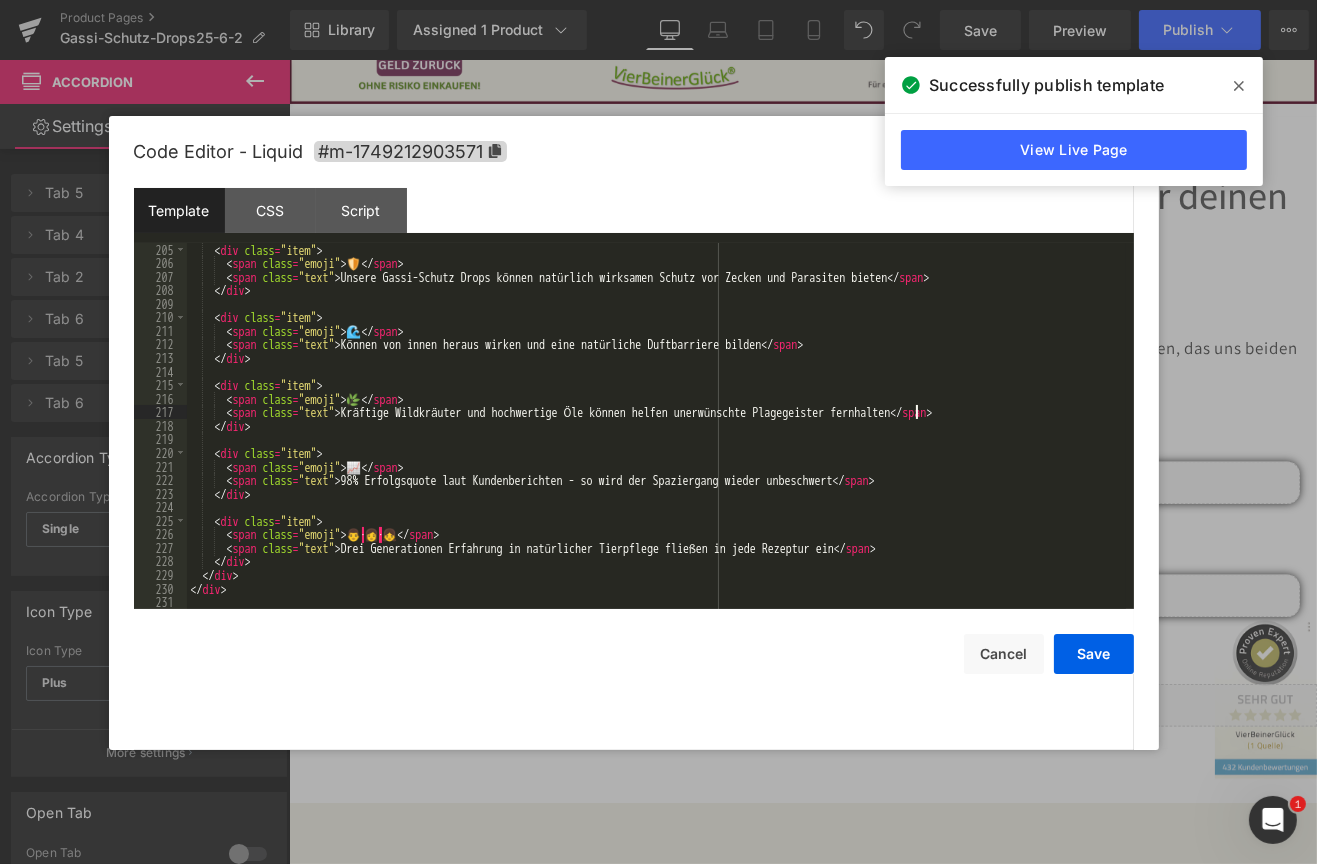 click on "< div   class = "item" >          < span   class = "emoji" > 🛡️ </ span >          < span   class = "text" > Unsere Gassi-Schutz Drops können natürlich wirksamen Schutz vor Zecken und Parasiten bieten </ span >       </ div >             < div   class = "item" >          < span   class = "emoji" > 🌊 </ span >          < span   class = "text" > Können von innen heraus wirken und eine natürliche Duftbarriere bilden </ span >       </ div >             < div   class = "item" >          < span   class = "emoji" > 🌿 </ span >          < span   class = "text" > Kräftige Wildkräuter und hochwertige Öle können helfen unerwünschte Plagegeister fernhalten </ span >       </ div >             < div   class = "item" >          < span   class = "emoji" > 📈 </ span >          < span   class = "text" > 98% Erfolgsquote laut Kundenberichten - so wird der Spaziergang wieder unbeschwert </ span >       </ div >             < div   class = "item" >          < span   class = "emoji" > 👨 · 👩 ·" at bounding box center (656, 440) 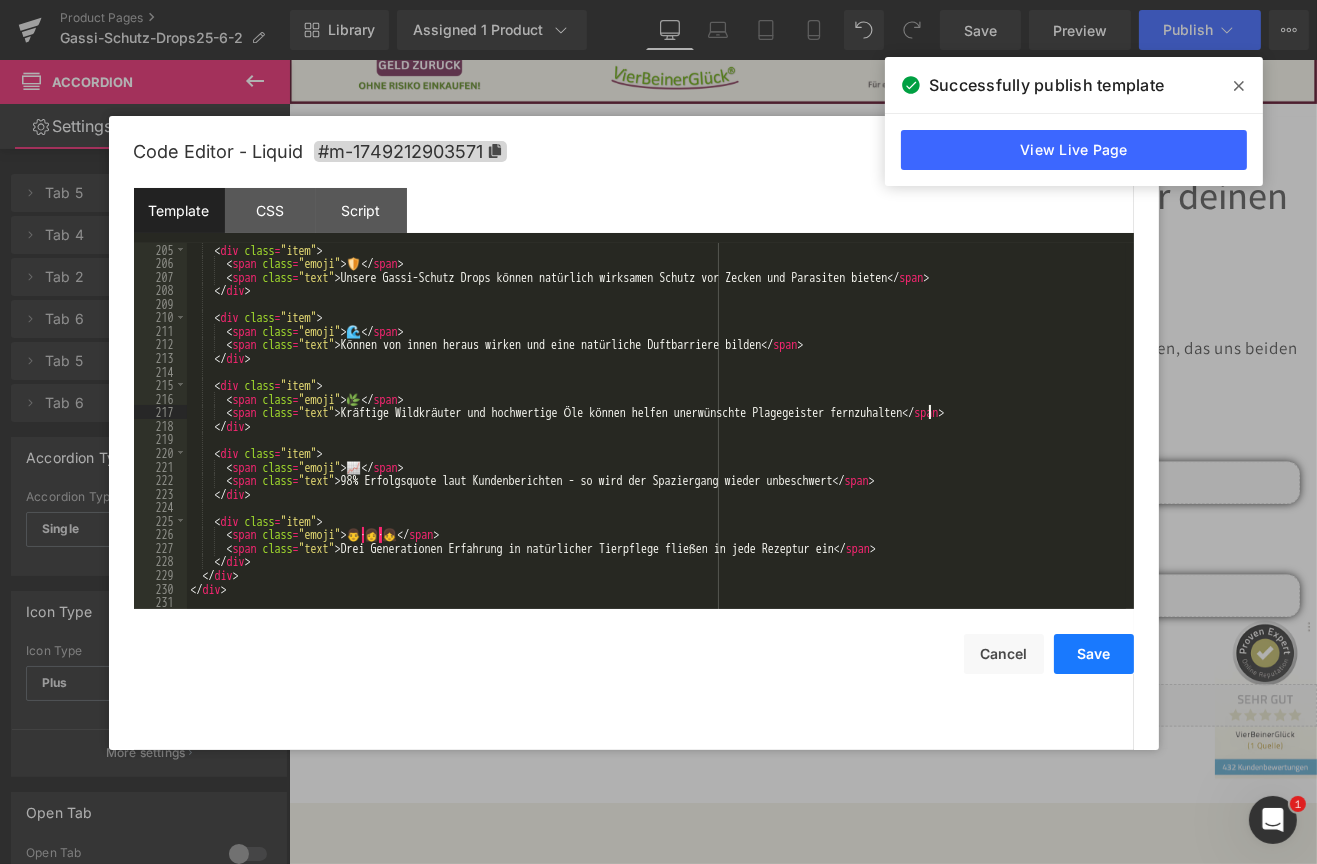 click on "Save" at bounding box center (1094, 654) 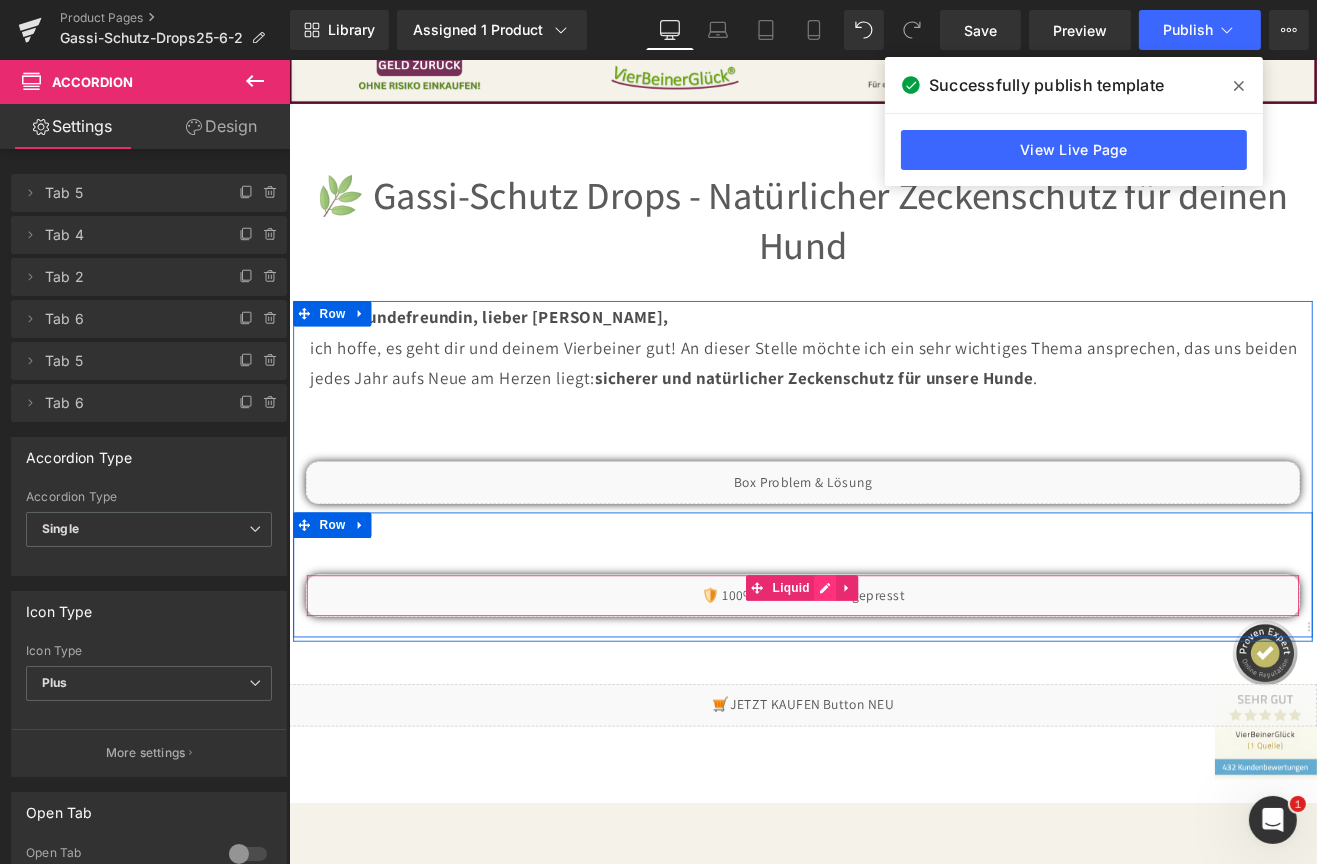 click on "Liquid" at bounding box center [893, 691] 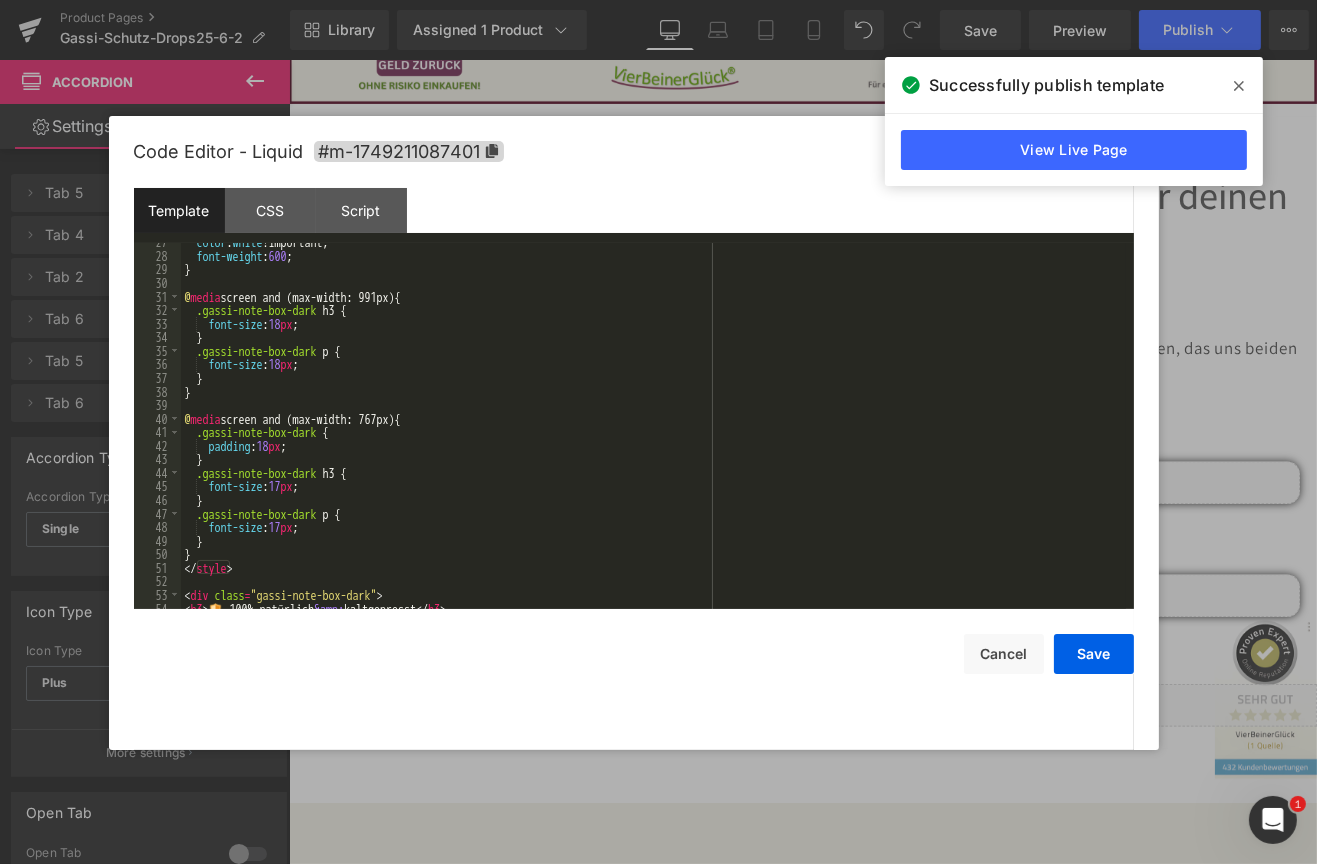 scroll, scrollTop: 434, scrollLeft: 0, axis: vertical 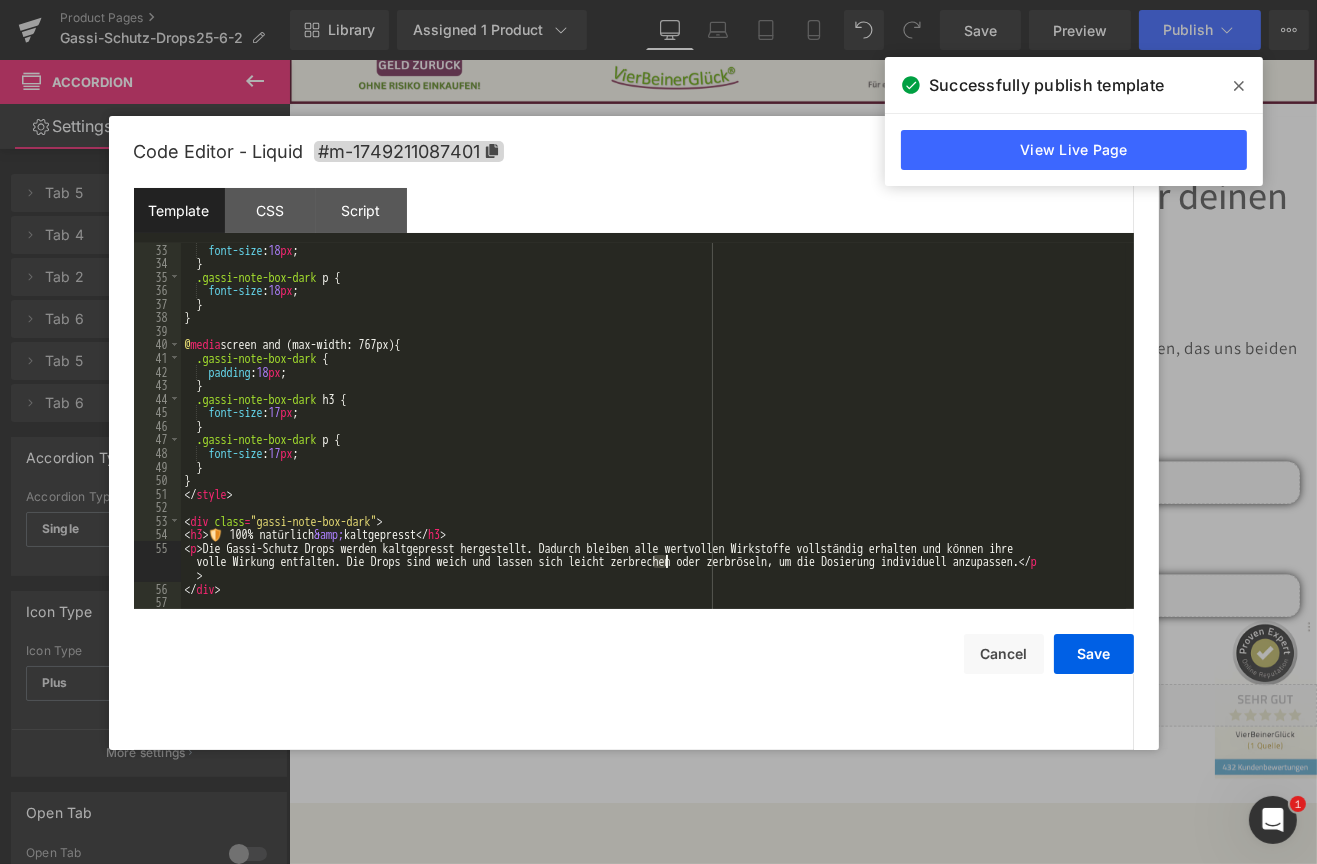 drag, startPoint x: 650, startPoint y: 565, endPoint x: 669, endPoint y: 568, distance: 19.235384 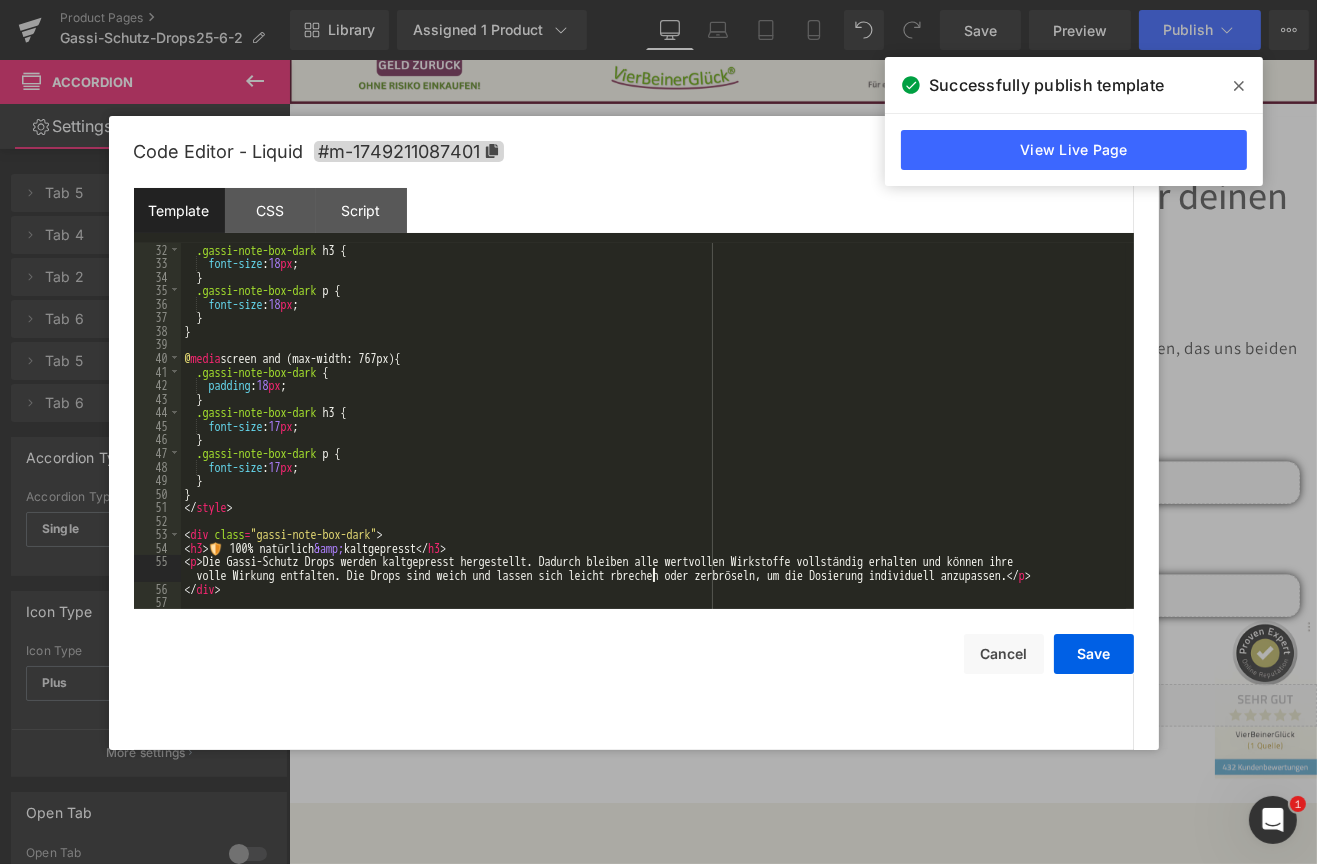 scroll, scrollTop: 420, scrollLeft: 0, axis: vertical 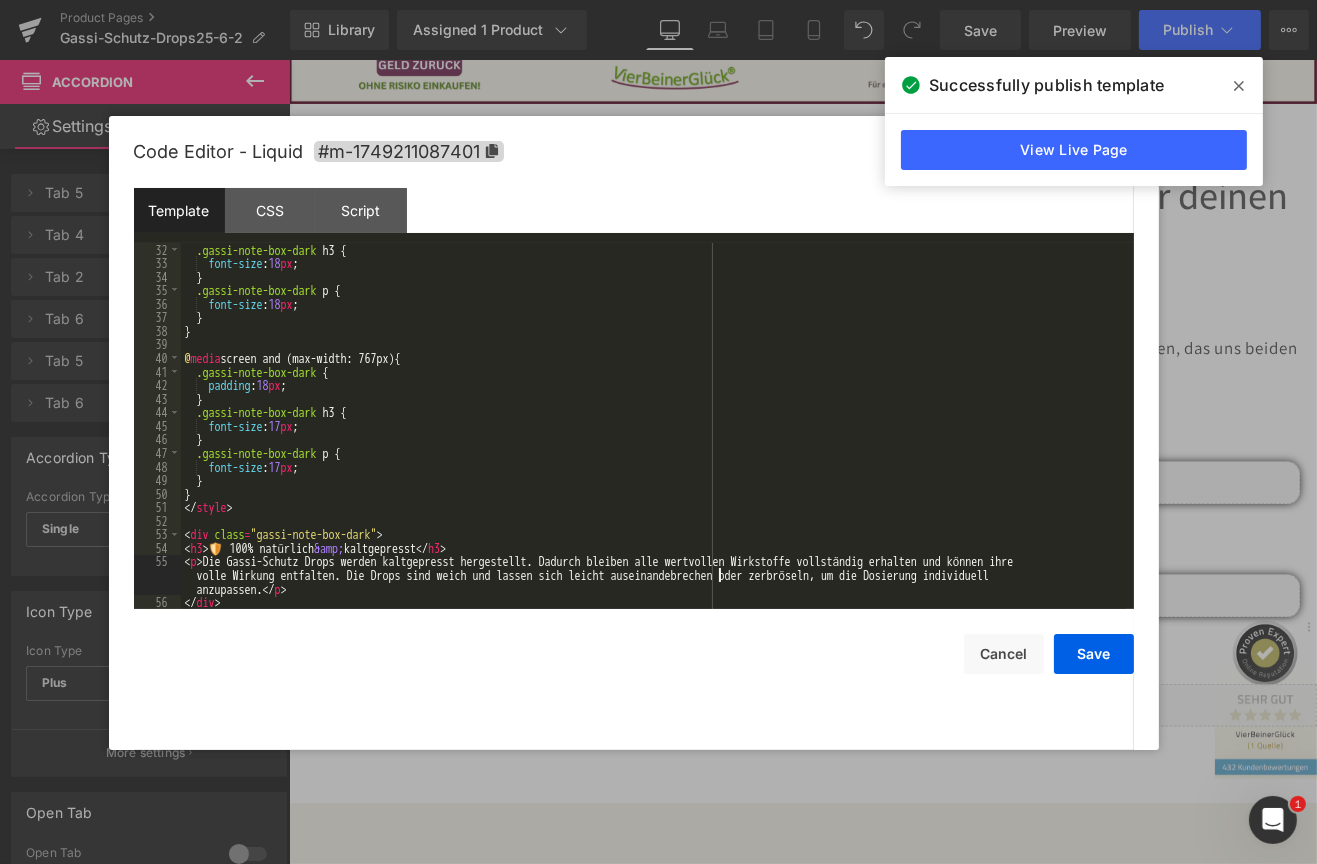 type 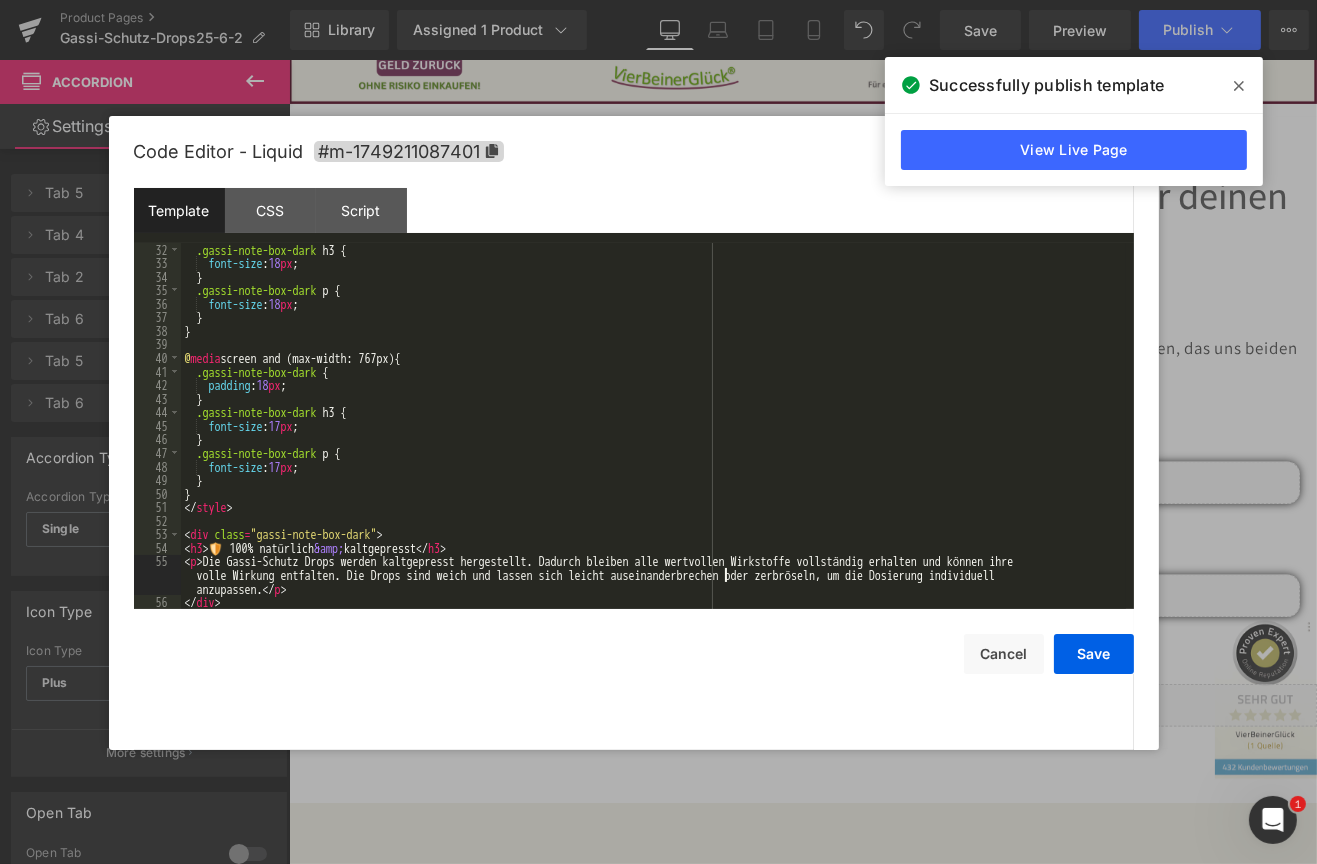 click on ".gassi-note-box-dark   h3   {       font-size :  18 px ;    }    .gassi-note-box-dark   p   {       font-size :  18 px ;    } } @ media  screen and (max-width: 767px)  {    .gassi-note-box-dark   {       padding :  18 px ;    }    .gassi-note-box-dark   h3   {       font-size :  17 px ;    }    .gassi-note-box-dark   p   {       font-size :  17 px ;    } } </ style > < div   class = "gassi-note-box-dark" > < h3 > 🛡️ 100% natürlich  &amp;  kaltgepresst </ h3 > < p > Die Gassi-Schutz Drops werden kaltgepresst hergestellt. Dadurch bleiben alle wertvollen Wirkstoffe vollständig erhalten und können ihre     volle Wirkung entfalten. Die Drops sind weich und lassen sich leicht auseinanderbrechen oder zerbröseln, um die Dosierung individuell     anzupassen. </ p > </ div >" at bounding box center [653, 440] 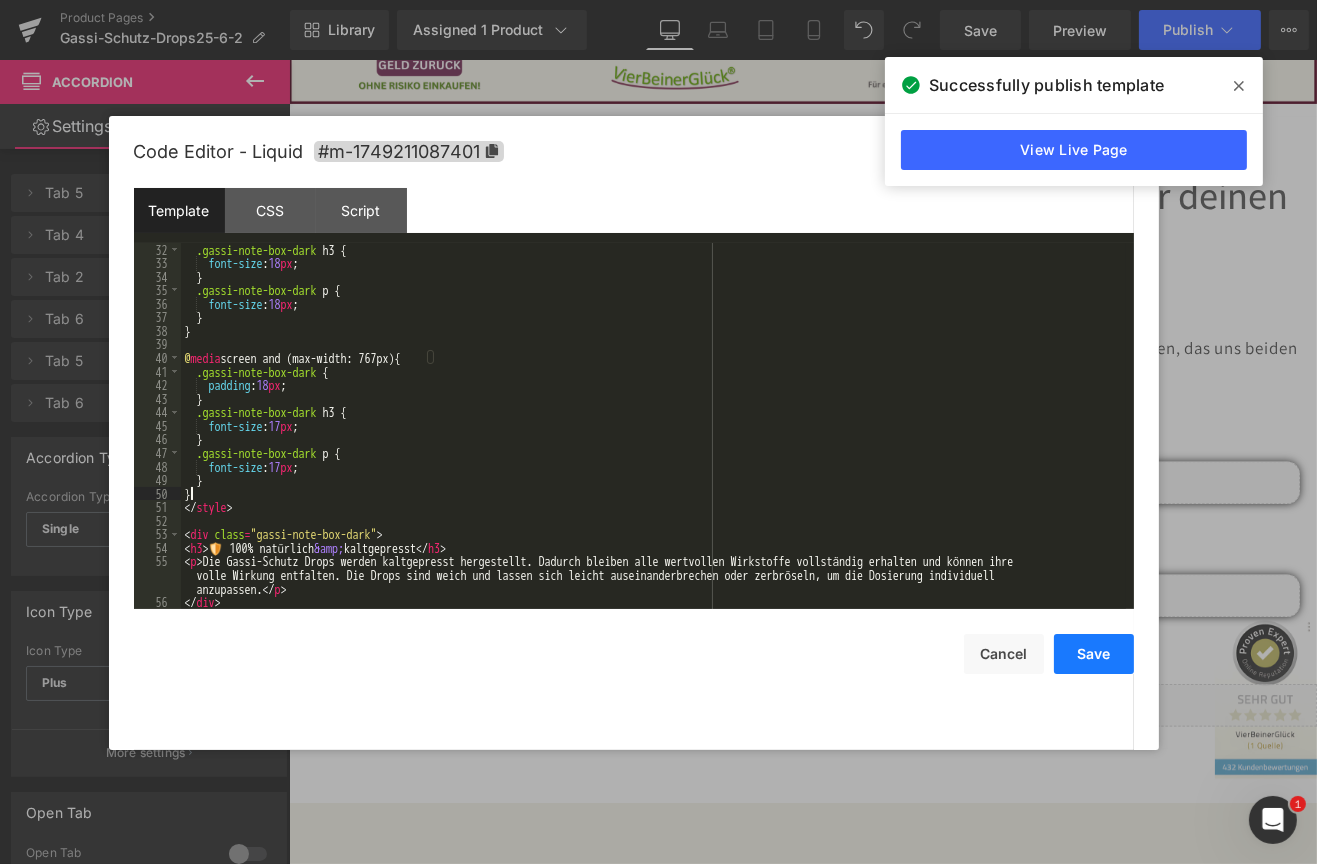click on "Save" at bounding box center [1094, 654] 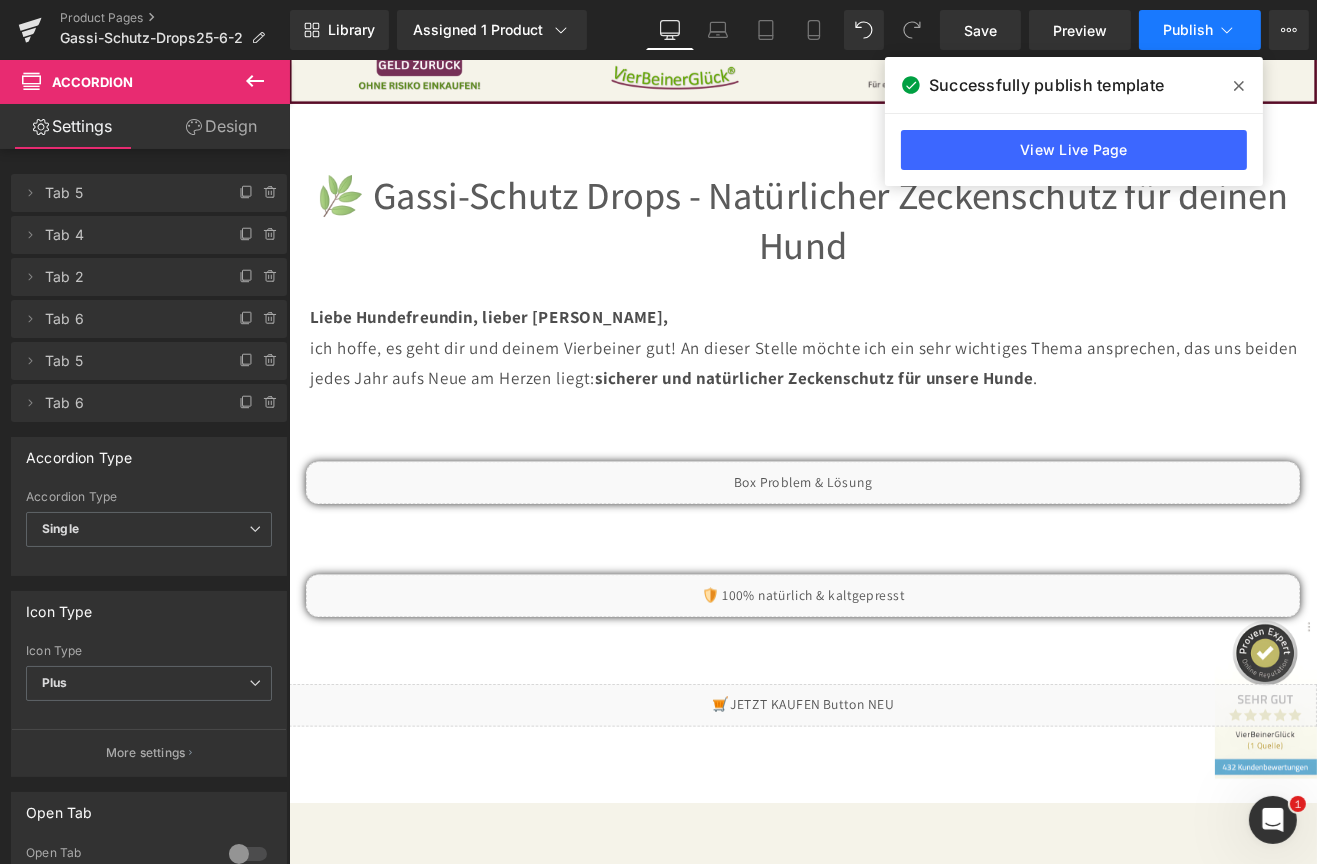 click on "Publish" at bounding box center (1188, 30) 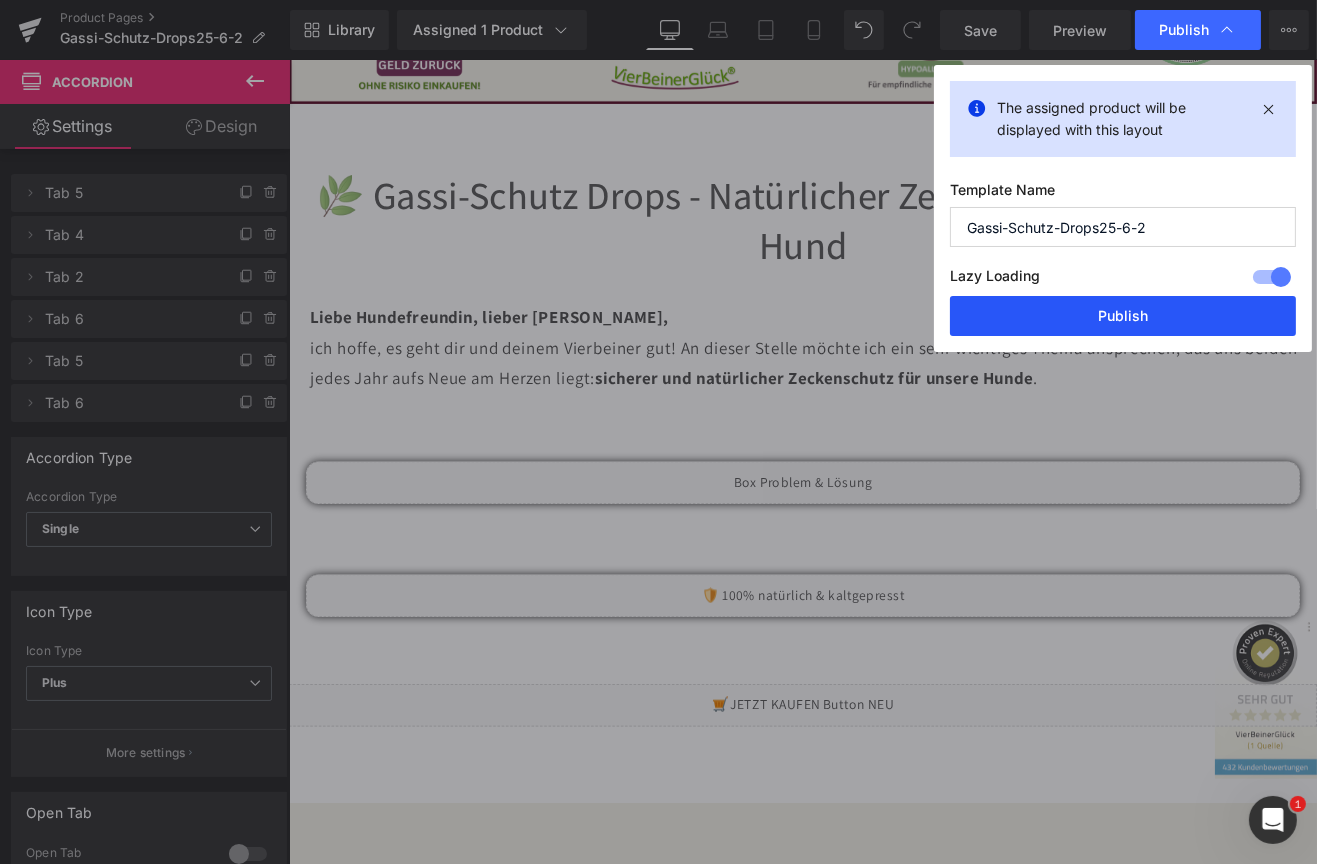 drag, startPoint x: 1083, startPoint y: 326, endPoint x: 1193, endPoint y: 402, distance: 133.70116 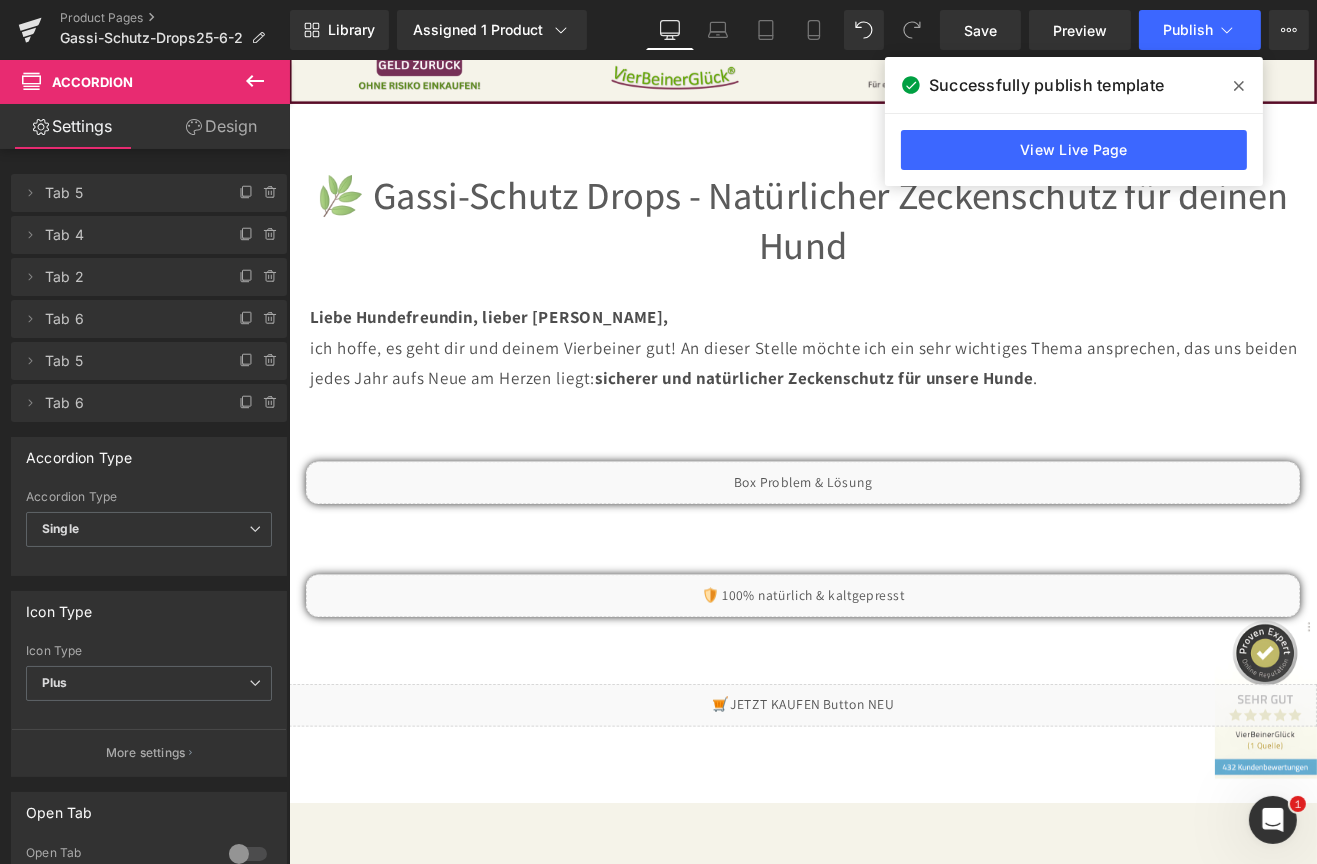 click at bounding box center (1239, 86) 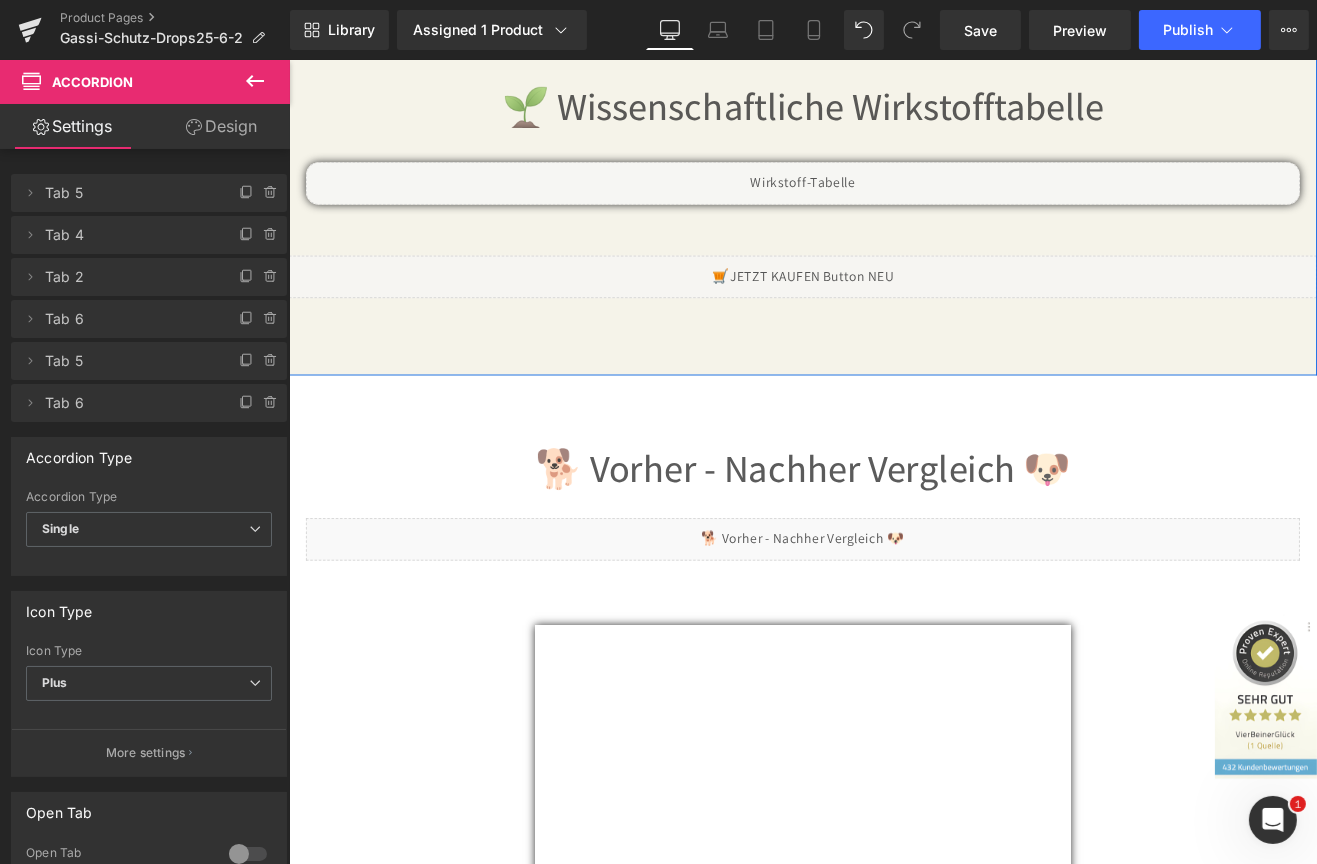scroll, scrollTop: 4692, scrollLeft: 0, axis: vertical 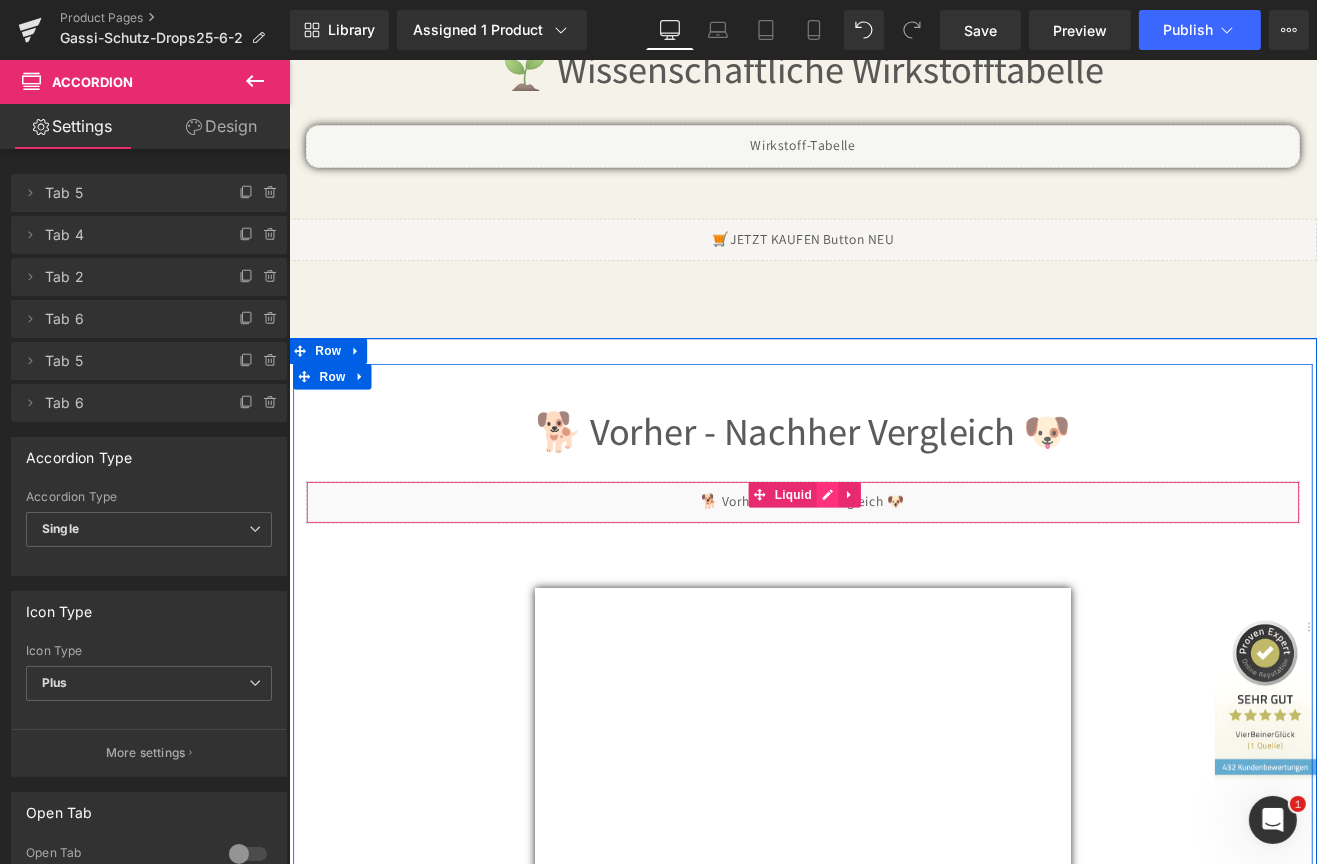 click on "Liquid" at bounding box center (893, 581) 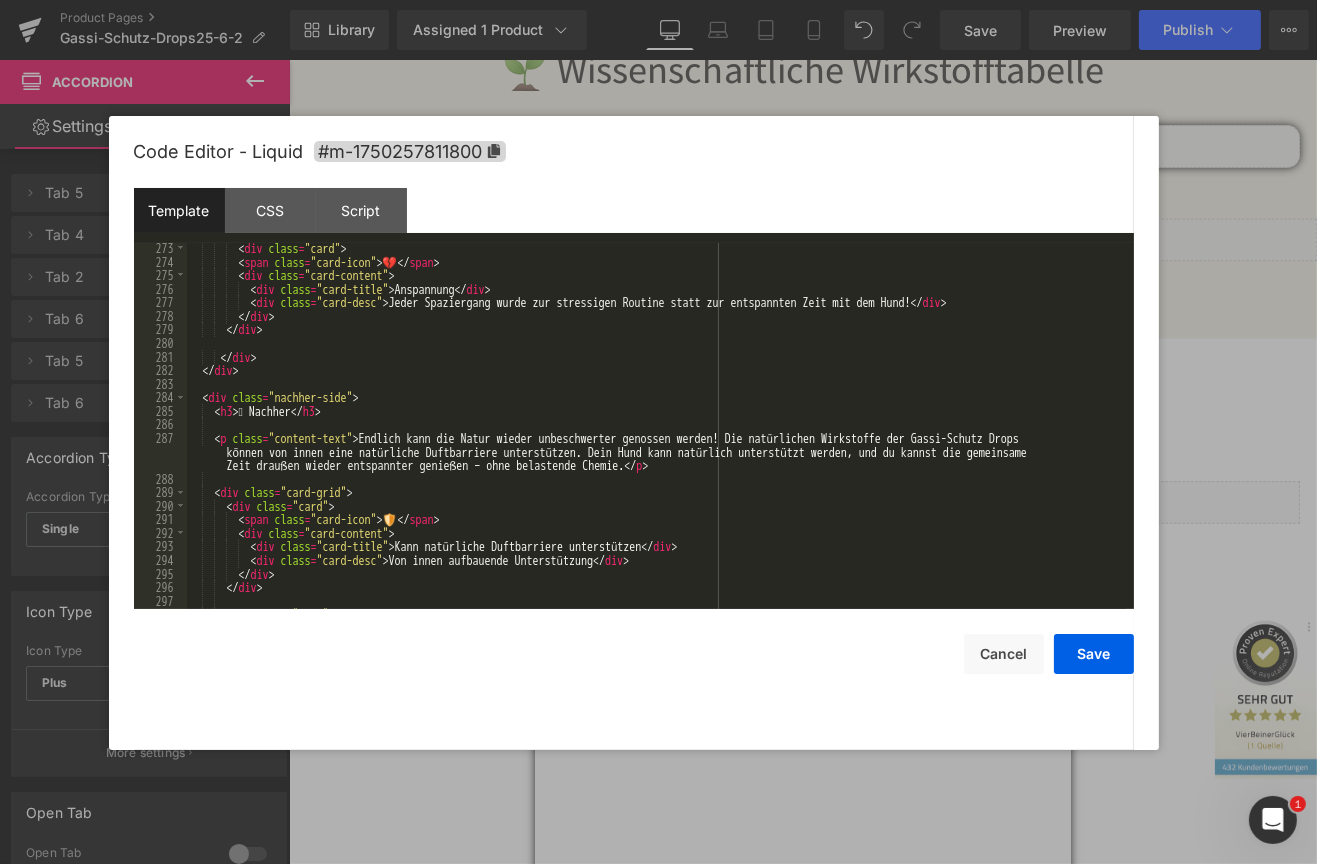 scroll, scrollTop: 3720, scrollLeft: 0, axis: vertical 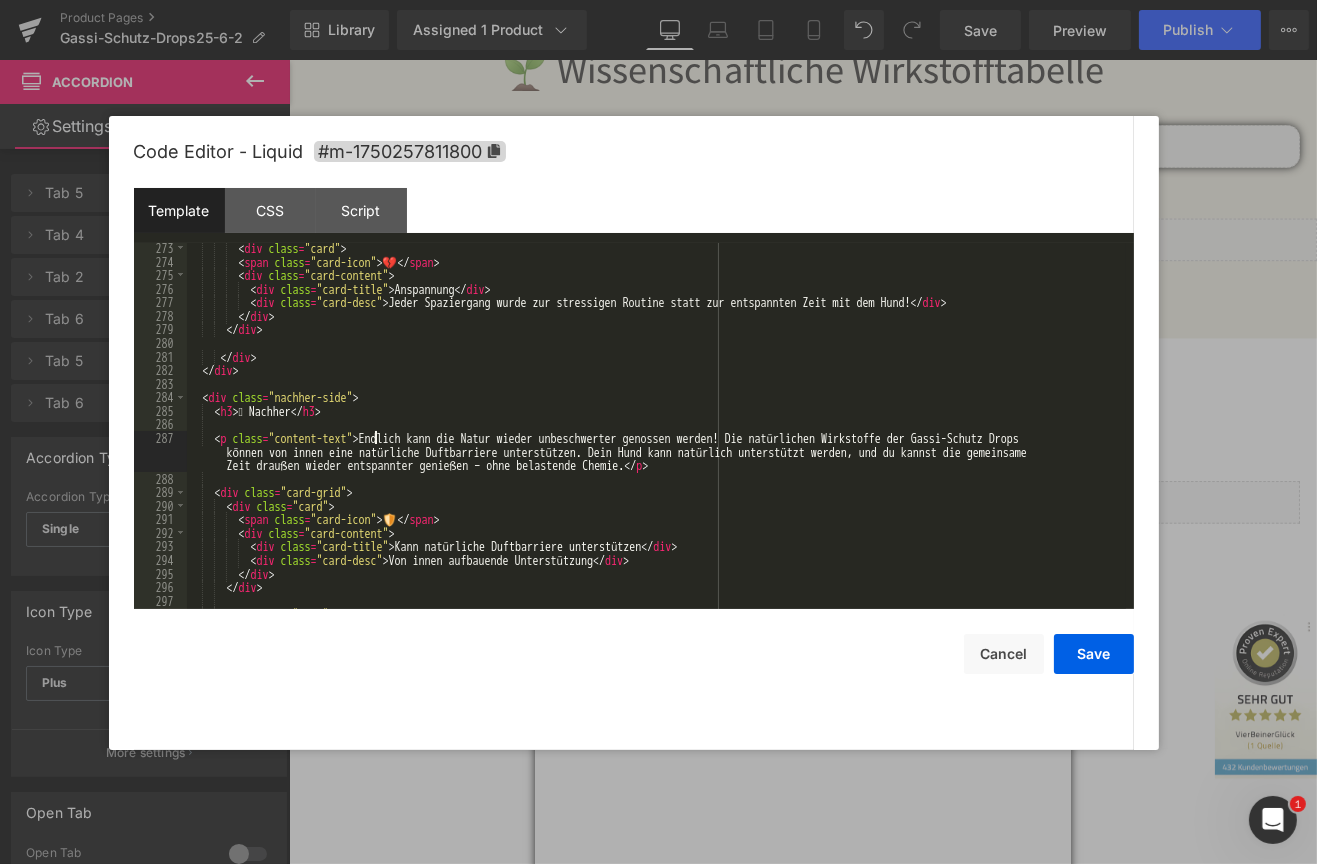 click on "< div   class = "card" >             < span   class = "card-icon" > 💔 </ span >             < div   class = "card-content" >                < div   class = "card-title" > Anspannung </ div >                < div   class = "card-desc" >  Jeder Spaziergang wurde zur stressigen Routine statt zur entspannten Zeit mit dem Hund! </ div >             </ div >          </ div >                 </ div >    </ div >    < div   class = "nachher-side" >       < h3 > 🫶 Nachher </ h3 >             < p   class = "content-text" > Endlich kann die Natur wieder unbeschwerter genossen werden! Die natürlichen Wirkstoffe der Gassi-Schutz Drops         können von innen eine natürliche Duftbarriere unterstützen. Dein Hund kann natürlich unterstützt werden, und du kannst die gemeinsame         Zeit draußen wieder entspannter genießen – ohne belastende Chemie. </ p >             < div   class = "card-grid" >          < div   class = "card" >             < span   class = "card-icon" > 🛡️ </" at bounding box center [656, 438] 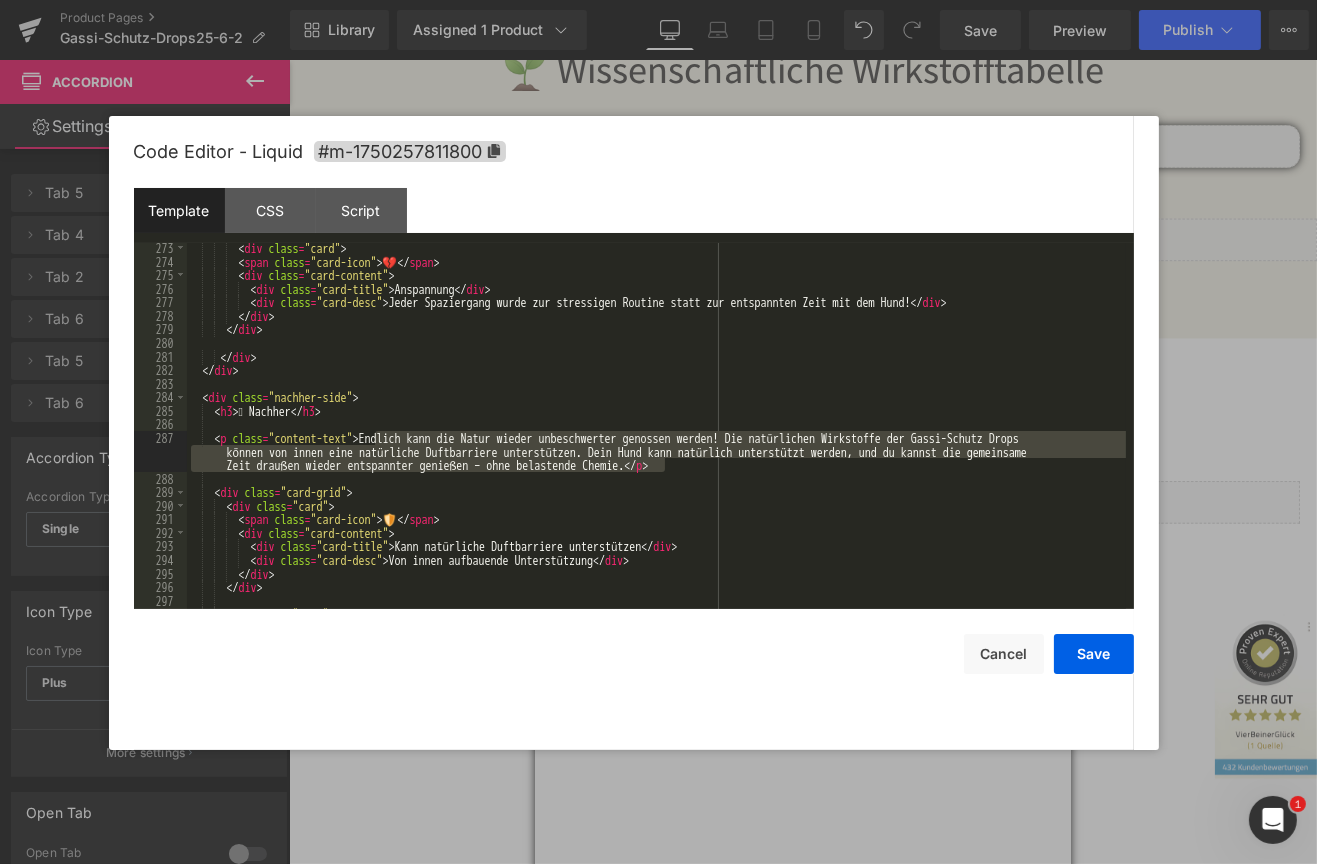 drag, startPoint x: 377, startPoint y: 435, endPoint x: 663, endPoint y: 467, distance: 287.78464 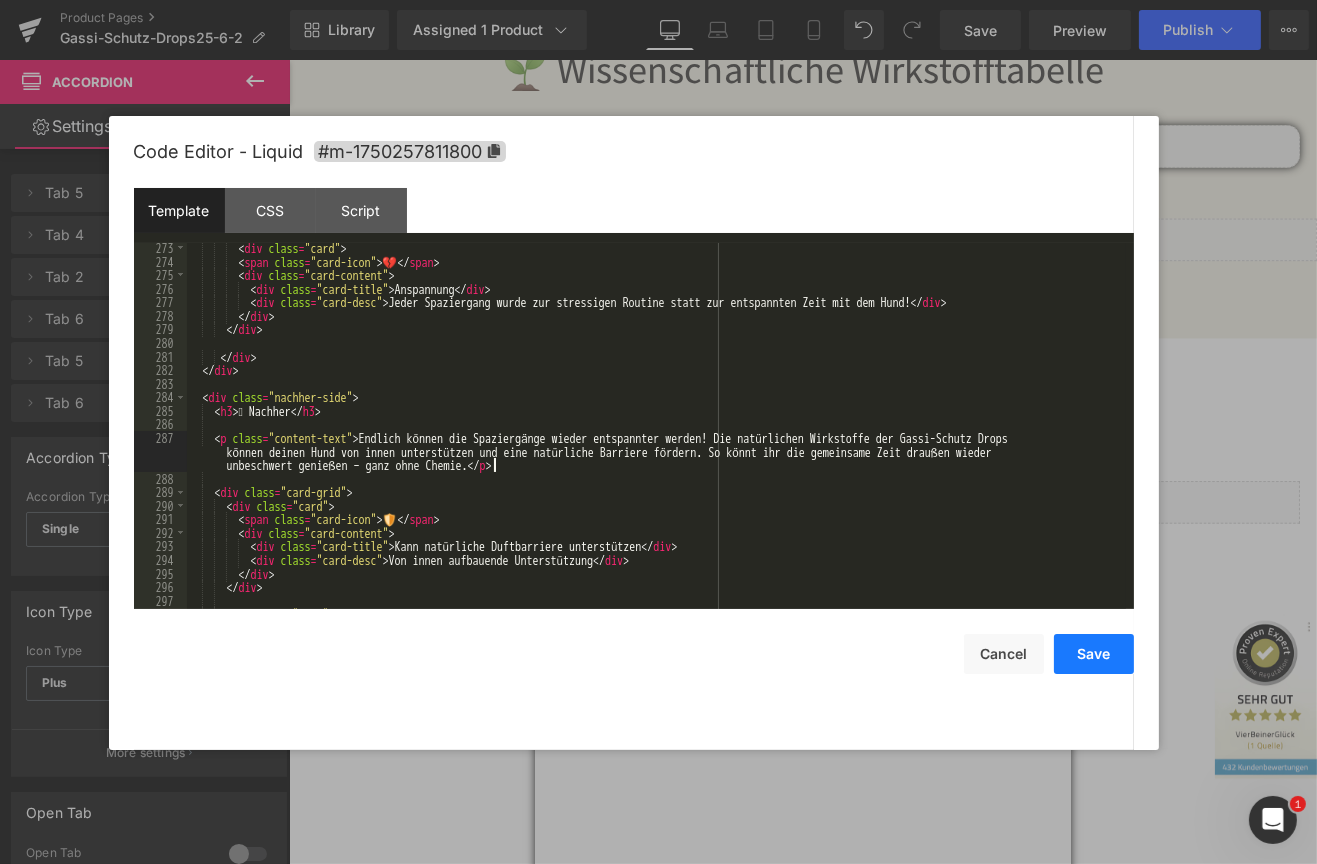 click on "Save" at bounding box center (1094, 654) 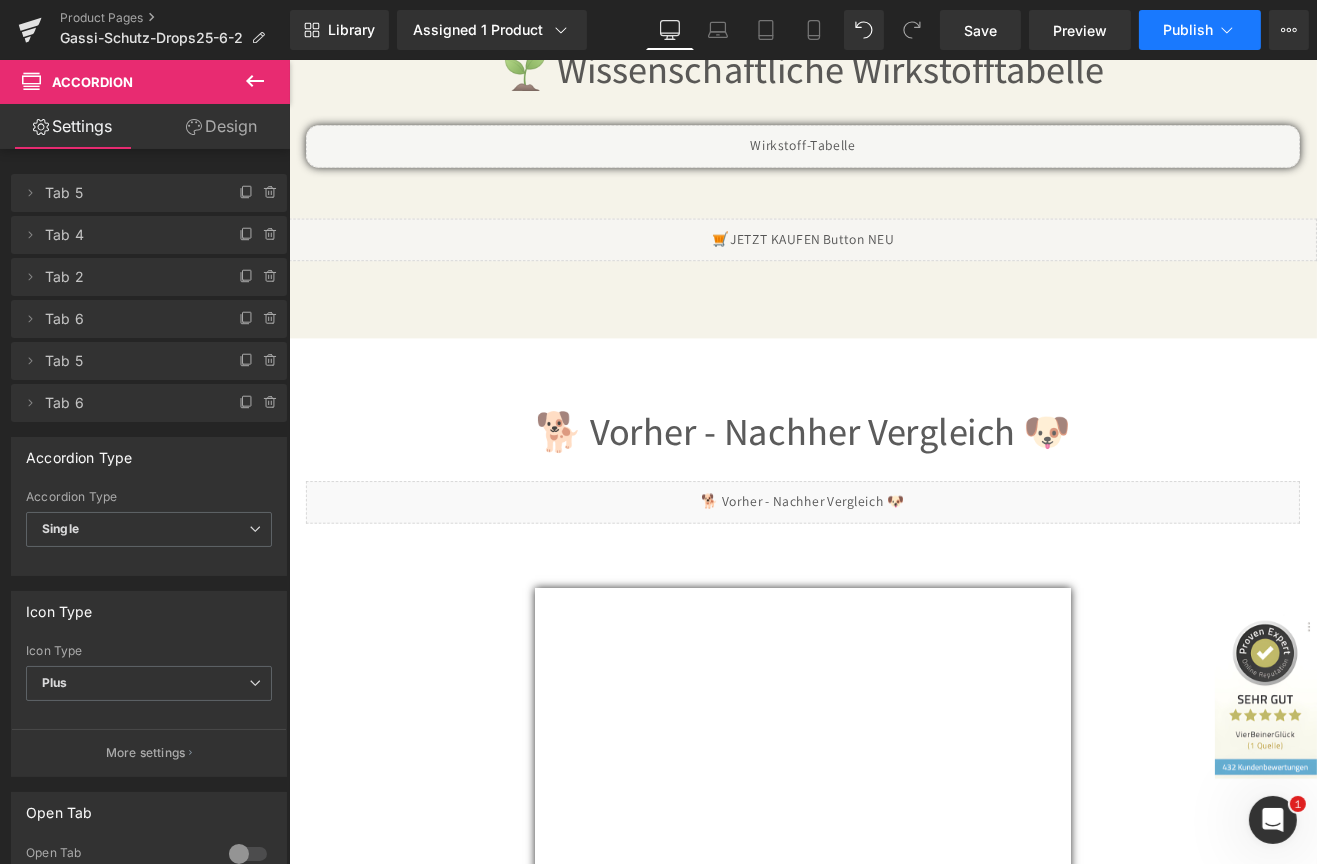 click on "Publish" at bounding box center [1188, 30] 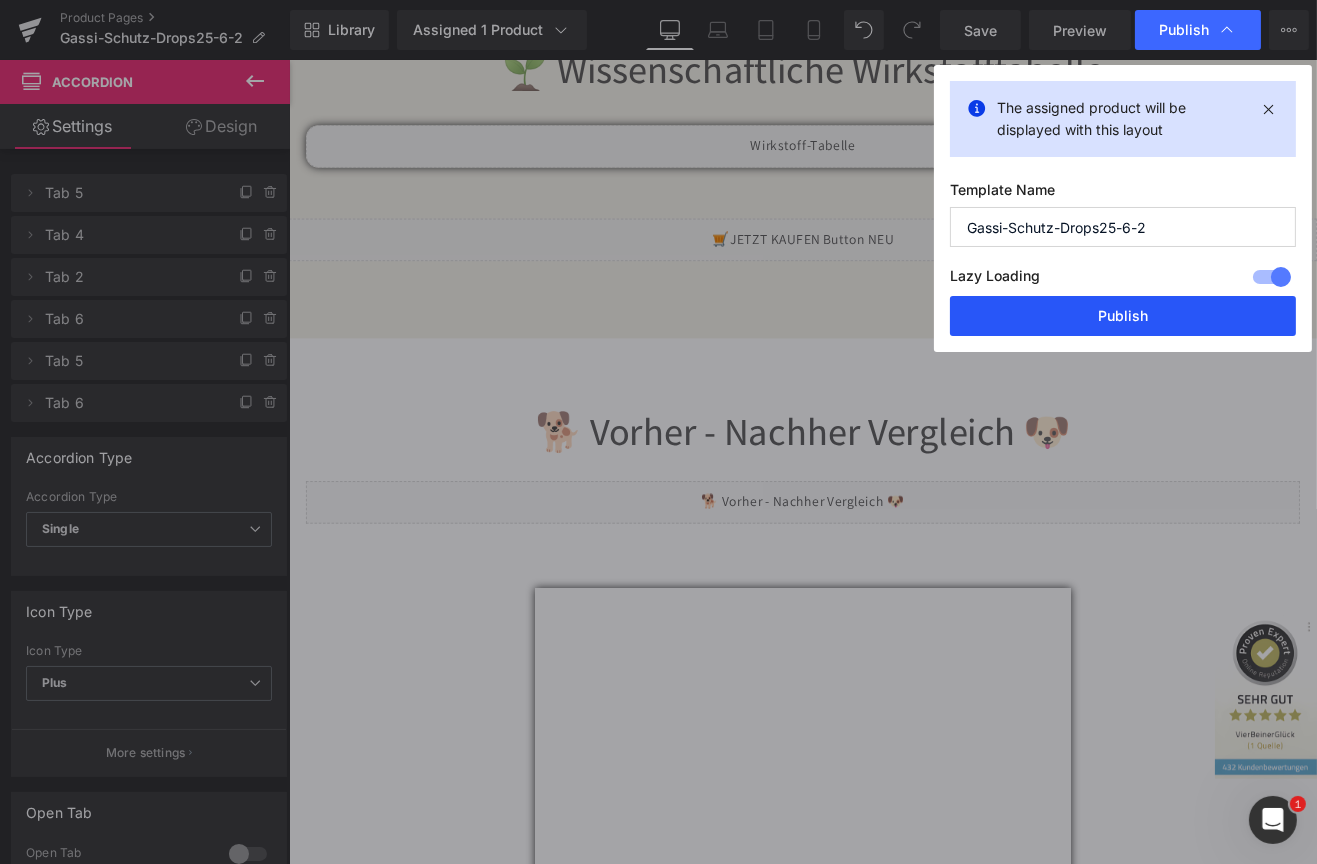 drag, startPoint x: 1107, startPoint y: 320, endPoint x: 1205, endPoint y: 351, distance: 102.78619 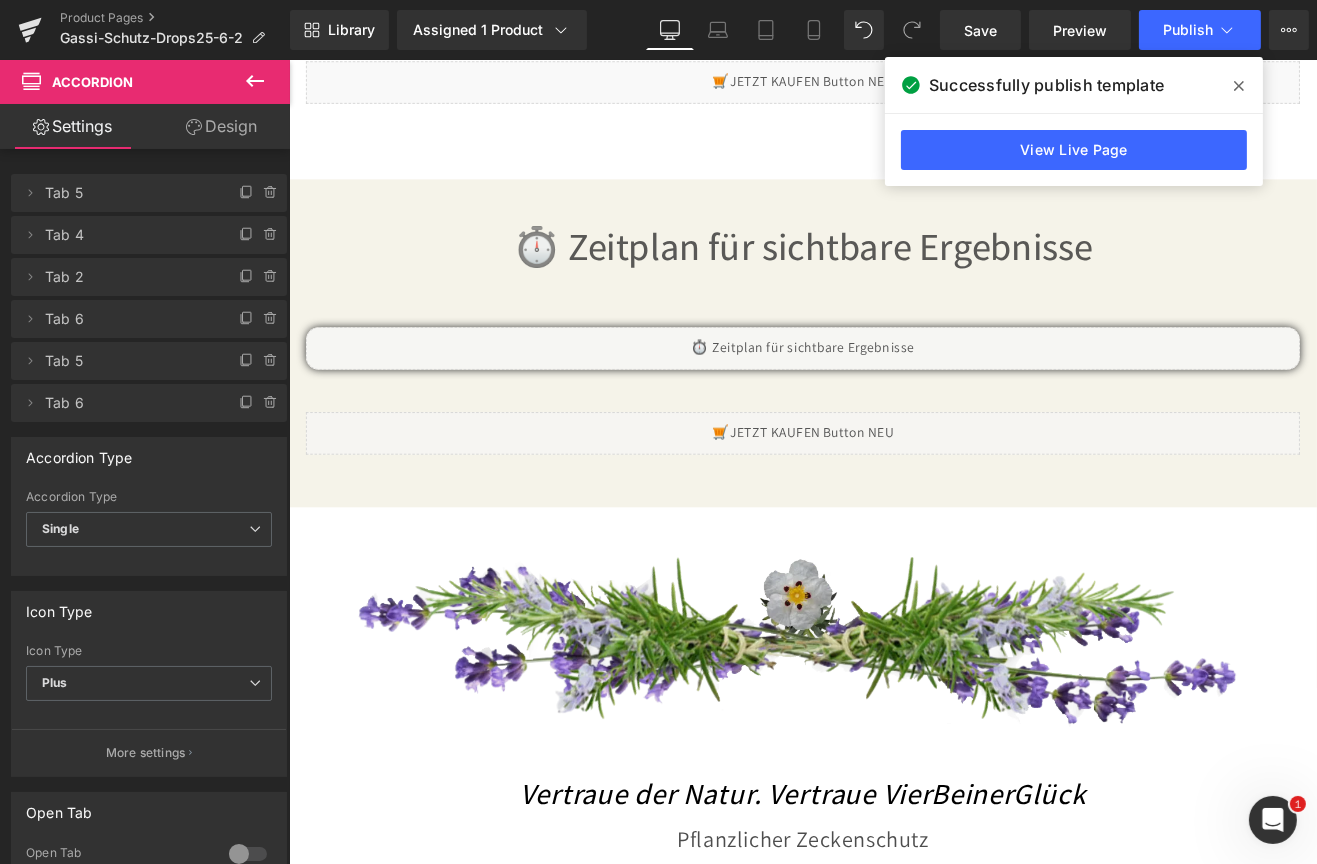 scroll, scrollTop: 6392, scrollLeft: 0, axis: vertical 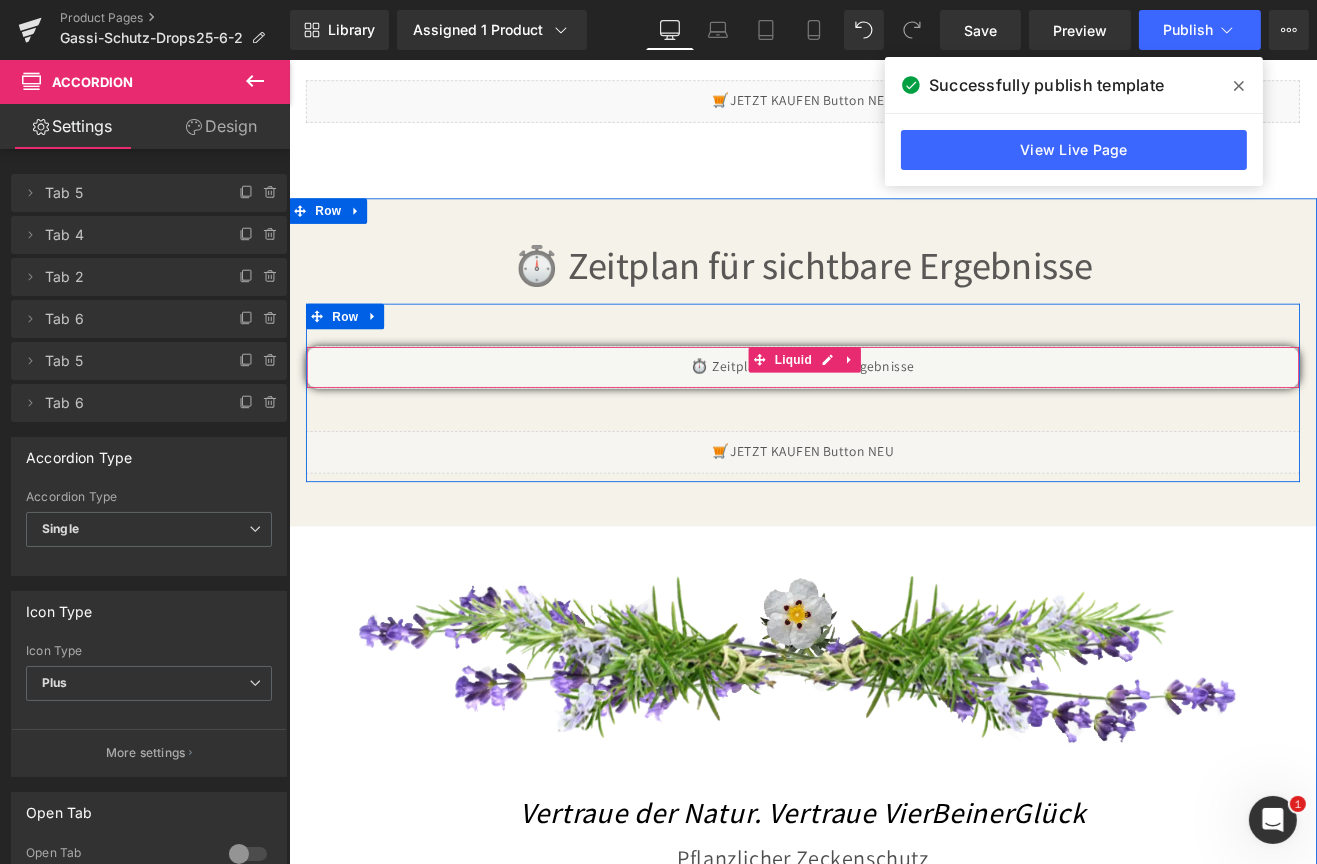 click on "Liquid" at bounding box center (893, 422) 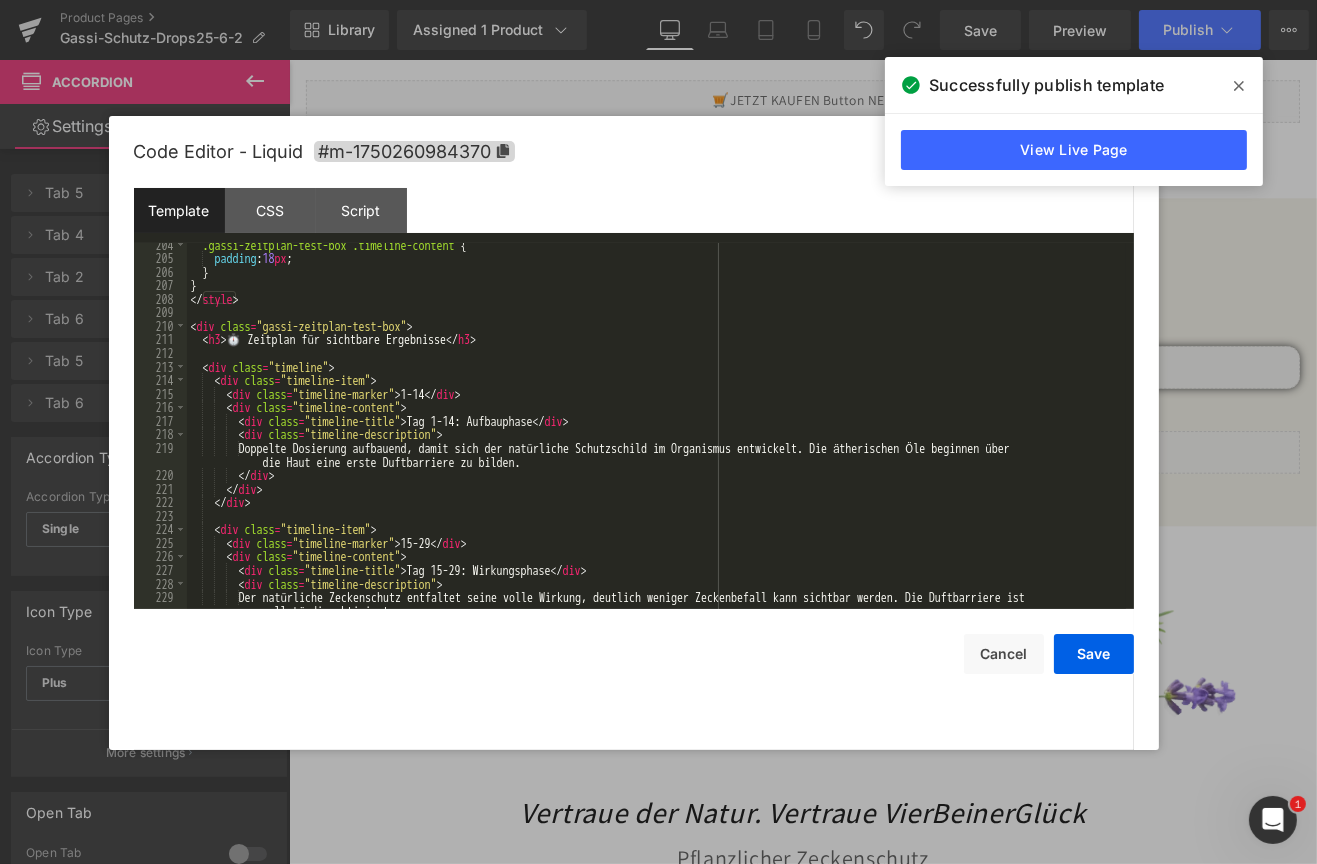 scroll, scrollTop: 2760, scrollLeft: 0, axis: vertical 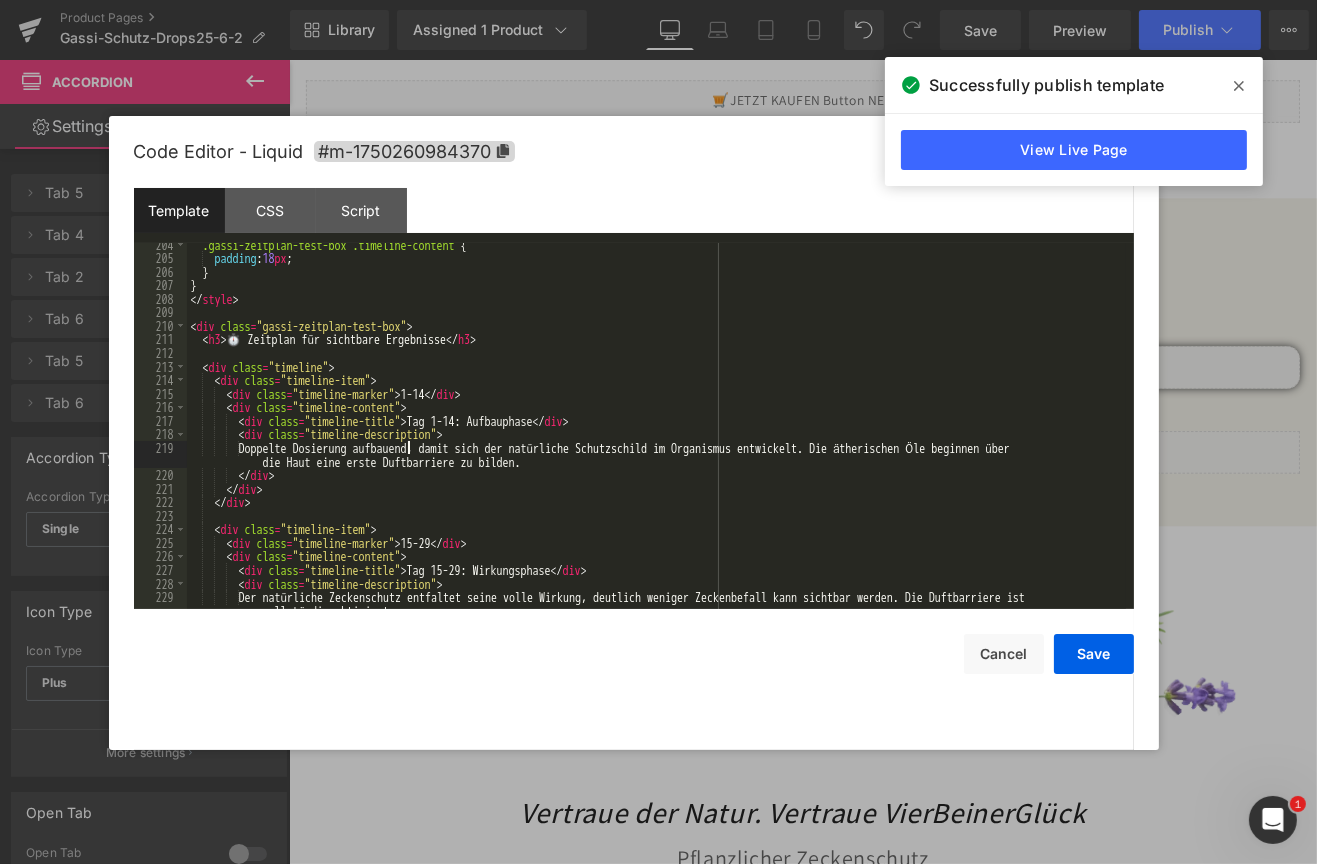 click on ".gassi-zeitplan-test-box   .timeline-content   {       padding :  18 px ;    } } </ style > < div   class = "gassi-zeitplan-test-box" >    < h3 > ⏱️ Zeitplan für sichtbare Ergebnisse </ h3 >       < div   class = "timeline" >       < div   class = "timeline-item" >          < div   class = "timeline-marker" > 1-14 </ div >          < div   class = "timeline-content" >             < div   class = "timeline-title" > Tag 1-14: Aufbauphase </ div >             < div   class = "timeline-description" >               Doppelte Dosierung aufbauend, damit sich der natürliche Schutzschild im Organismus entwickelt. Die ätherischen Öle beginnen über               die Haut eine erste Duftbarriere zu bilden.             </ div >          </ div >       </ div >             < div   class = "timeline-item" >          < div   class = "timeline-marker" > 15-29 </ div >          < div   class = "timeline-content" >             < div   class = "timeline-title" > Tag 15-29: Wirkungsphase </ div >          <" at bounding box center (656, 441) 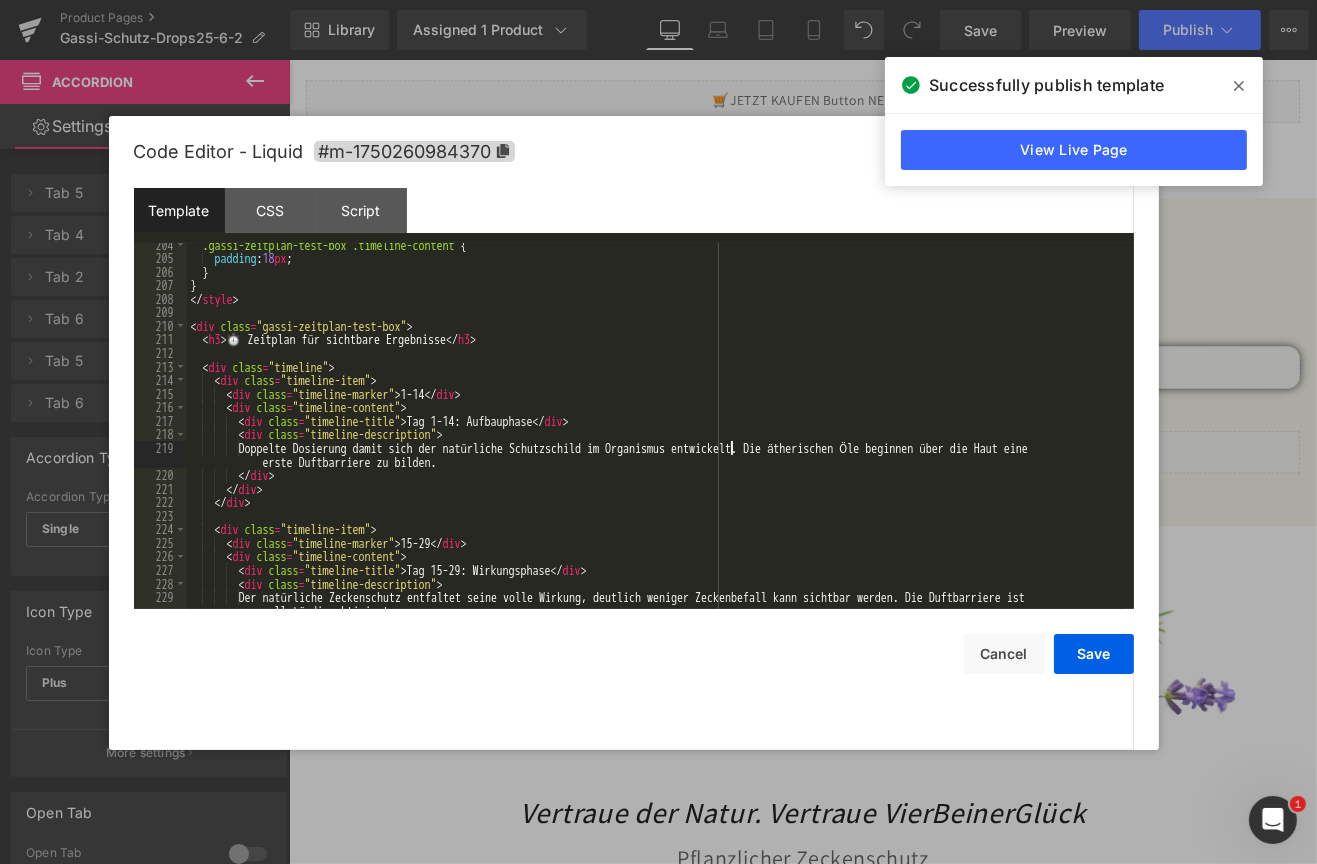 click on ".gassi-zeitplan-test-box   .timeline-content   {       padding :  18 px ;    } } </ style > < div   class = "gassi-zeitplan-test-box" >    < h3 > ⏱️ Zeitplan für sichtbare Ergebnisse </ h3 >       < div   class = "timeline" >       < div   class = "timeline-item" >          < div   class = "timeline-marker" > 1-14 </ div >          < div   class = "timeline-content" >             < div   class = "timeline-title" > Tag 1-14: Aufbauphase </ div >             < div   class = "timeline-description" >               Doppelte Dosierung damit sich der natürliche Schutzschild im Organismus entwickelt. Die ätherischen Öle beginnen über die Haut eine               erste Duftbarriere zu bilden.             </ div >          </ div >       </ div >             < div   class = "timeline-item" >          < div   class = "timeline-marker" > 15-29 </ div >          < div   class = "timeline-content" >             < div   class = "timeline-title" > Tag 15-29: Wirkungsphase </ div >             < div   =" at bounding box center [656, 441] 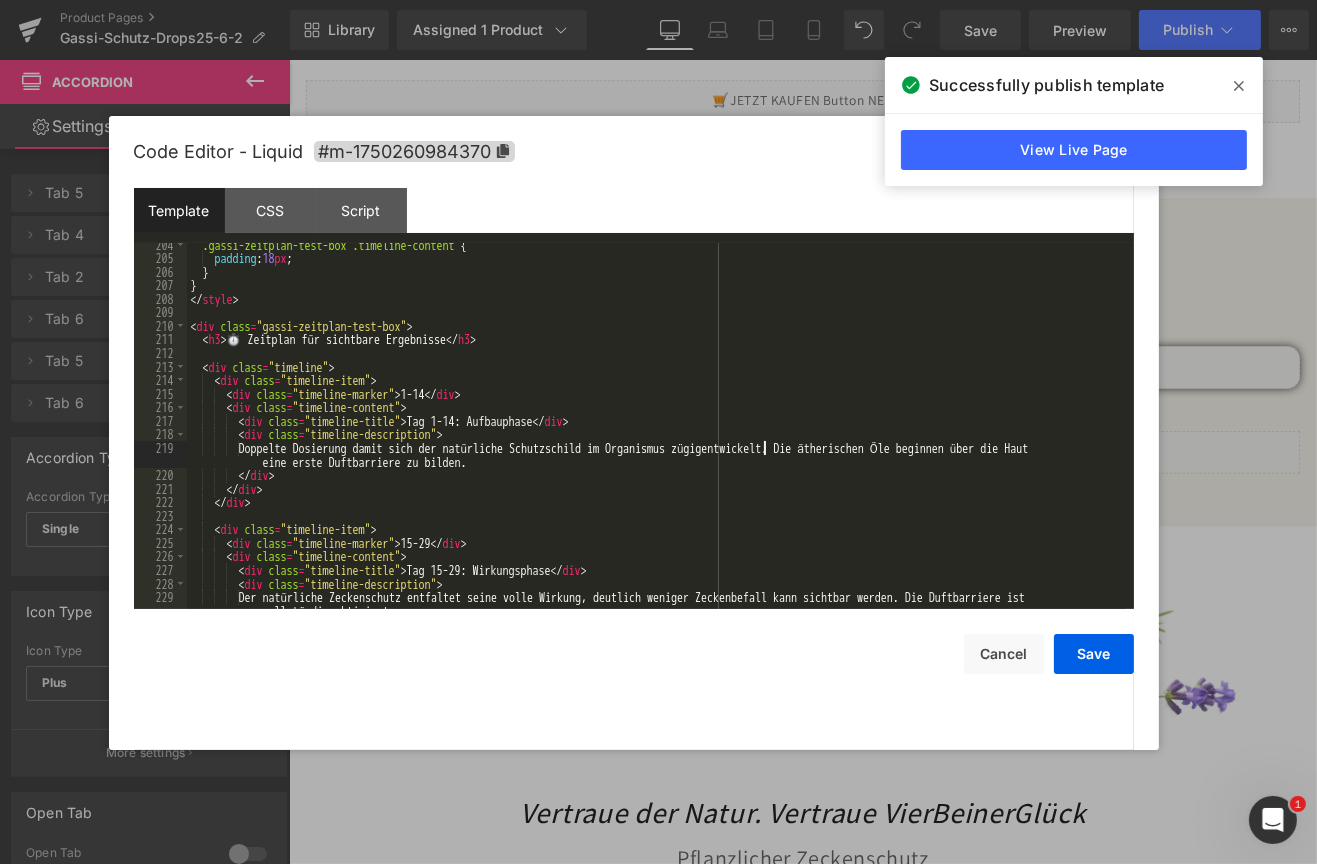 type 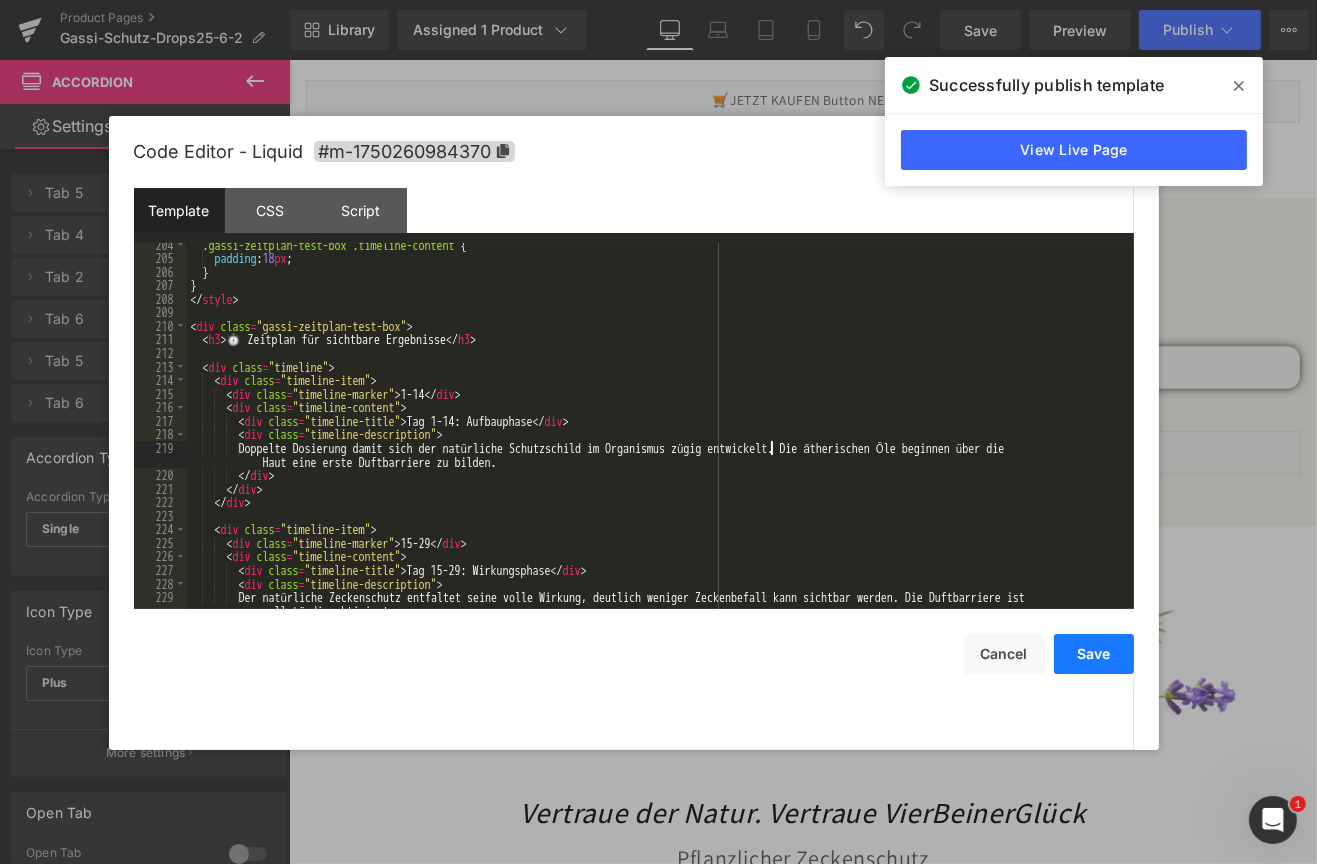 click on "Save" at bounding box center [1094, 654] 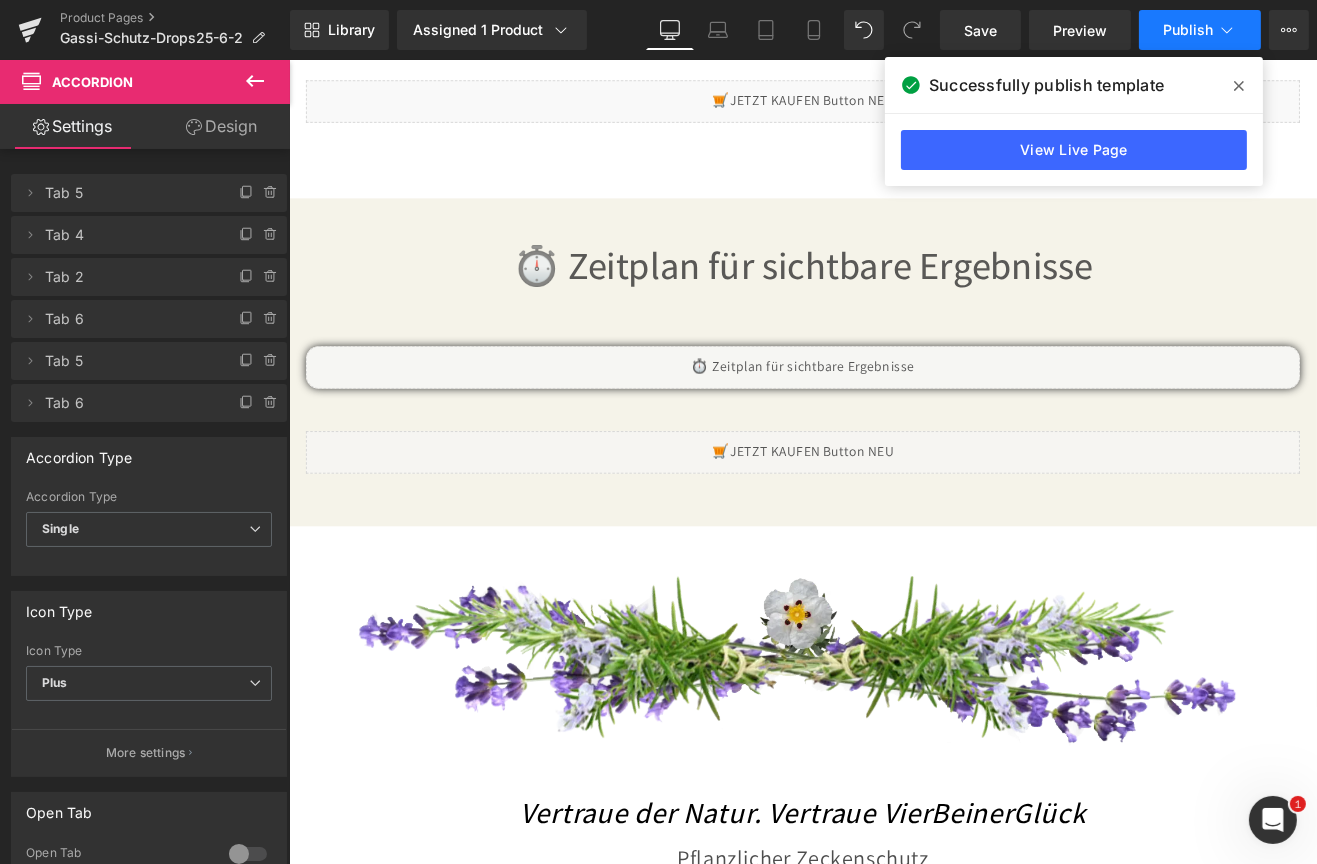 click on "Publish" at bounding box center (1188, 30) 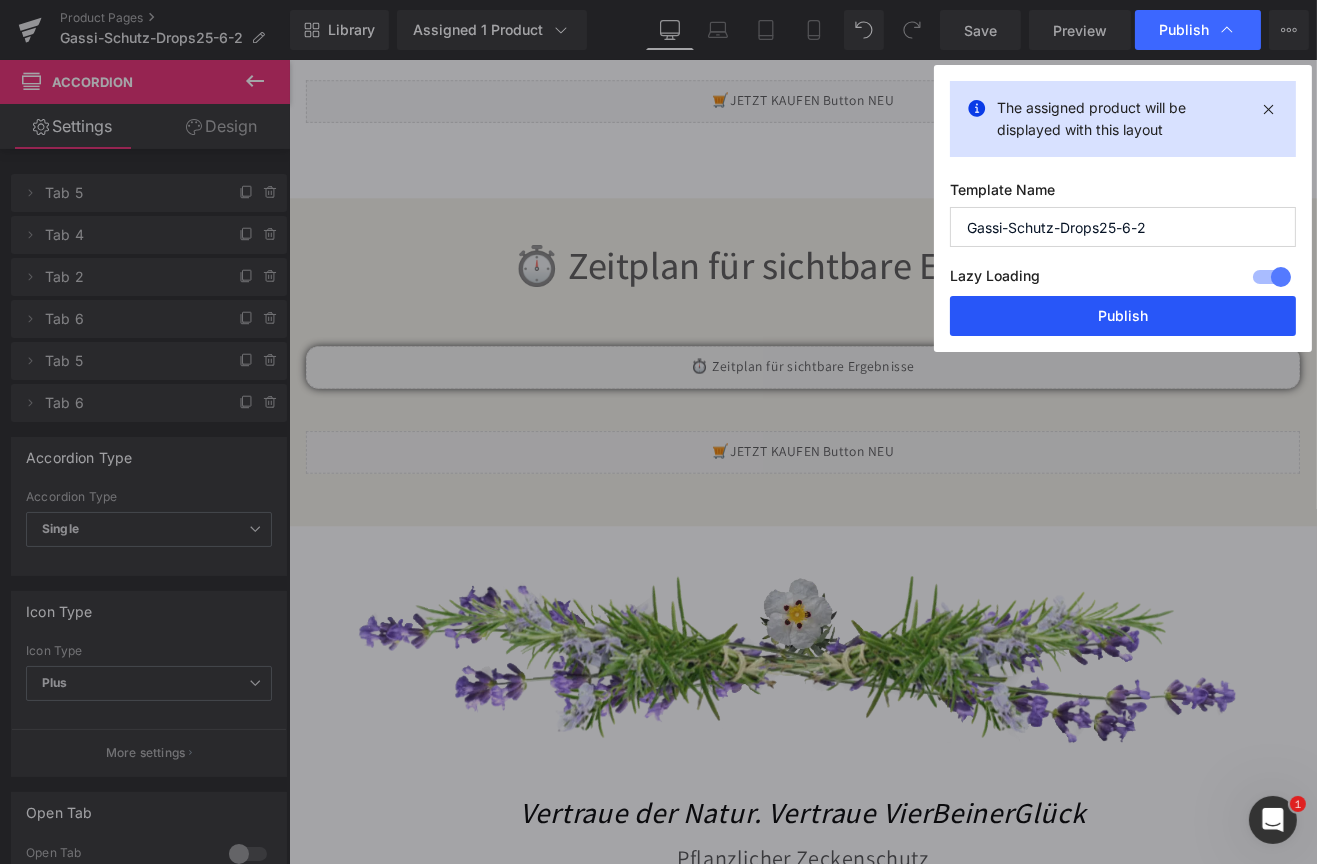 click on "Publish" at bounding box center (1123, 316) 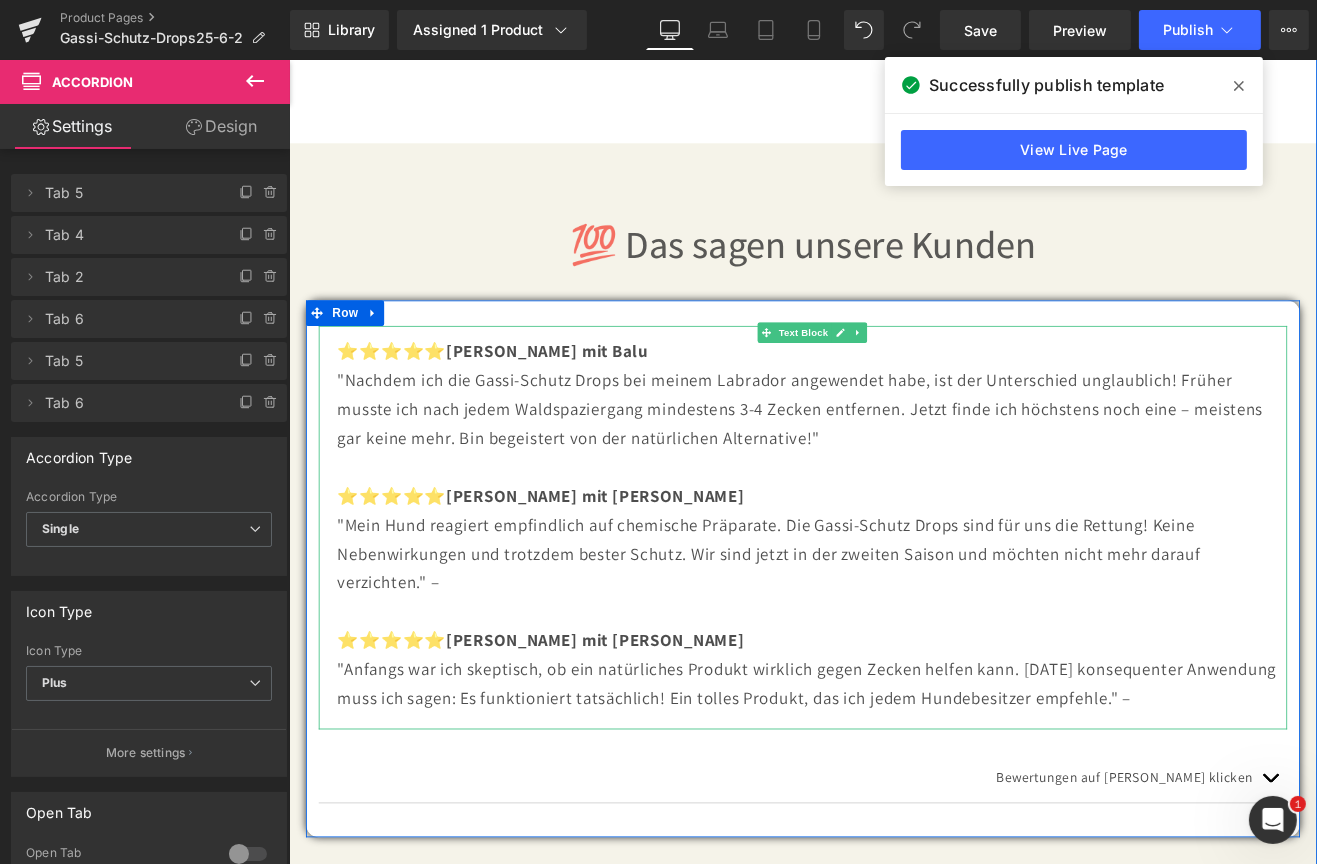 scroll, scrollTop: 8292, scrollLeft: 0, axis: vertical 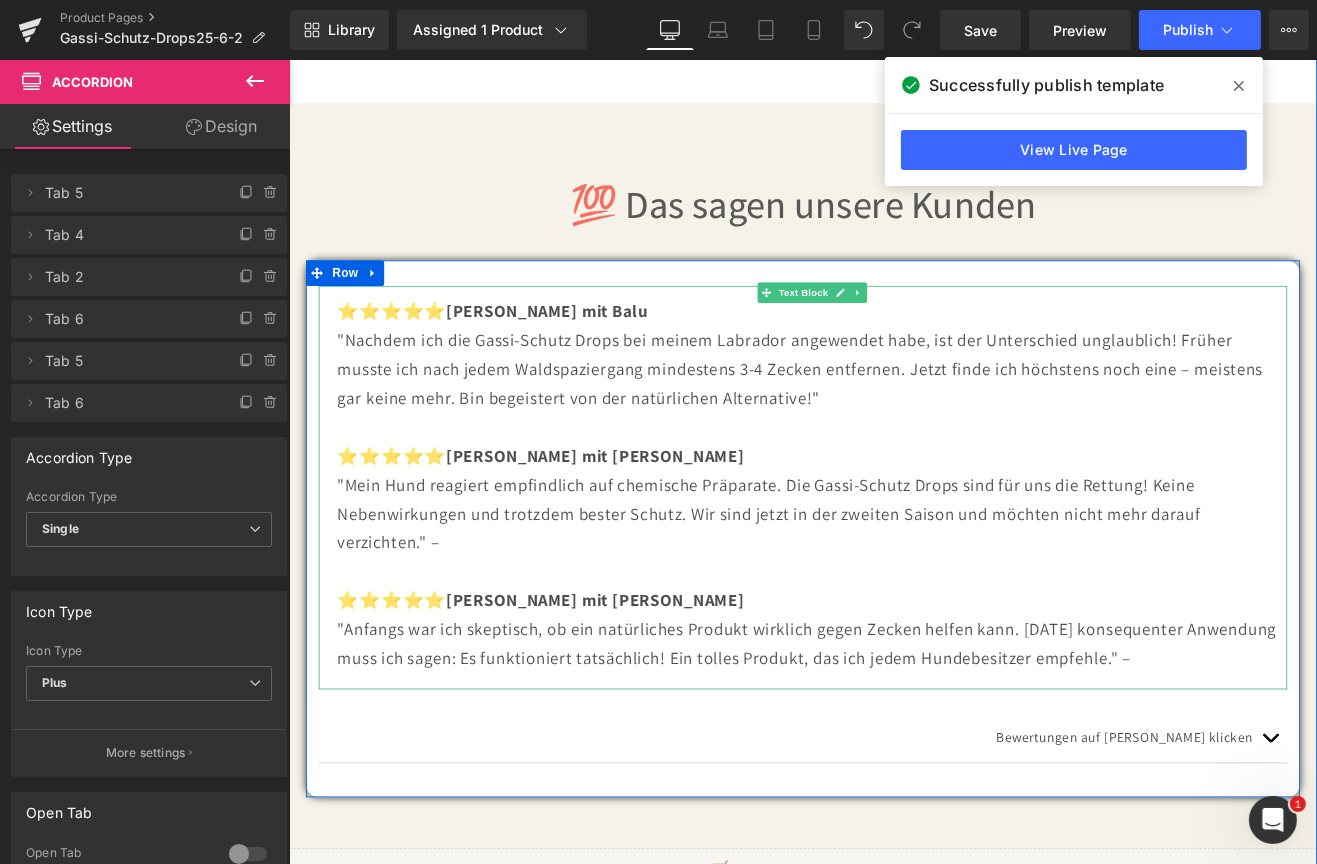 click on ""Mein Hund reagiert empfindlich auf chemische Präparate. Die Gassi-Schutz Drops sind für uns die Rettung! Keine Nebenwirkungen und trotzdem bester Schutz. Wir sind jetzt in der zweiten Saison und möchten nicht mehr darauf verzichten." –" at bounding box center (904, 594) 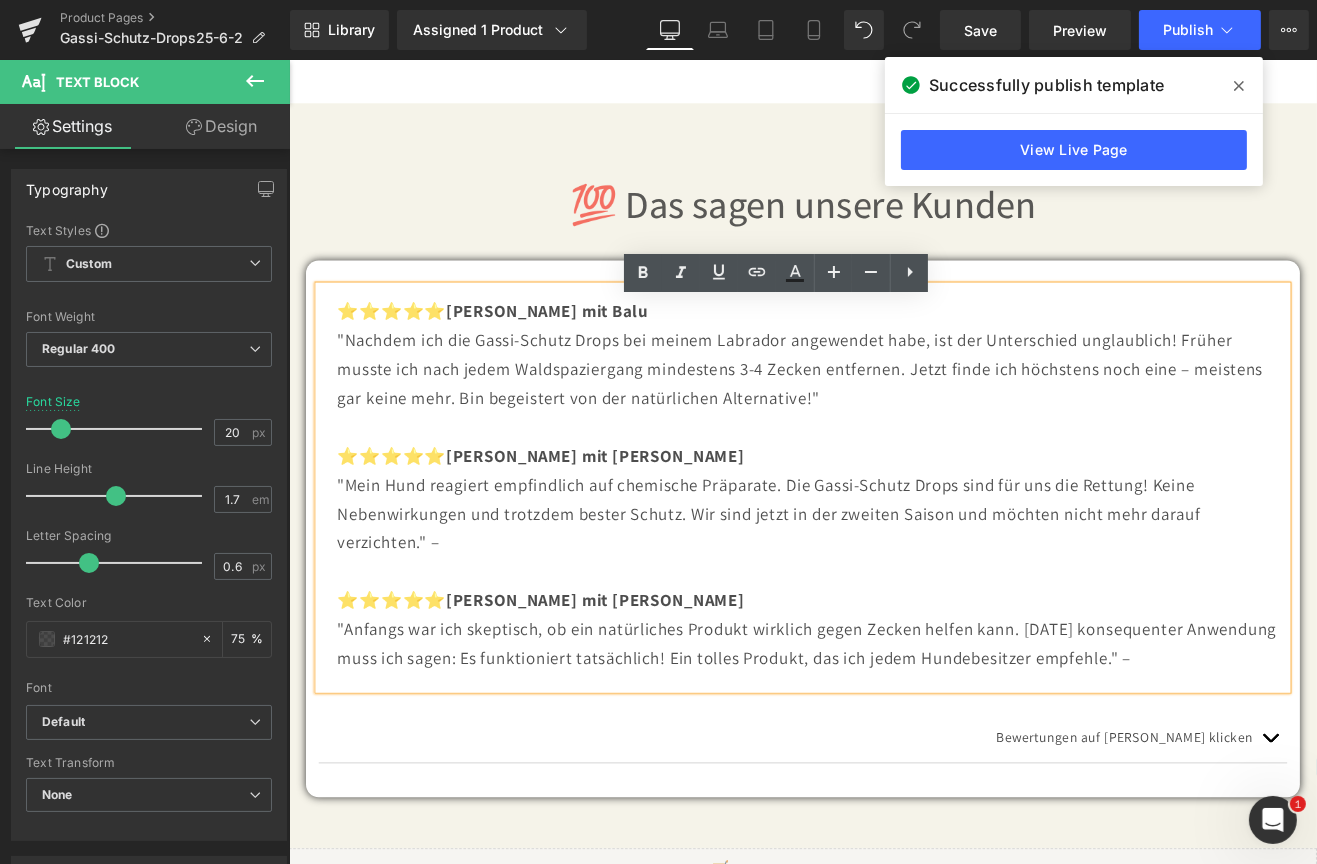 click on ""Mein Hund reagiert empfindlich auf chemische Präparate. Die Gassi-Schutz Drops sind für uns die Rettung! Keine Nebenwirkungen und trotzdem bester Schutz. Wir sind jetzt in der zweiten Saison und möchten nicht mehr darauf verzichten." –" at bounding box center [904, 594] 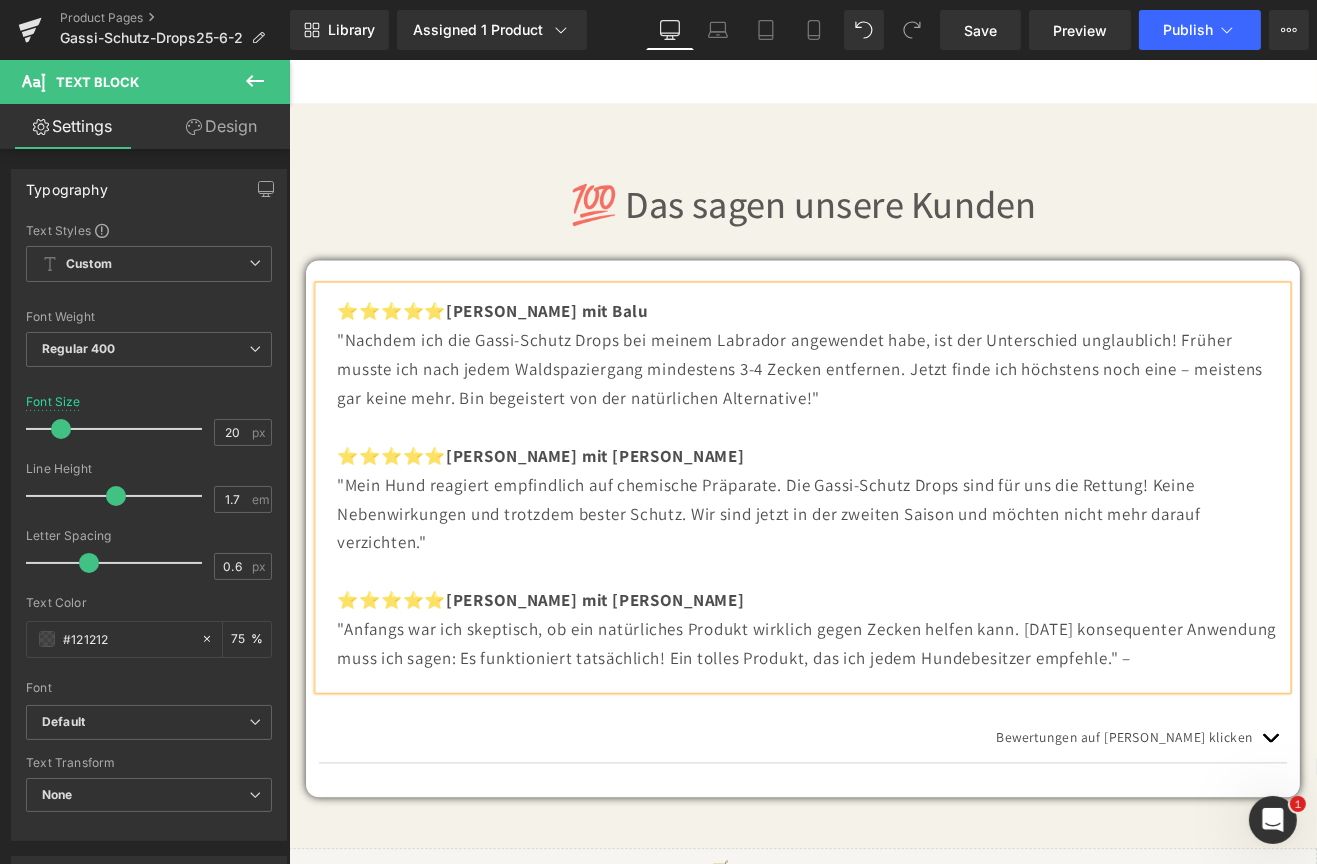 click on ""Anfangs war ich skeptisch, ob ein natürliches Produkt wirklich gegen Zecken helfen kann. [DATE] konsequenter Anwendung muss ich sagen: Es funktioniert tatsächlich! Ein tolles Produkt, das ich jedem Hundebesitzer empfehle." –" at bounding box center [904, 747] 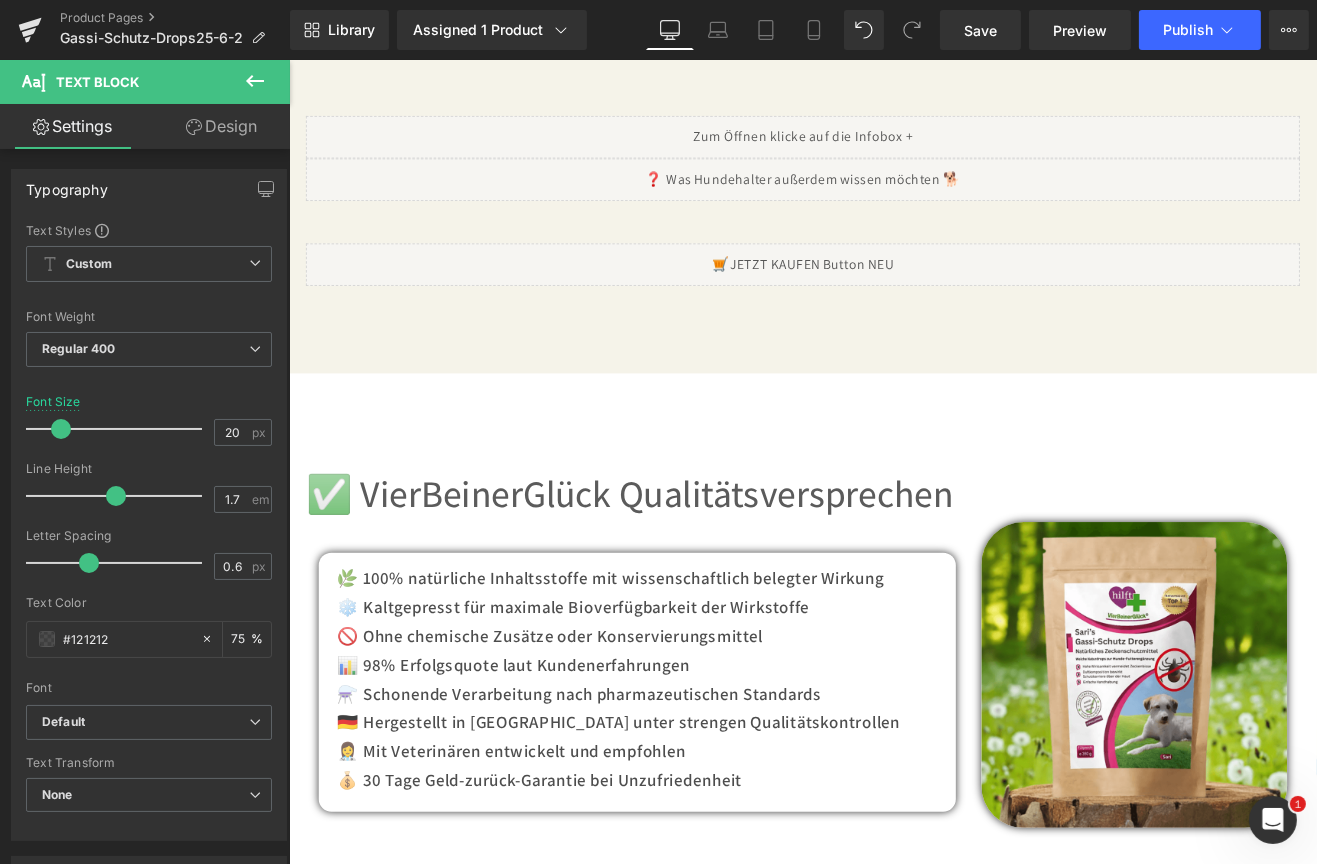 scroll, scrollTop: 10992, scrollLeft: 0, axis: vertical 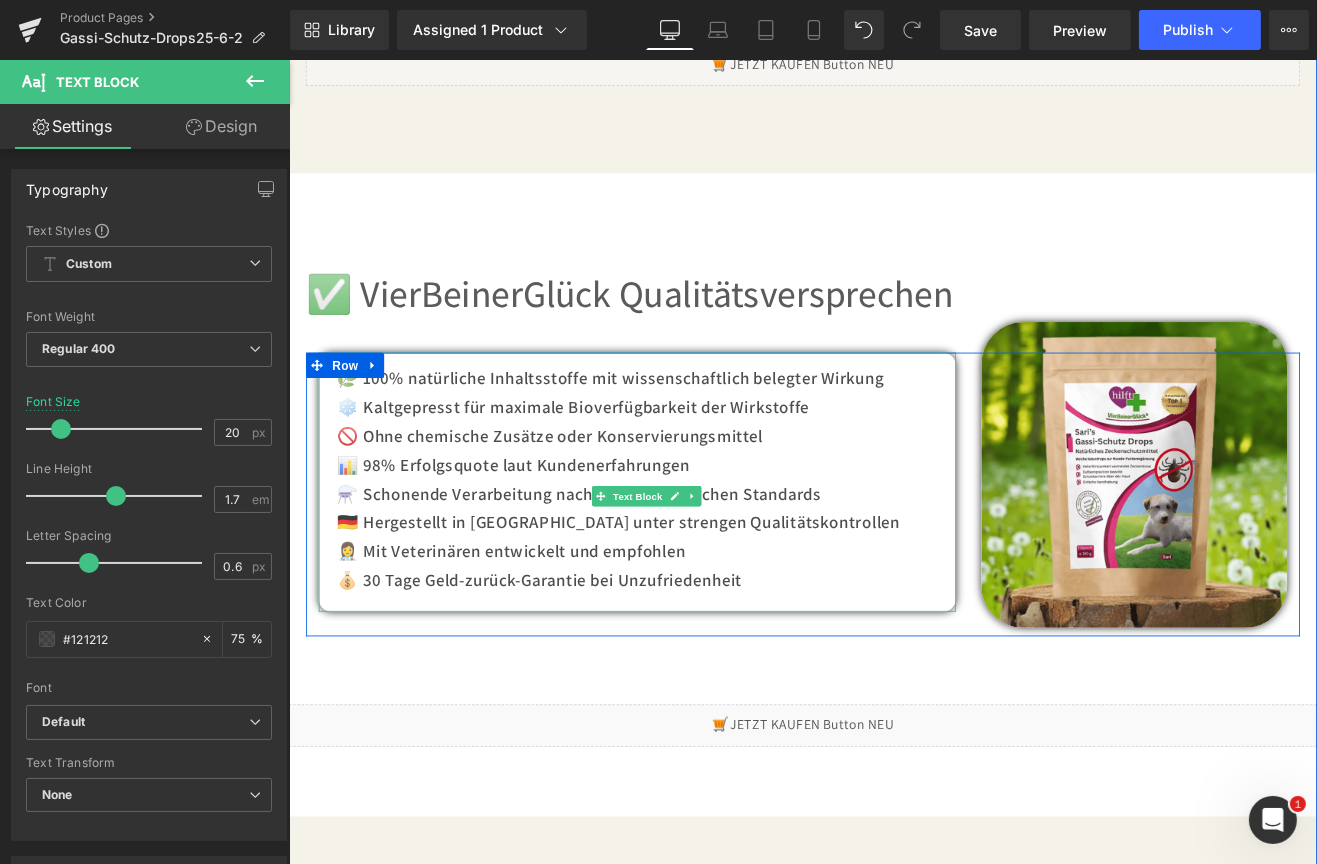 click on "🇩🇪 Hergestellt in [GEOGRAPHIC_DATA] unter strengen Qualitätskontrollen" at bounding box center (709, 605) 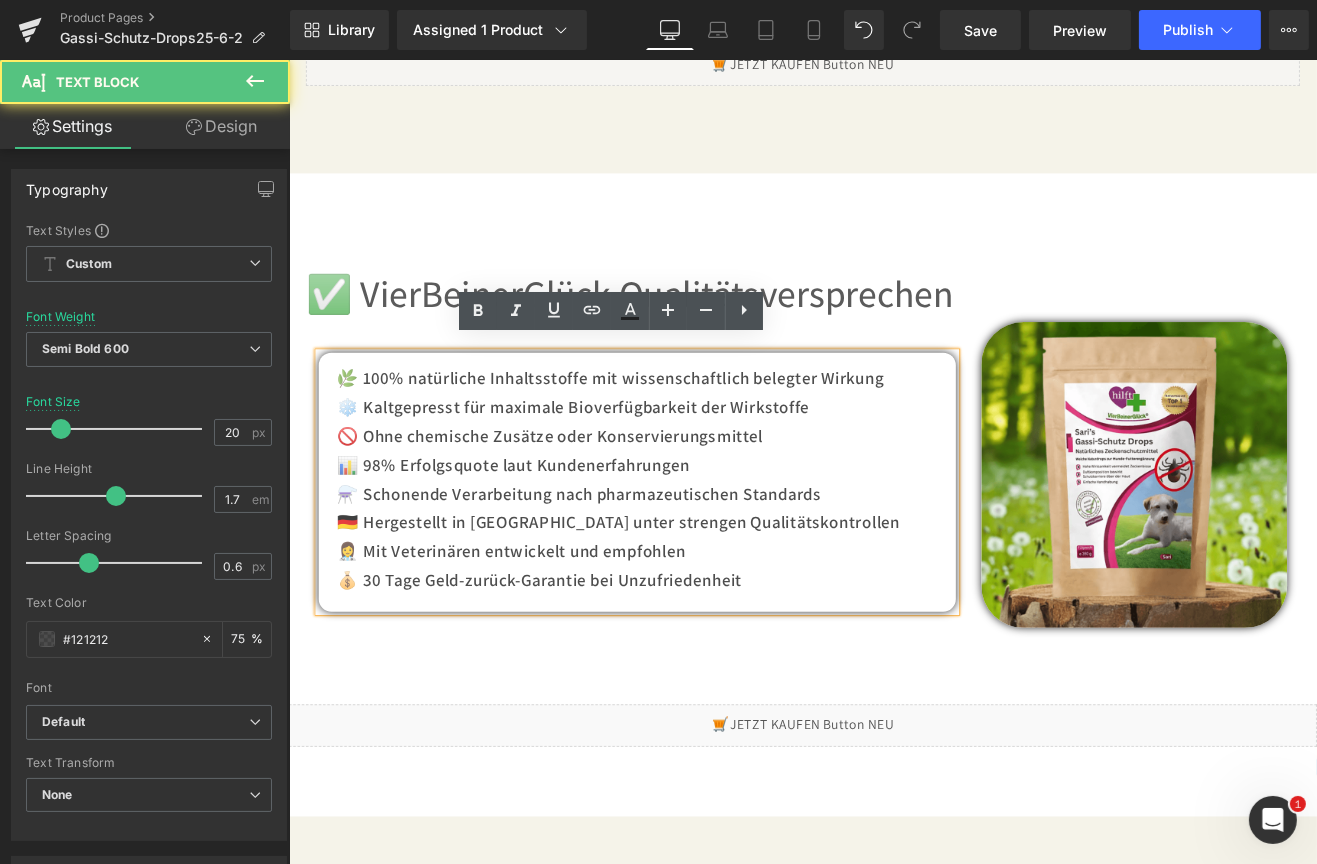 click on "🇩🇪 Hergestellt in [GEOGRAPHIC_DATA] unter strengen Qualitätskontrollen" at bounding box center [709, 605] 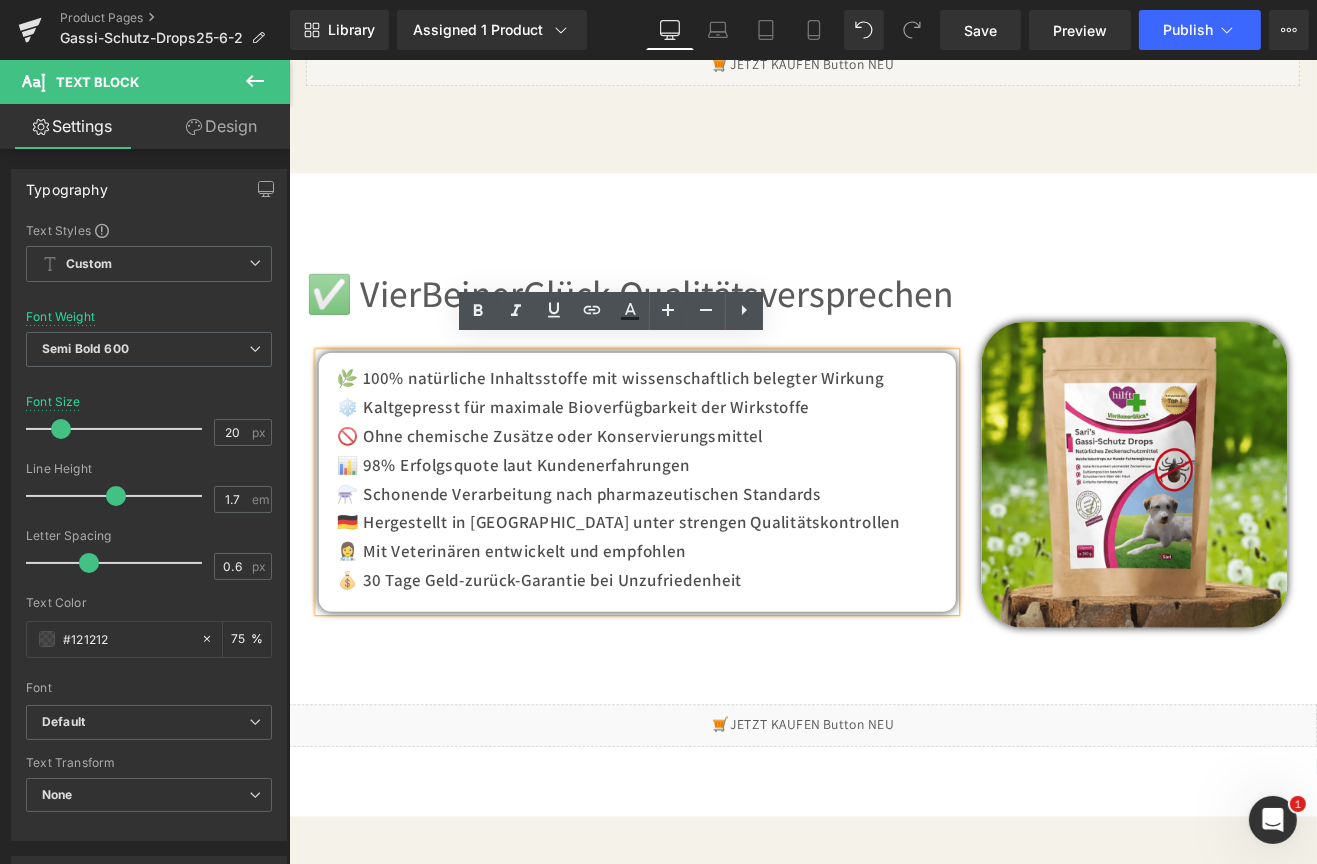 type 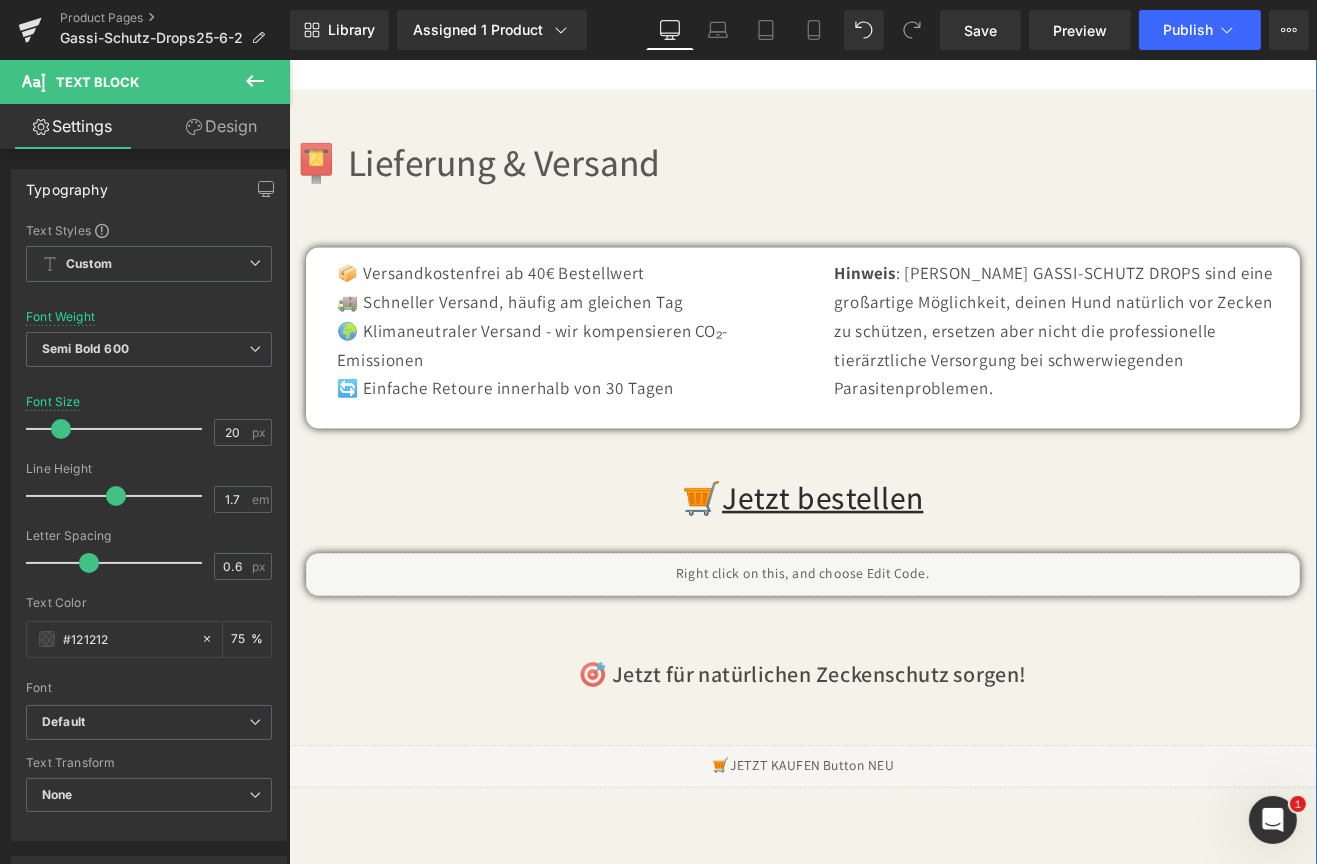 scroll, scrollTop: 11892, scrollLeft: 0, axis: vertical 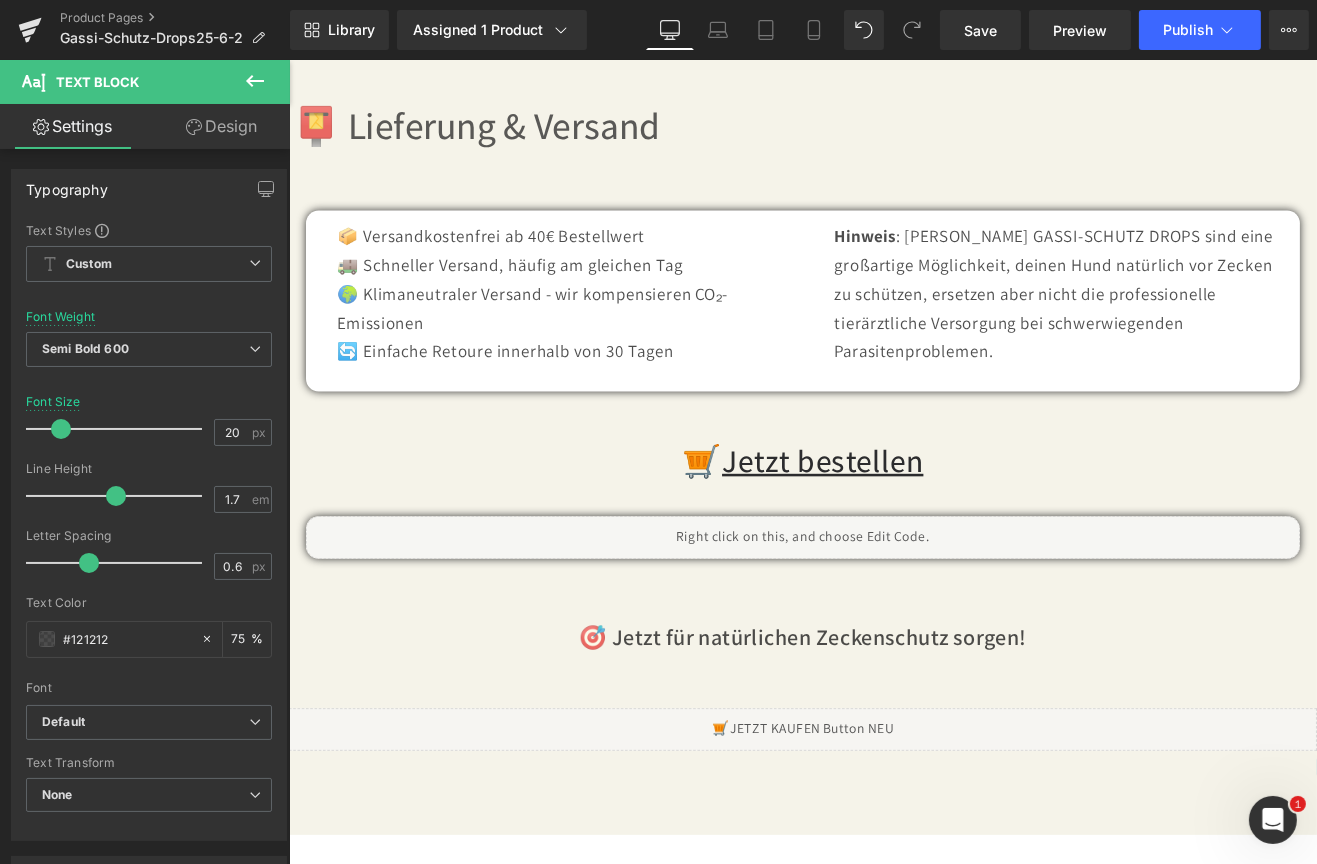 click 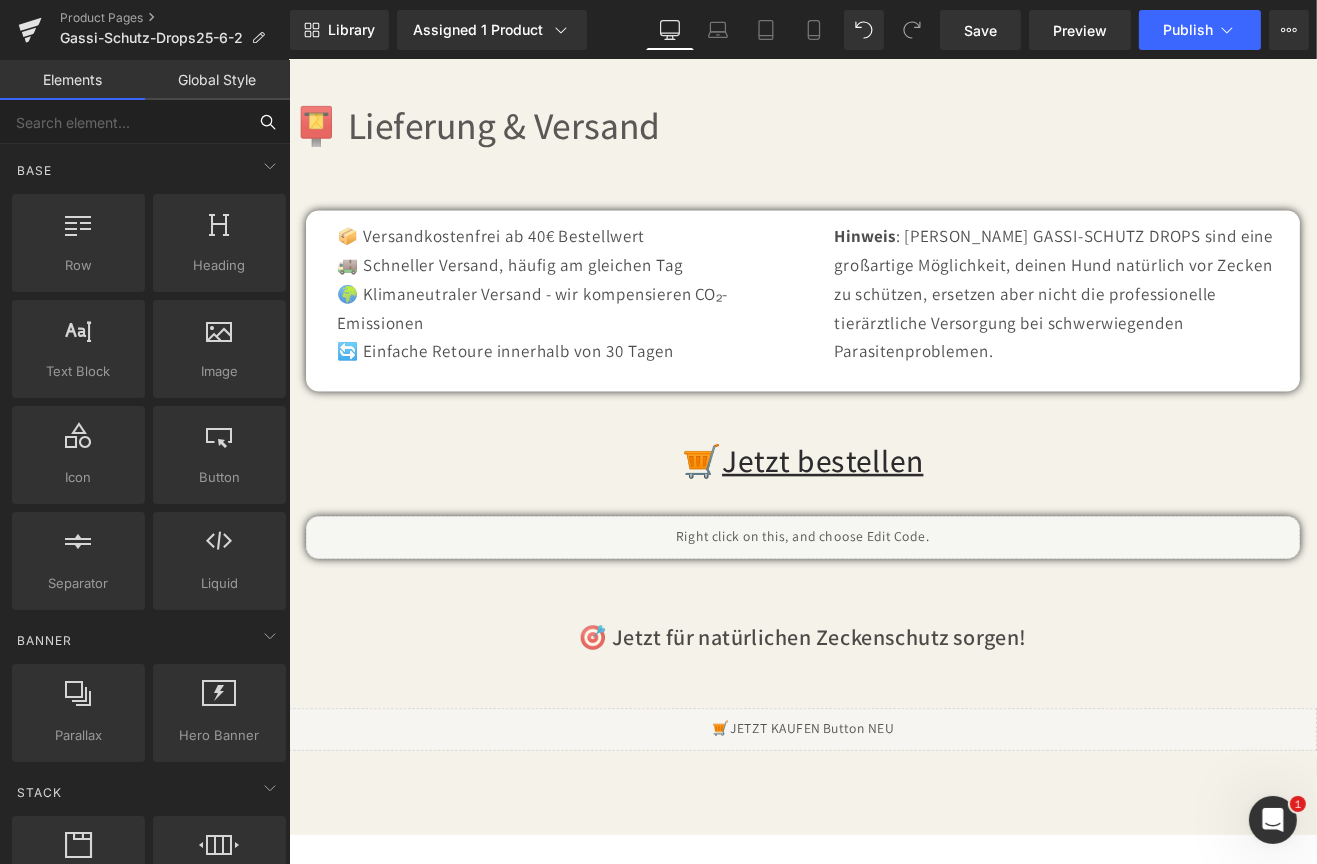 click at bounding box center (123, 122) 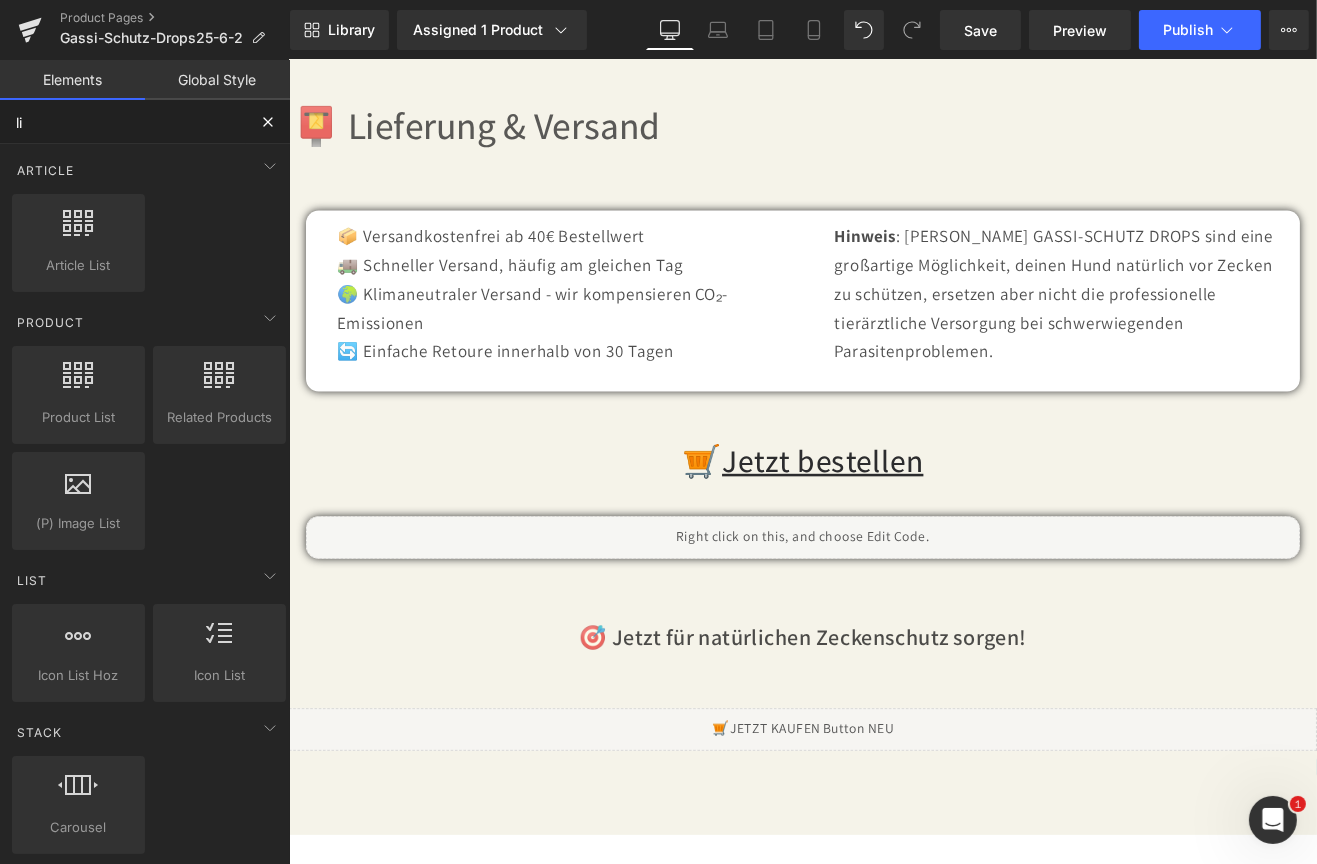 type on "liq" 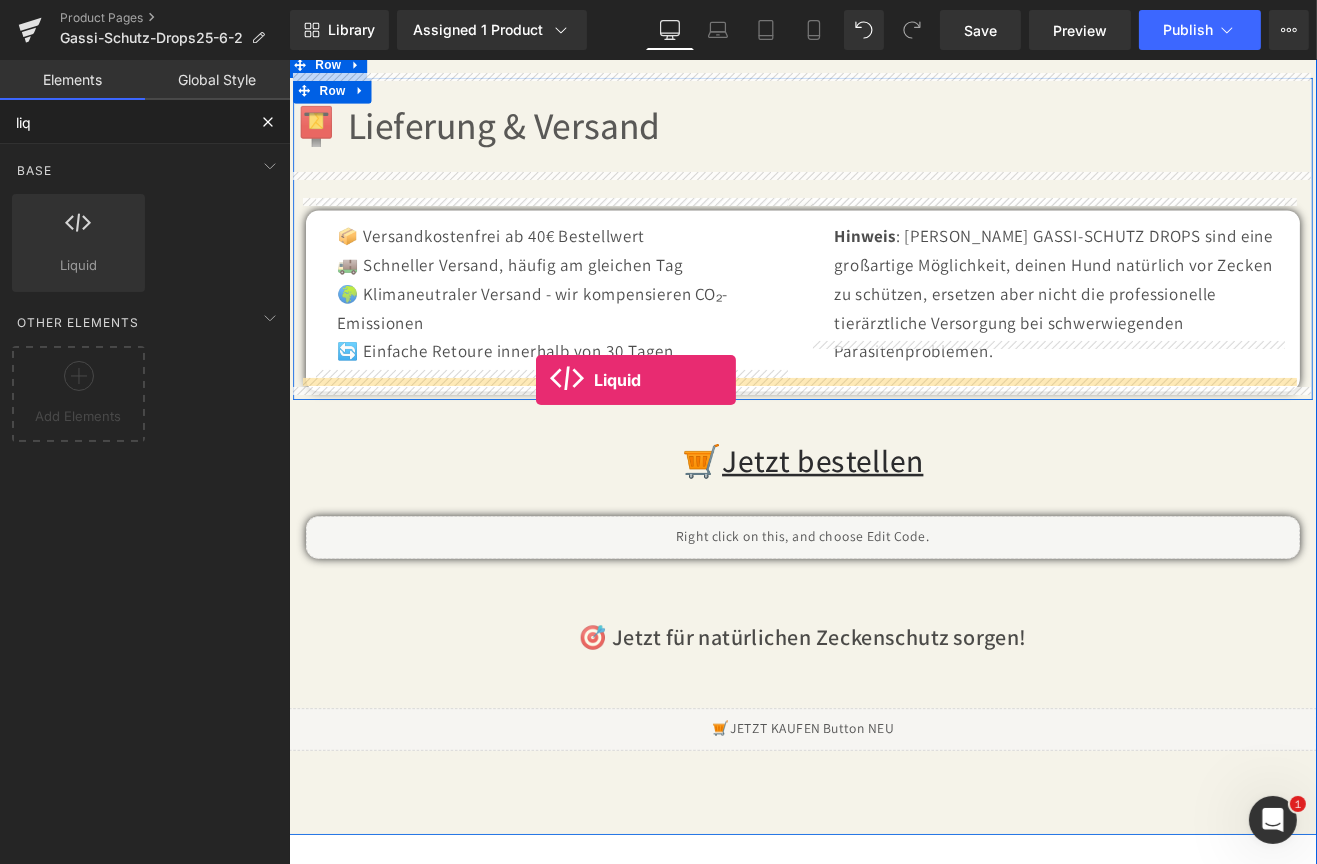 drag, startPoint x: 381, startPoint y: 312, endPoint x: 578, endPoint y: 437, distance: 233.31096 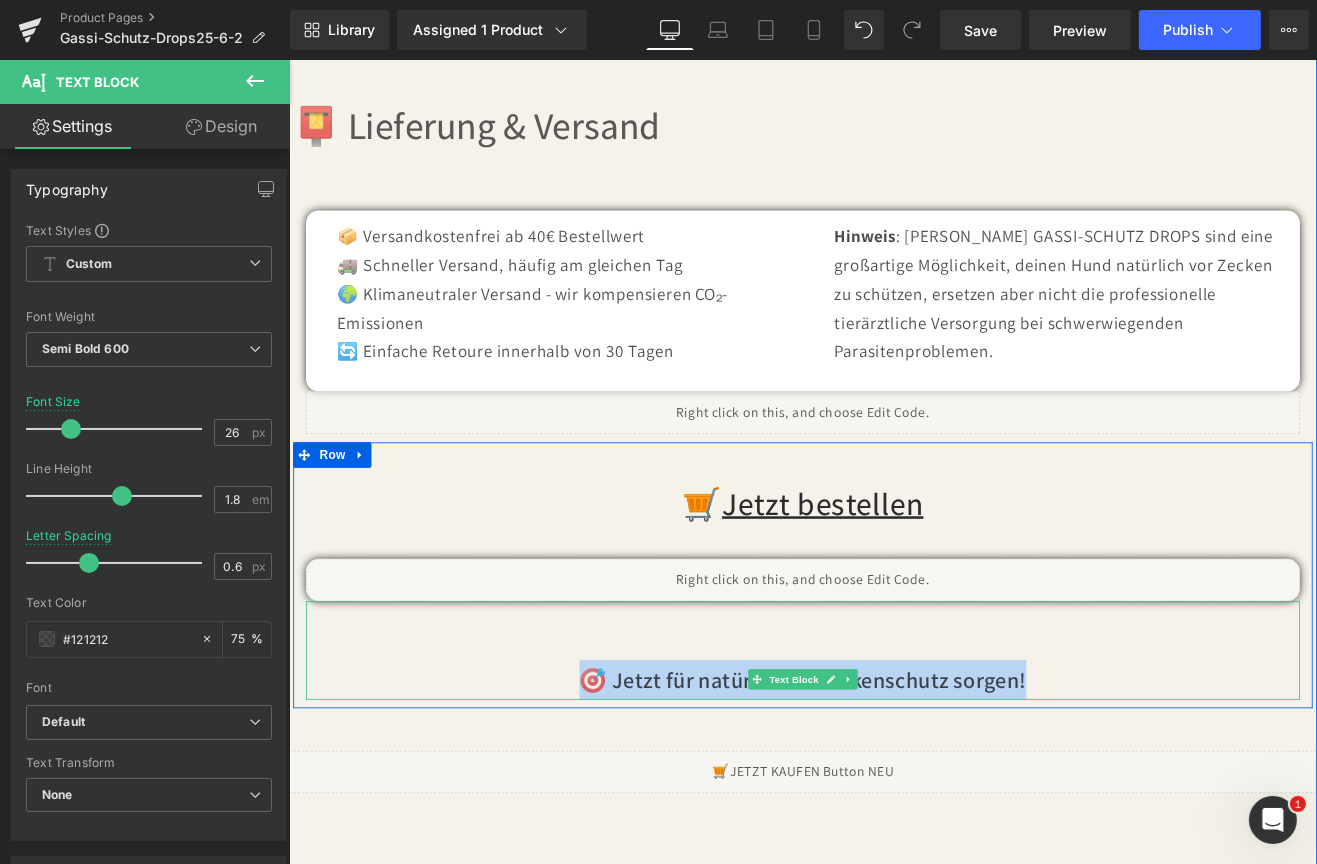 drag, startPoint x: 628, startPoint y: 779, endPoint x: 1155, endPoint y: 765, distance: 527.1859 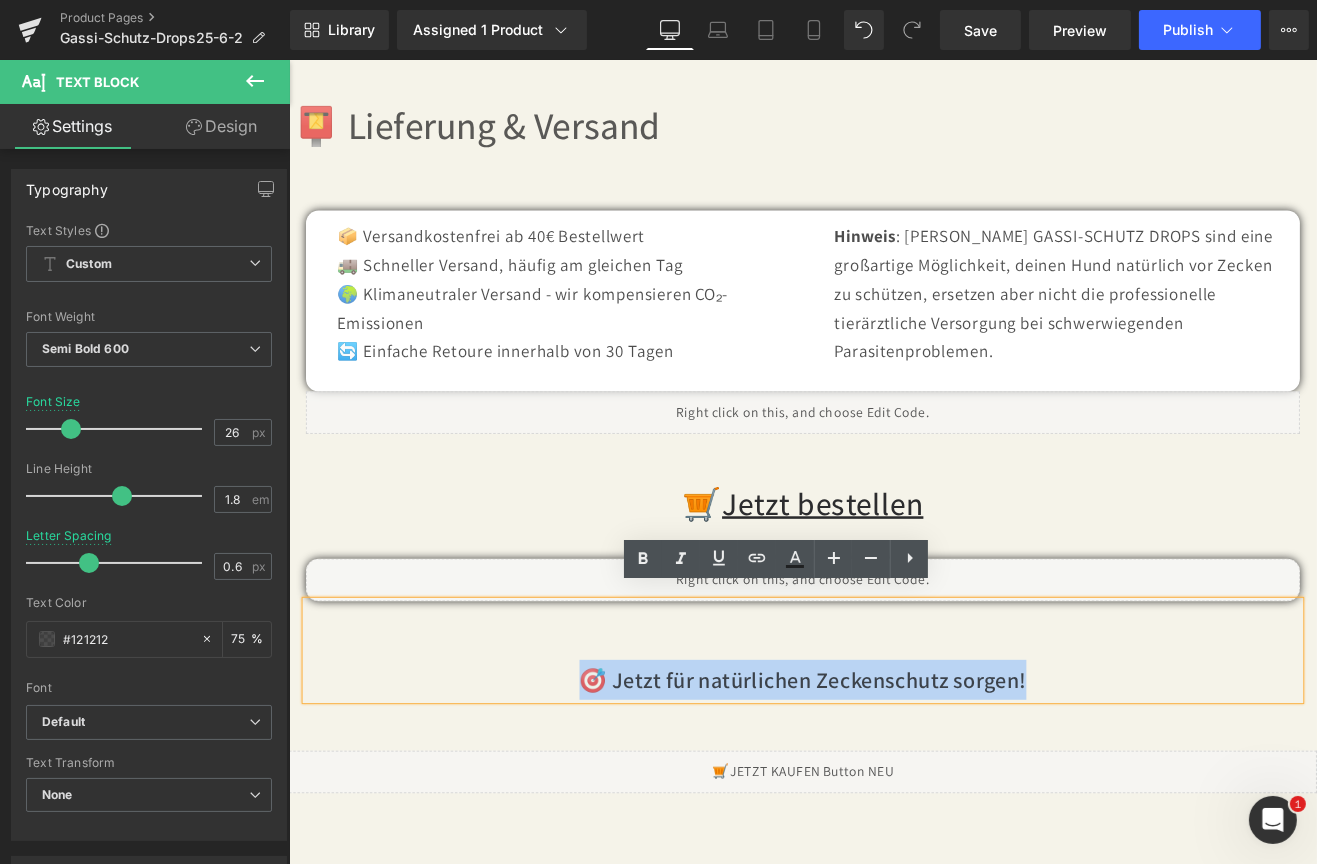 copy on "🎯 Jetzt für natürlichen Zeckenschutz sorgen!" 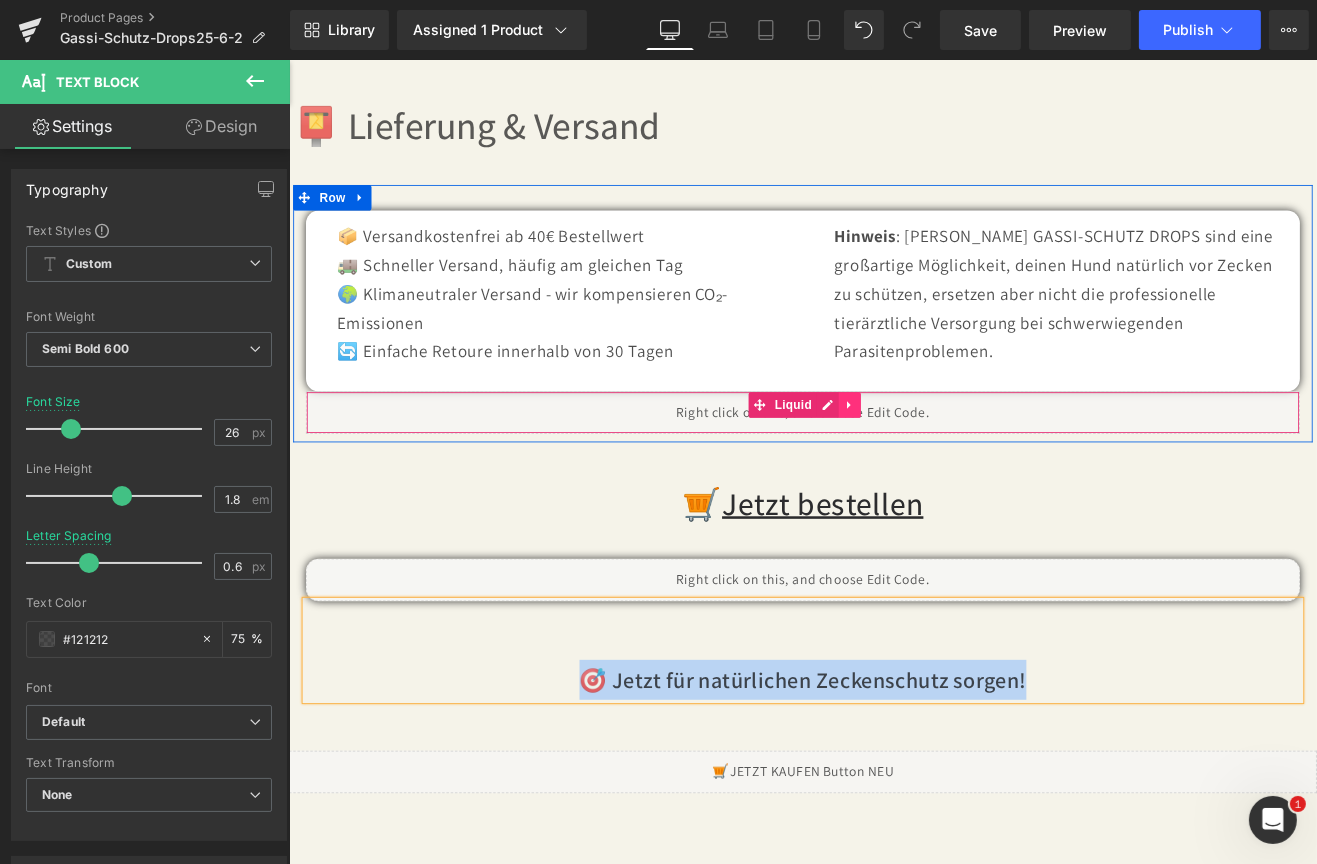 click at bounding box center (948, 466) 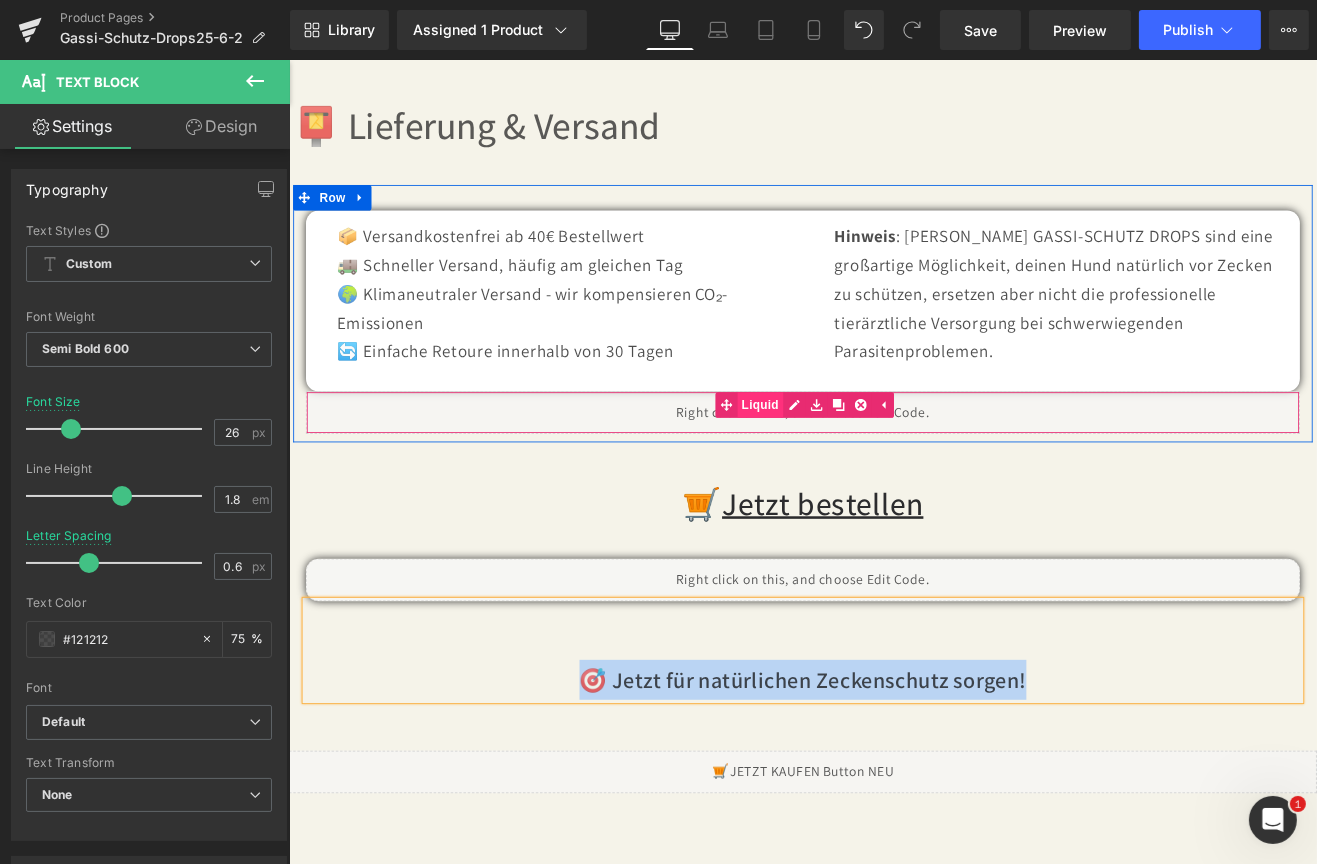 click on "Liquid" at bounding box center (843, 466) 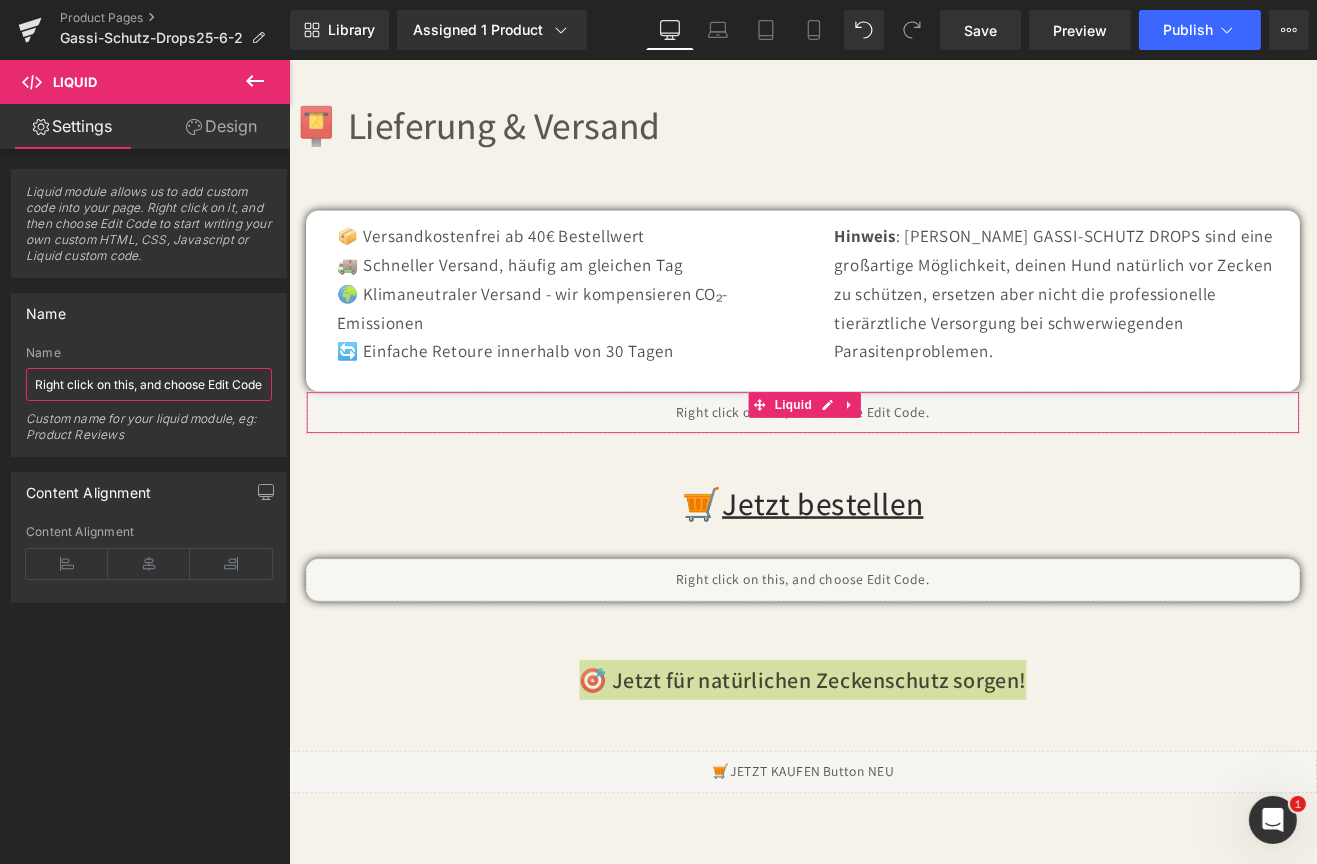 click on "Right click on this, and choose Edit Code." at bounding box center (149, 384) 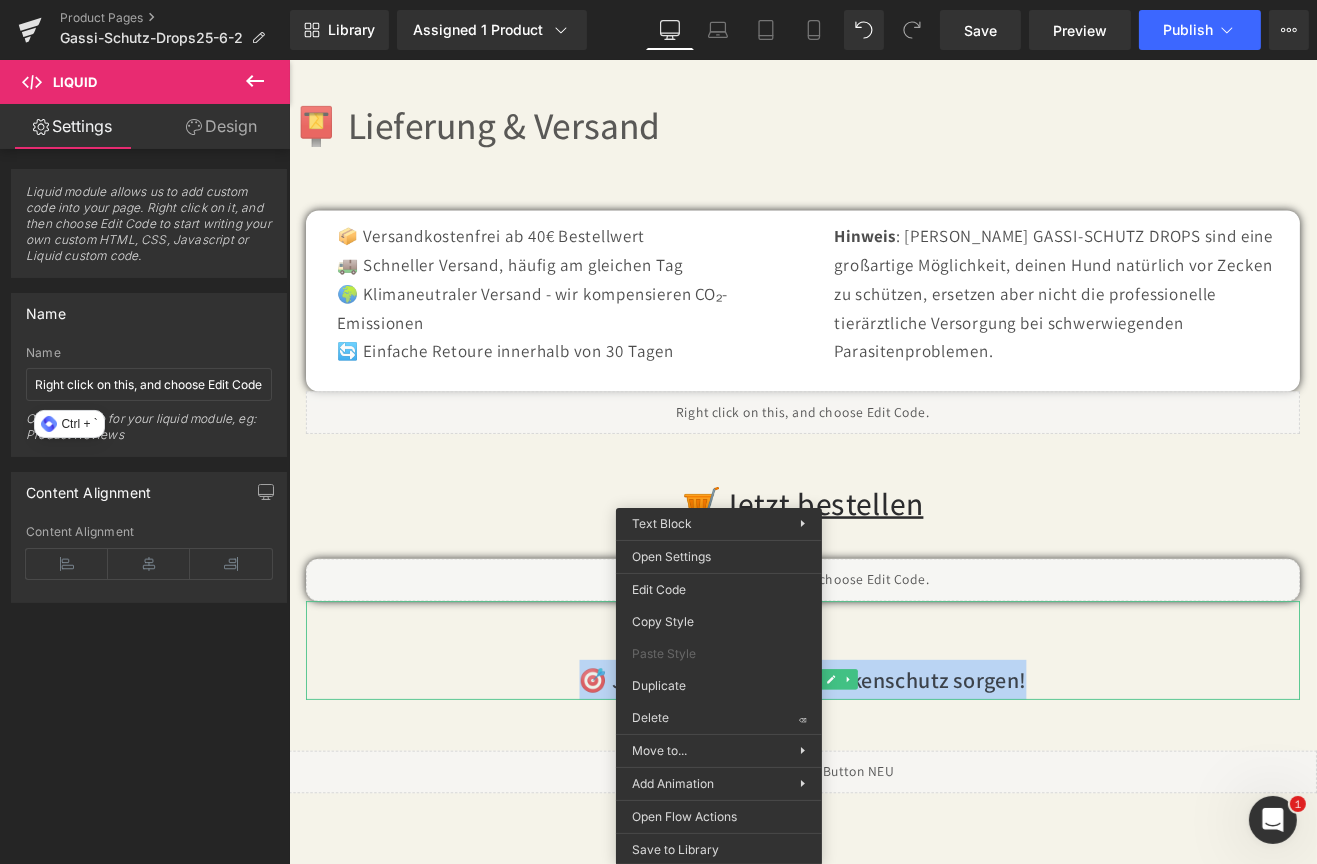click on "🎯 Jetzt für natürlichen Zeckenschutz sorgen!" at bounding box center [893, 789] 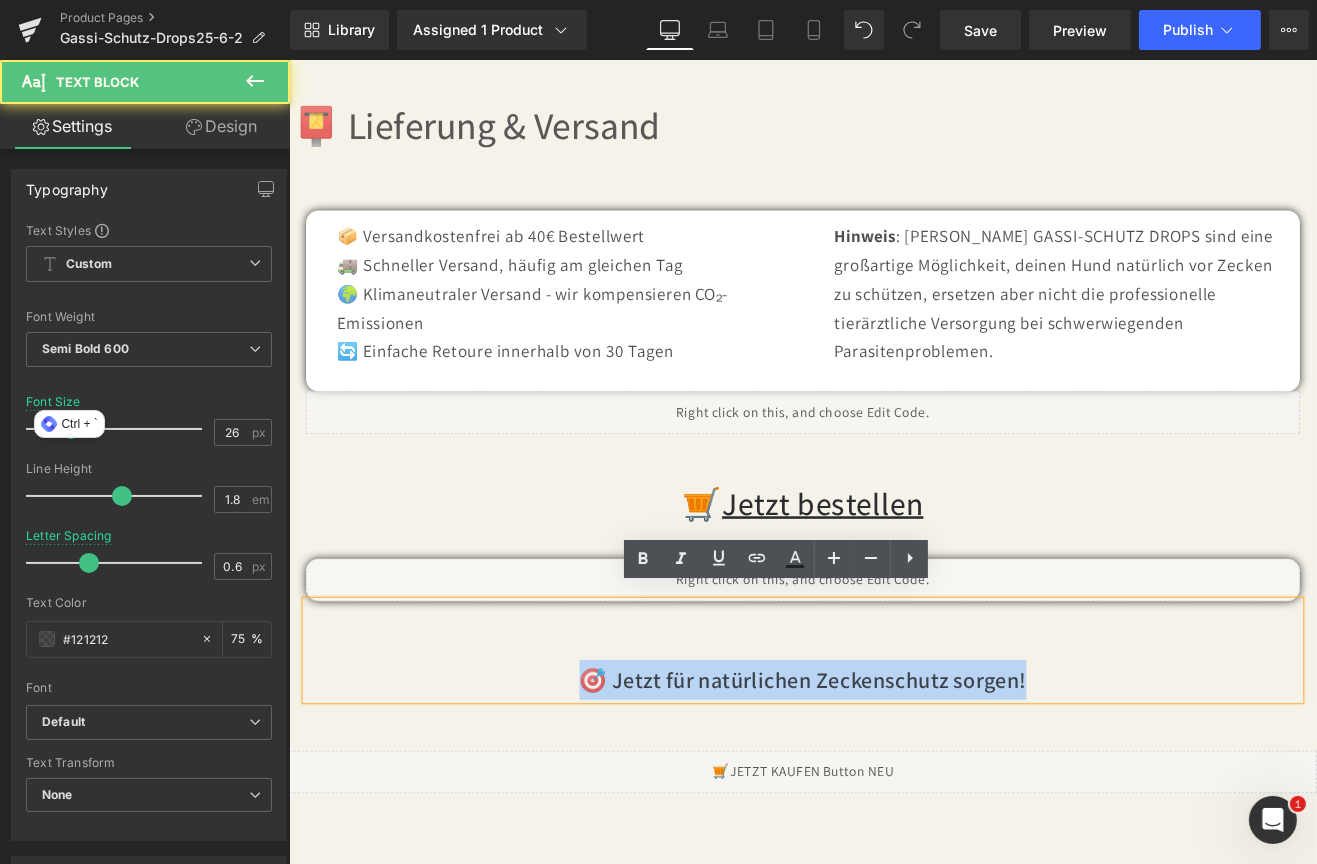 drag, startPoint x: 611, startPoint y: 790, endPoint x: 1179, endPoint y: 770, distance: 568.352 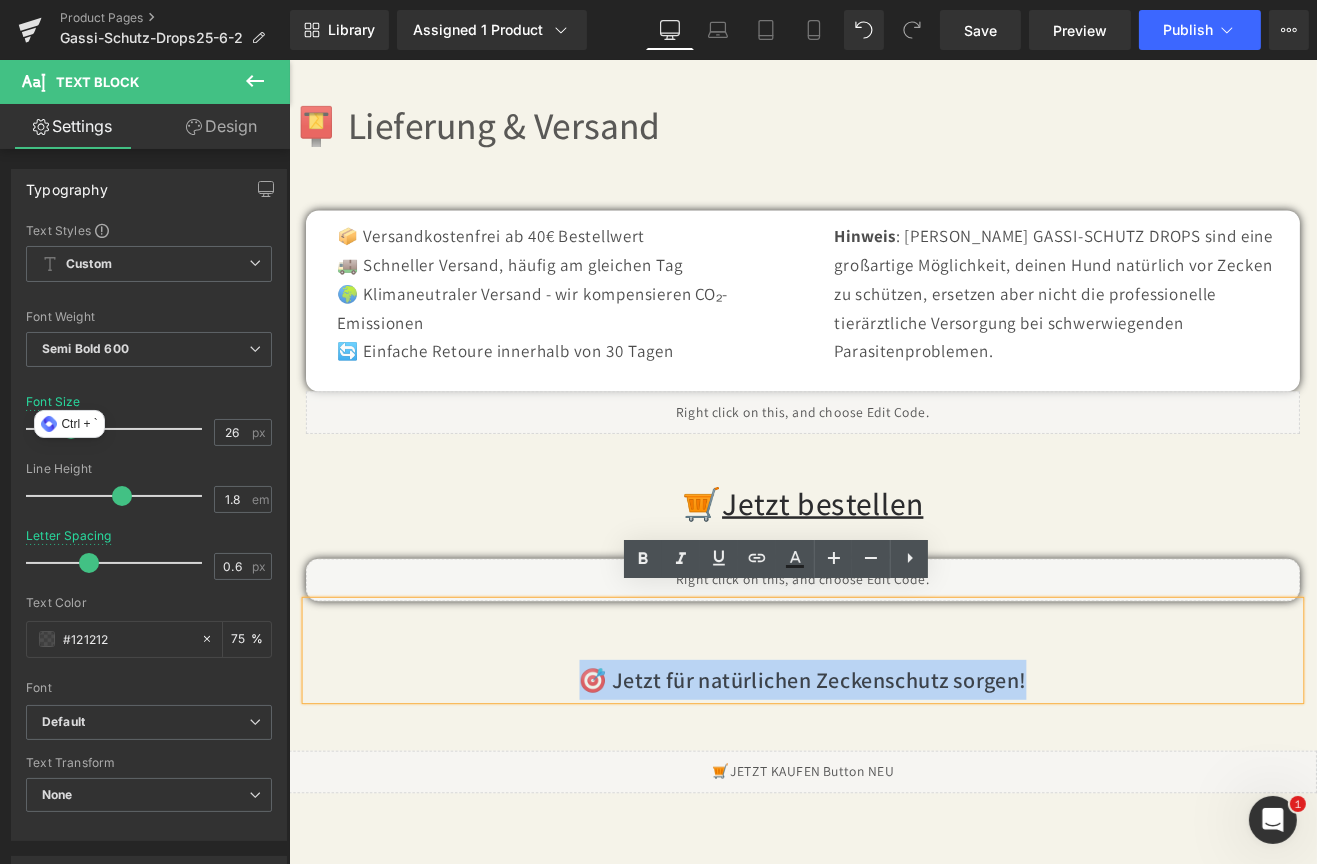 copy on "🎯 Jetzt für natürlichen Zeckenschutz sorgen!" 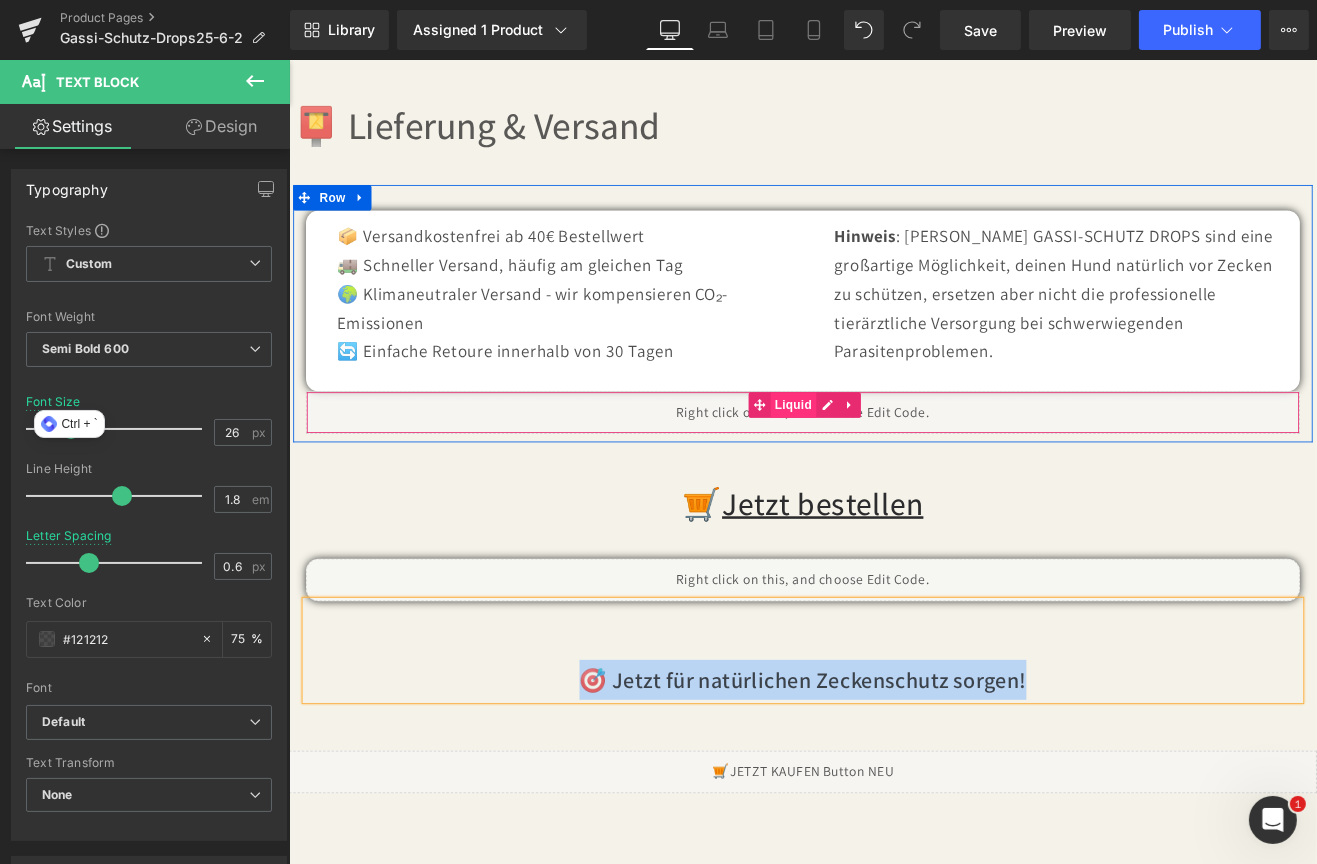 click on "Liquid" at bounding box center (882, 466) 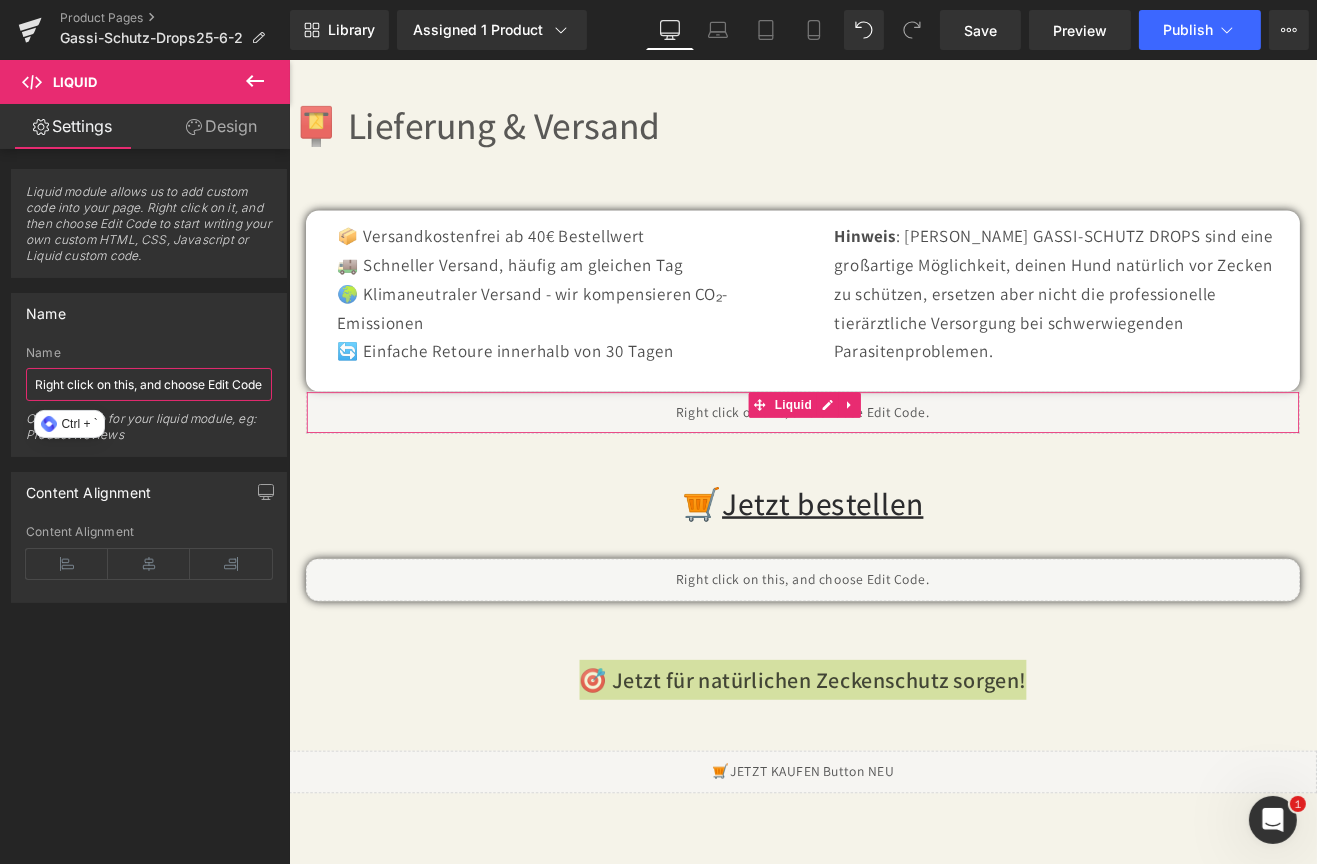 click on "Right click on this, and choose Edit Code." at bounding box center (149, 384) 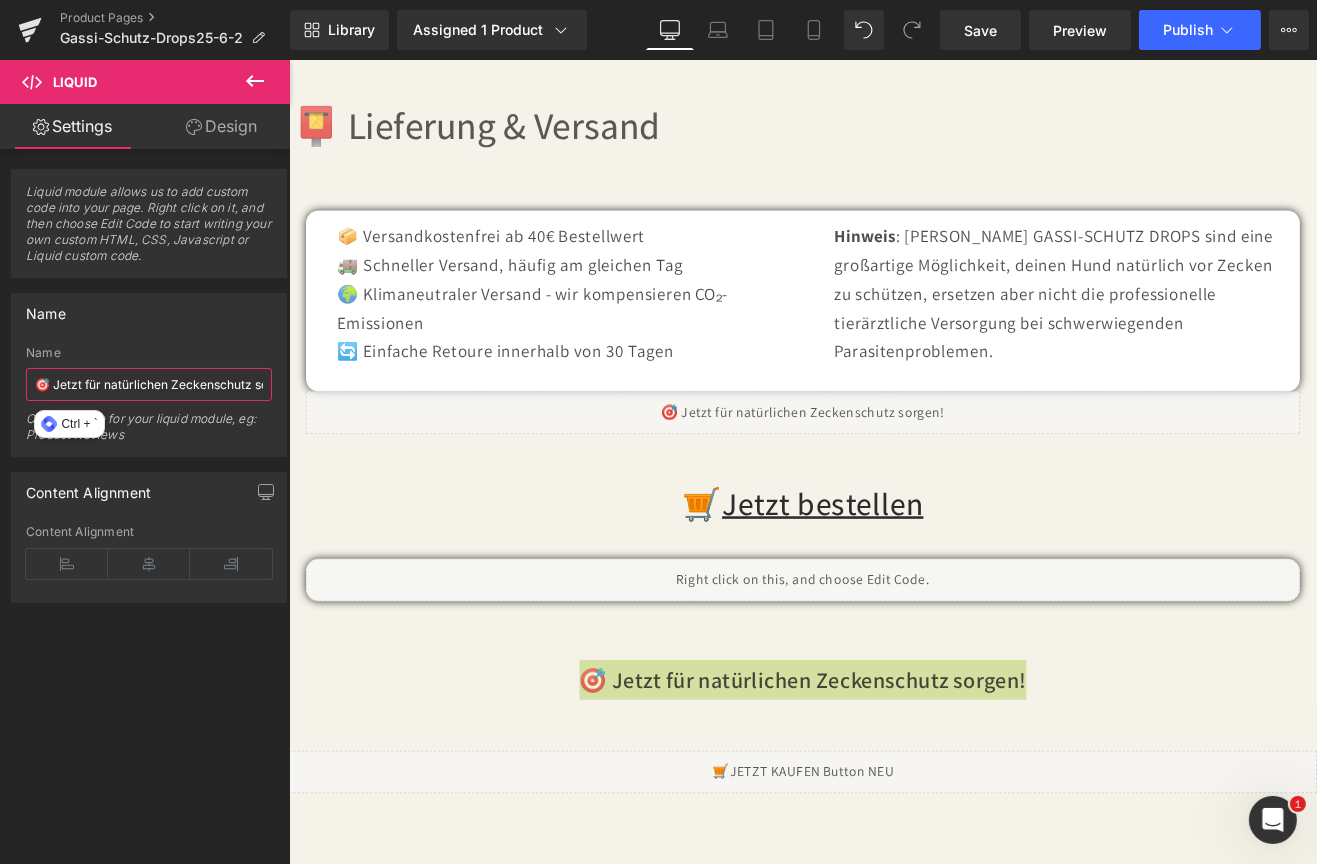 scroll, scrollTop: 0, scrollLeft: 42, axis: horizontal 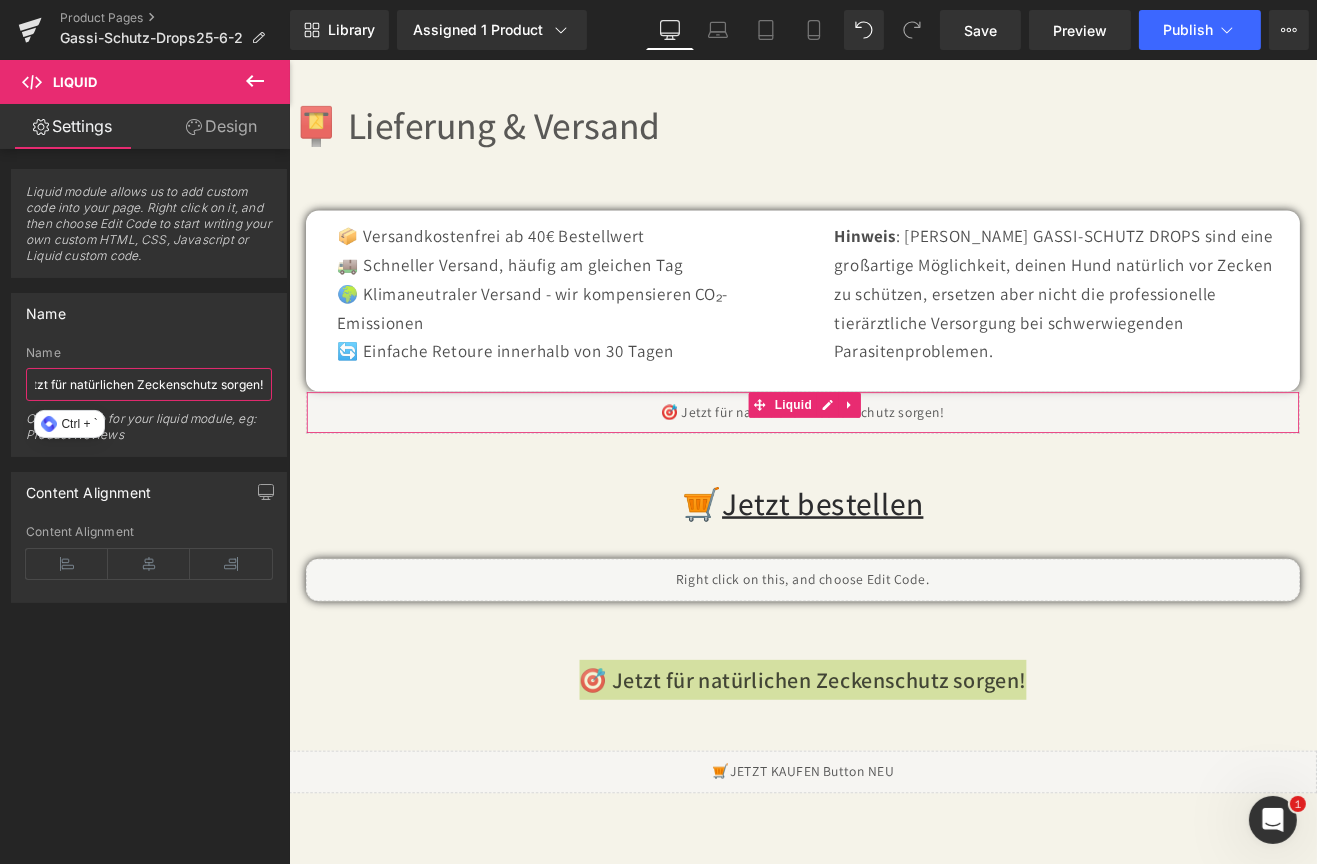type on "🎯 Jetzt für natürlichen Zeckenschutz sorgen!" 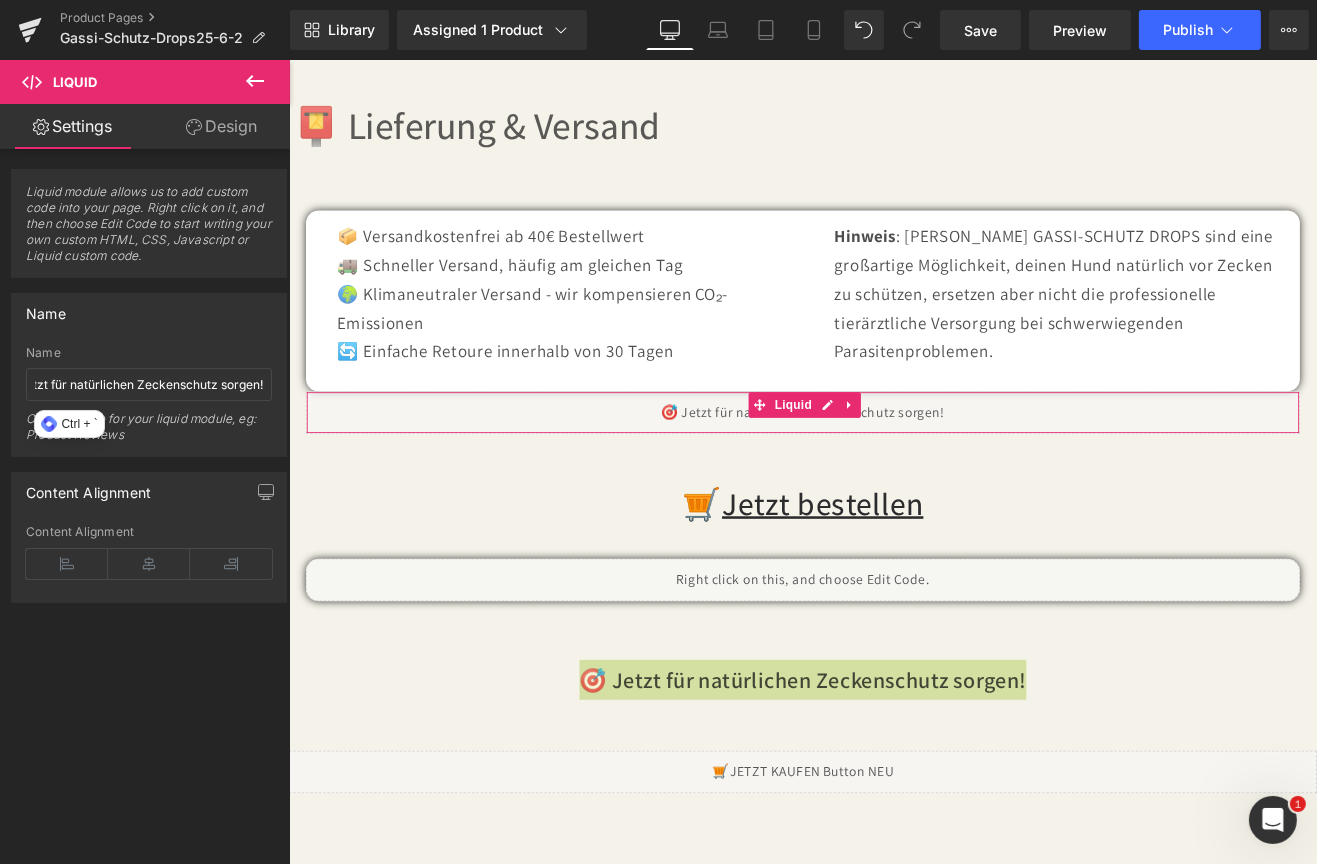 click on "Design" at bounding box center [221, 126] 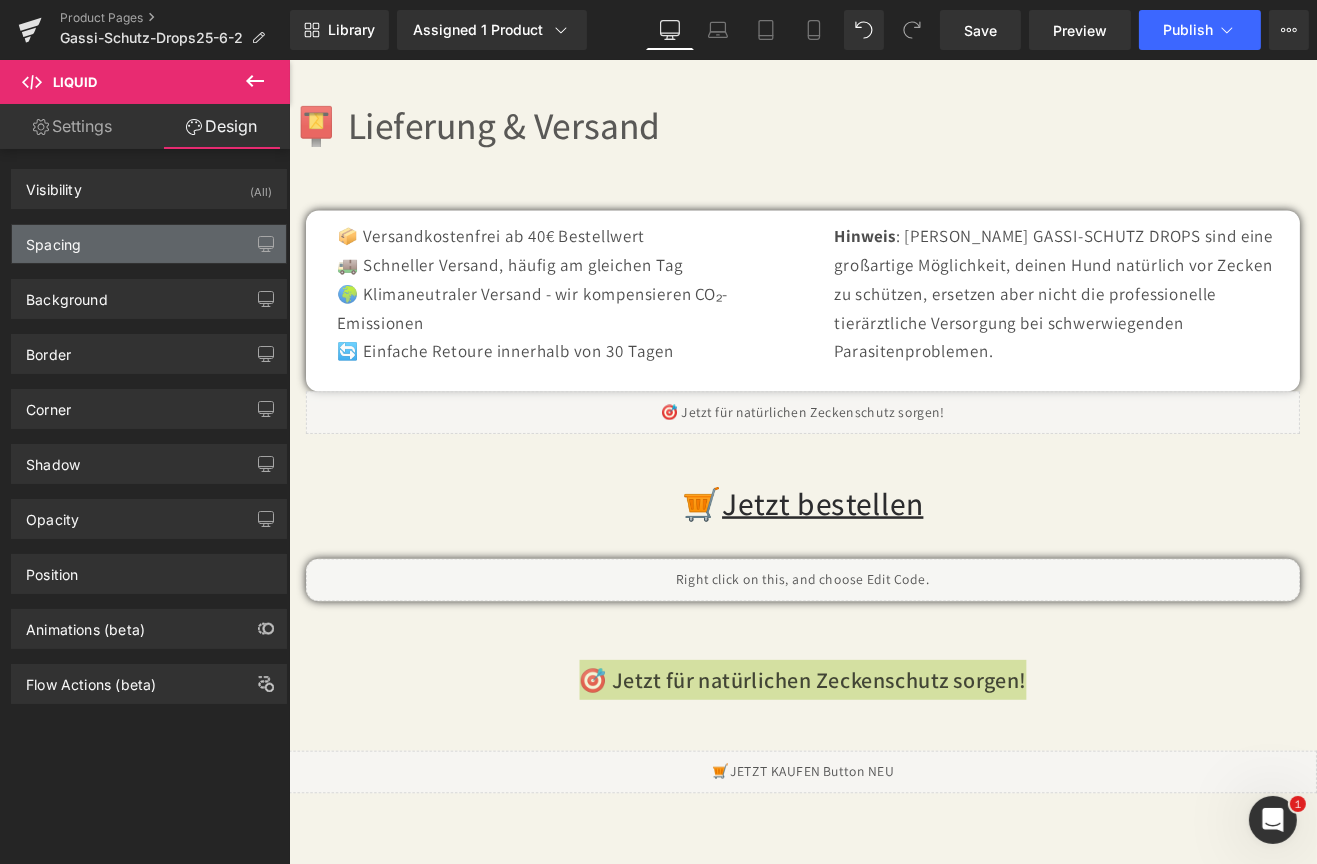 click on "Spacing" at bounding box center (149, 244) 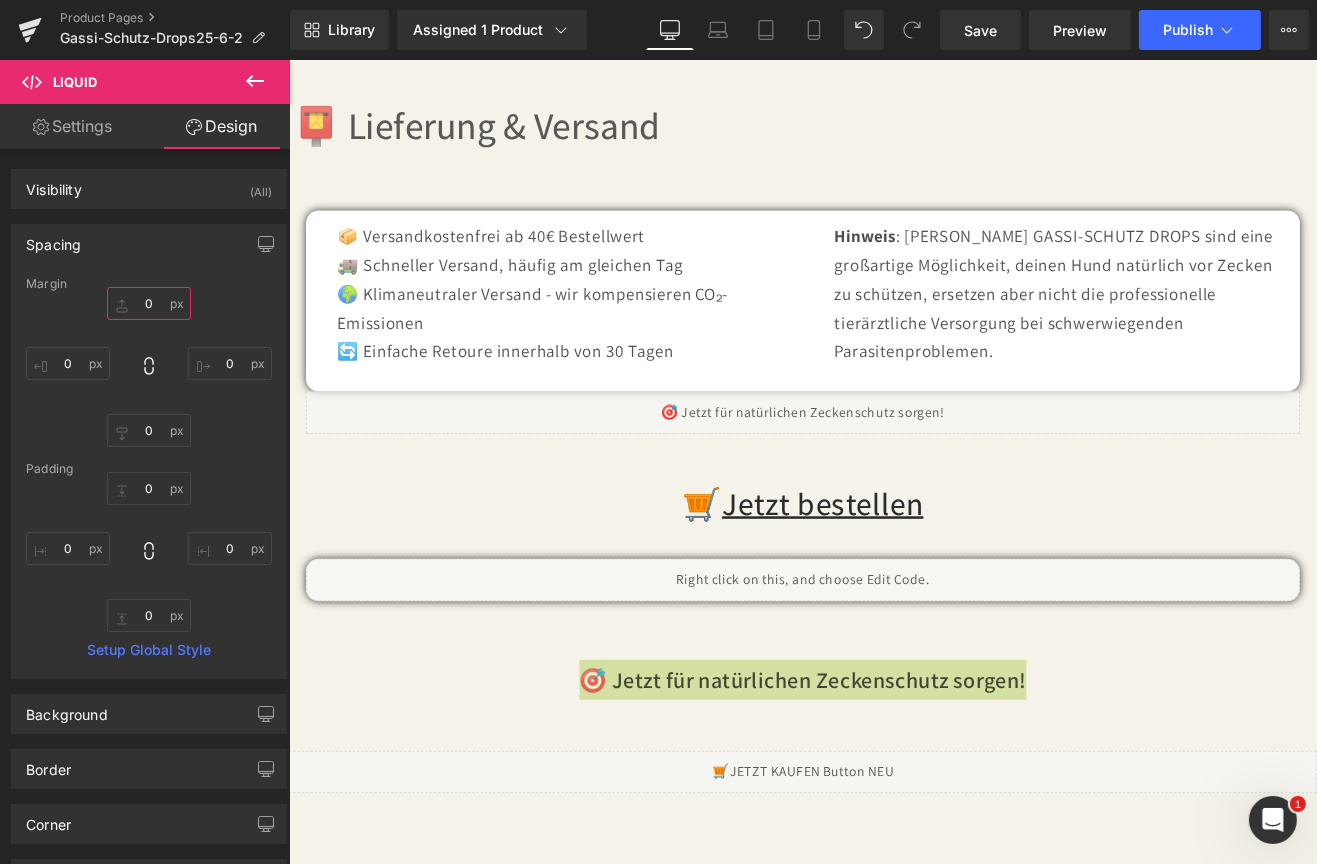 click at bounding box center [149, 303] 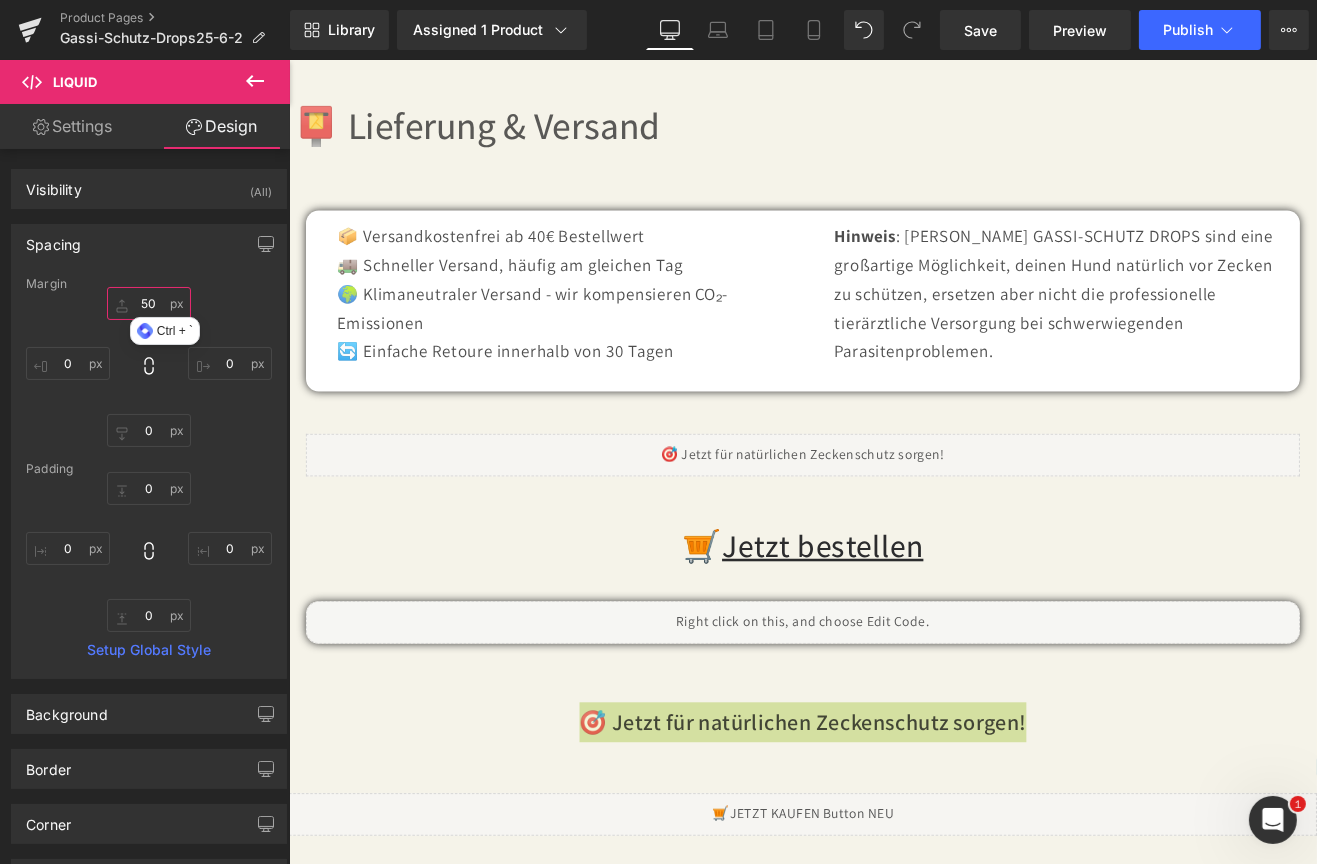 type on "50" 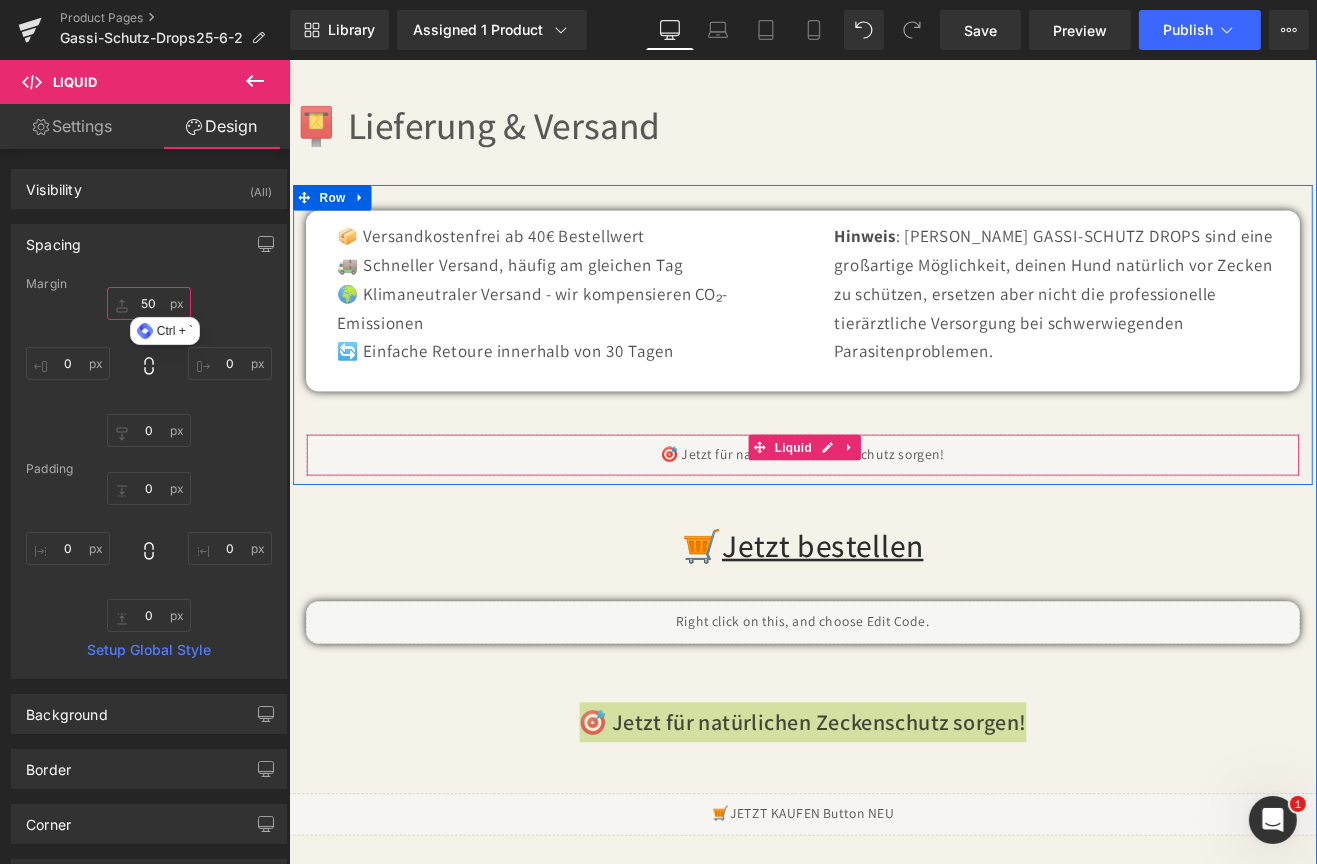 click on "Liquid" at bounding box center (893, 525) 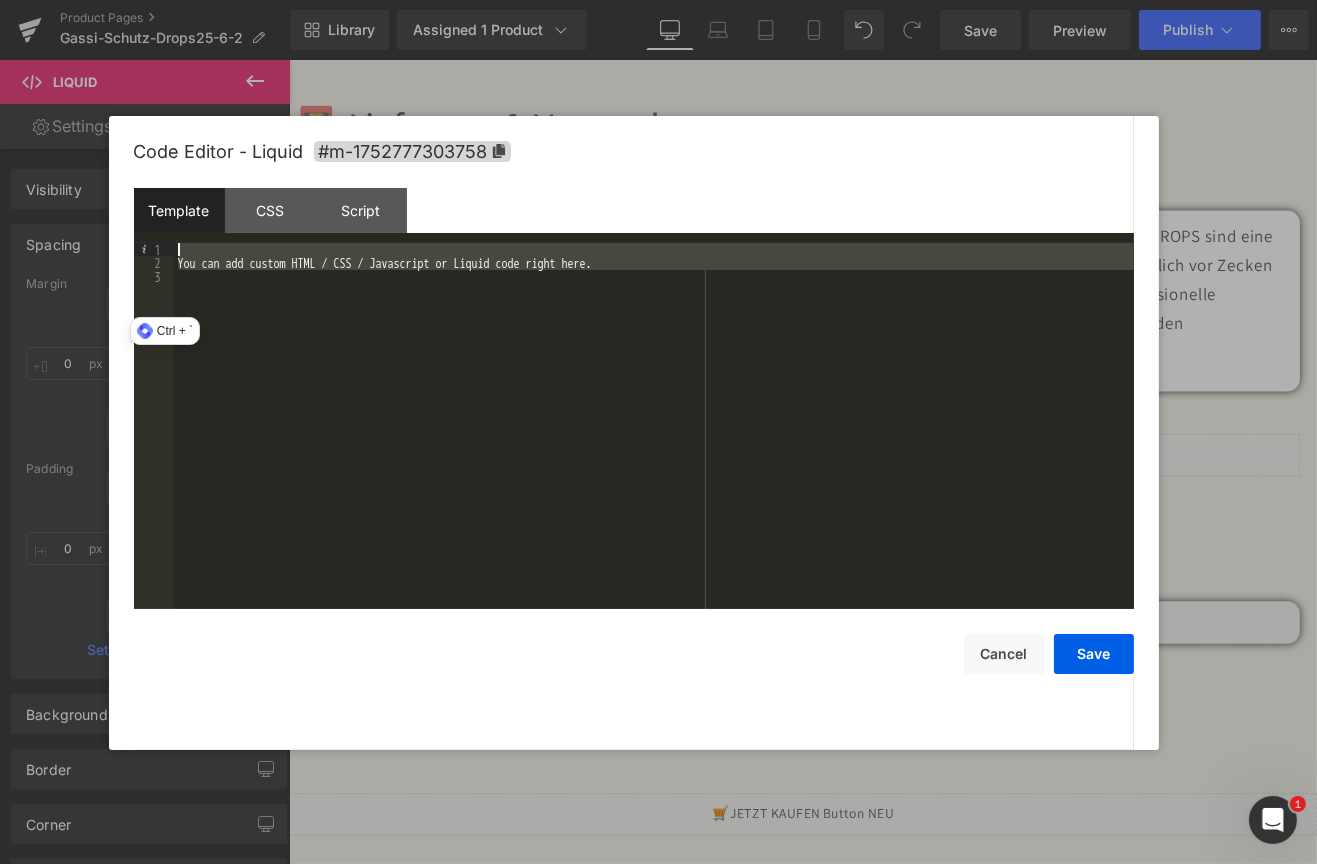 click on "Liquid  You are previewing how the   will restyle your page. You can not edit Elements in Preset Preview Mode.  Product Pages Gassi-Schutz-Drops25-6-2 Library Assigned 1 Product  Product Preview
SARI'S GASSI-SCHUTZ DROPS Manage assigned products Desktop Desktop Laptop Tablet Mobile Save Preview Publish Scheduled View Live Page View with current Template Save Template to Library Schedule Publish  Optimize  Publish Settings Shortcuts  Your page can’t be published   You've reached the maximum number of published pages on your plan  (16/999999).  You need to upgrade your plan or unpublish all your pages to get 1 publish slot.   Unpublish pages   Upgrade plan  Elements Global Style liq Base Row  rows, columns, layouts, div Heading  headings, titles, h1,h2,h3,h4,h5,h6 Text Block  texts, paragraphs, contents, blocks Image  images, photos, alts, uploads Icon  icons, symbols Button  button, call to action, cta Separator  separators, dividers, horizontal lines Liquid  Banner Parallax  Stack" at bounding box center (658, 432) 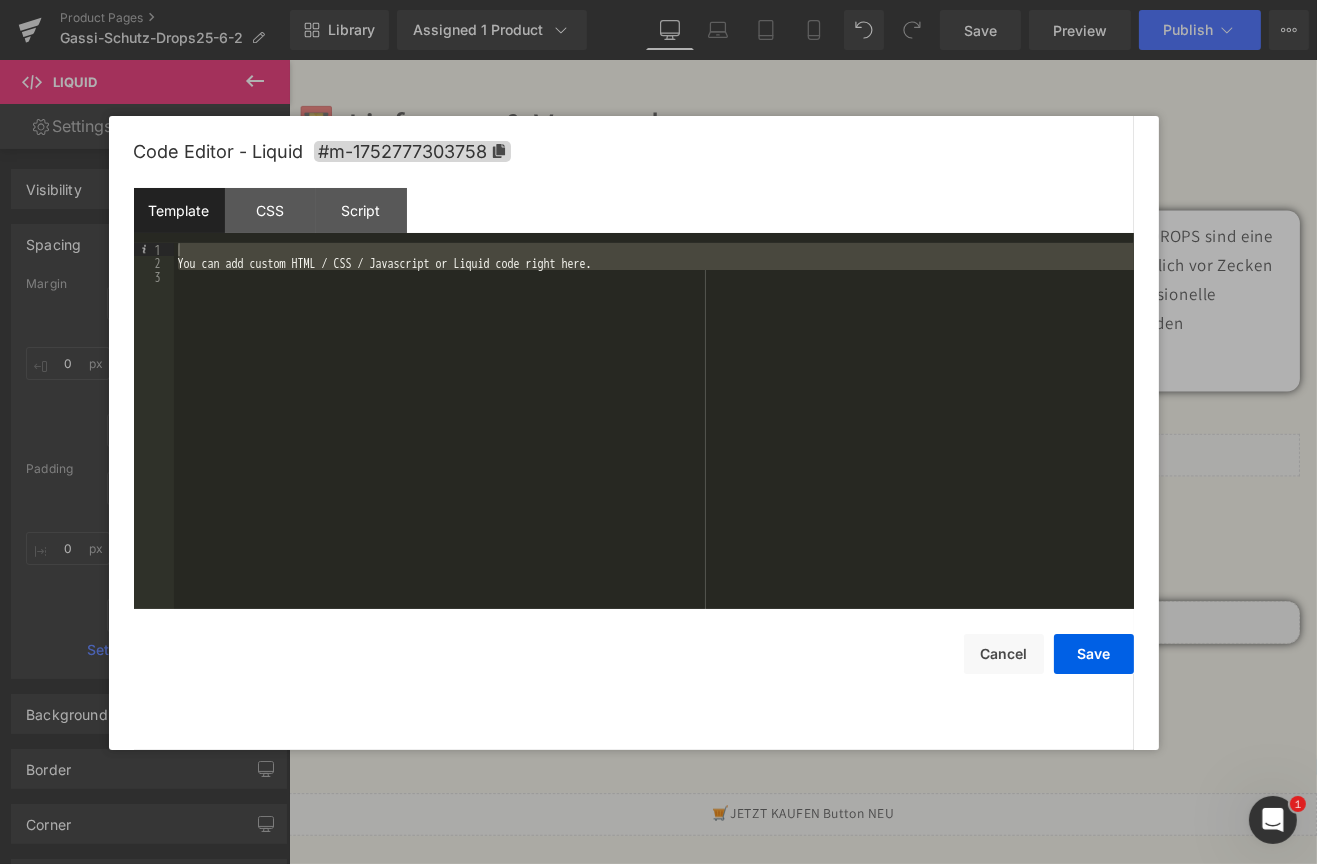 click at bounding box center (658, 432) 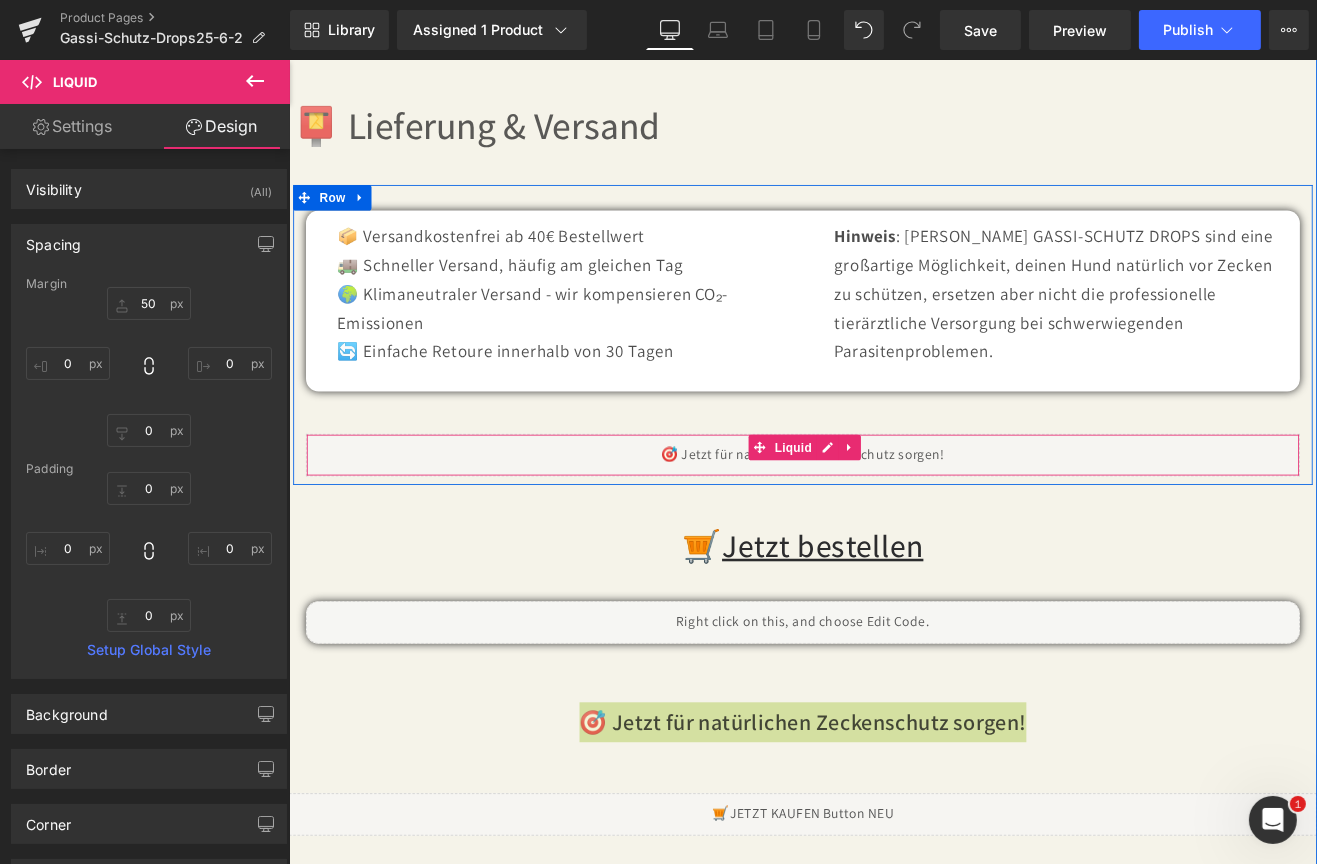 click on "Liquid" at bounding box center [893, 525] 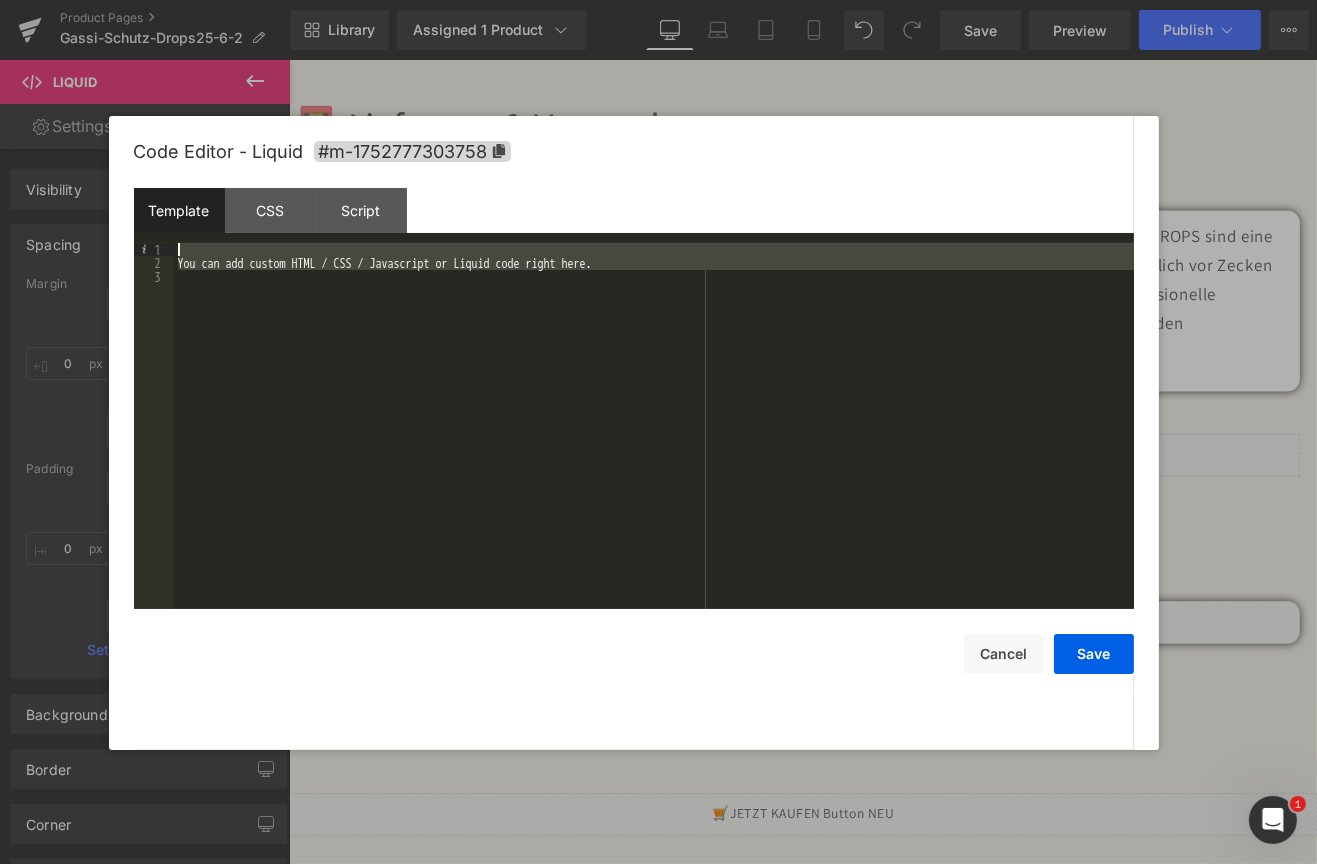 drag, startPoint x: 432, startPoint y: 235, endPoint x: -36, endPoint y: 208, distance: 468.7782 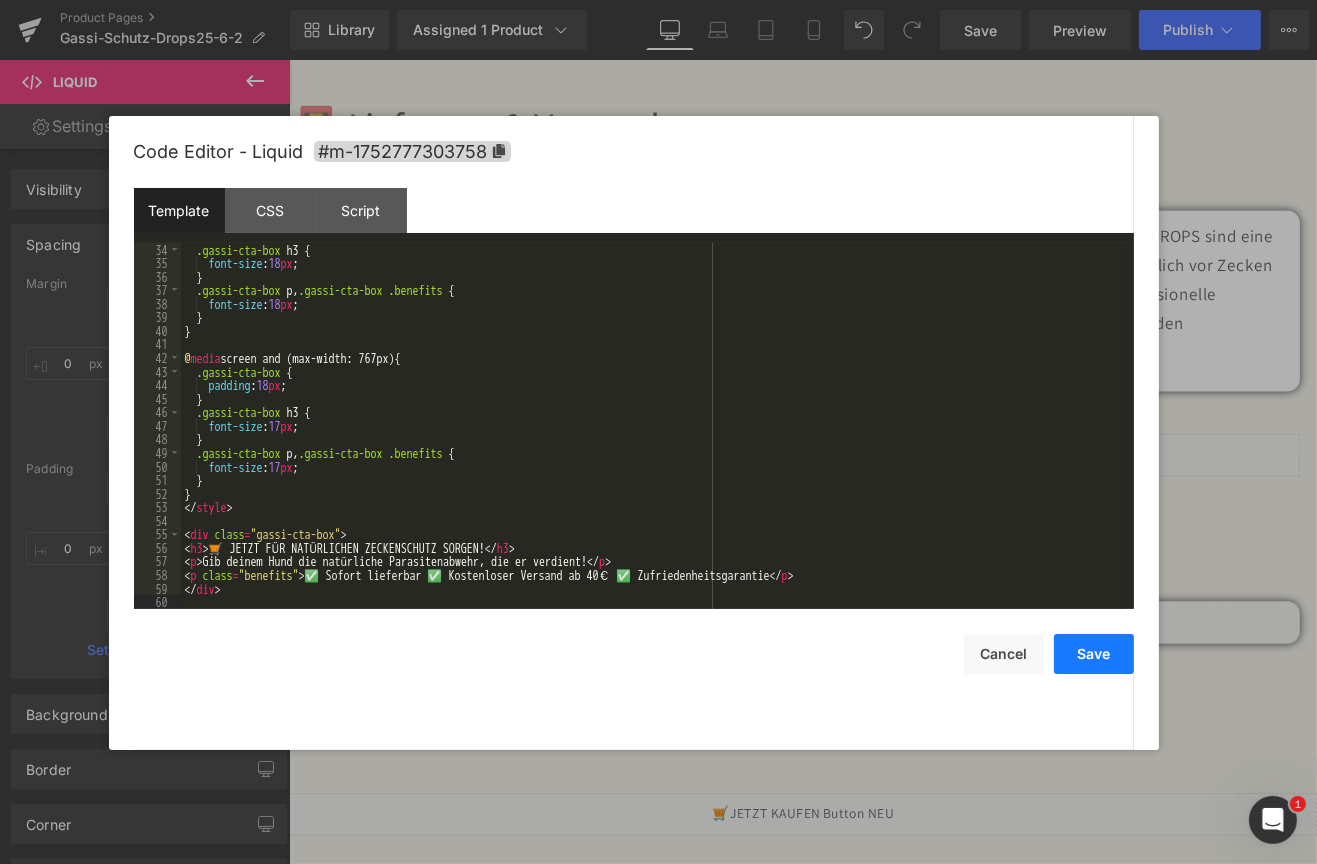 click on "Save" at bounding box center (1094, 654) 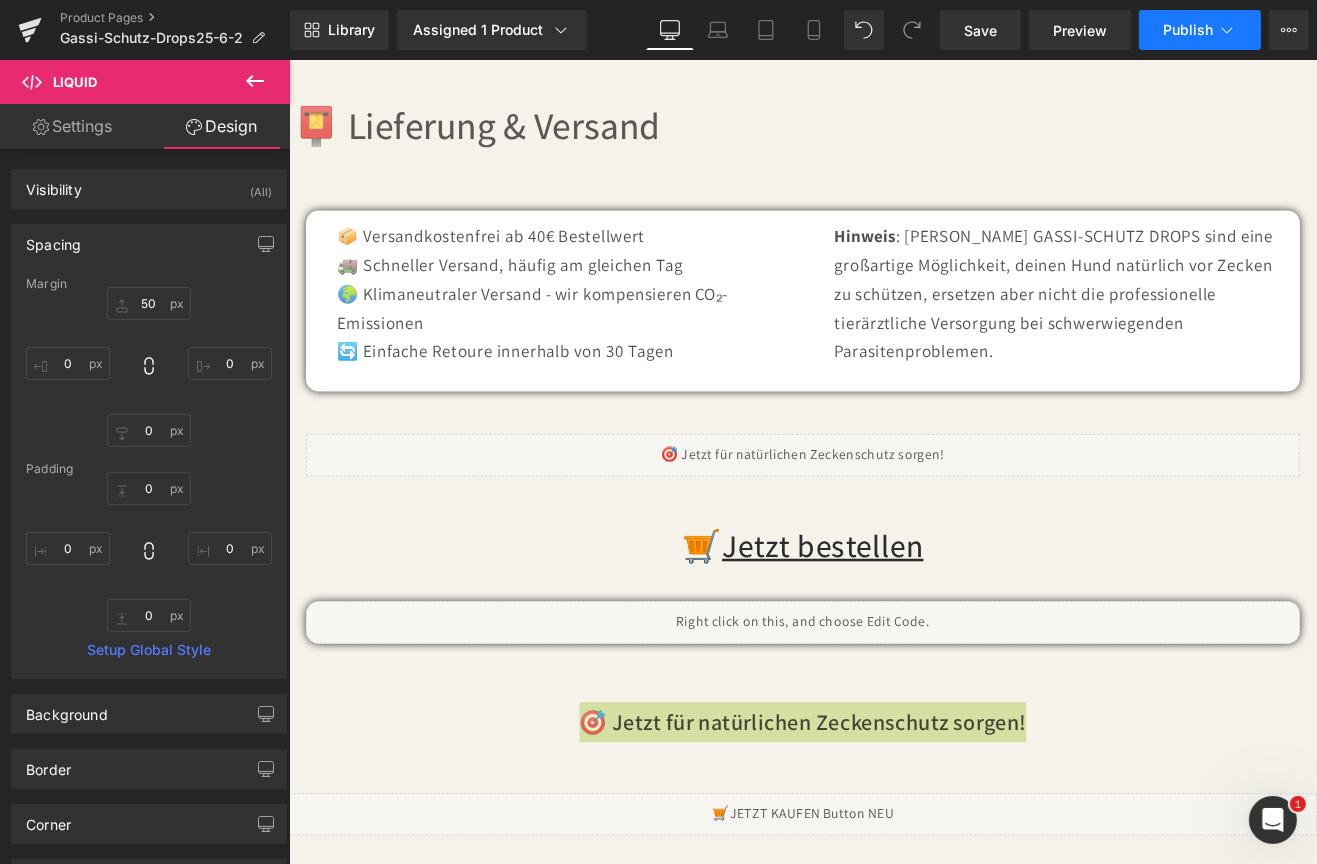 click on "Publish" at bounding box center [1188, 30] 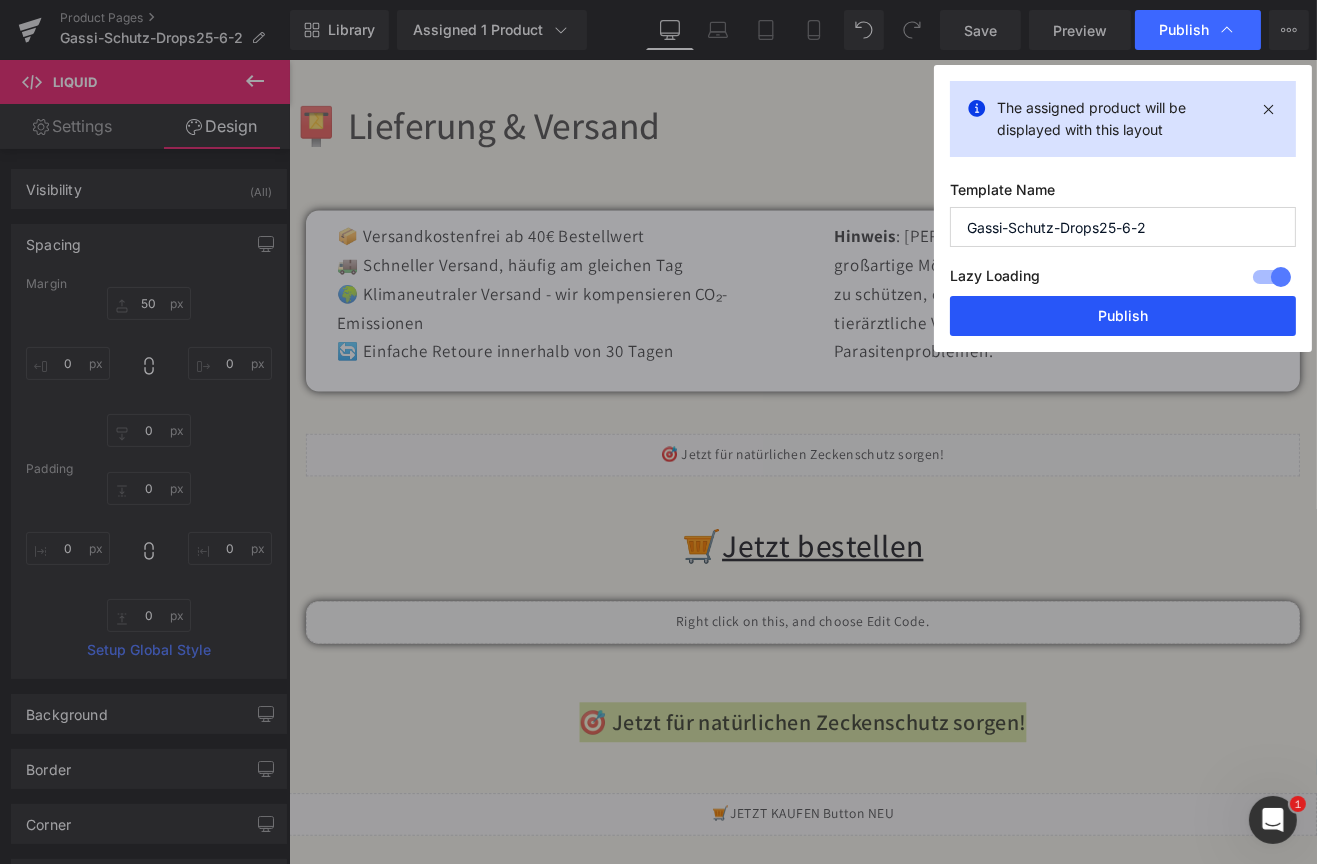 click on "Publish" at bounding box center [1123, 316] 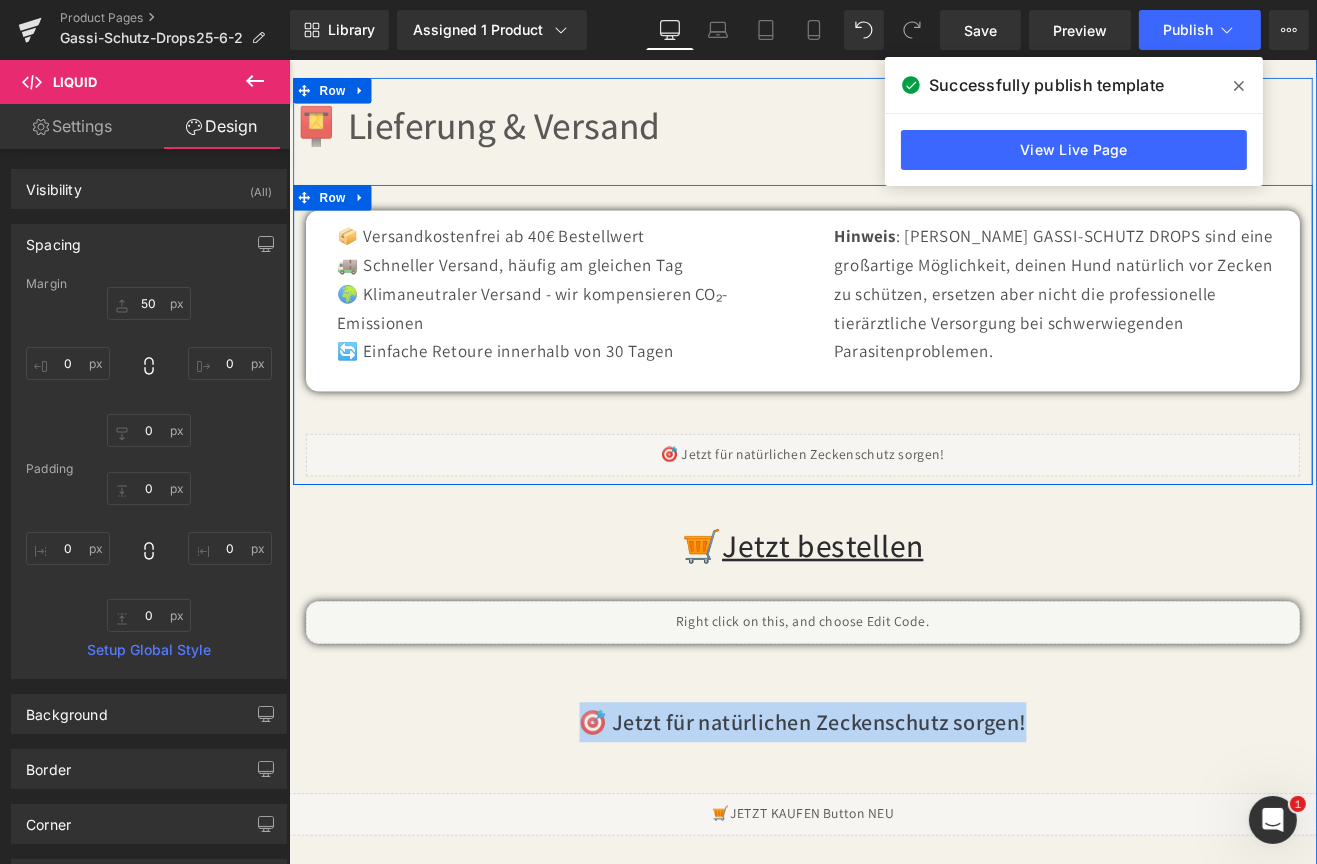 click on "📦 Versandkostenfrei ab 40€ Bestellwert 🚚 Schneller Versand, häufig am gleichen Tag 🌍 Klimaneutraler Versand - wir kompensieren CO₂-Emissionen 🔄 Einfache Retoure innerhalb von 30 Tagen Text Block         Hinweis : SARI's GASSI-SCHUTZ DROPS sind eine großartige Möglichkeit, deinen Hund natürlich vor Zecken zu schützen, ersetzen aber nicht die professionelle tierärztliche Versorgung bei schwerwiegenden Parasitenproblemen. Text Block         Row         Liquid" at bounding box center (893, 393) 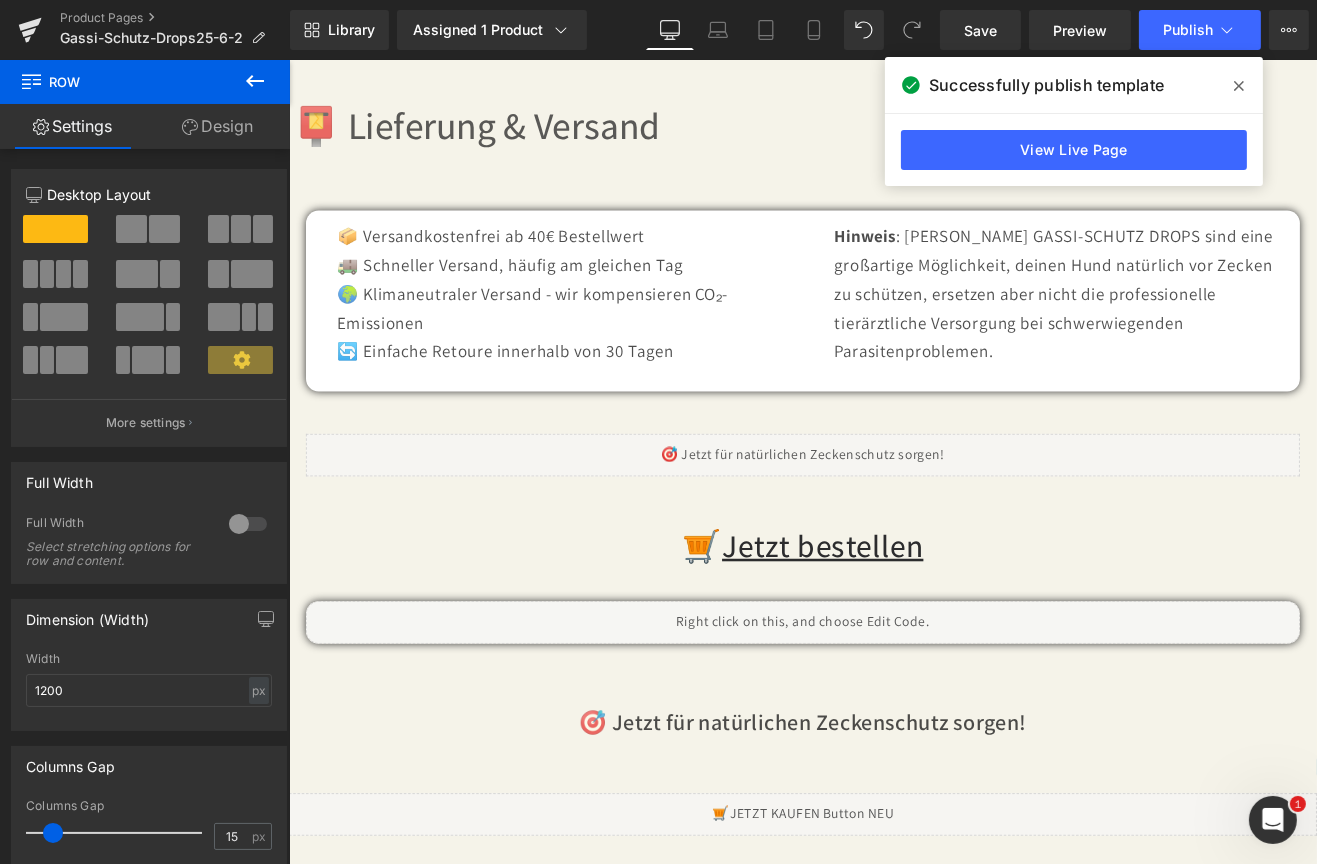 click 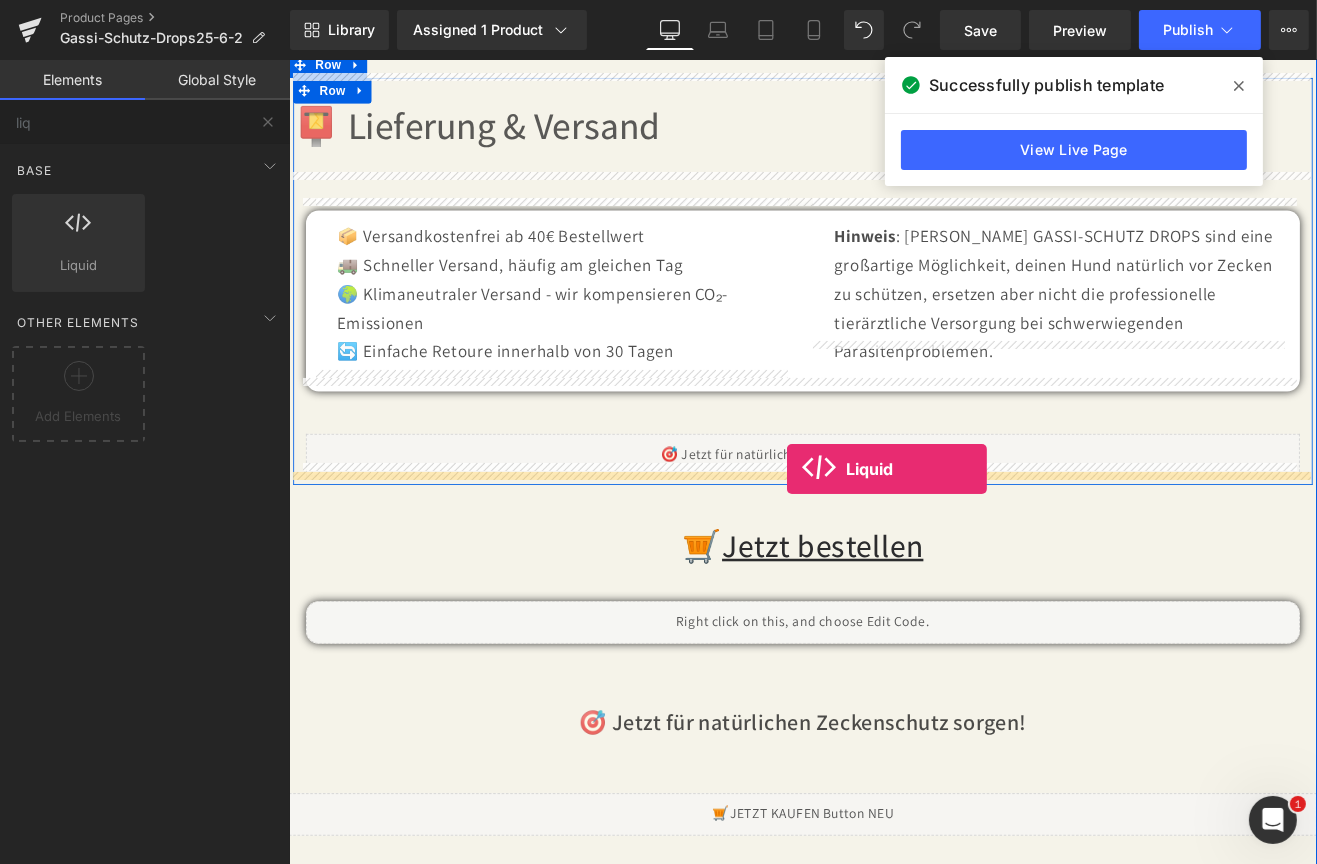 drag, startPoint x: 367, startPoint y: 300, endPoint x: 874, endPoint y: 542, distance: 561.79443 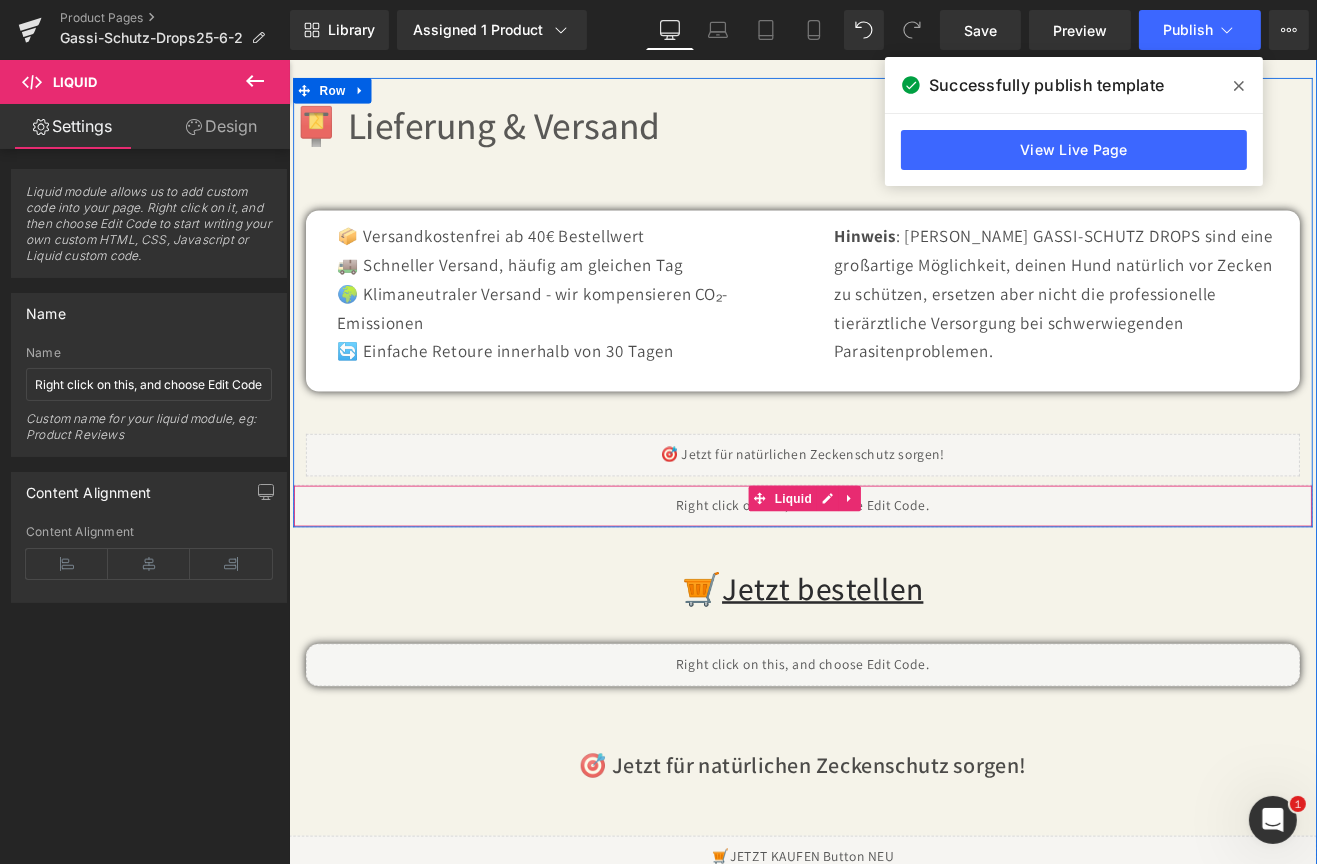 click on "Liquid" at bounding box center [882, 576] 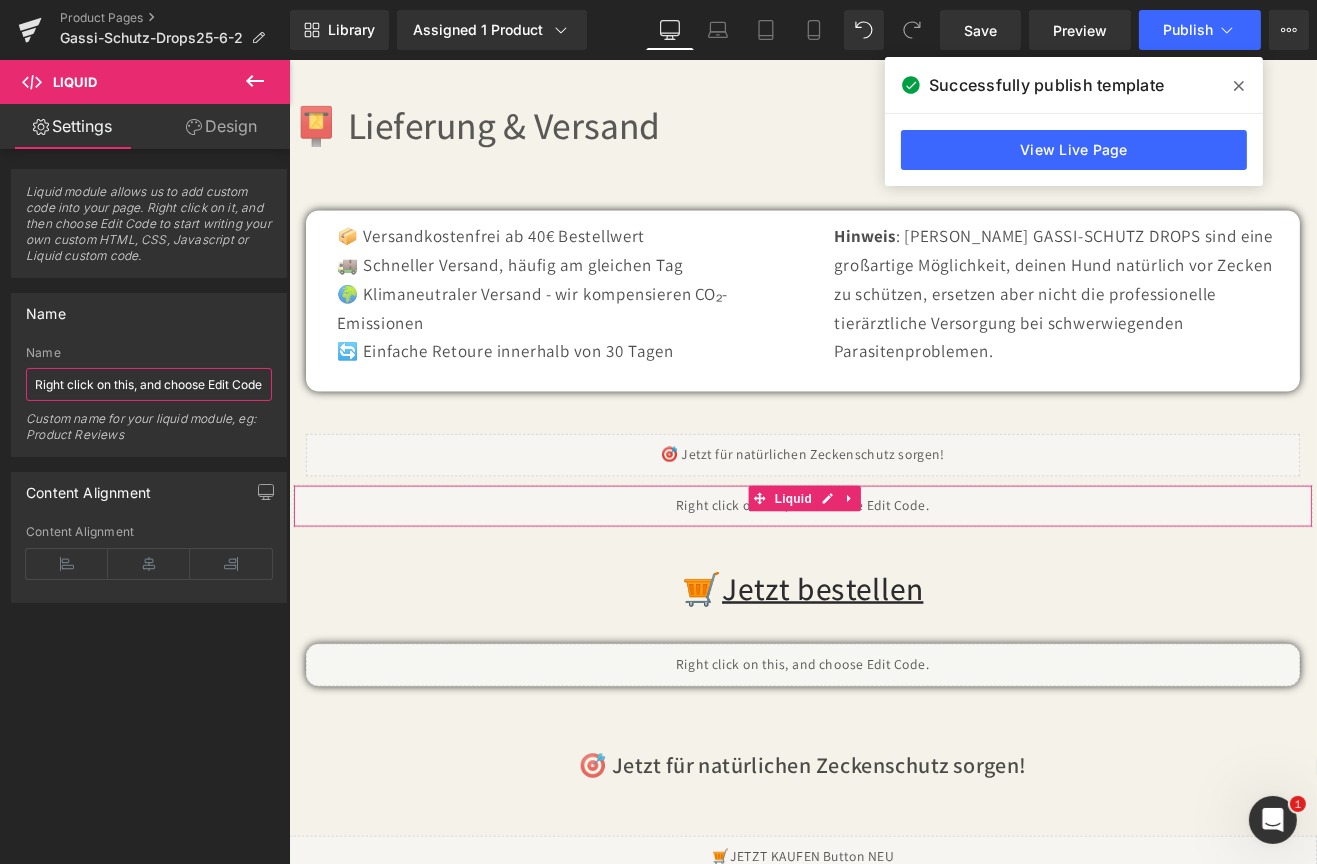 click on "Right click on this, and choose Edit Code." at bounding box center (149, 384) 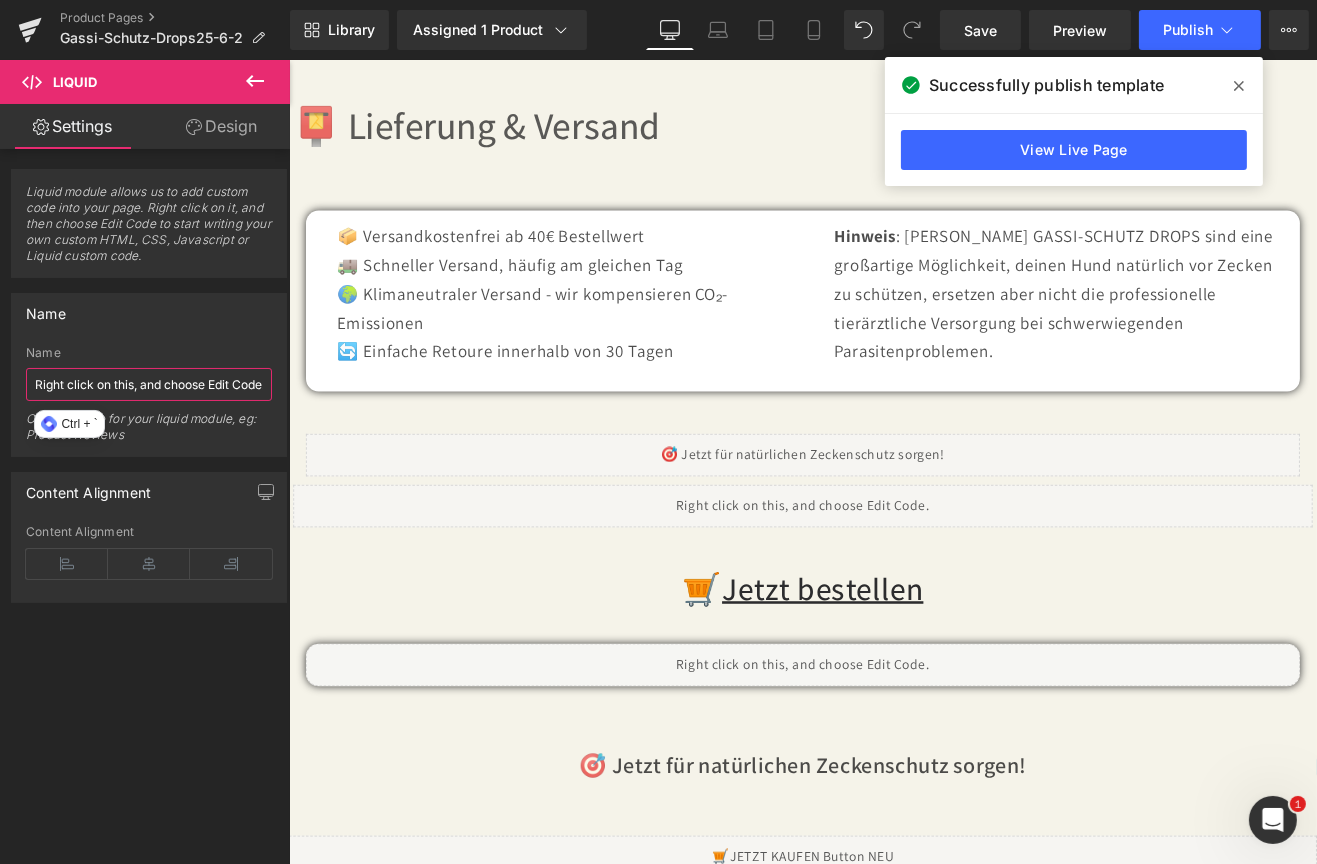 paste on "🛡️ JETZT BESTELLEN" 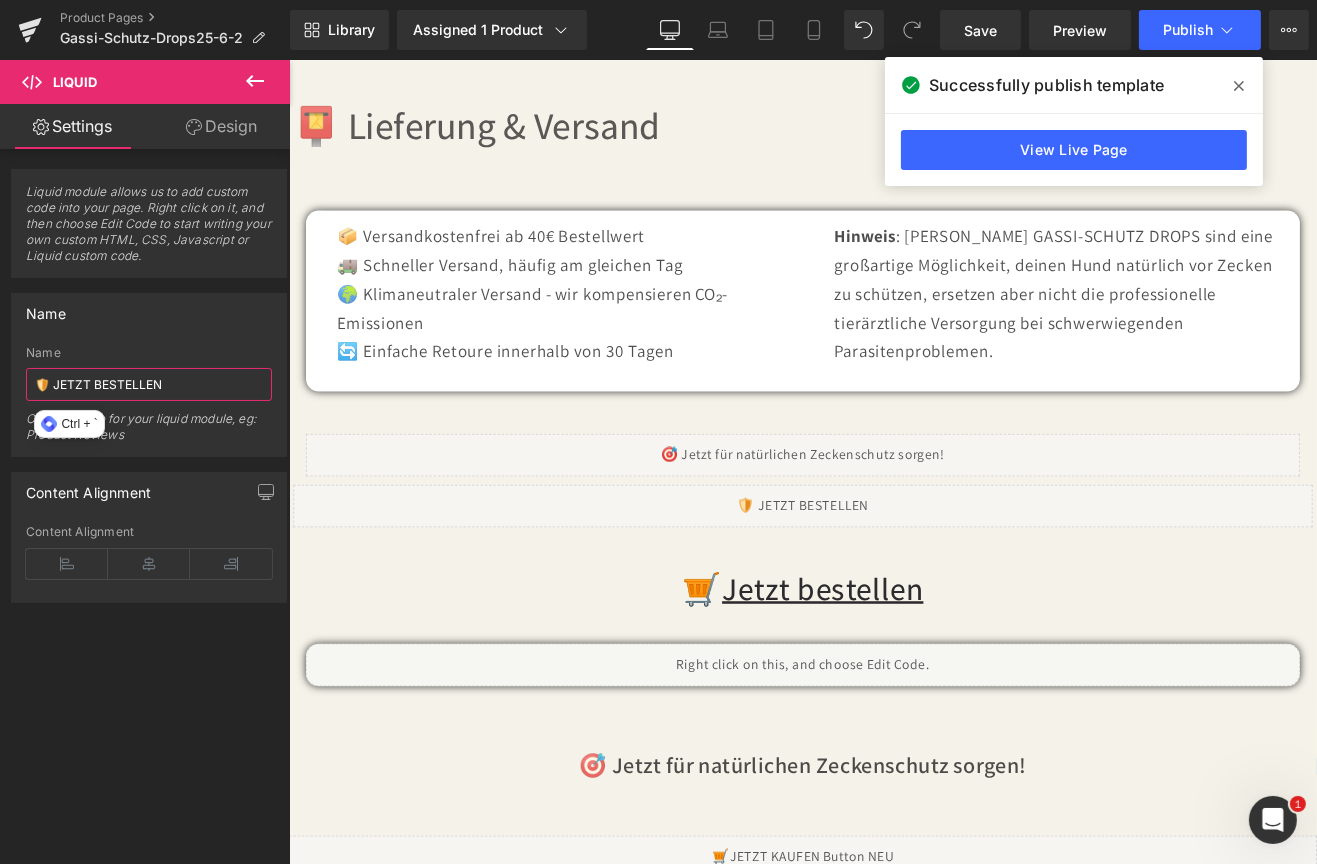 type on "🛡️ JETZT BESTELLEN" 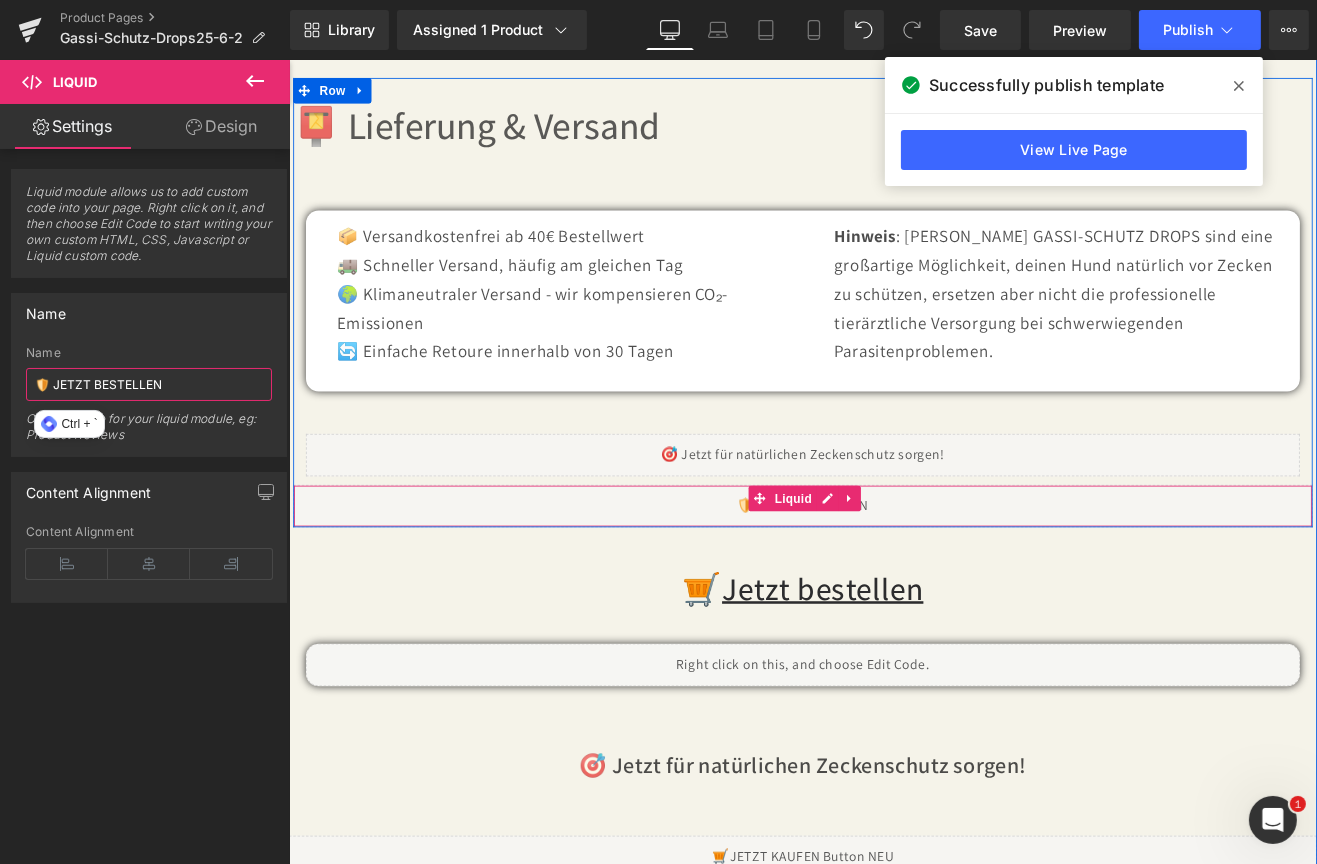 click on "Liquid" at bounding box center [893, 585] 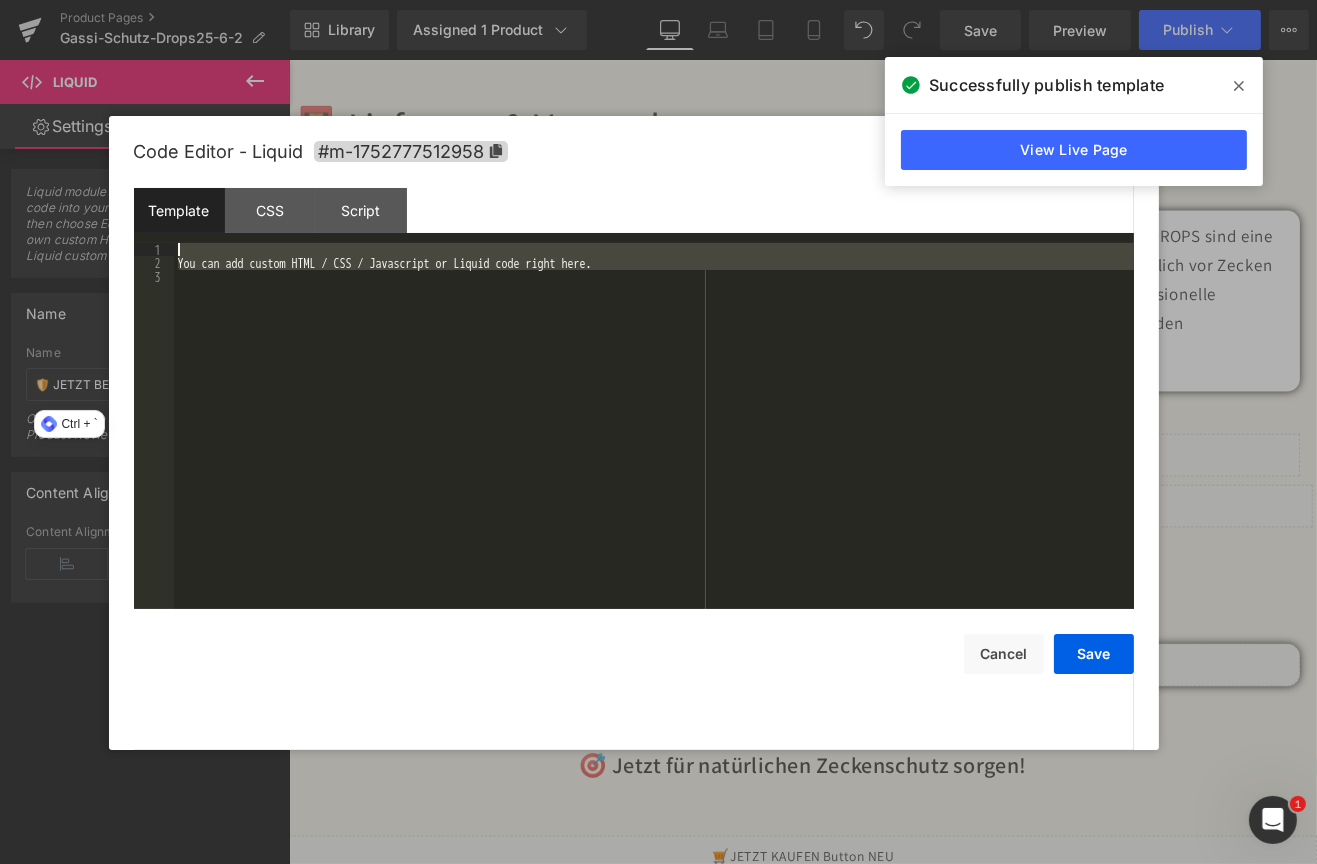 drag, startPoint x: 41, startPoint y: 228, endPoint x: 16, endPoint y: 219, distance: 26.57066 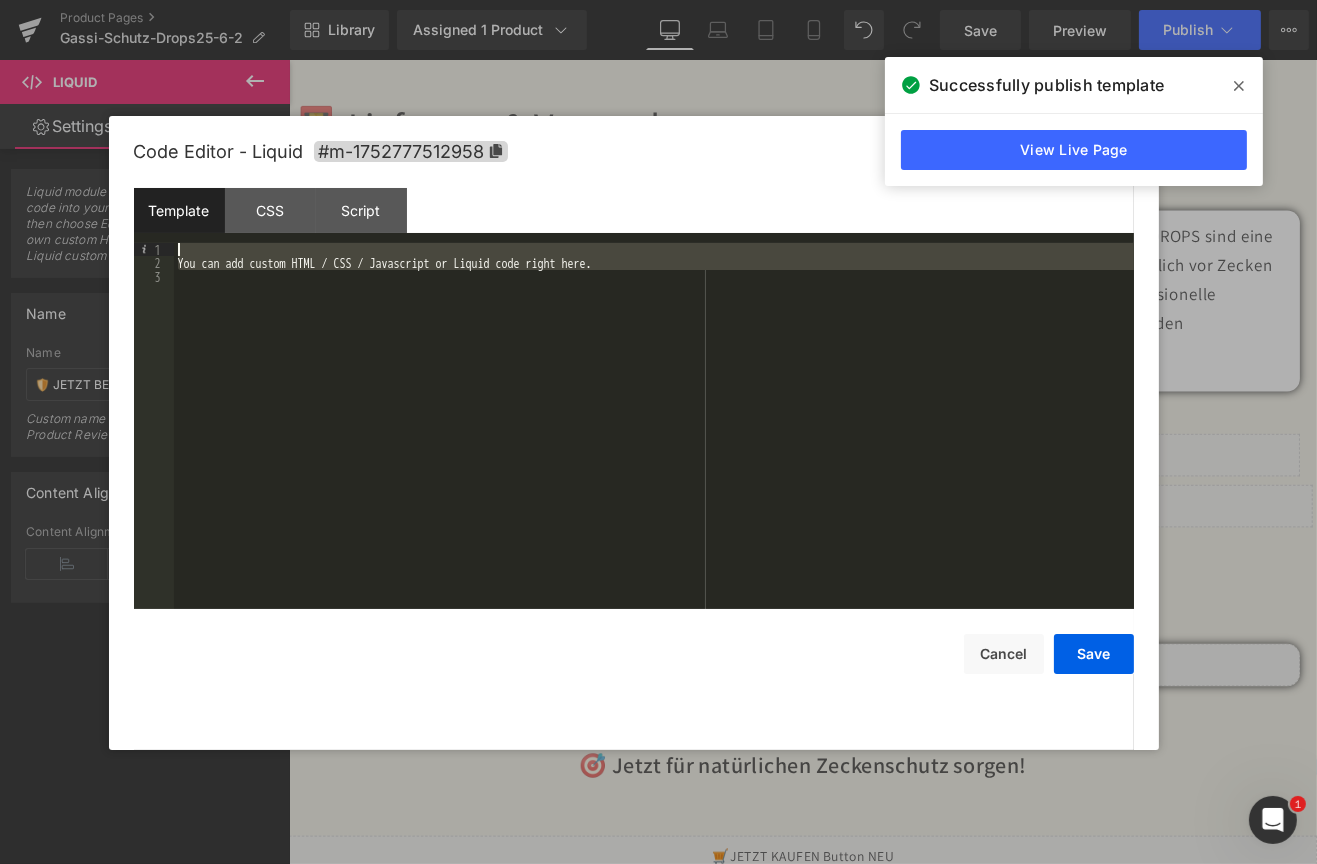 scroll, scrollTop: 1642, scrollLeft: 0, axis: vertical 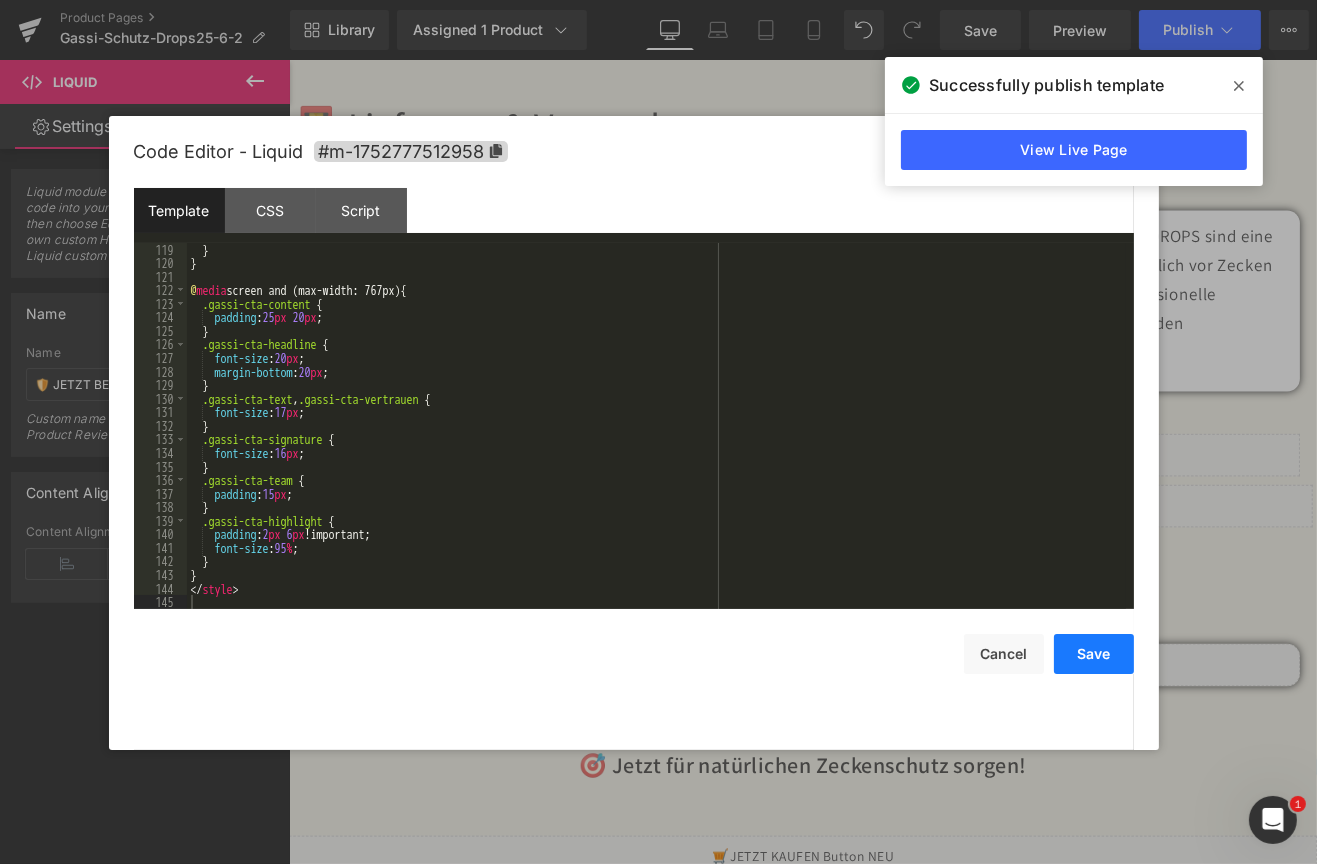 click on "Save" at bounding box center (1094, 654) 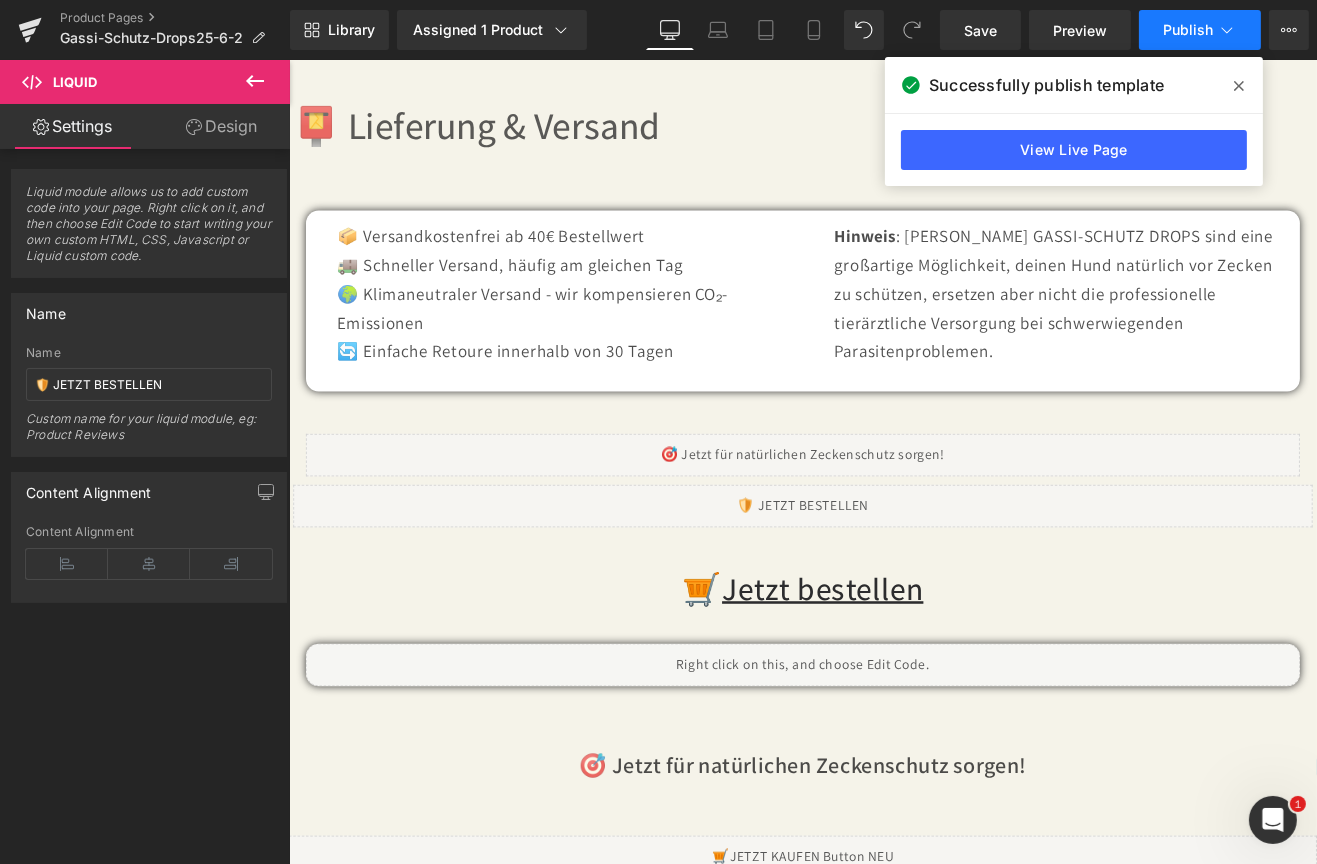click on "Publish" at bounding box center [1188, 30] 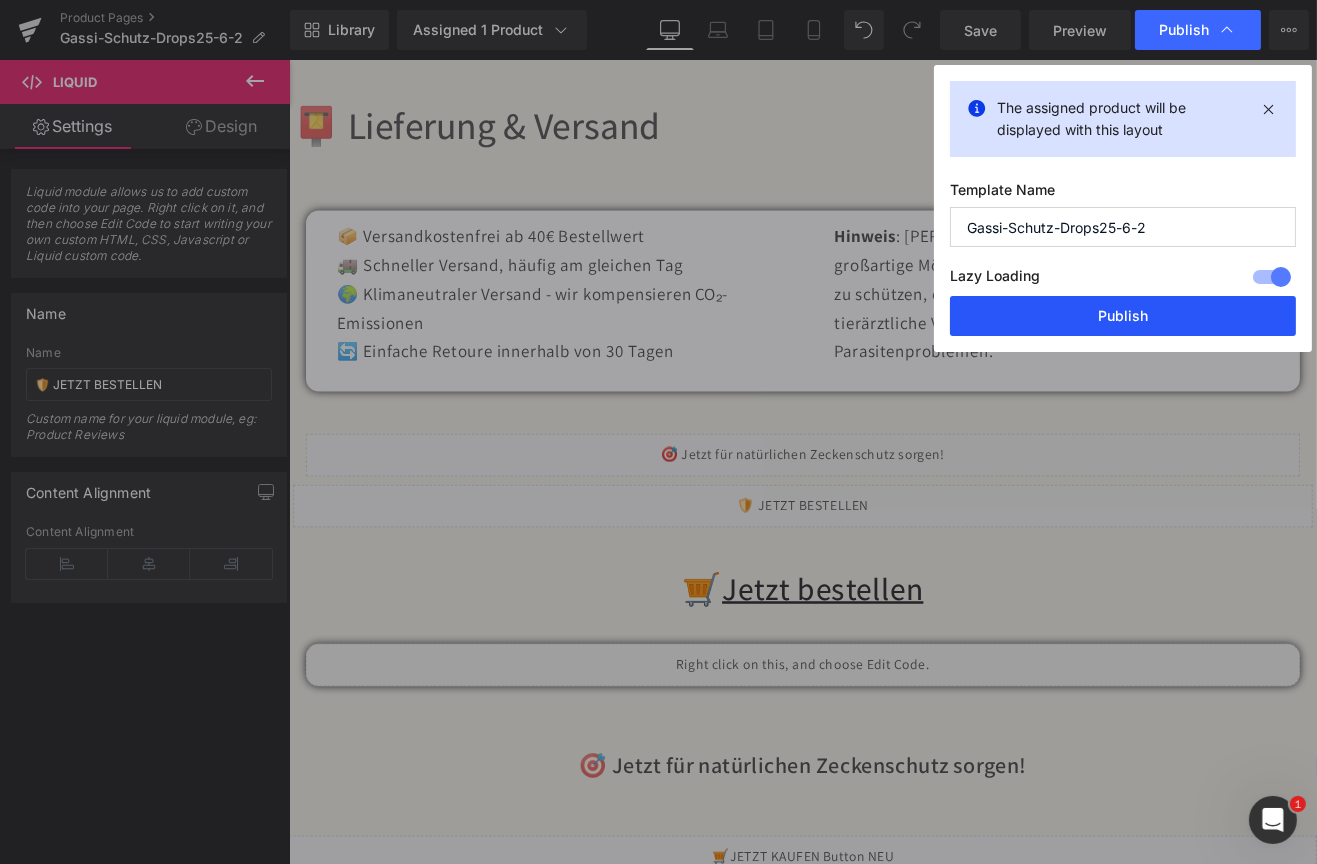 click on "Publish" at bounding box center [1123, 316] 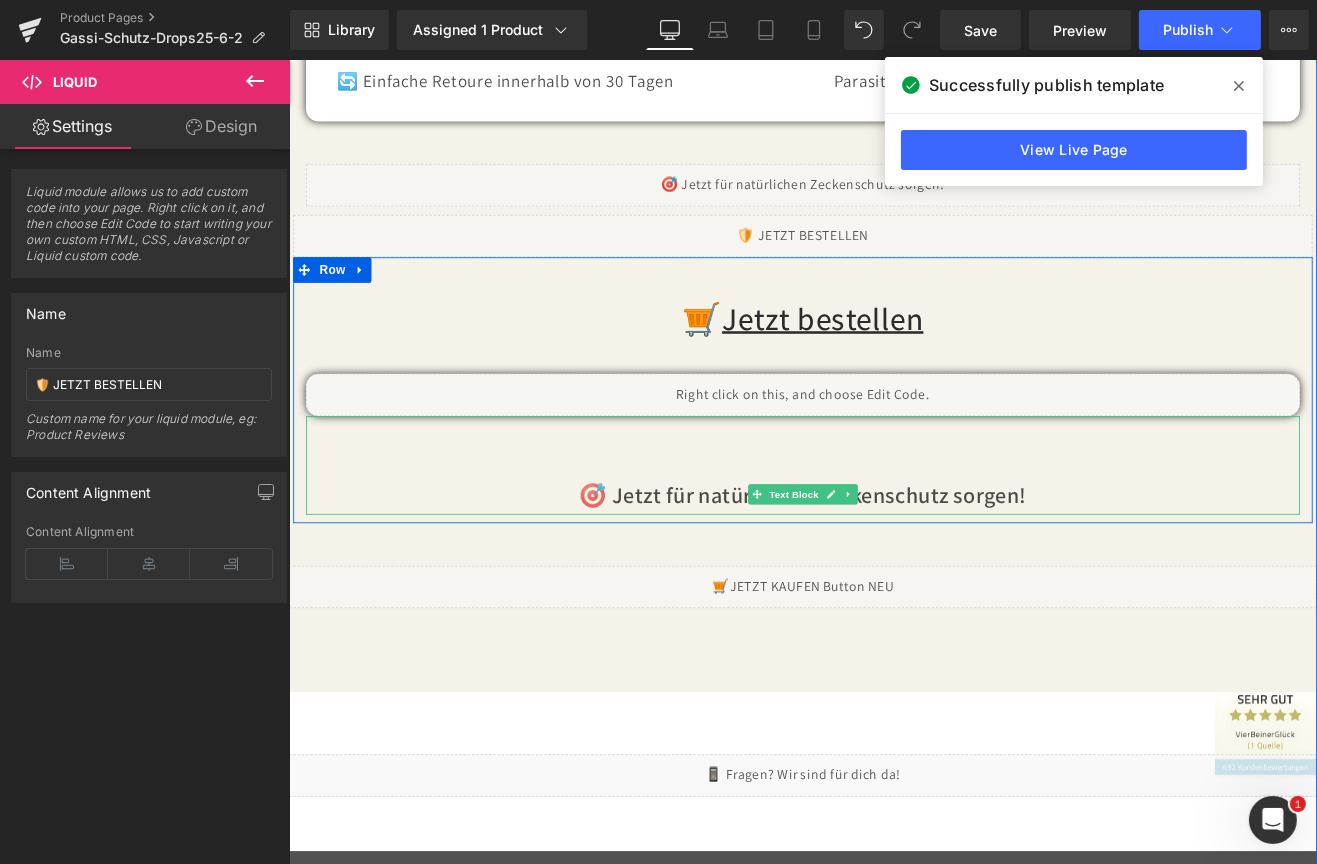 scroll, scrollTop: 12292, scrollLeft: 0, axis: vertical 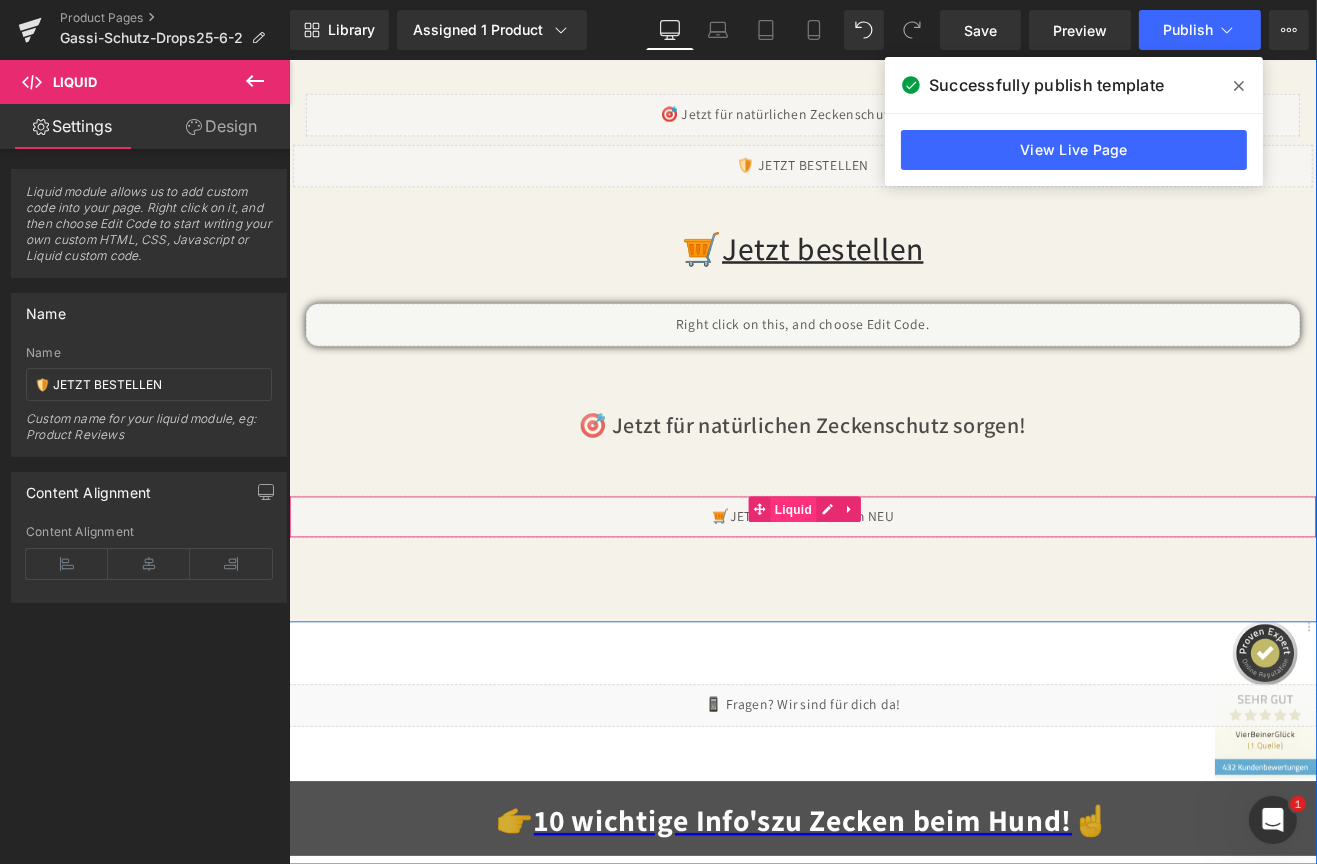 click on "Liquid" at bounding box center [882, 590] 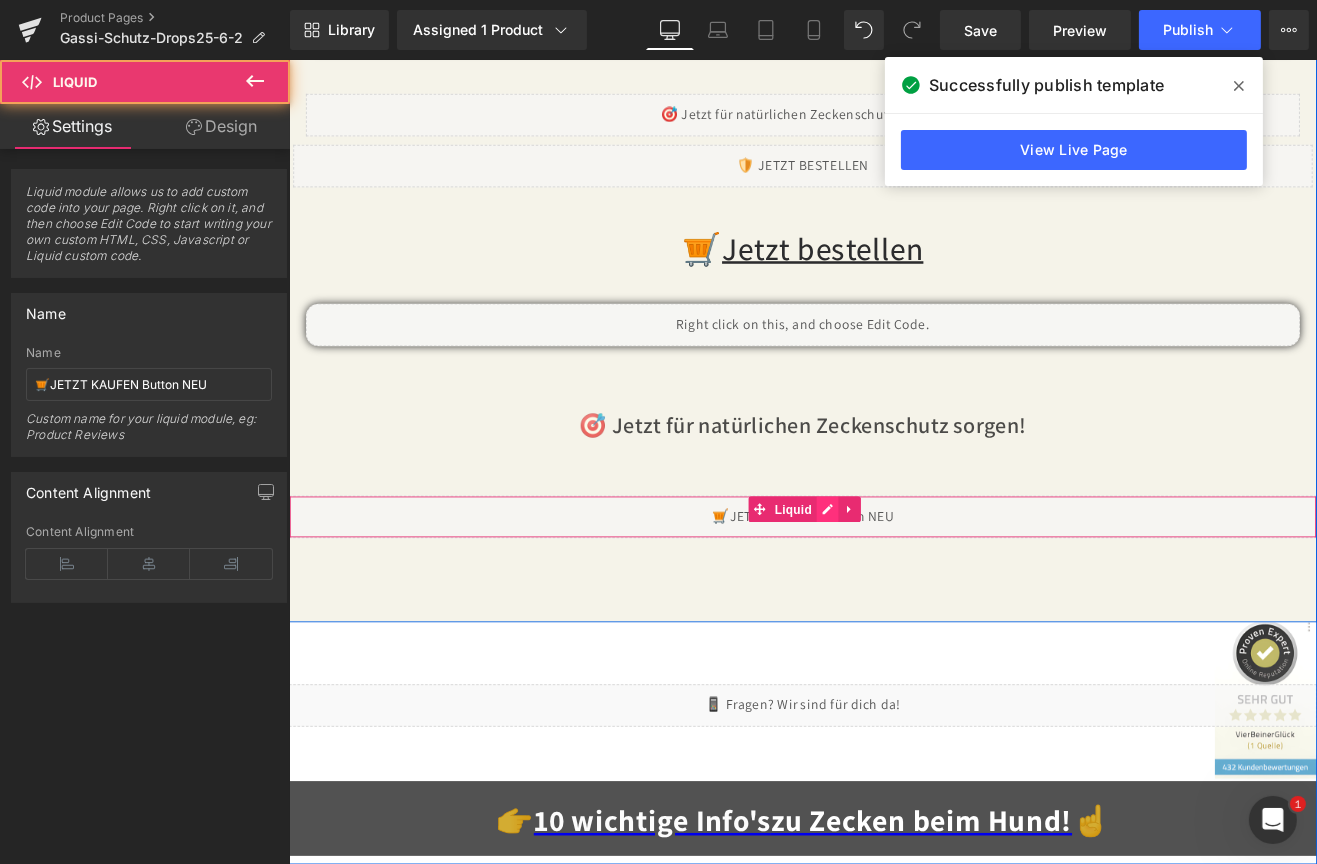 click 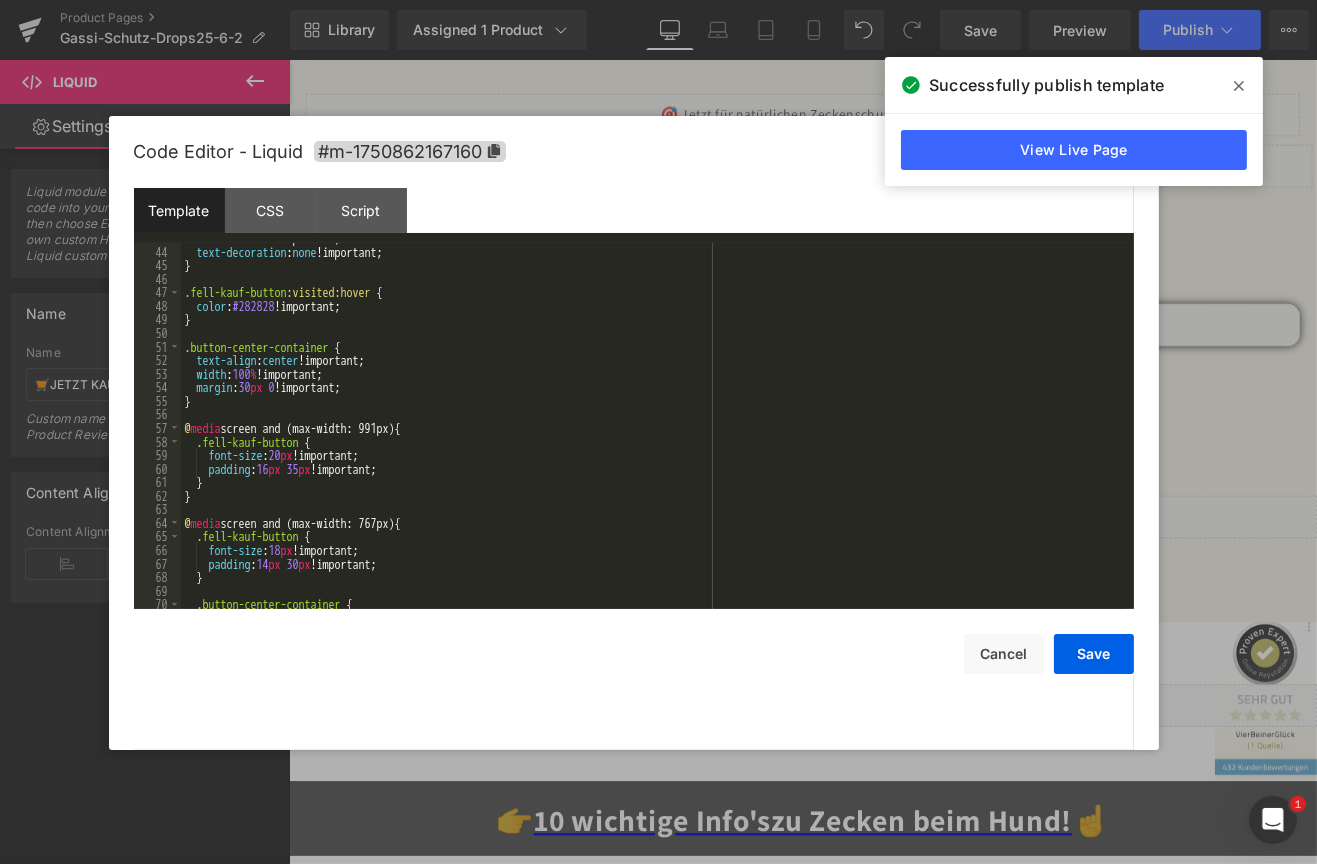 scroll, scrollTop: 909, scrollLeft: 0, axis: vertical 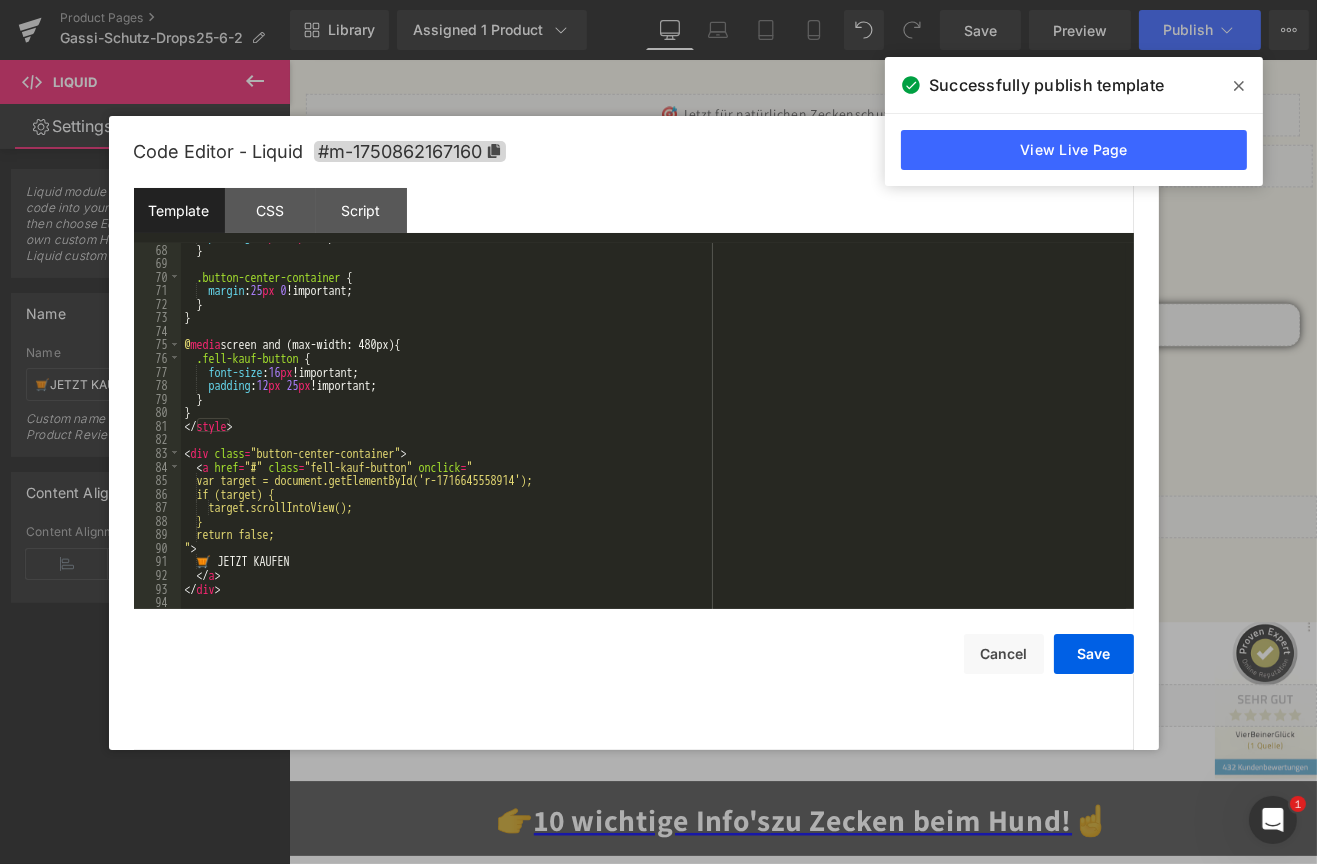 click on "padding :  14 px   30 px  !important;    }       .button-center-container   {       margin :  25 px   0  !important;    } } @ media  screen and (max-width: 480px)  {    .fell-kauf-button   {       font-size :  16 px  !important;       padding :  12 px   25 px  !important;    } } </ style > < div   class = "button-center-container" >    < a   href = "#"   class = "fell-kauf-button"   onclick = "      var target = document.getElementById('r-1716645558914');      if (target) {         target.scrollIntoView();      }      return false;   " >      🛒 JETZT KAUFEN    </ a > </ div >" at bounding box center (653, 426) 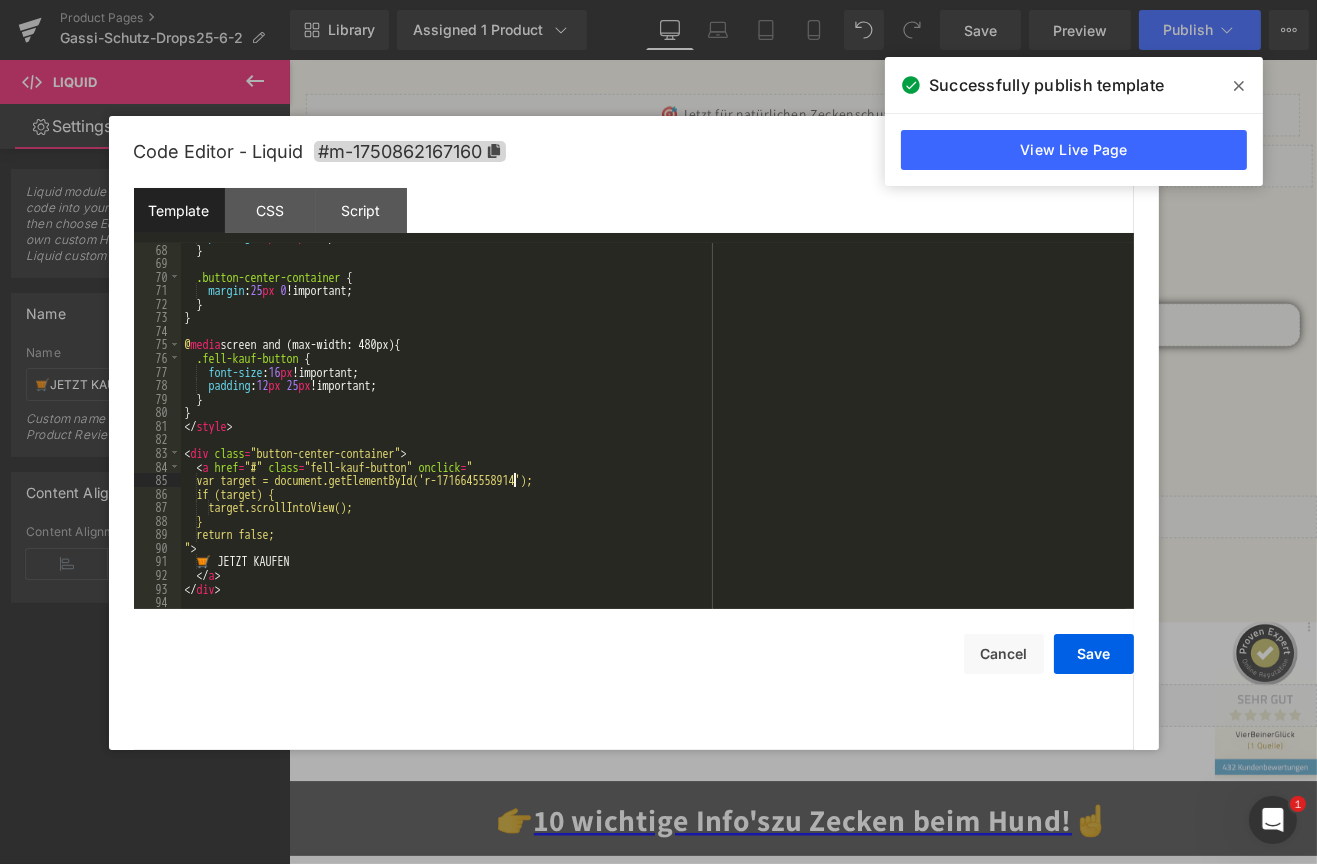 click on "padding :  14 px   30 px  !important;    }       .button-center-container   {       margin :  25 px   0  !important;    } } @ media  screen and (max-width: 480px)  {    .fell-kauf-button   {       font-size :  16 px  !important;       padding :  12 px   25 px  !important;    } } </ style > < div   class = "button-center-container" >    < a   href = "#"   class = "fell-kauf-button"   onclick = "      var target = document.getElementById('r-1716645558914');      if (target) {         target.scrollIntoView();      }      return false;   " >      🛒 JETZT KAUFEN    </ a > </ div >" at bounding box center (653, 426) 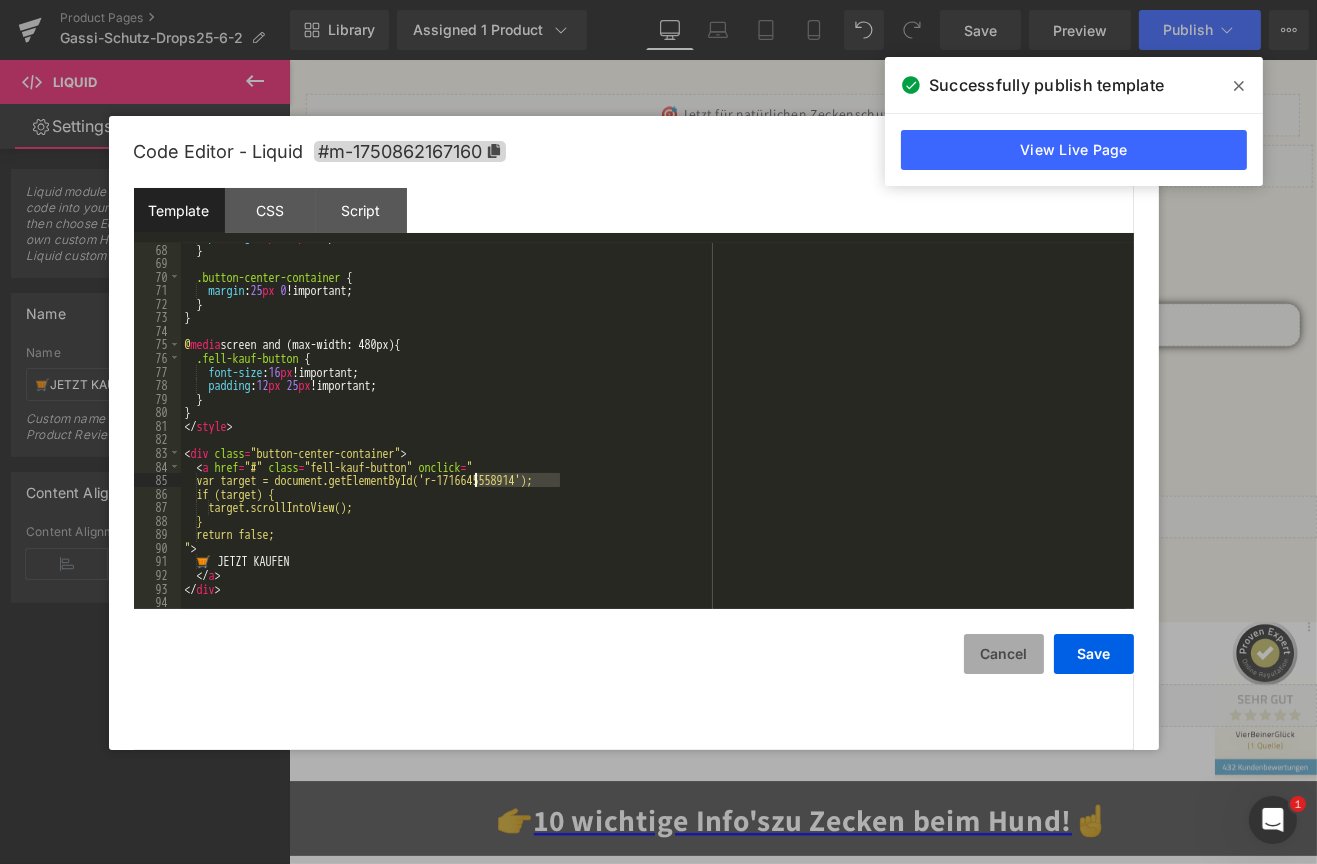 click on "Cancel" at bounding box center [1004, 654] 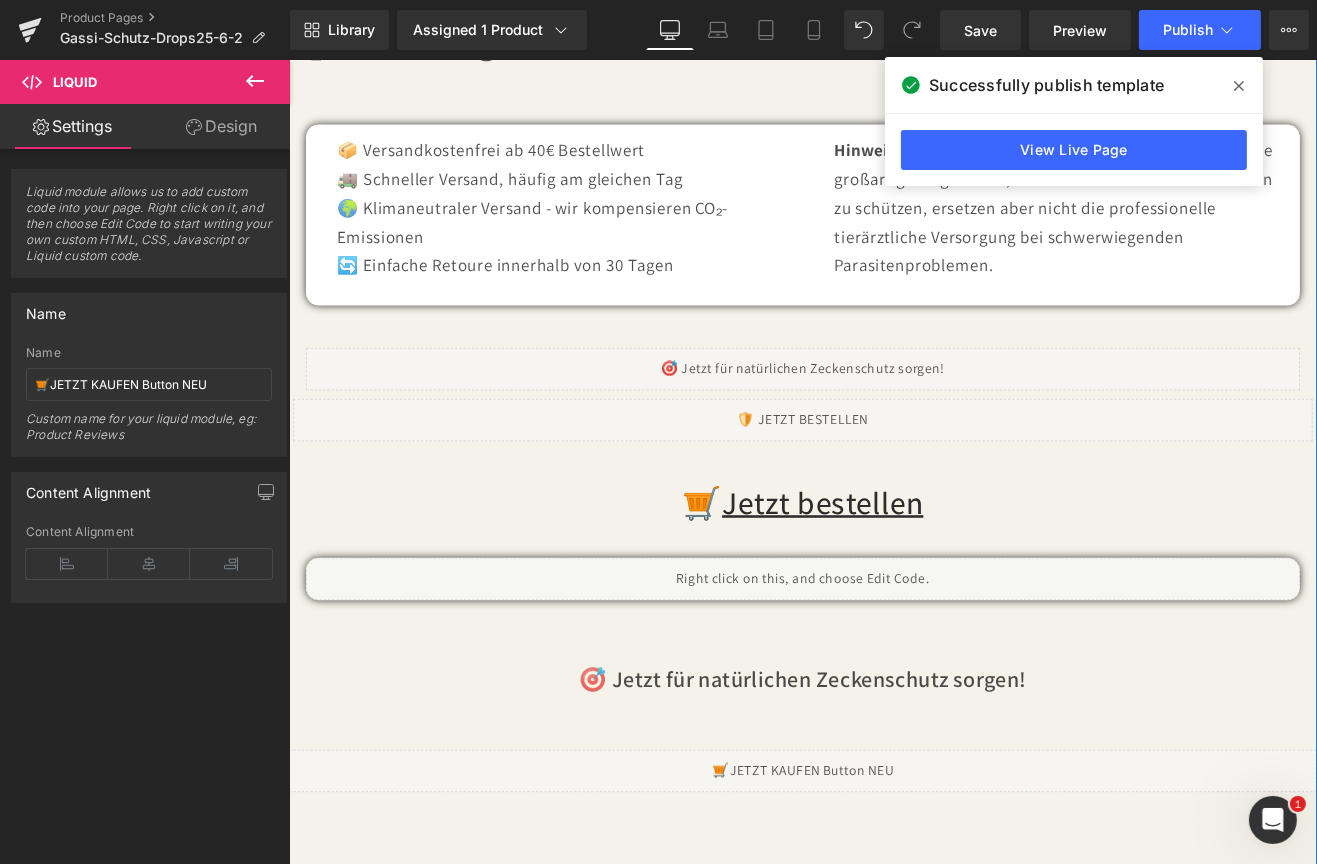 scroll, scrollTop: 11992, scrollLeft: 0, axis: vertical 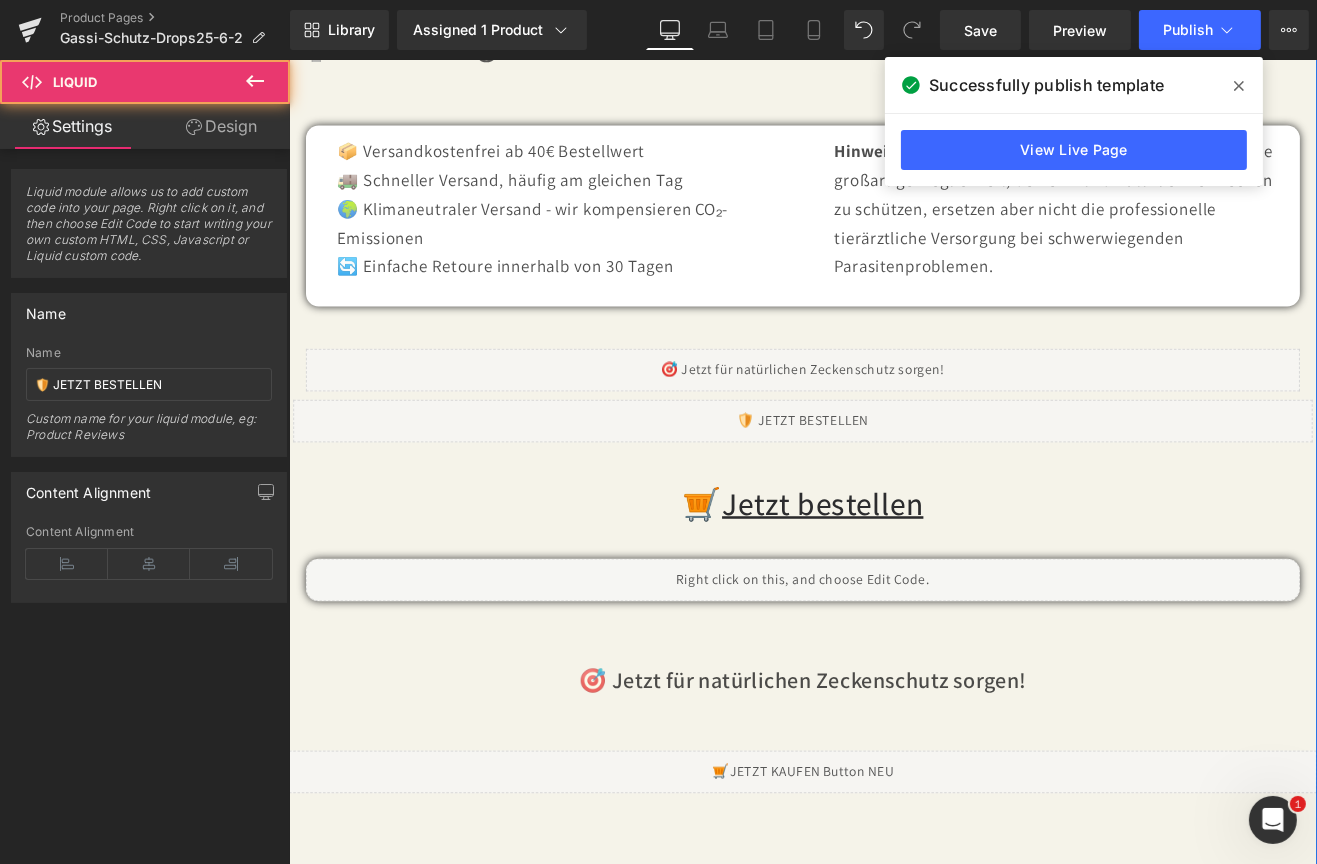 click on "Liquid" at bounding box center (893, 485) 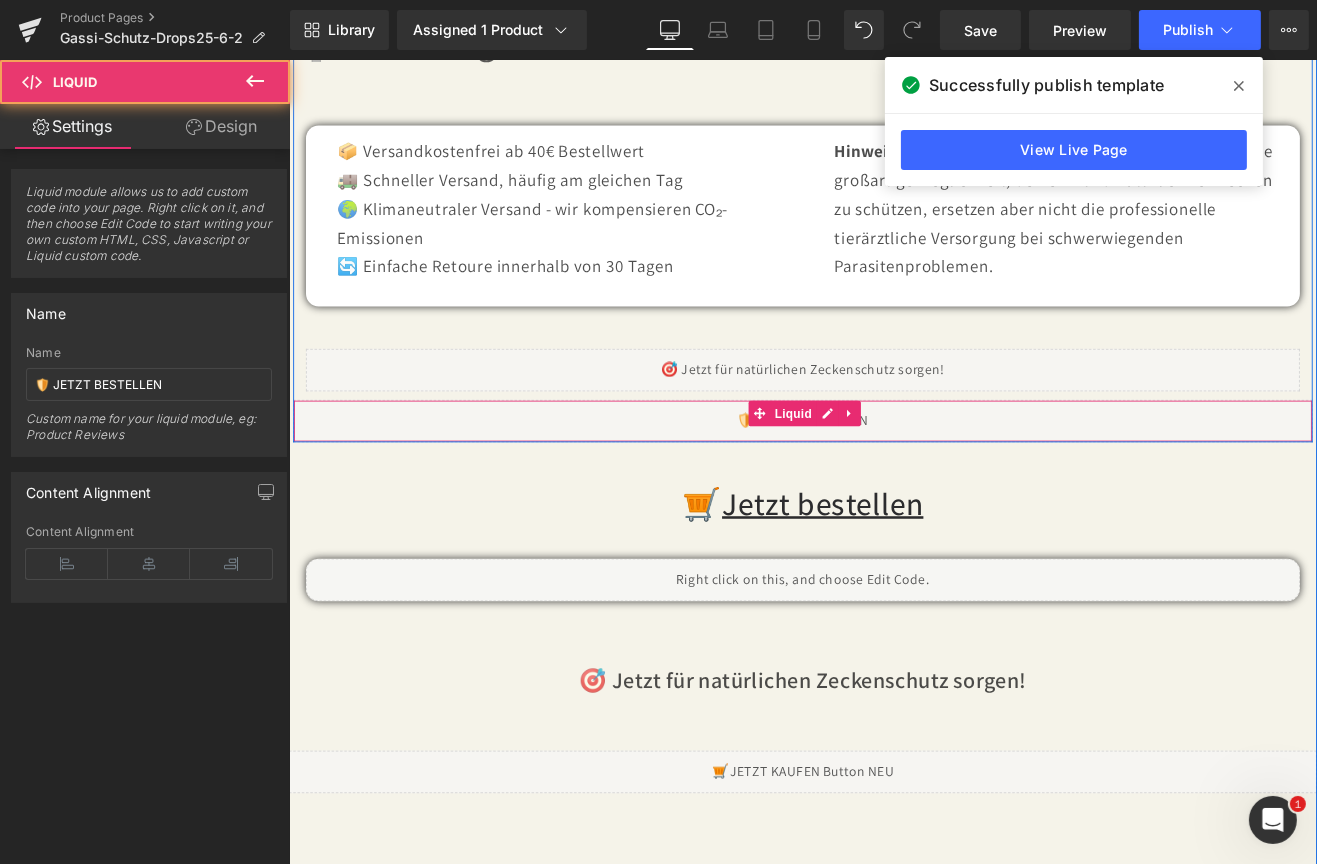 click on "Liquid" at bounding box center (893, 485) 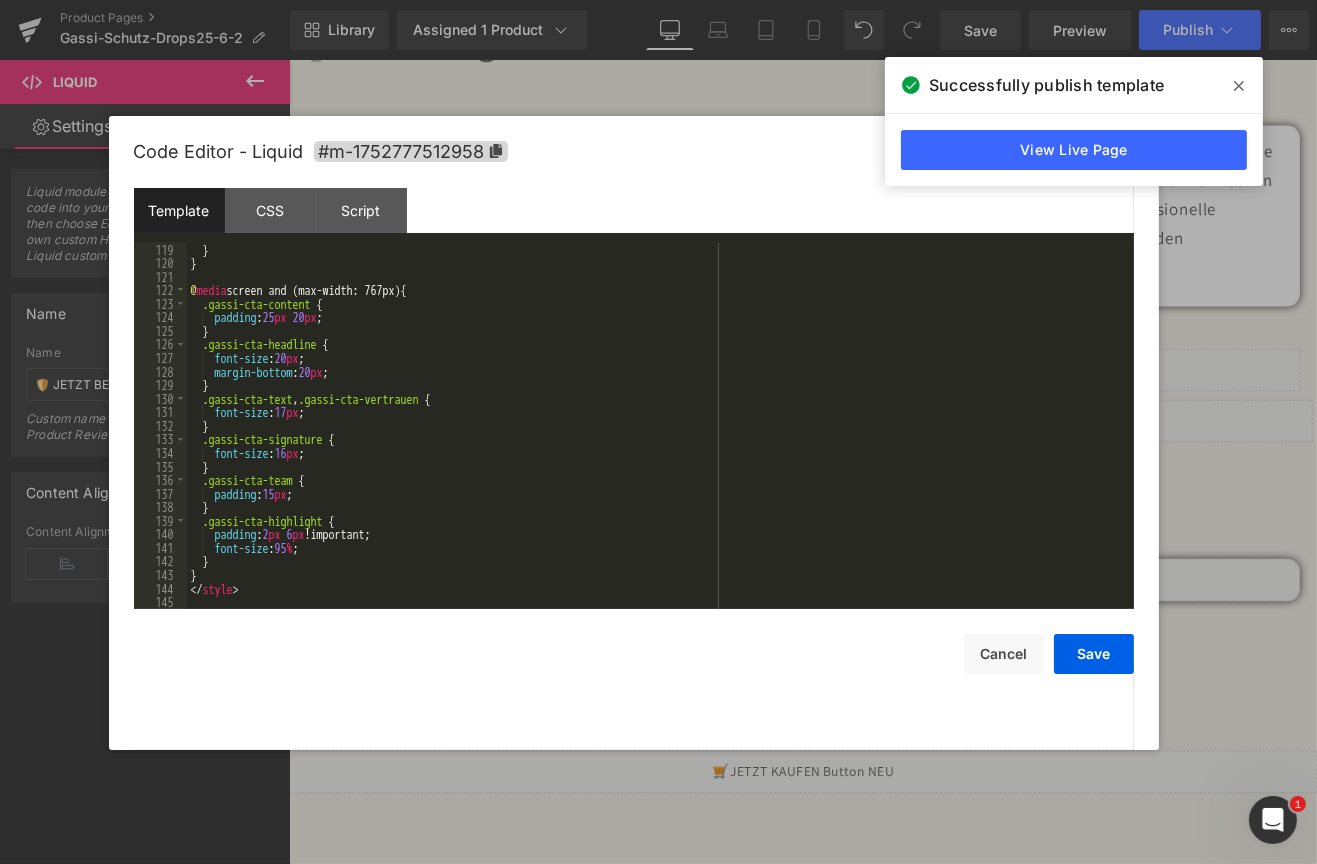 scroll, scrollTop: 1642, scrollLeft: 0, axis: vertical 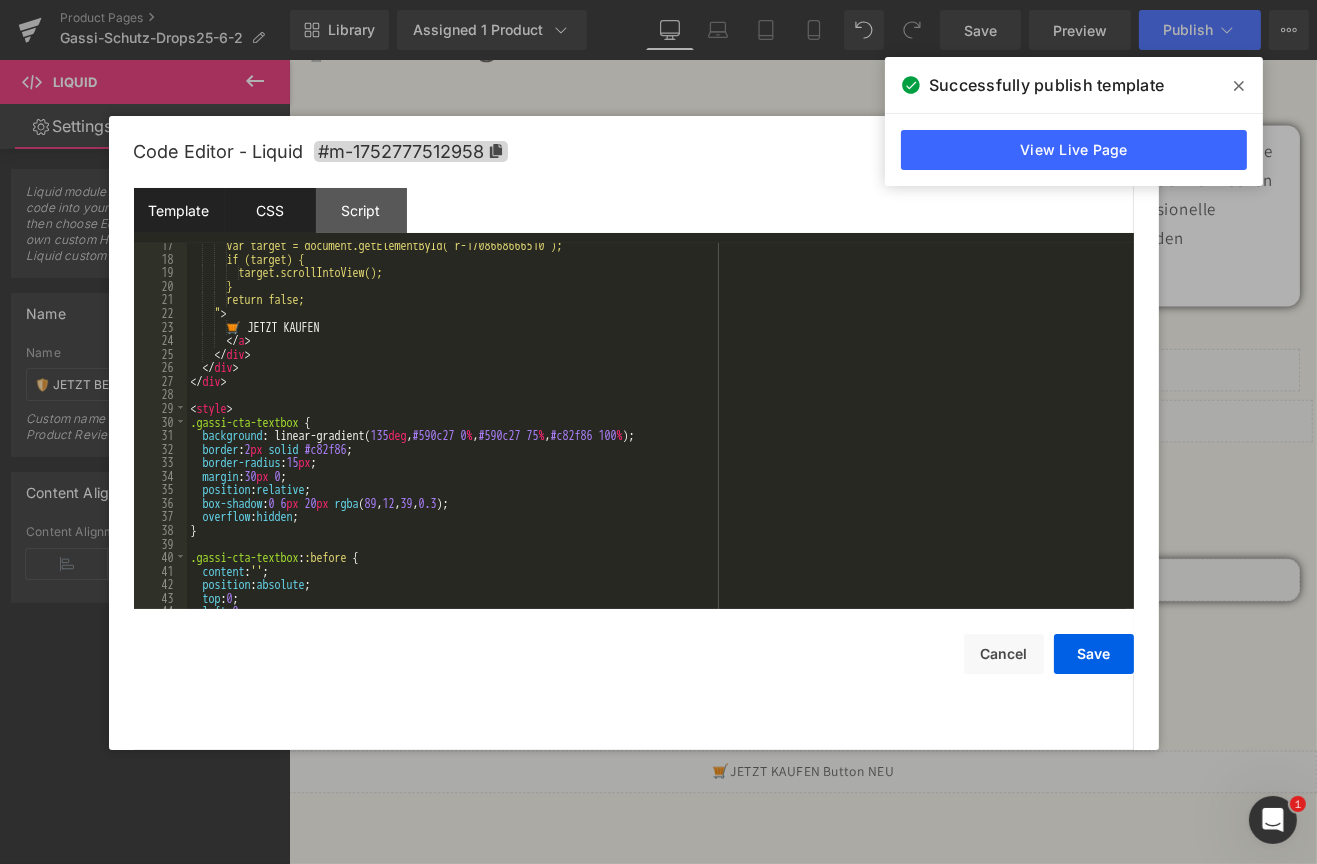 click on "CSS" at bounding box center (270, 210) 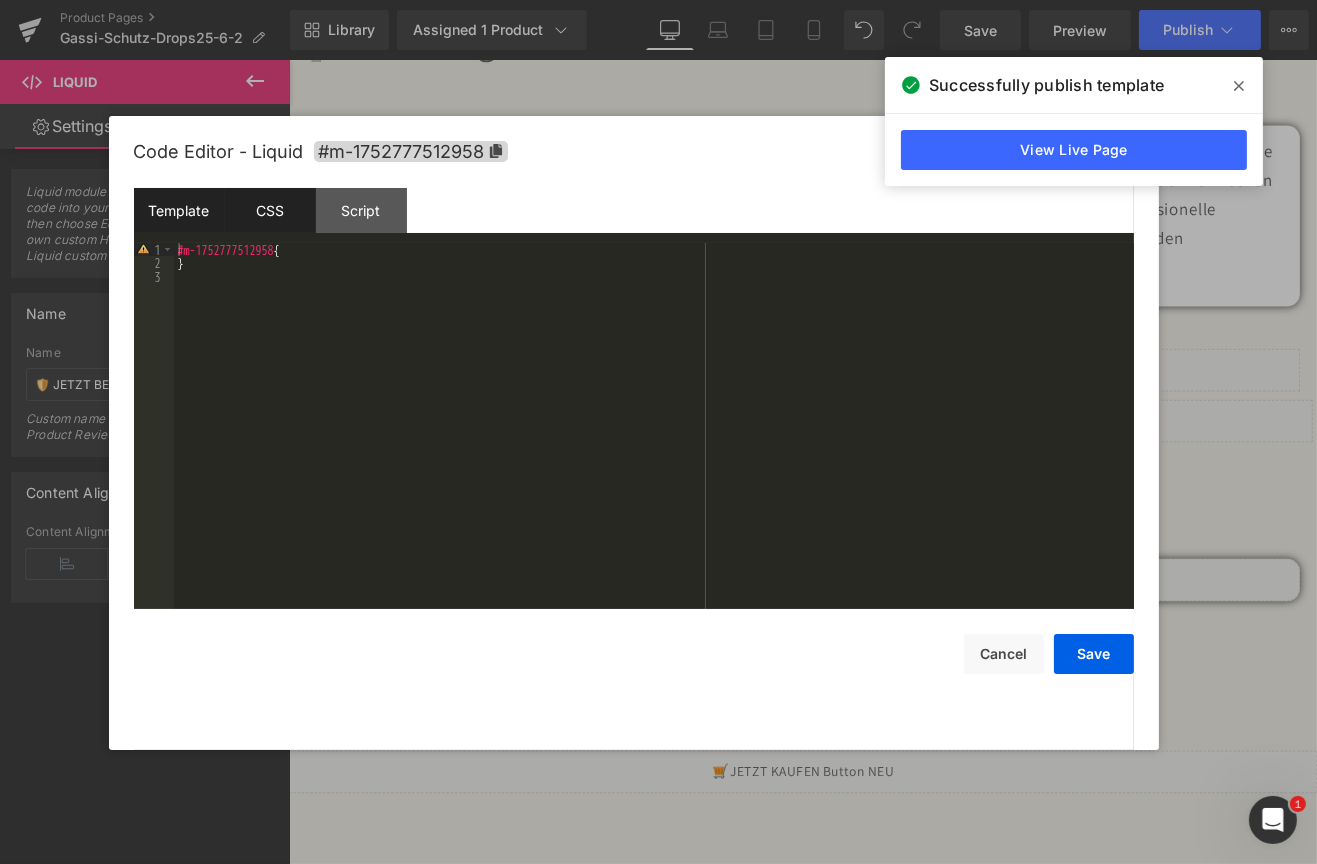 click on "Template" at bounding box center (179, 210) 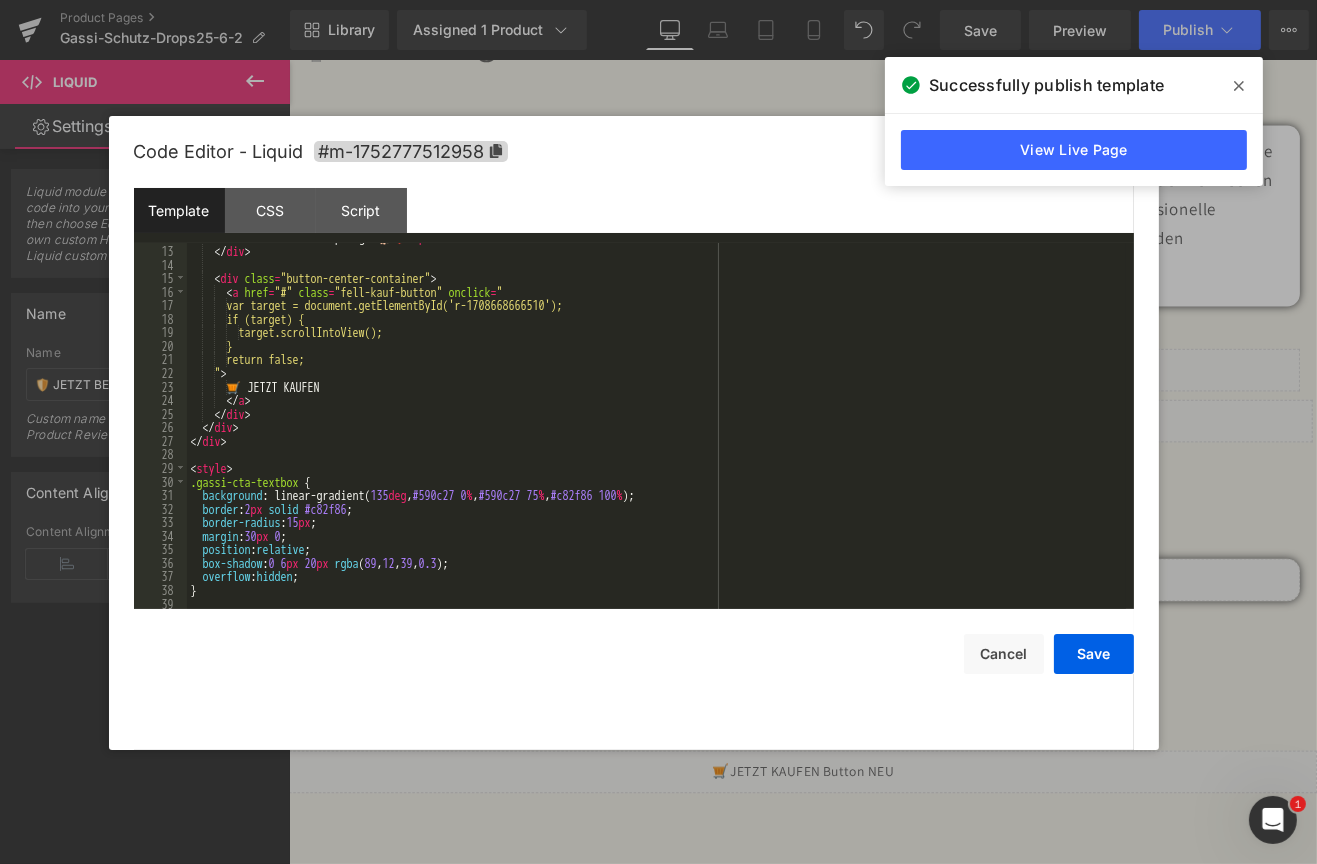 scroll, scrollTop: 142, scrollLeft: 0, axis: vertical 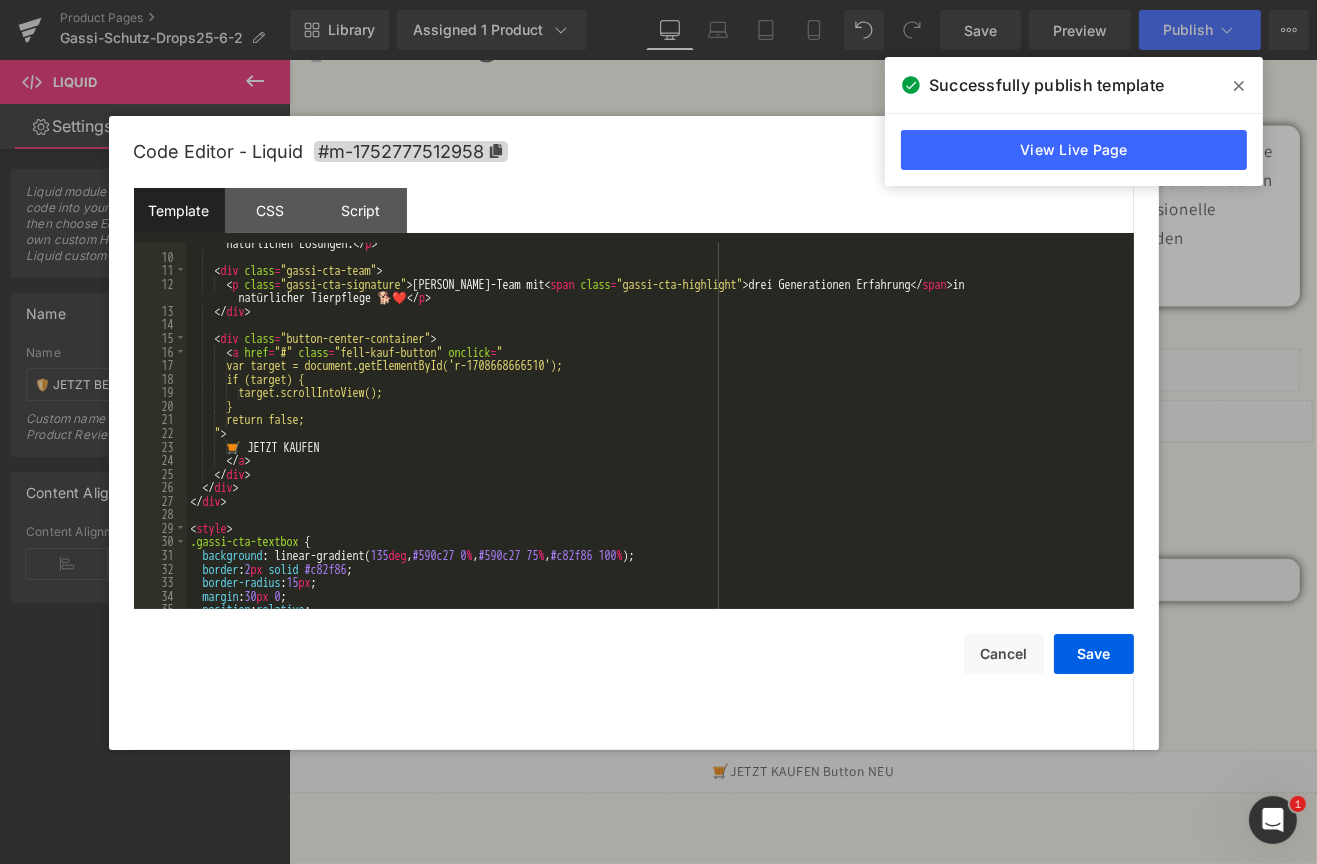 click on "< p   class = "gassi-cta-vertrauen" > Über  < span   class = "gassi-cta-highlight" > 10.000 zufriedene Hundebesitzer </ span >  vertrauen bereits auf unsere         natürlichen Lösungen. </ p >             < div   class = "gassi-cta-team" >          < p   class = "gassi-cta-signature" > Dein VierBeinerGlück-Team mit  < span   class = "gassi-cta-highlight" > drei Generationen Erfahrung </ span >  in           natürlicher Tierpflege 🐕❤️ </ p >       </ div >             < div   class = "button-center-container" >          < a   href = "#"   class = "fell-kauf-button"   onclick = "            var target = document.getElementById('r-1708668666510');            if (target) {               target.scrollIntoView();            }            return false;         " >            🛒 JETZT KAUFEN          </ a >       </ div >    </ div > </ div > < style > .gassi-cta-textbox   {    background : linear-gradient( 135 deg ,  #590c27   0 % ,  #590c27   75 % ,  #c82f86   100 % );    border :" at bounding box center (656, 426) 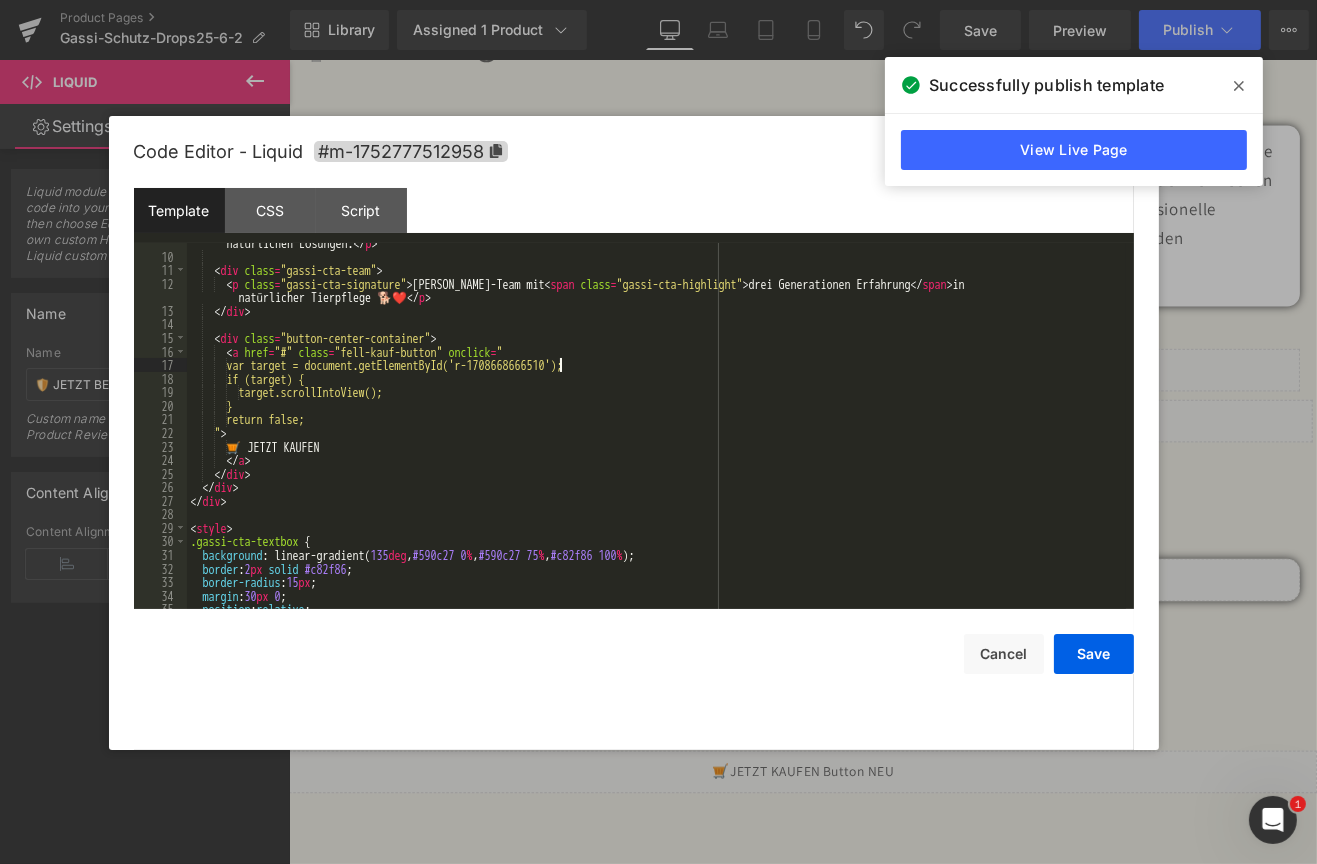 click on "< p   class = "gassi-cta-vertrauen" > Über  < span   class = "gassi-cta-highlight" > 10.000 zufriedene Hundebesitzer </ span >  vertrauen bereits auf unsere         natürlichen Lösungen. </ p >             < div   class = "gassi-cta-team" >          < p   class = "gassi-cta-signature" > Dein VierBeinerGlück-Team mit  < span   class = "gassi-cta-highlight" > drei Generationen Erfahrung </ span >  in           natürlicher Tierpflege 🐕❤️ </ p >       </ div >             < div   class = "button-center-container" >          < a   href = "#"   class = "fell-kauf-button"   onclick = "            var target = document.getElementById('r-1708668666510');            if (target) {               target.scrollIntoView();            }            return false;         " >            🛒 JETZT KAUFEN          </ a >       </ div >    </ div > </ div > < style > .gassi-cta-textbox   {    background : linear-gradient( 135 deg ,  #590c27   0 % ,  #590c27   75 % ,  #c82f86   100 % );    border :" at bounding box center (656, 426) 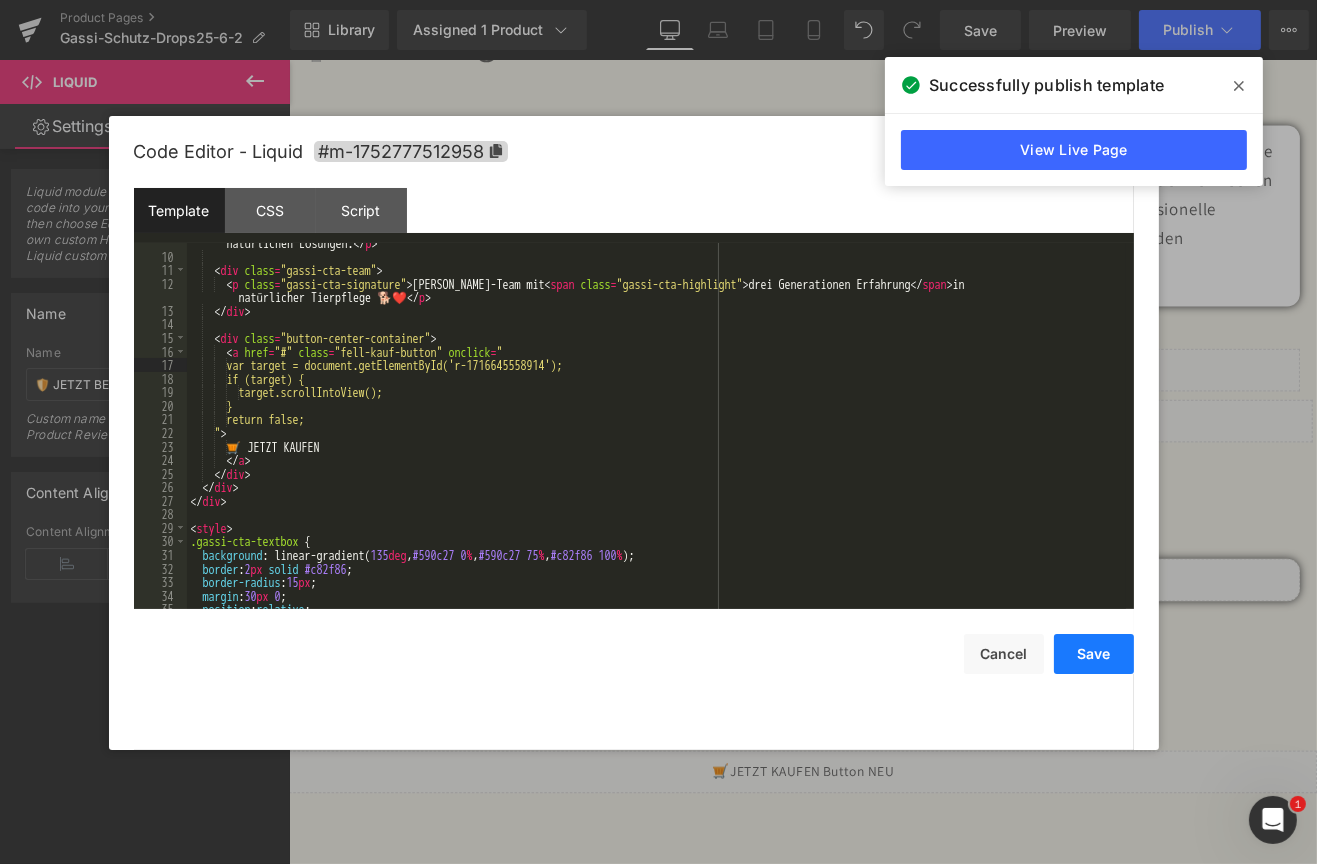 click on "Save" at bounding box center (1094, 654) 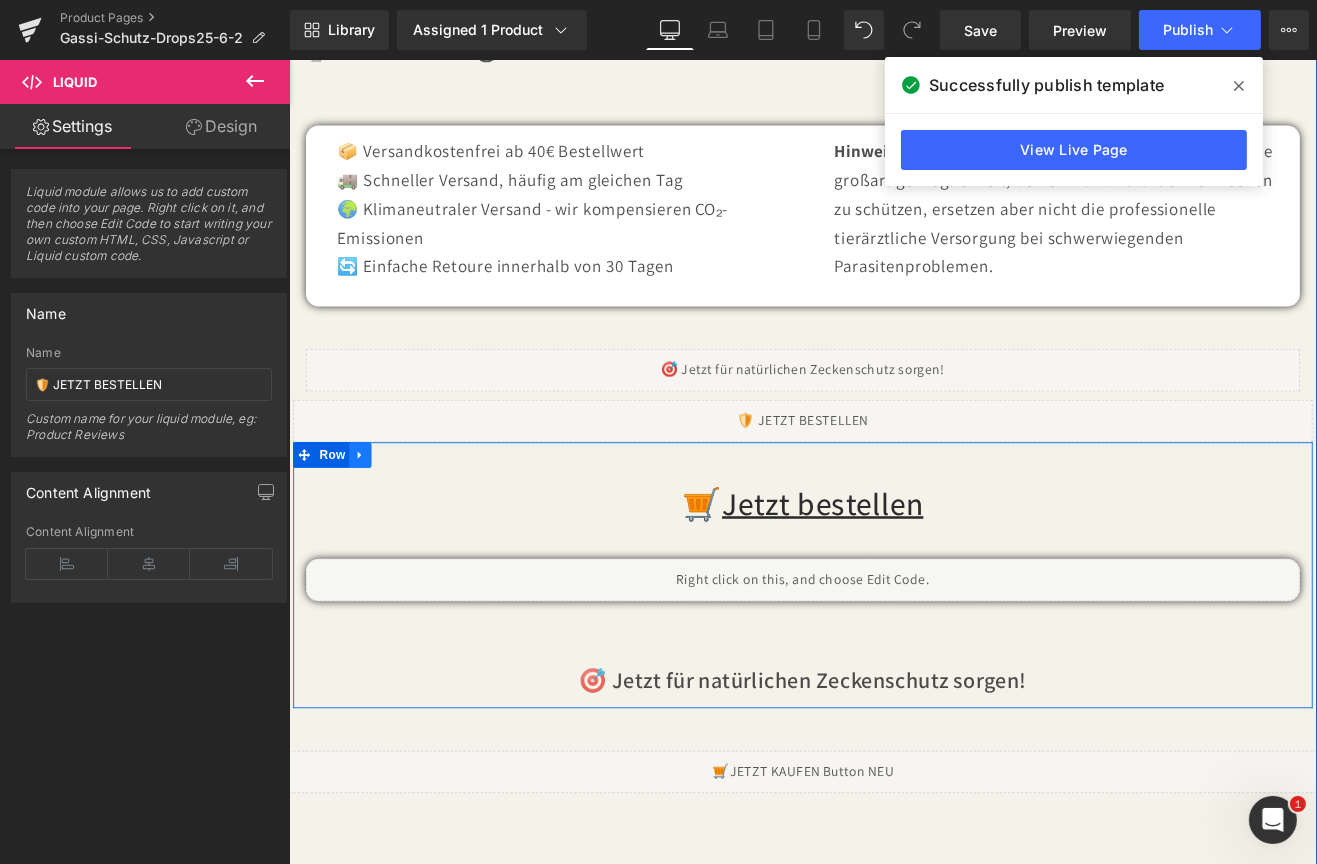 click 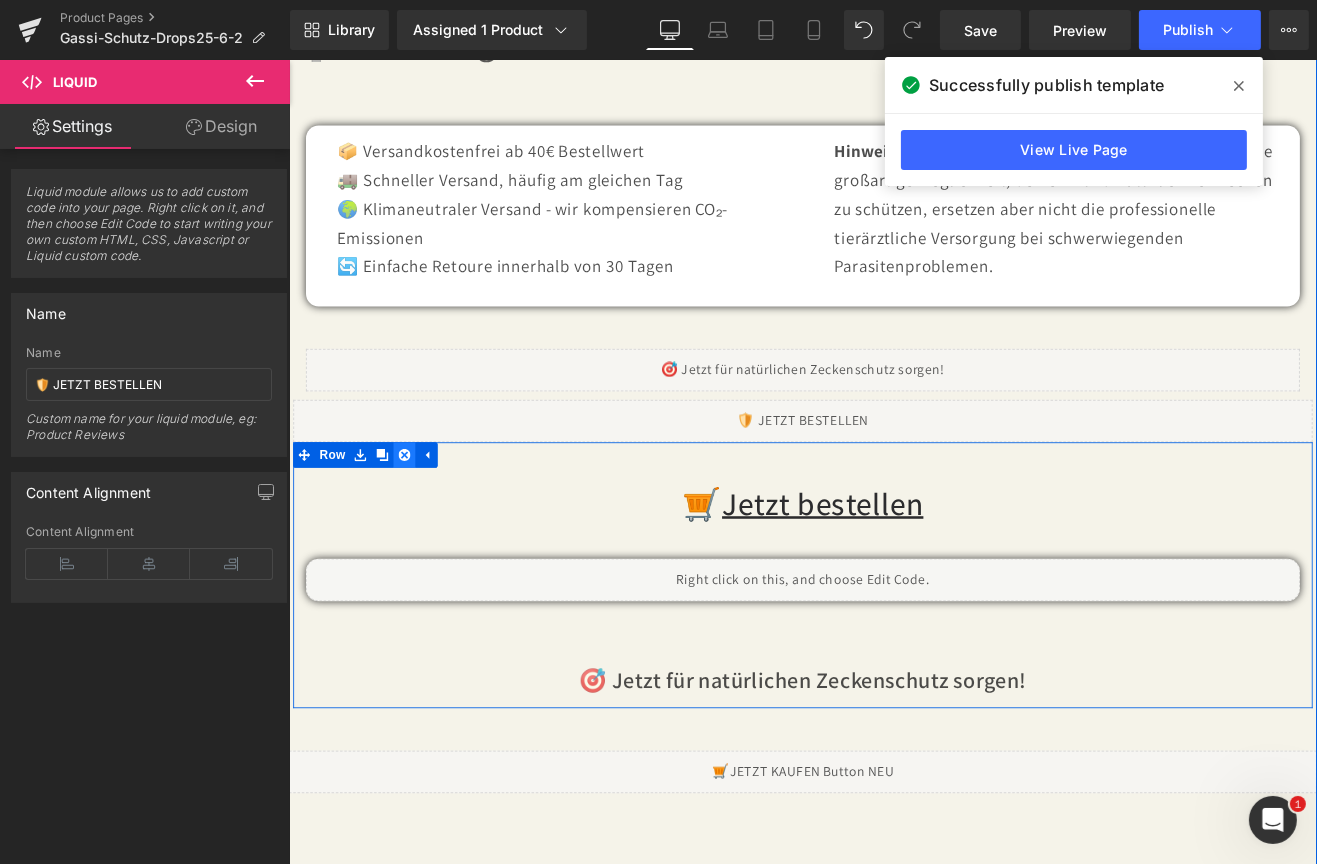 click 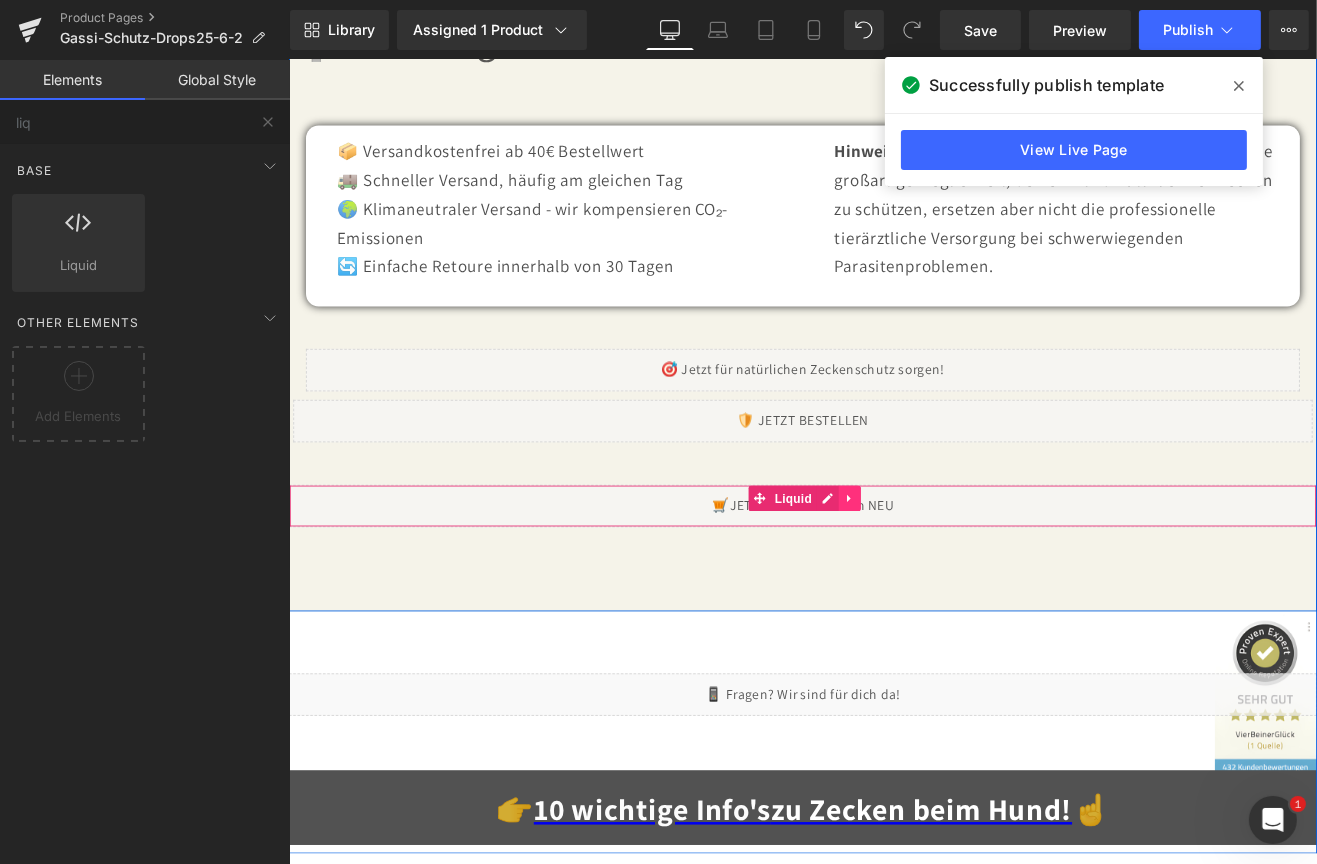 click 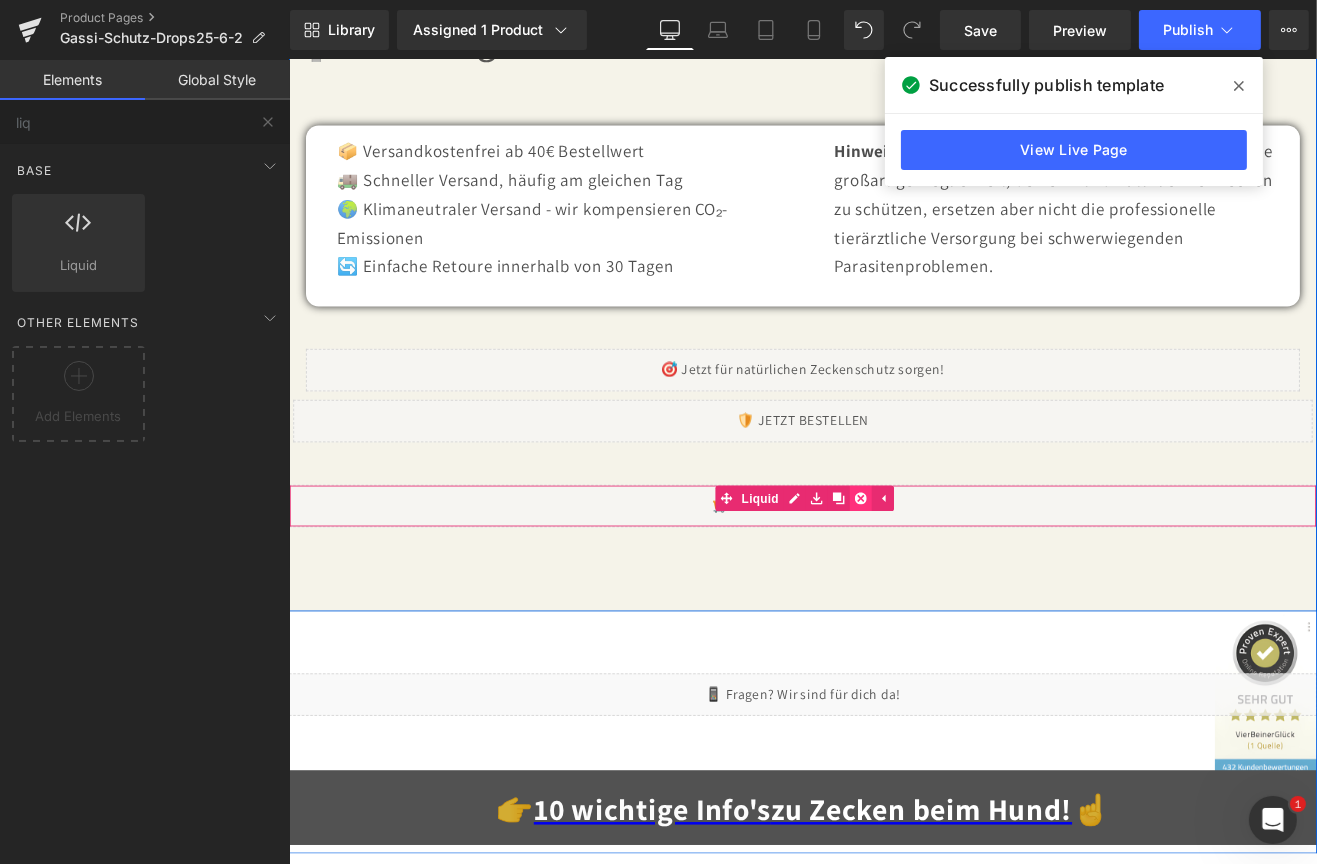 click at bounding box center (961, 576) 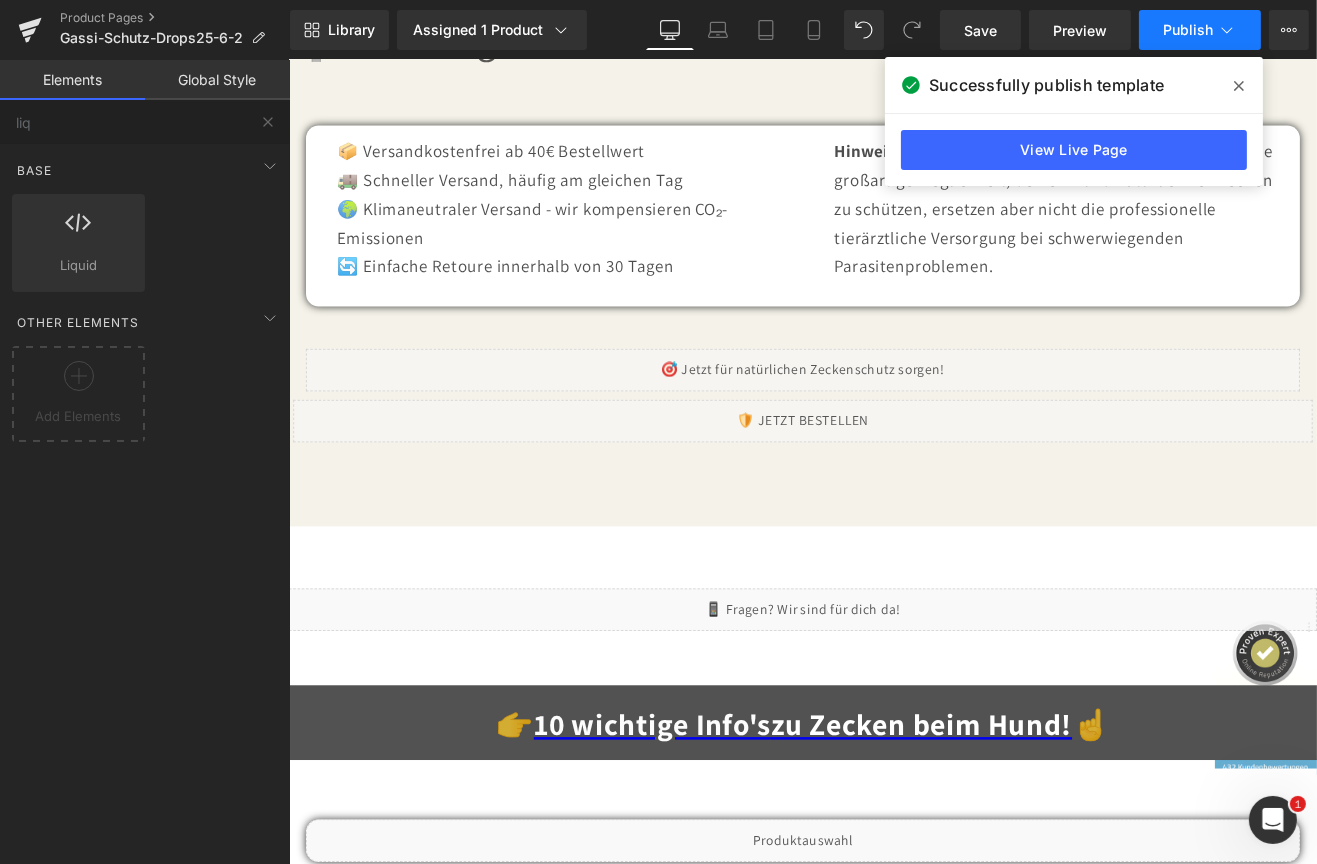 click on "Publish" at bounding box center (1188, 30) 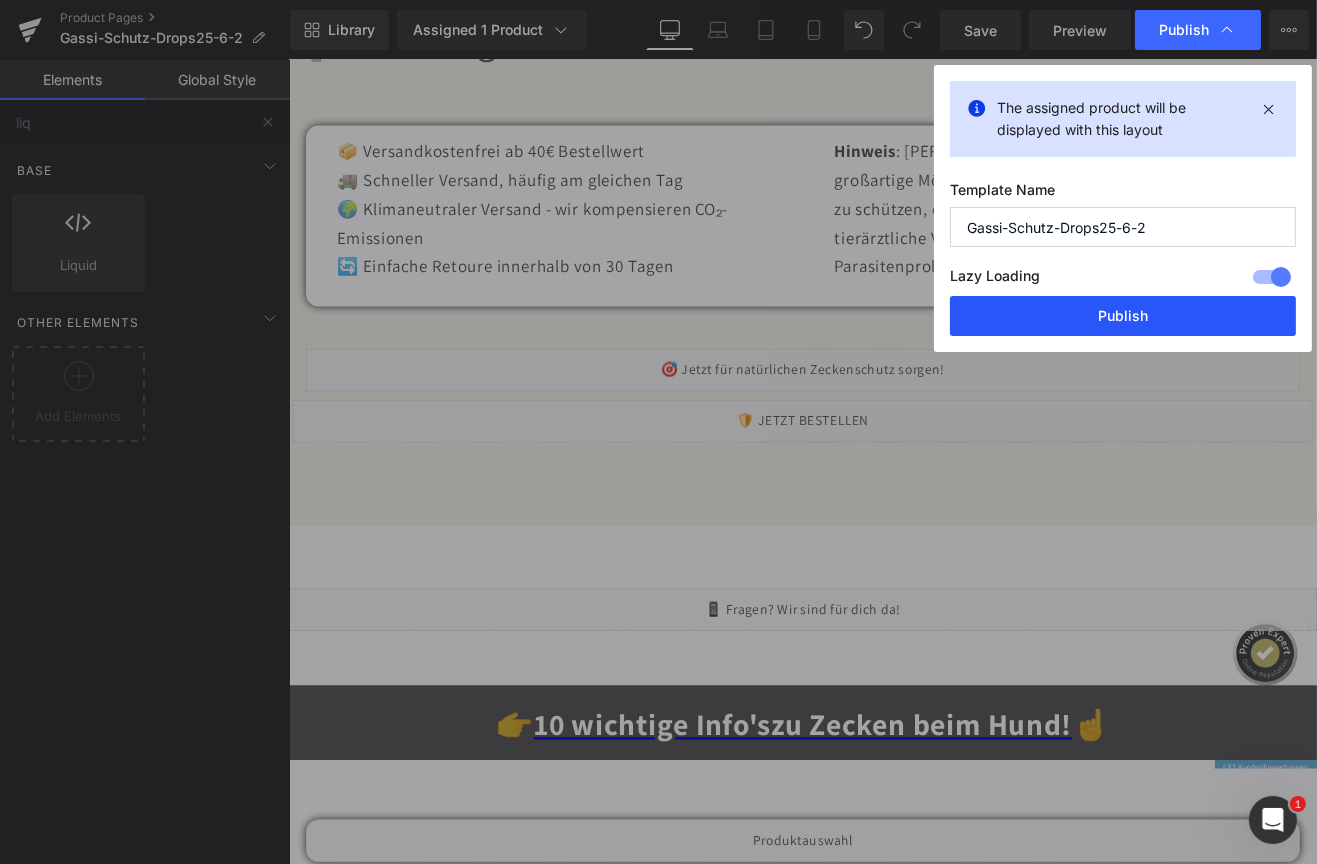 click on "Publish" at bounding box center (1123, 316) 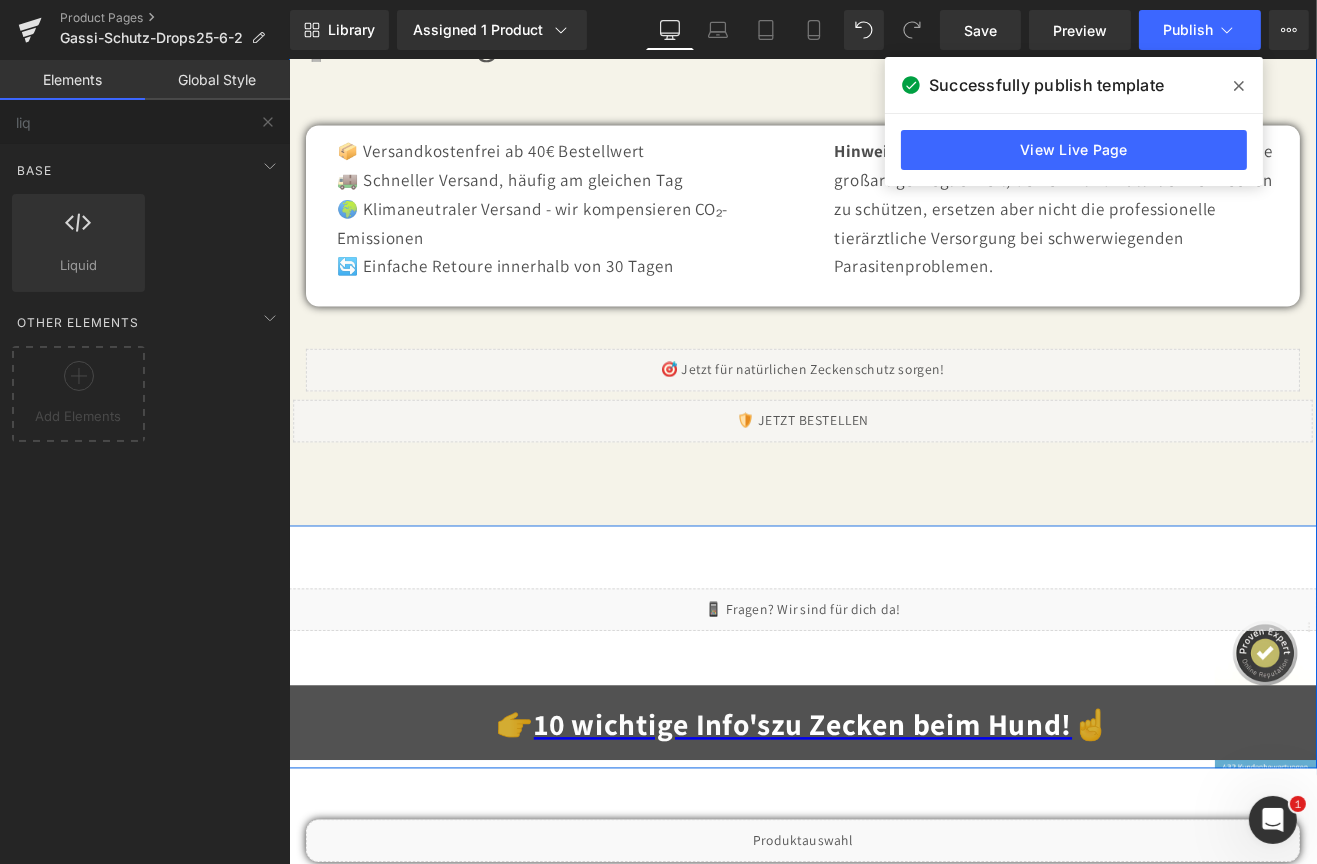 drag, startPoint x: 1002, startPoint y: 554, endPoint x: 1002, endPoint y: 435, distance: 119 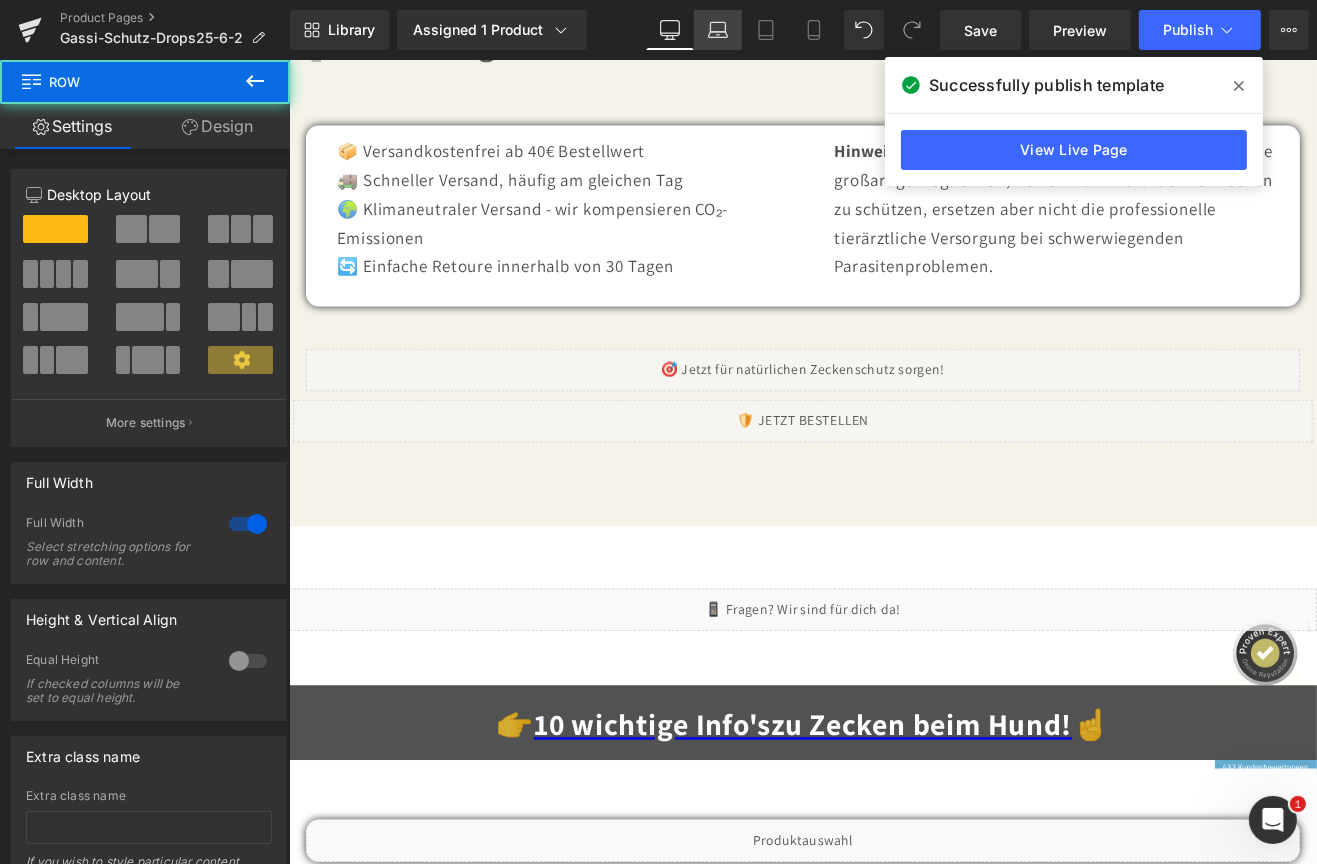 click on "Laptop" at bounding box center (718, 30) 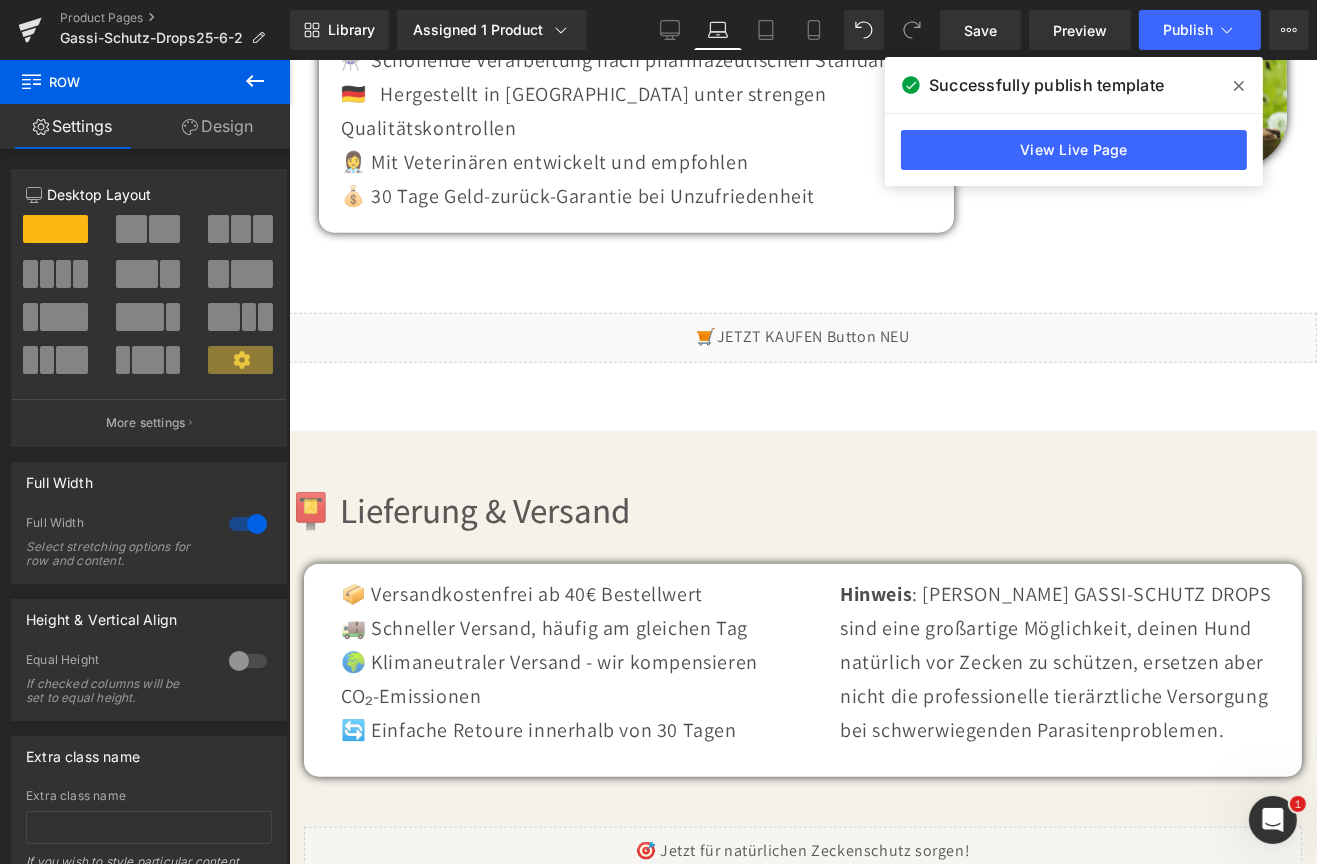 scroll, scrollTop: 11332, scrollLeft: 0, axis: vertical 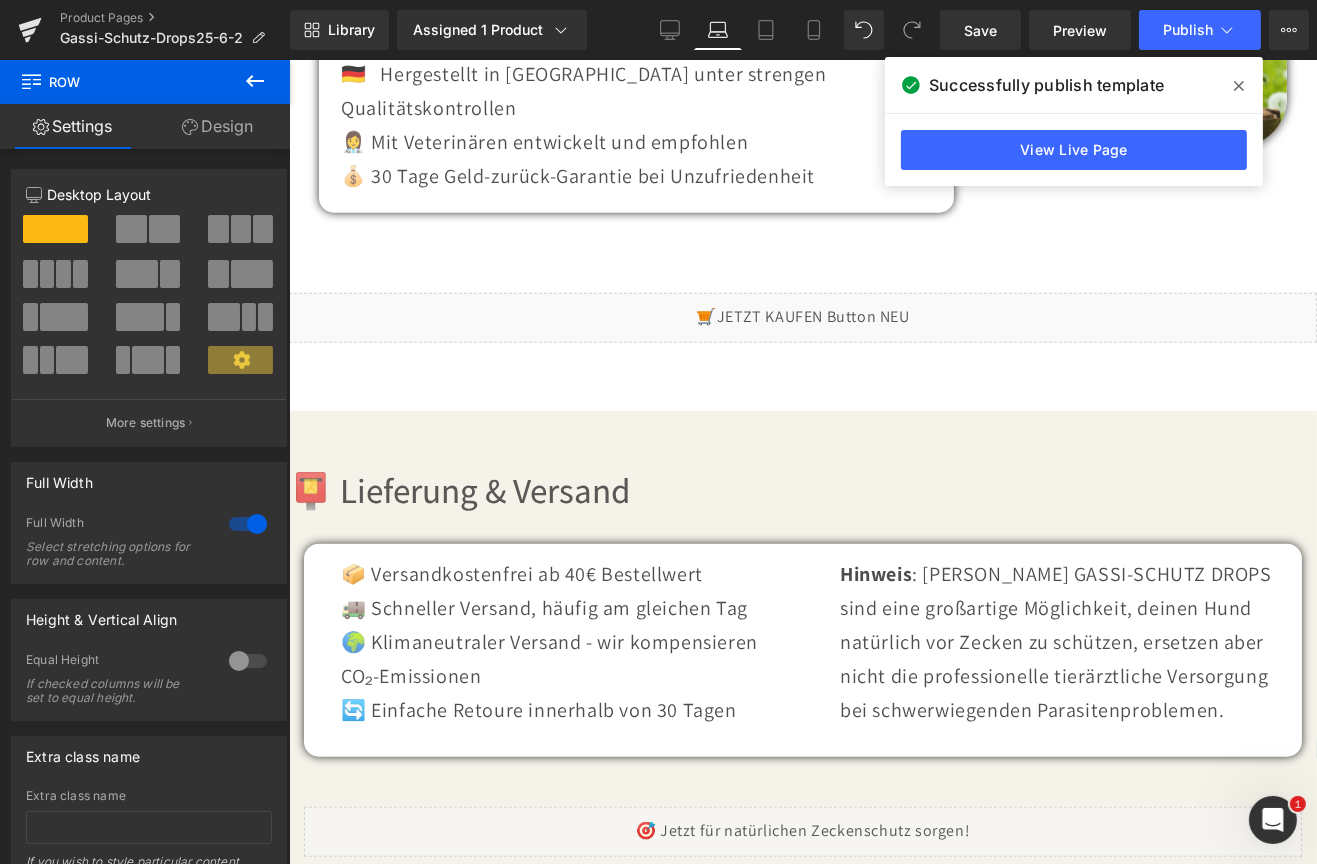 click at bounding box center (1239, 86) 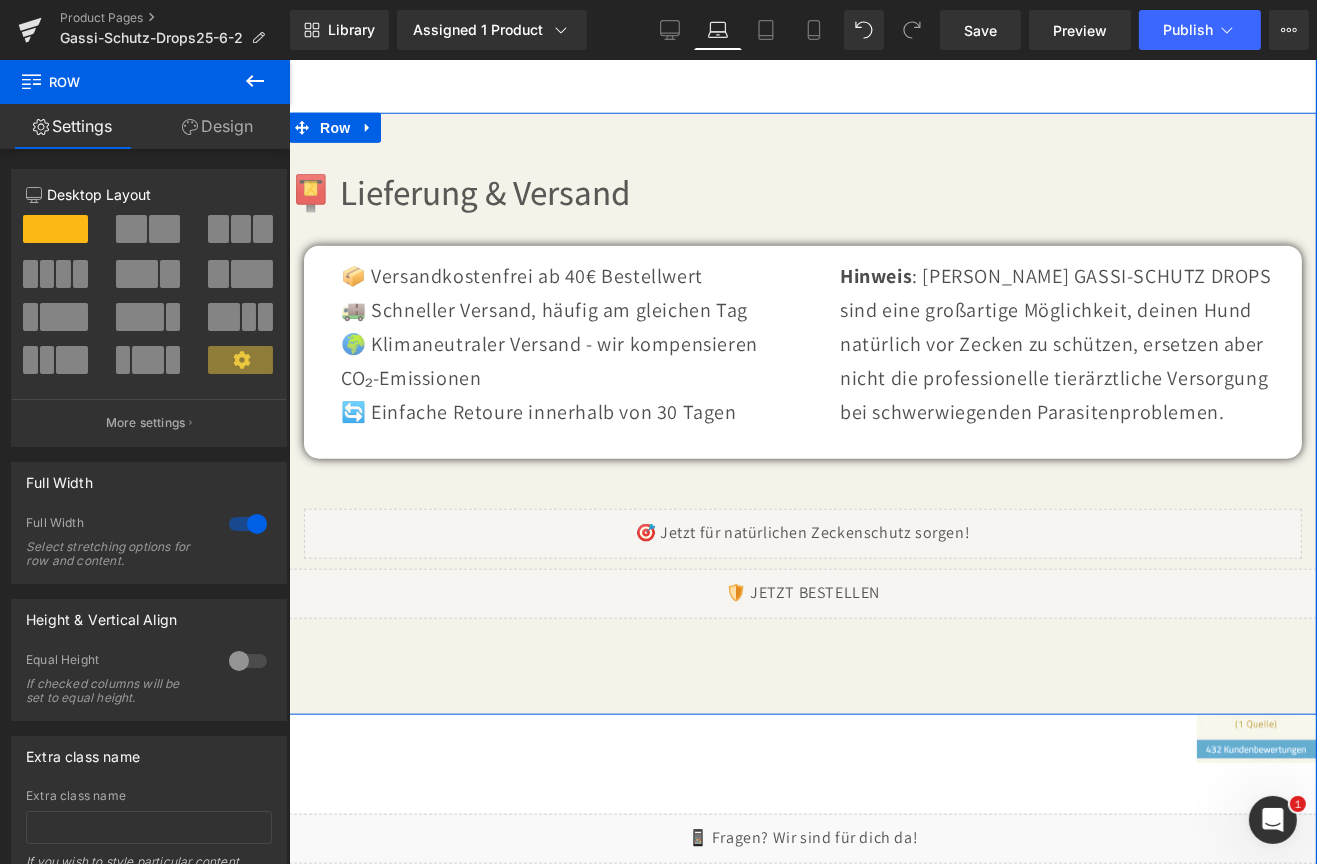 scroll, scrollTop: 11732, scrollLeft: 0, axis: vertical 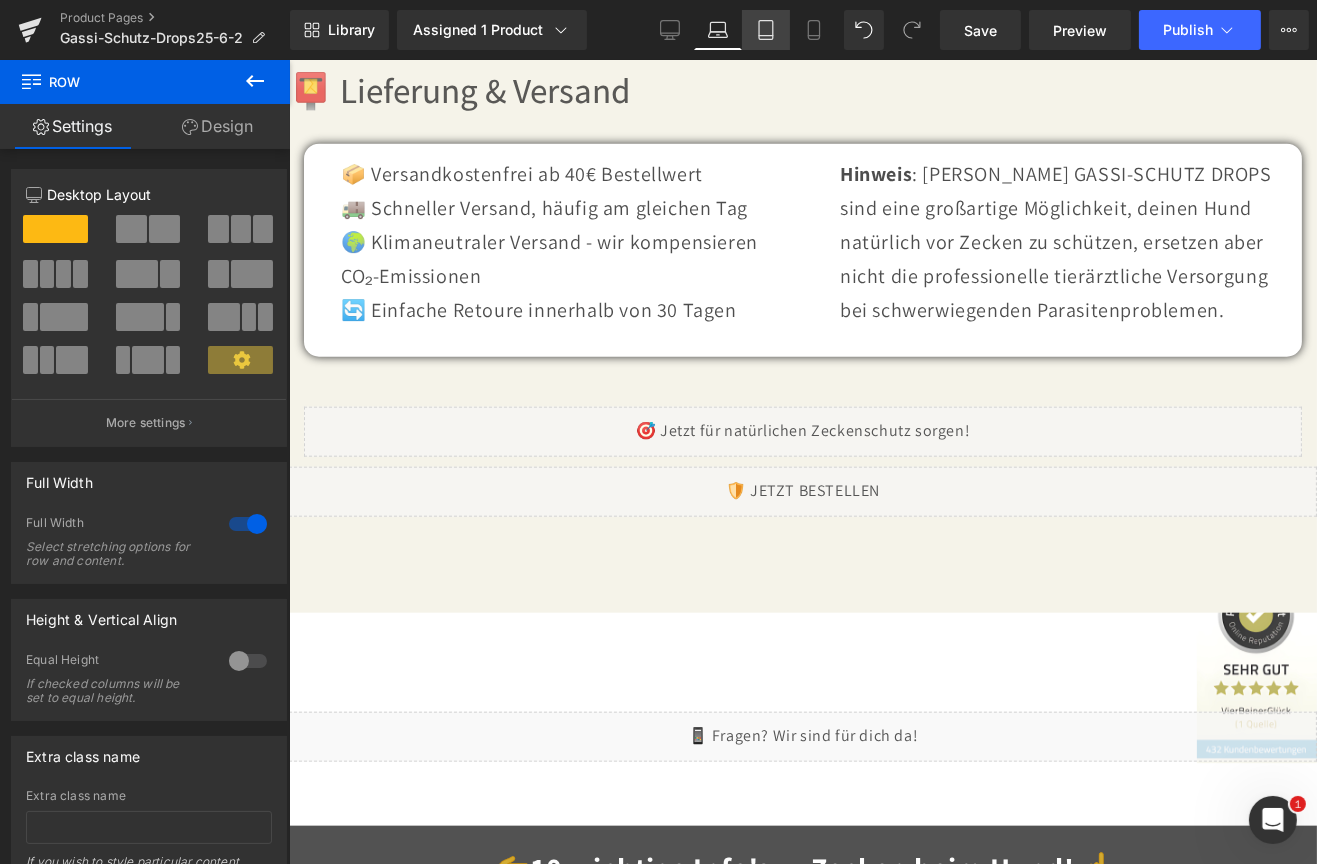 click 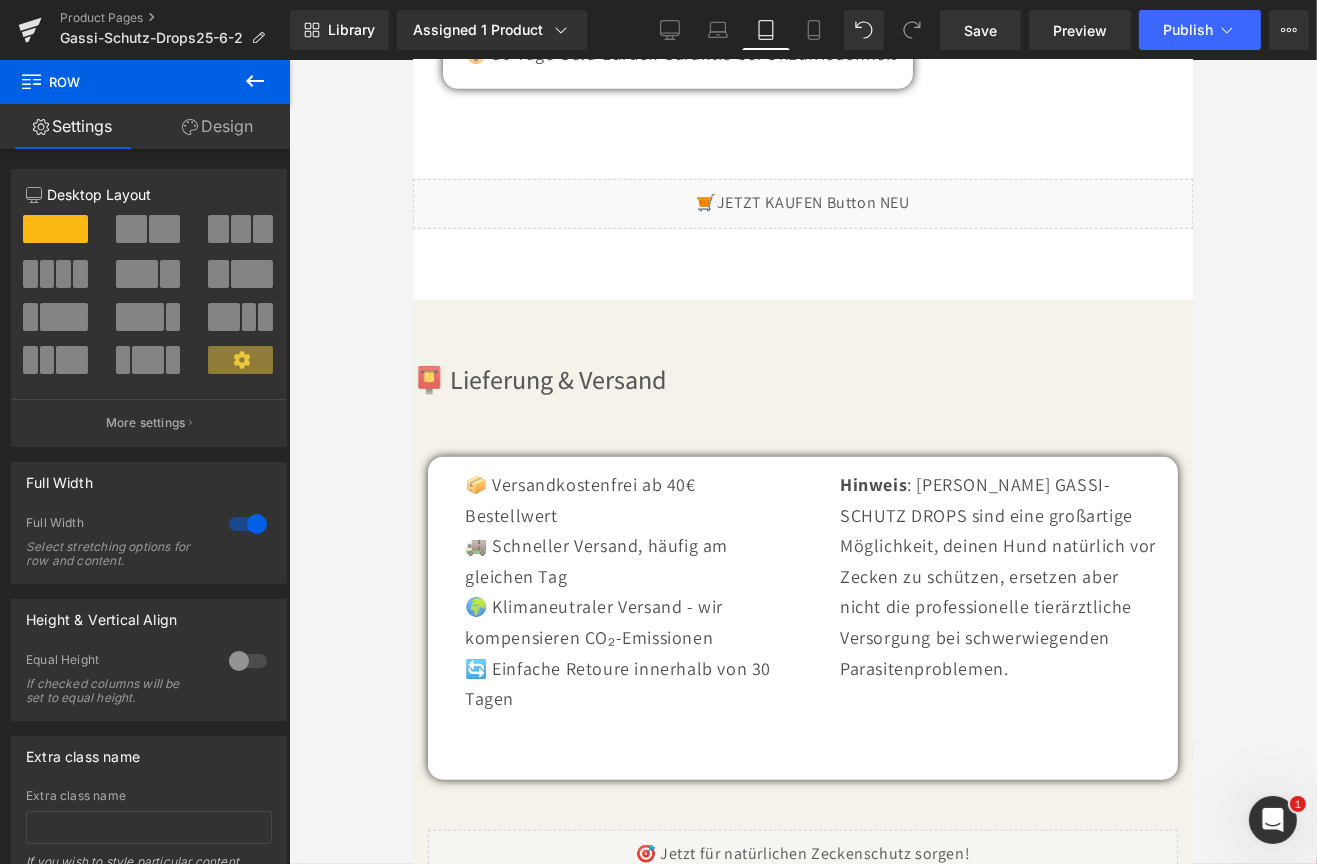 scroll, scrollTop: 11212, scrollLeft: 0, axis: vertical 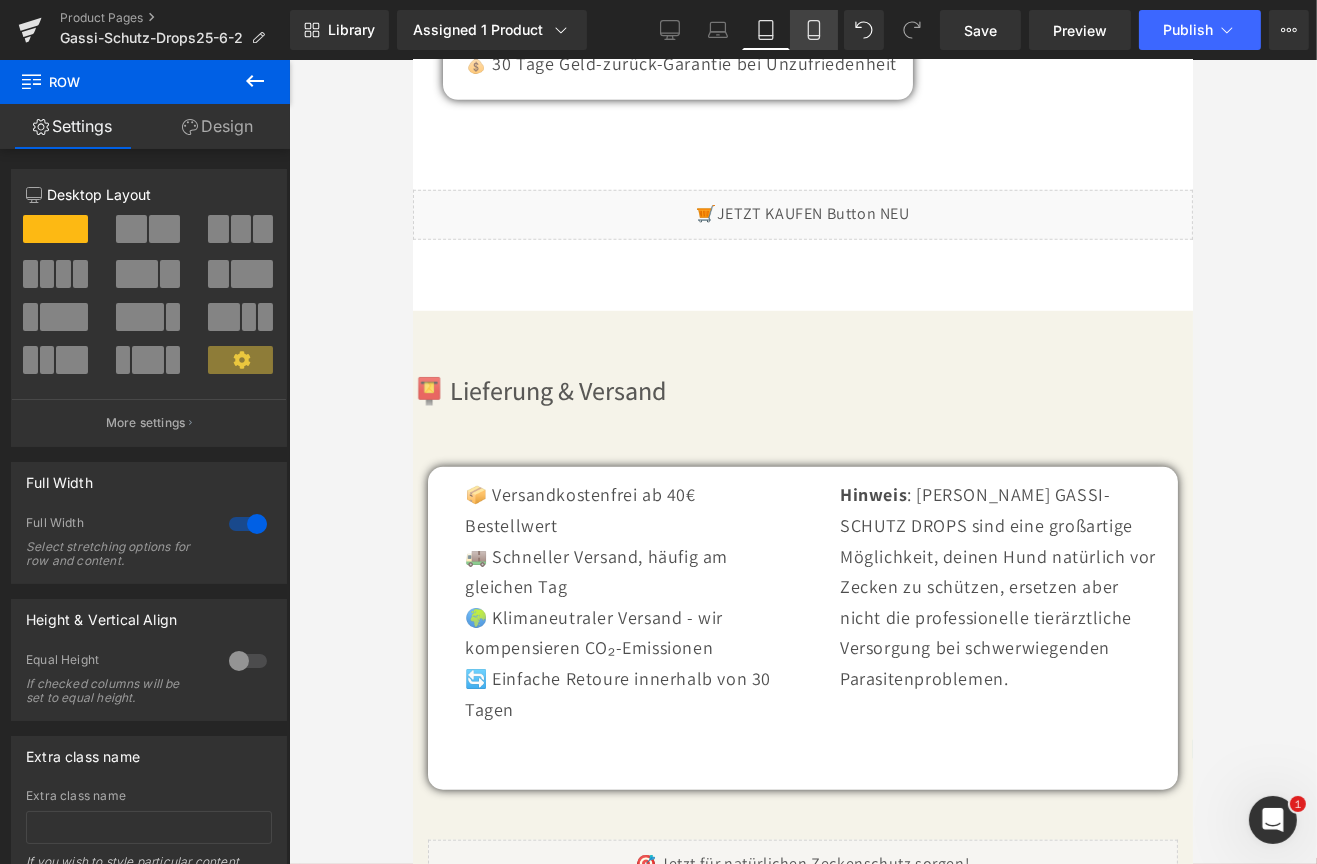 click on "Mobile" at bounding box center (814, 30) 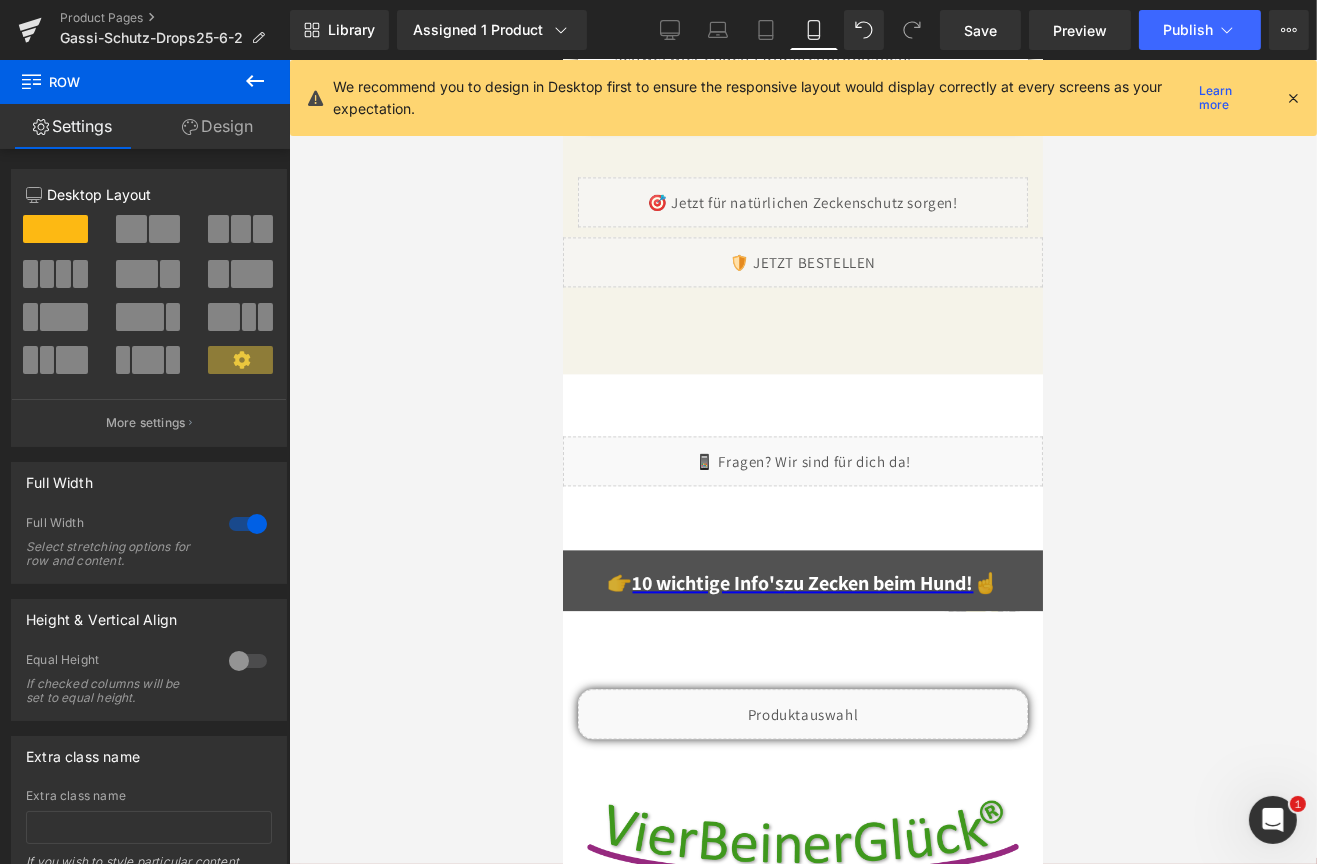 scroll, scrollTop: 14459, scrollLeft: 0, axis: vertical 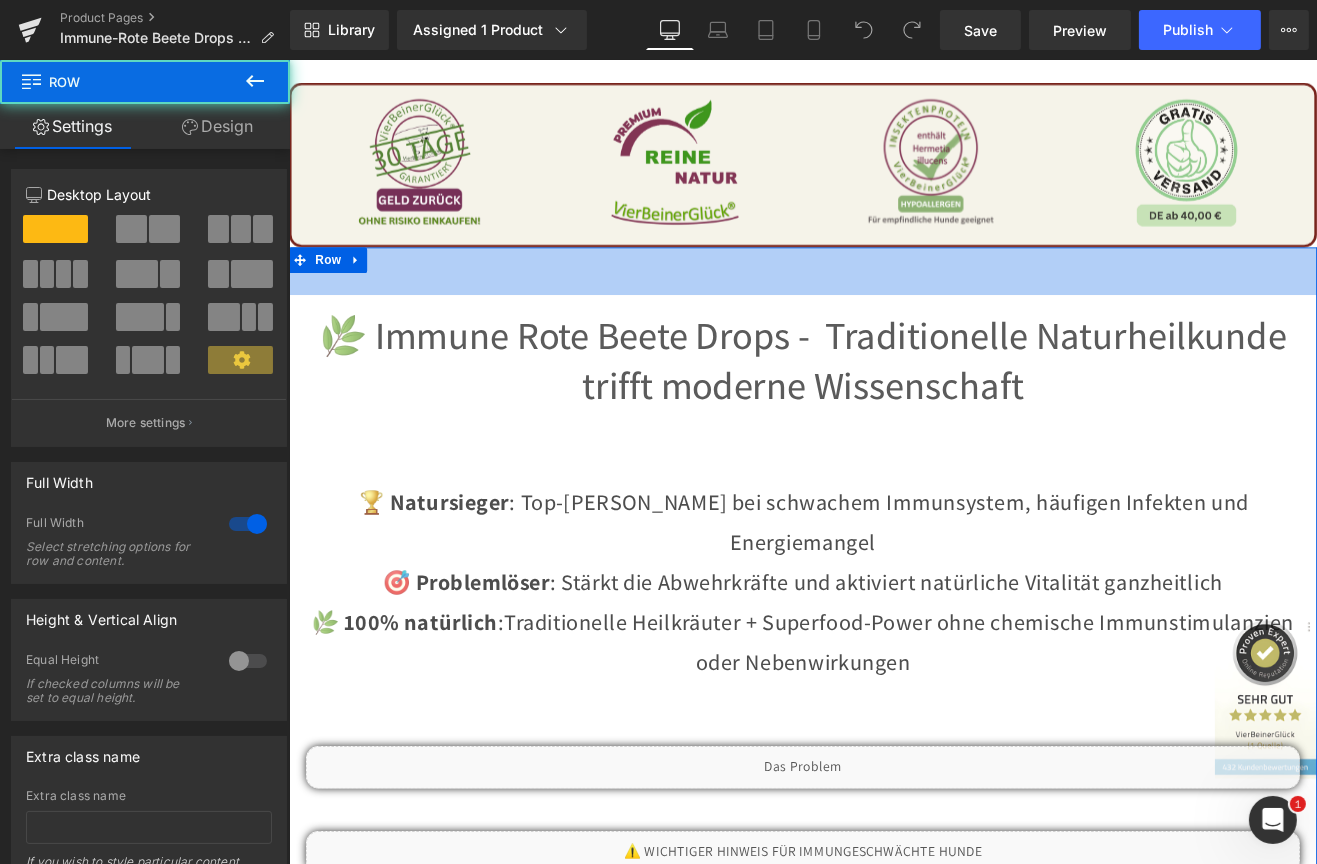 drag, startPoint x: 1490, startPoint y: 362, endPoint x: 1487, endPoint y: 343, distance: 19.235384 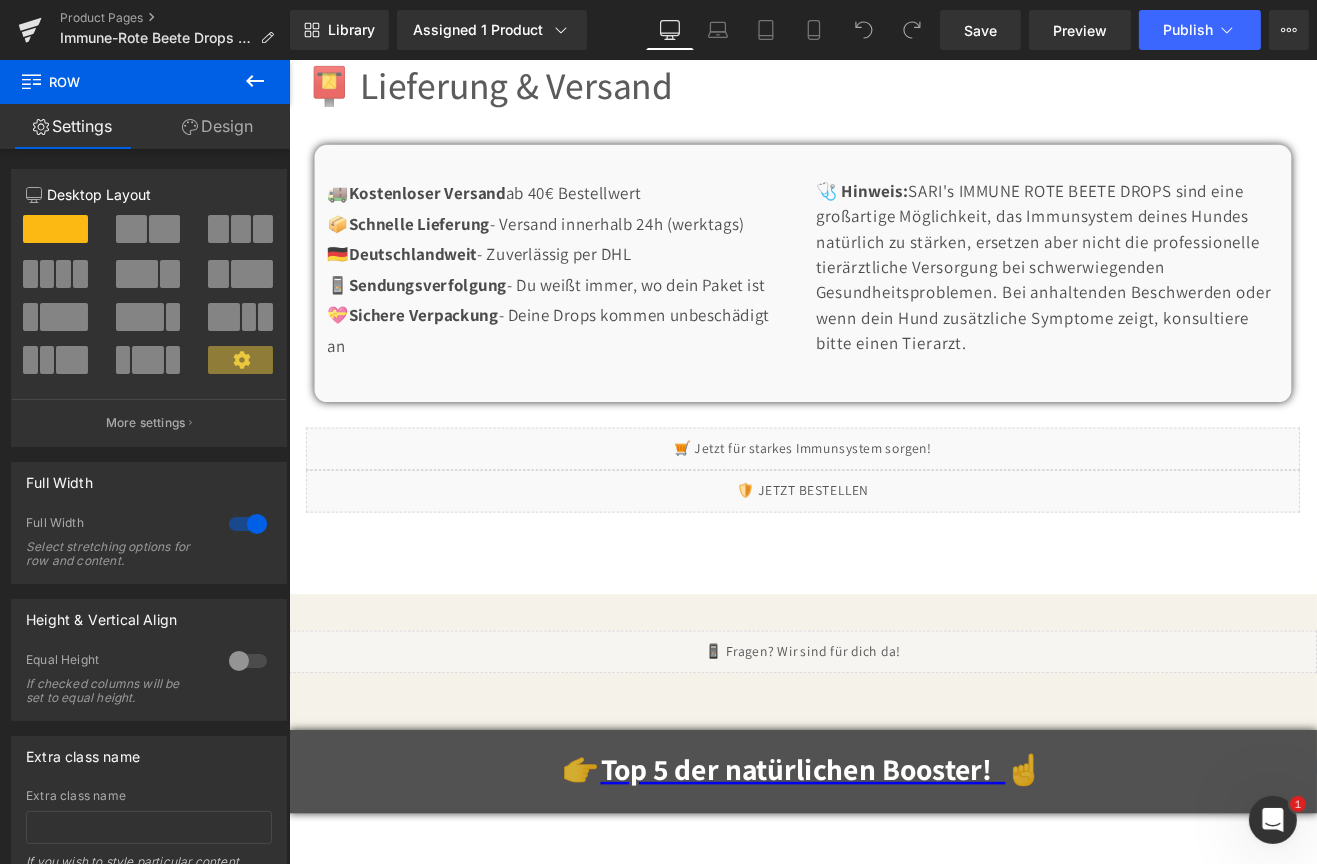 scroll, scrollTop: 12081, scrollLeft: 0, axis: vertical 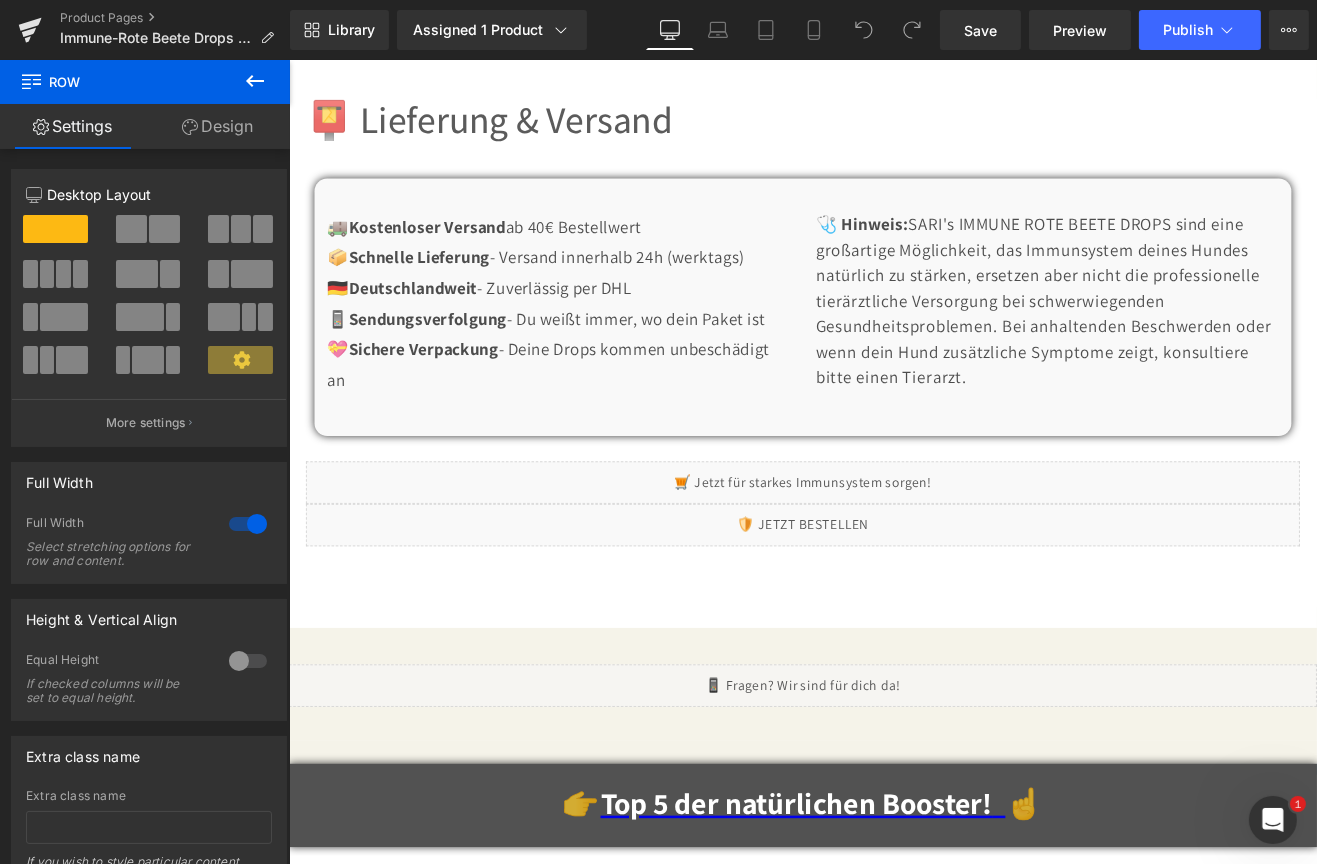 click on "Liquid" at bounding box center [893, 557] 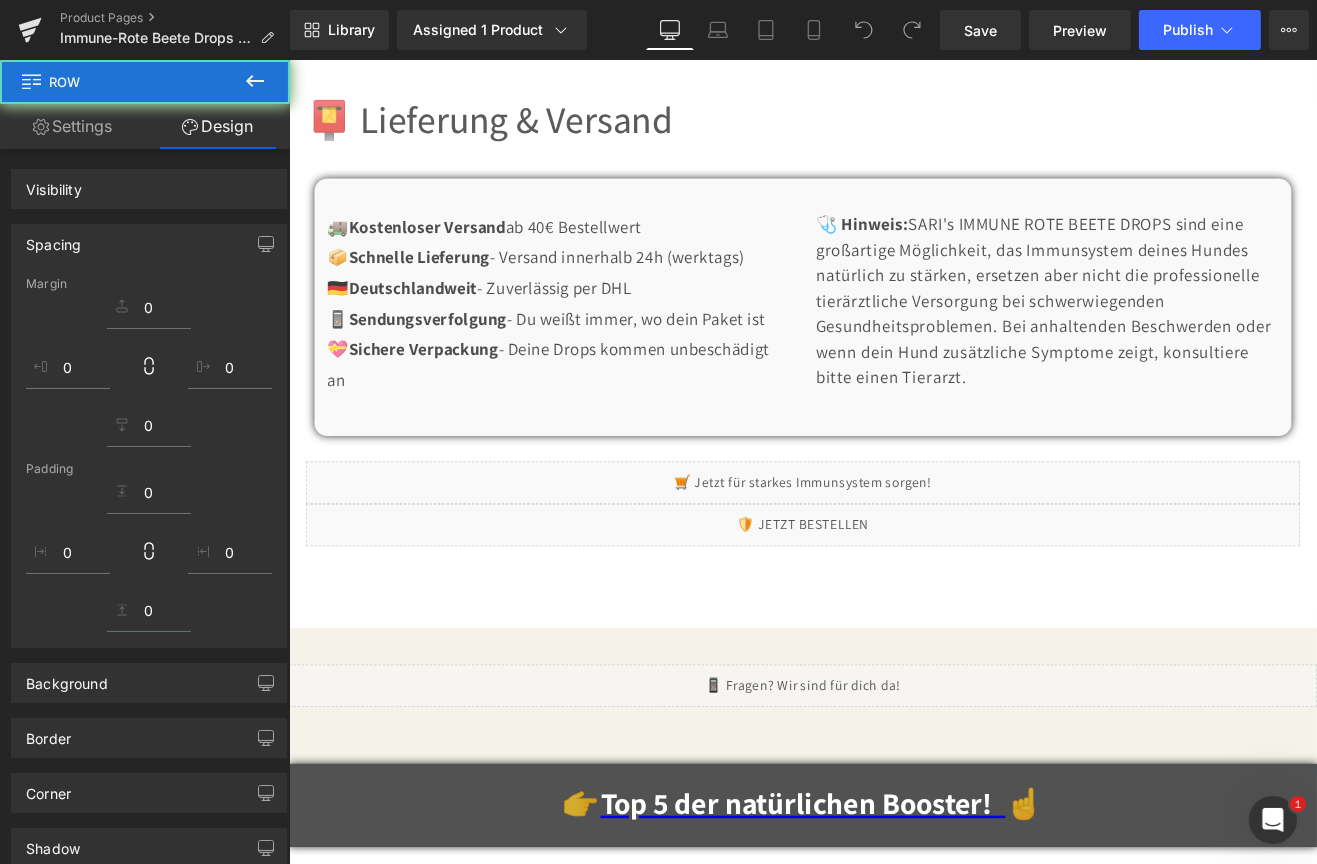 click on "Liquid" at bounding box center (893, 557) 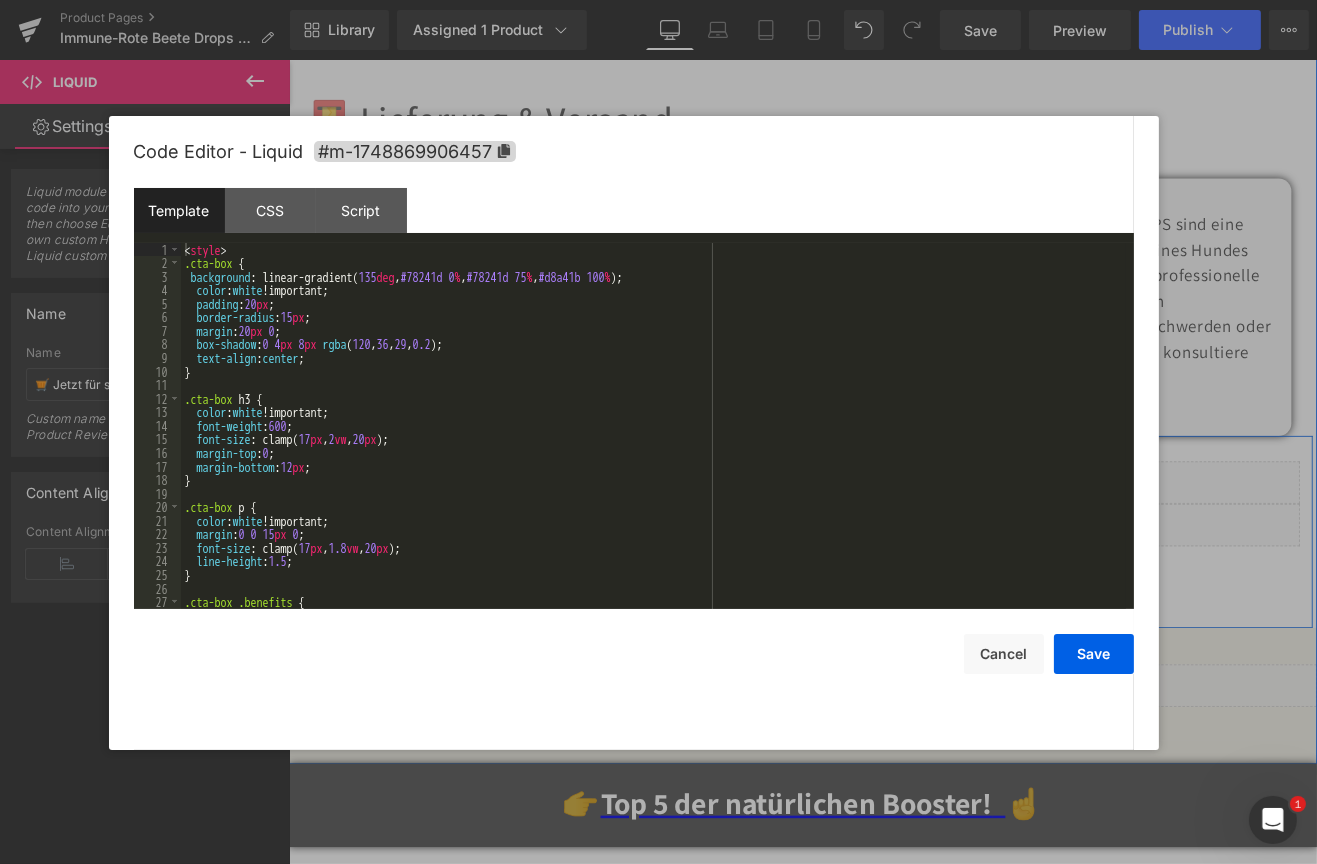 click on "Liquid" at bounding box center (893, 557) 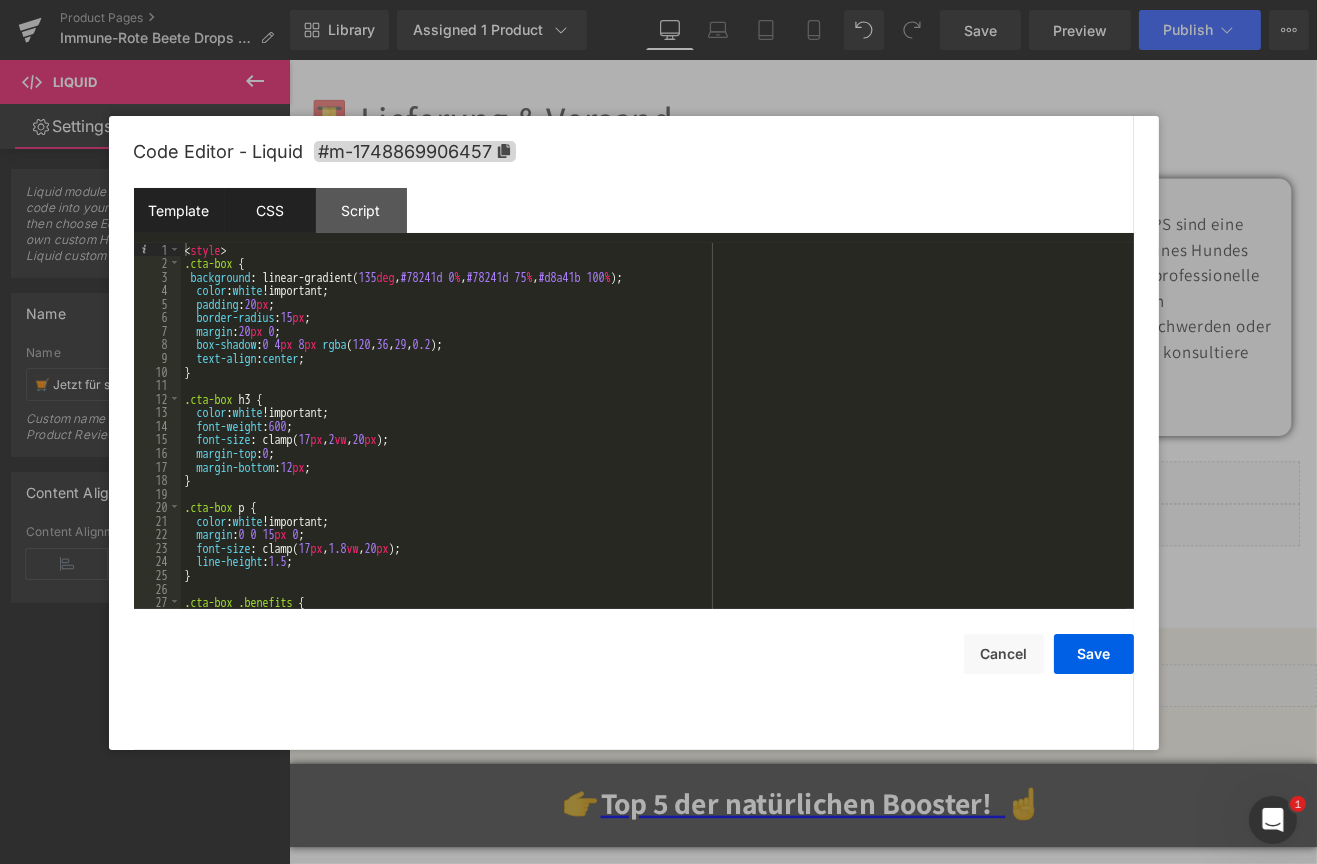 click on "CSS" at bounding box center (270, 210) 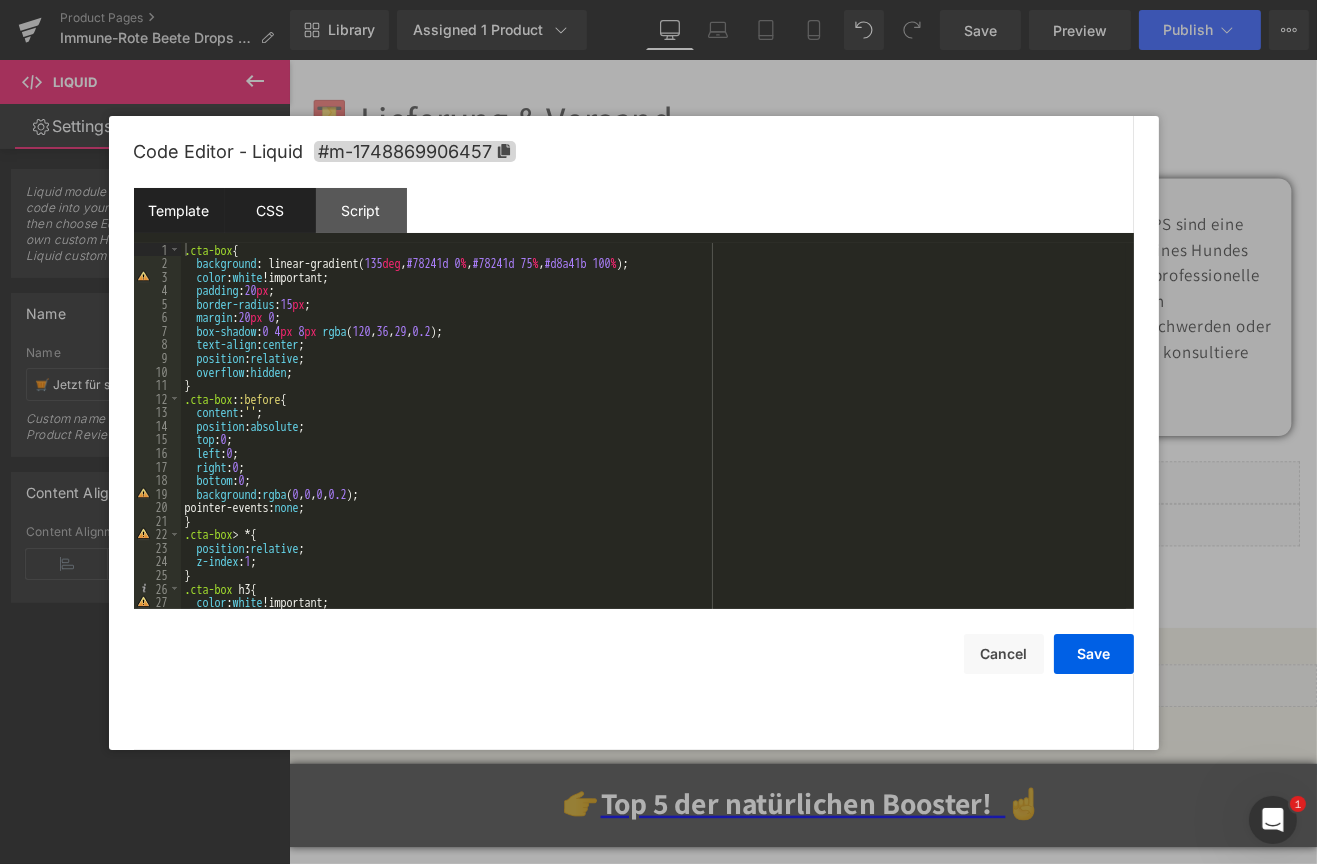 click on "Template" at bounding box center [179, 210] 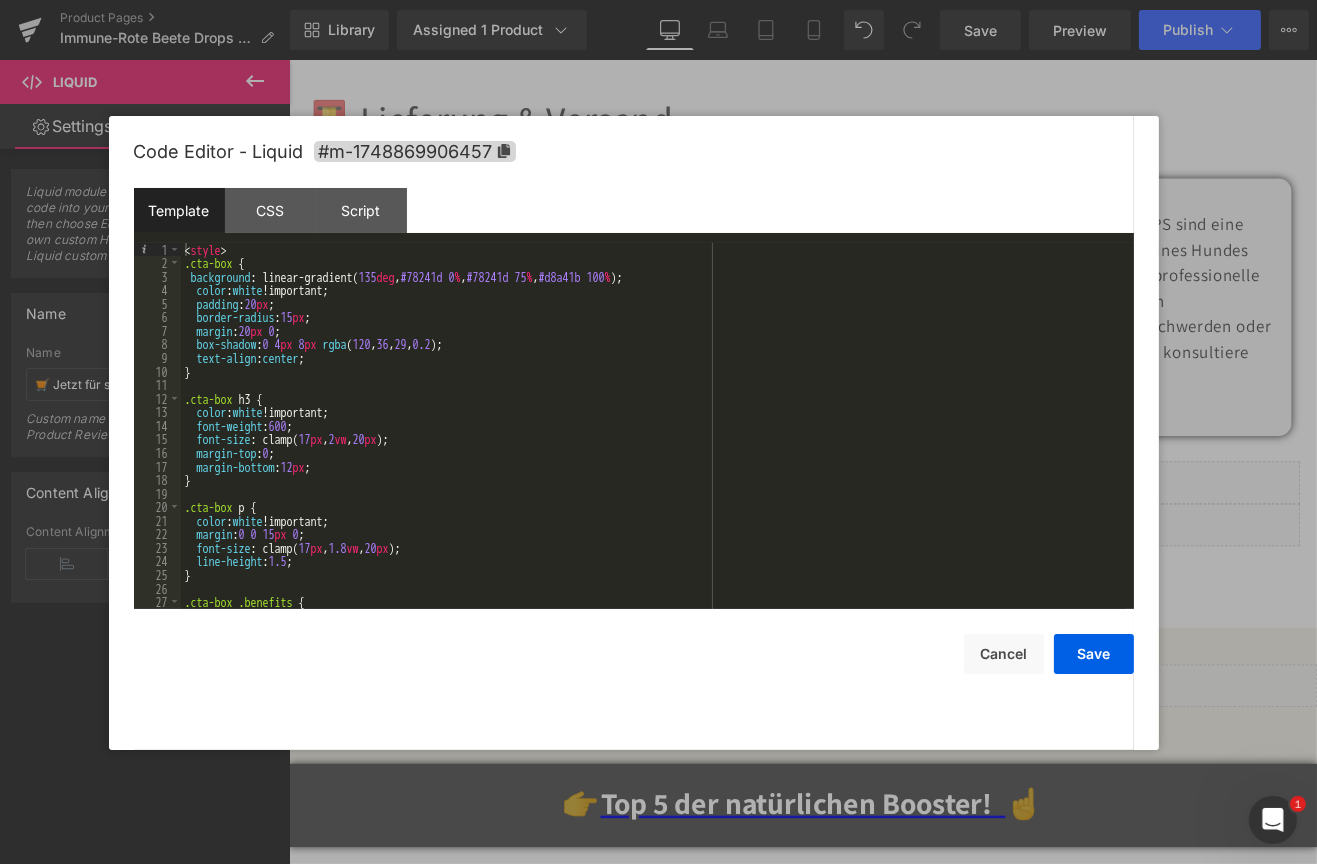 scroll, scrollTop: 0, scrollLeft: 0, axis: both 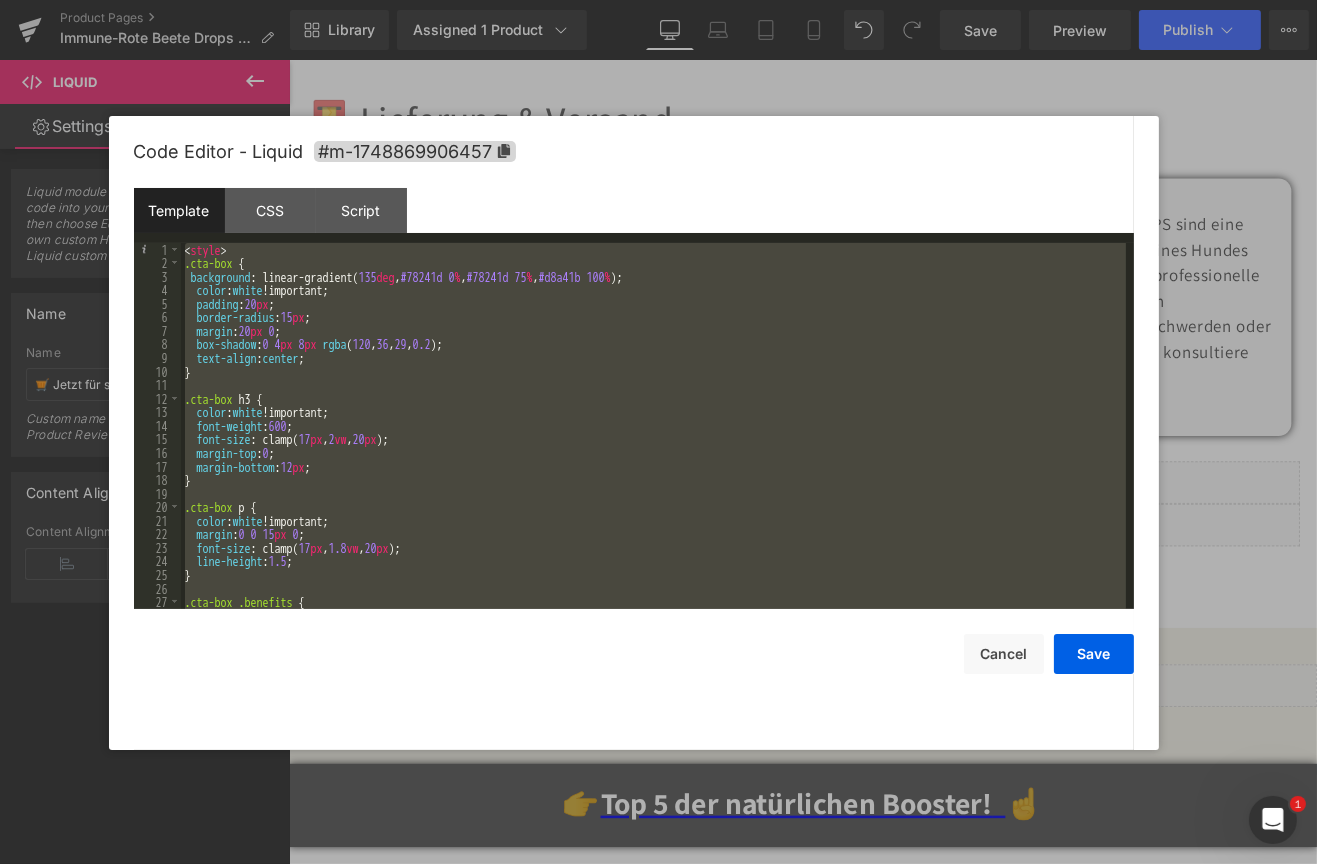 click on "< style > .cta-box   {   background : linear-gradient( 135 deg ,  #78241d   0 % ,  #78241d   75 % ,  #d8a41b   100 % );    color :  white  !important;    padding :  20 px ;    border-radius :  15 px ;    margin :  20 px   0 ;    box-shadow :  0   4 px   8 px   rgba ( 120 ,  36 ,  29 ,  0.2 );    text-align :  center ; } .cta-box   h3   {    color :  white  !important;    font-weight :  600 ;    font-size : clamp( 17 px ,  2 vw ,  20 px );    margin-top :  0 ;    margin-bottom :  12 px ; } .cta-box   p   {    color :  white  !important;    margin :  0   0   15 px   0 ;    font-size : clamp( 17 px ,  1.8 vw ,  20 px );    line-height :  1.5 ; } .cta-box   .benefits   {    color :  white  !important;" at bounding box center (653, 426) 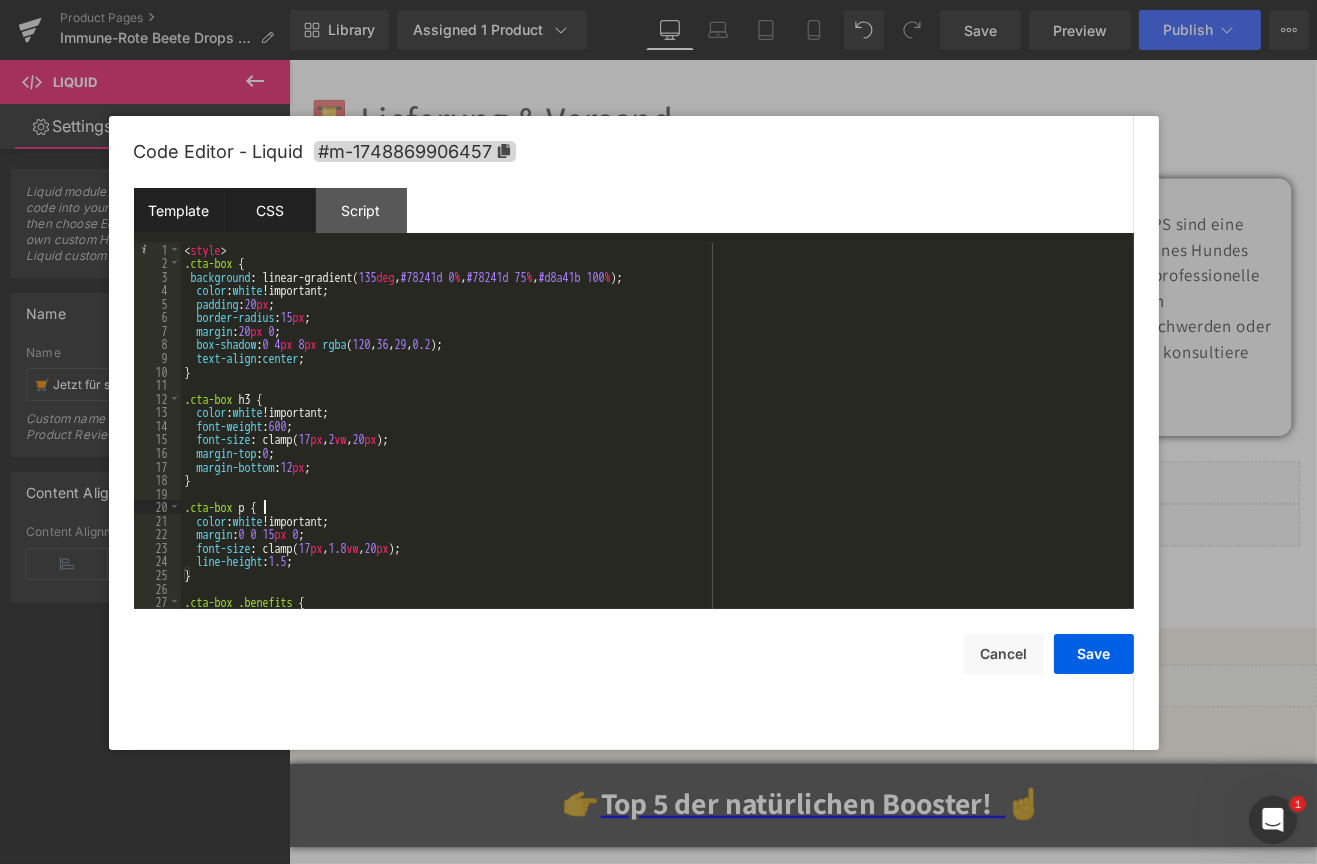click on "CSS" at bounding box center (270, 210) 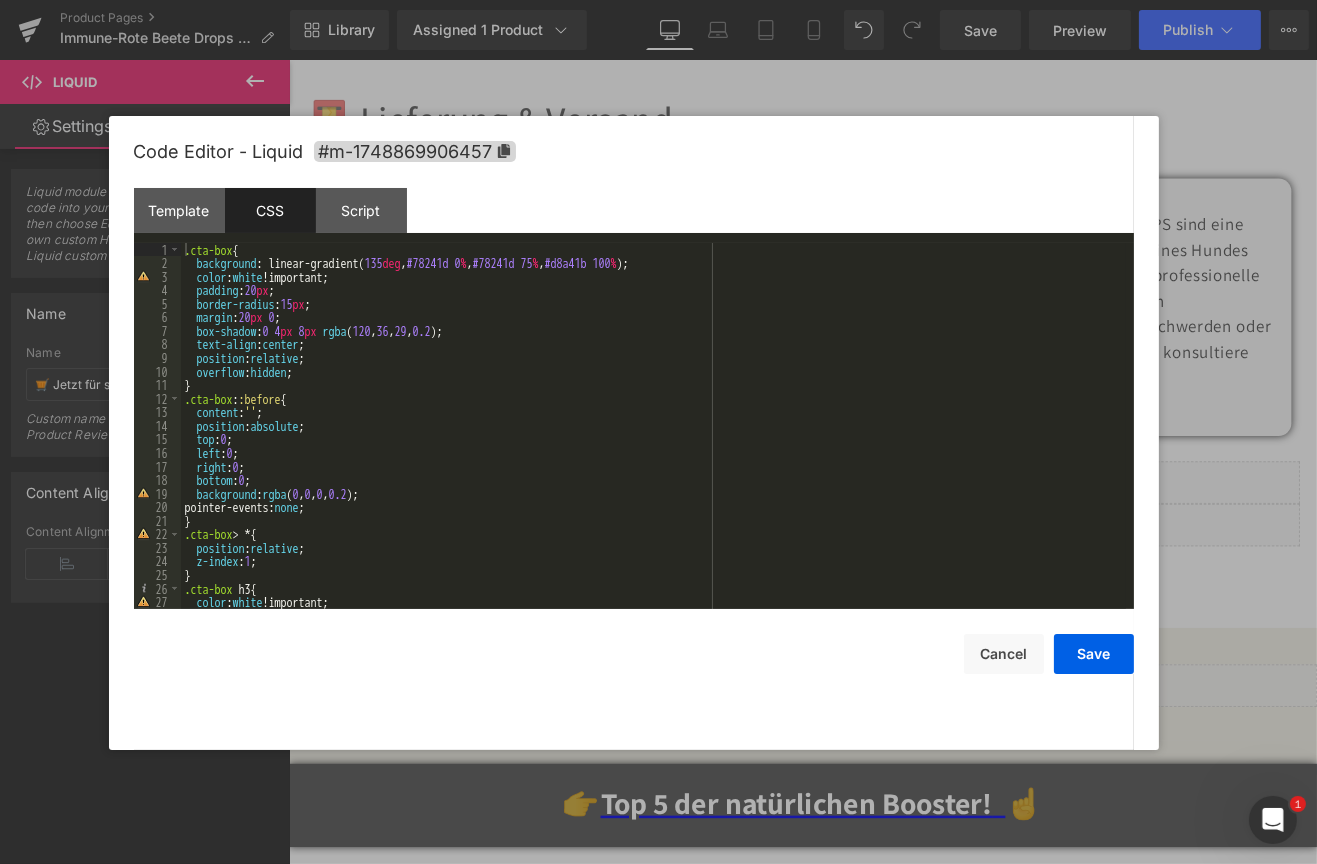 click on ".cta-box {    background : linear-gradient( 135 deg ,  #78241d   0 % ,  #78241d   75 % ,  #d8a41b   100 % );    color :  white  !important;    padding :  20 px ;    border-radius :  15 px ;    margin :  20 px   0 ;    box-shadow :  0   4 px   8 px   rgba ( 120 ,  36 ,  29 ,  0.2 );    text-align :  center ;    position :  relative ;    overflow :  hidden ; } .cta-box : :before {    content :  ' ' ;    position :  absolute ;    top :  0 ;    left :  0 ;    right :  0 ;    bottom :  0 ;    background :  rgba ( 0 ,  0 ,  0 ,  0.2 );   pointer-events:  none ; } .cta-box  > * {    position :  relative ;    z-index :  1 ; } .cta-box   h3 {    color :  white  !important;    font-weight :  700  !important;" at bounding box center (653, 440) 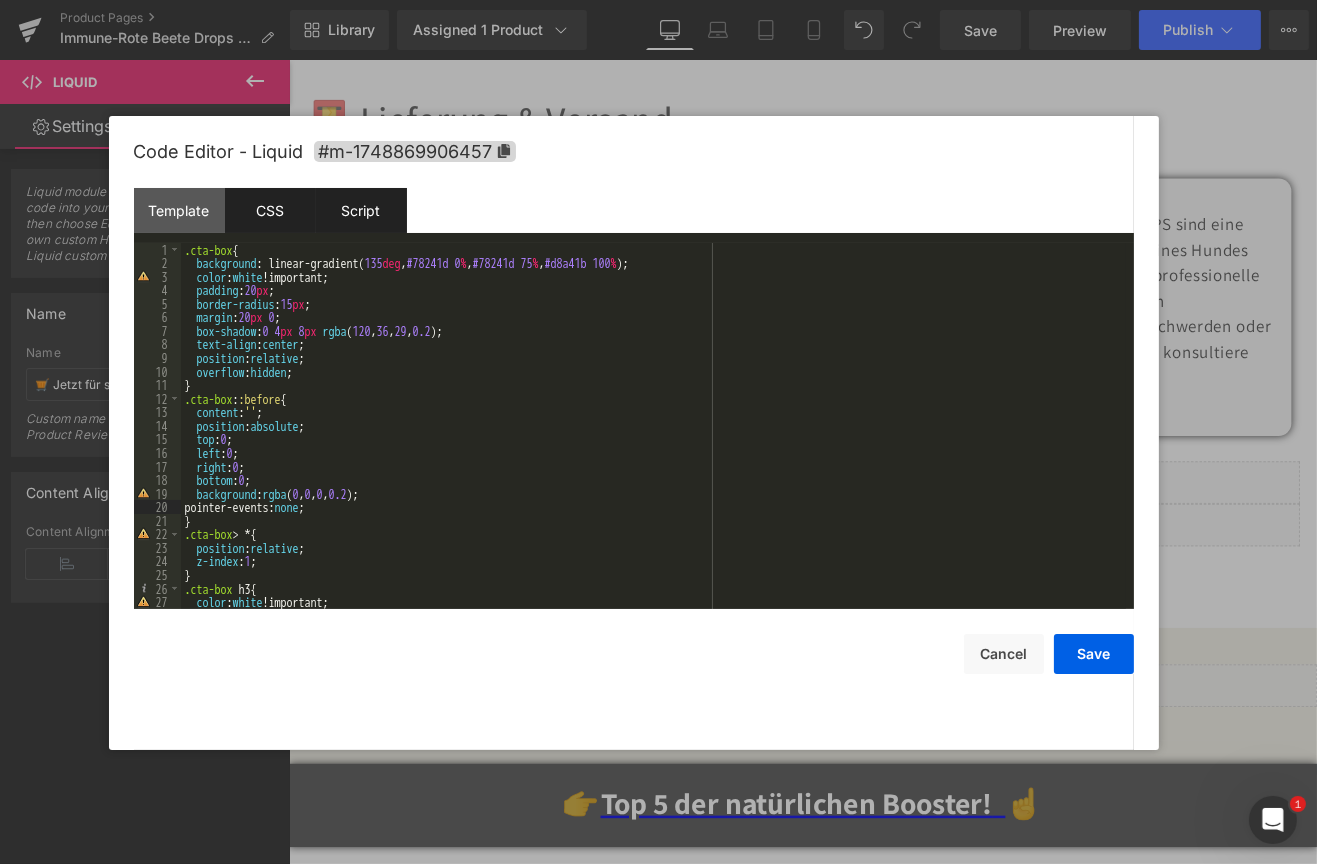 click on "Script" at bounding box center [361, 210] 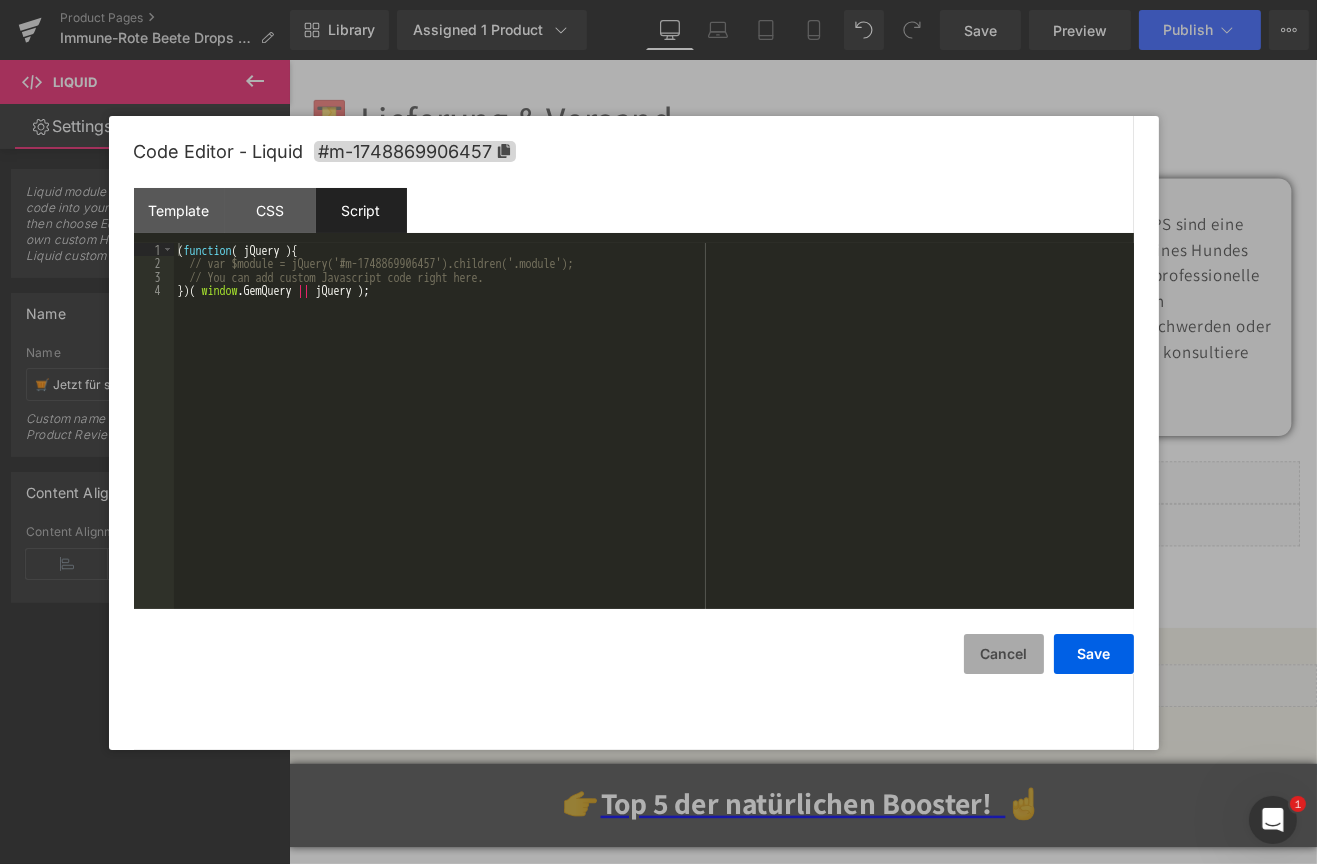 click on "Cancel" at bounding box center [1004, 654] 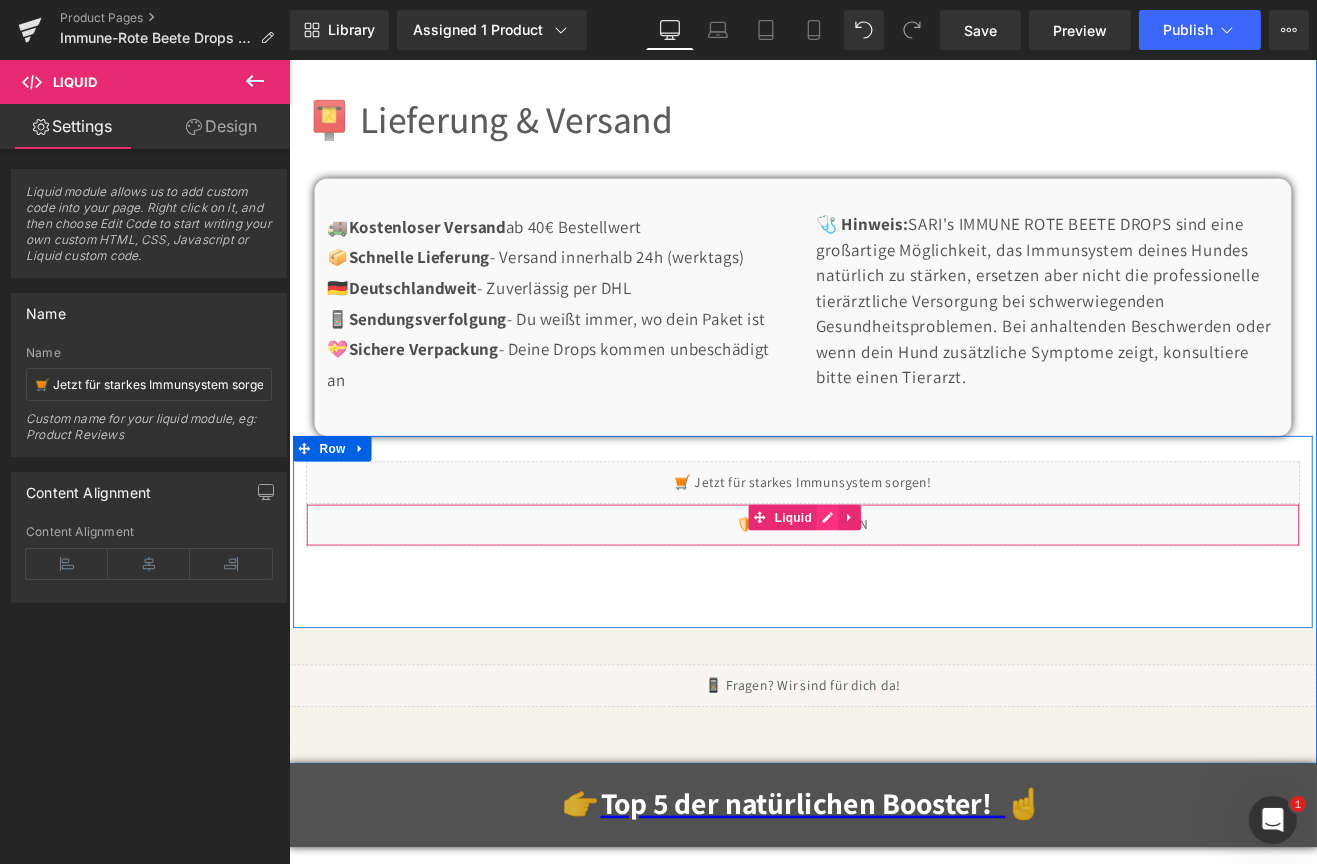 click on "Liquid" at bounding box center [893, 607] 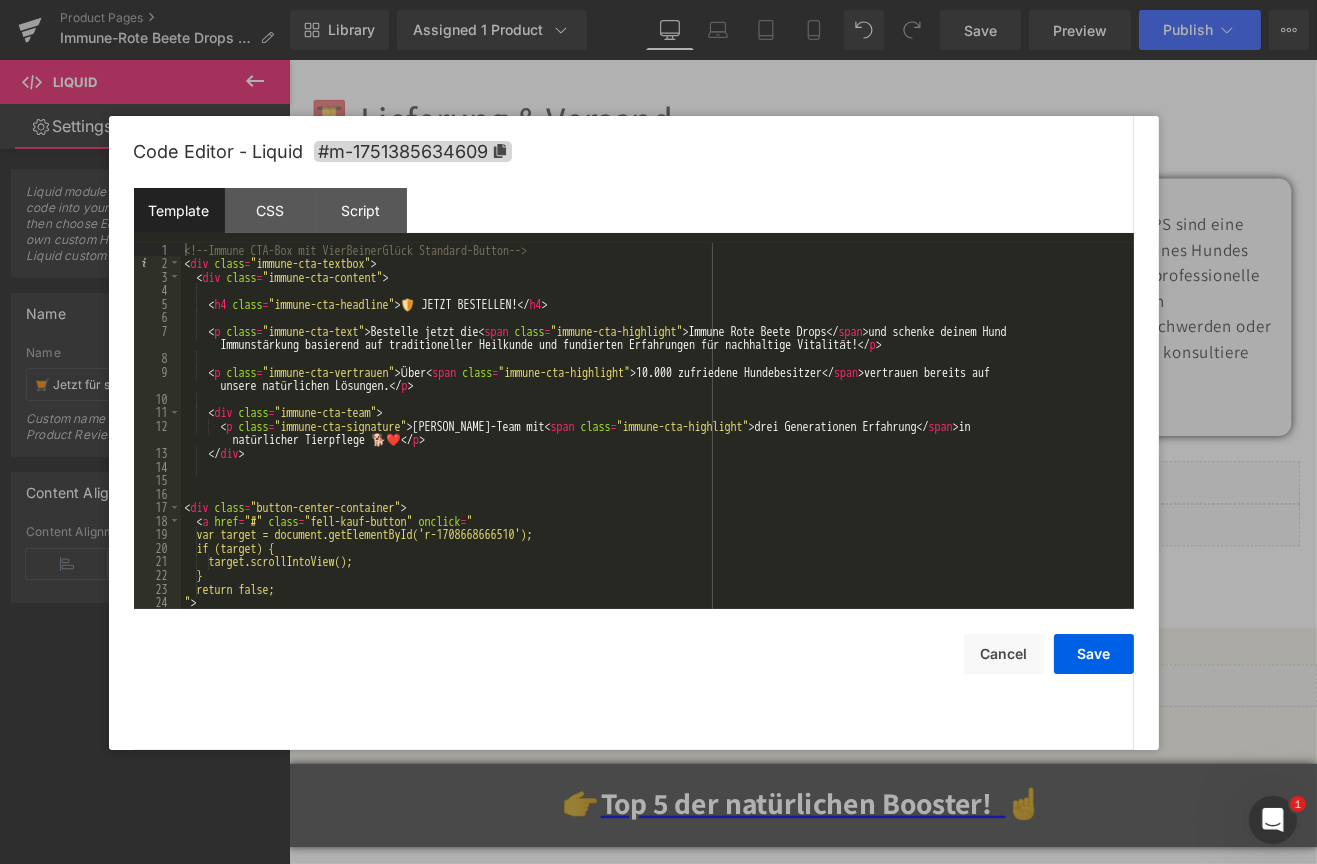 click on "<!--  Immune CTA-Box mit VierBeinerGlück Standard-Button  --> < div   class = "immune-cta-textbox" >    < div   class = "immune-cta-content" >             < h4   class = "immune-cta-headline" > 🛡️ JETZT BESTELLEN! </ h4 >             < p   class = "immune-cta-text" > Bestelle jetzt die  < span   class = "immune-cta-highlight" > Immune Rote Beete Drops </ span >  und schenke deinem Hund         Immunstärkung basierend auf traditioneller Heilkunde und fundierten Erfahrungen für nachhaltige Vitalität! </ p >             < p   class = "immune-cta-vertrauen" > Über  < span   class = "immune-cta-highlight" > 10.000 zufriedene Hundebesitzer </ span >  vertrauen bereits auf         unsere natürlichen Lösungen. </ p >             < div   class = "immune-cta-team" >          < p   class = "immune-cta-signature" > Dein VierBeinerGlück-Team mit  < span   class = "immune-cta-highlight" > drei Generationen Erfahrung </ span >  in           natürlicher Tierpflege 🐕❤️ </ p >       </" at bounding box center (653, 440) 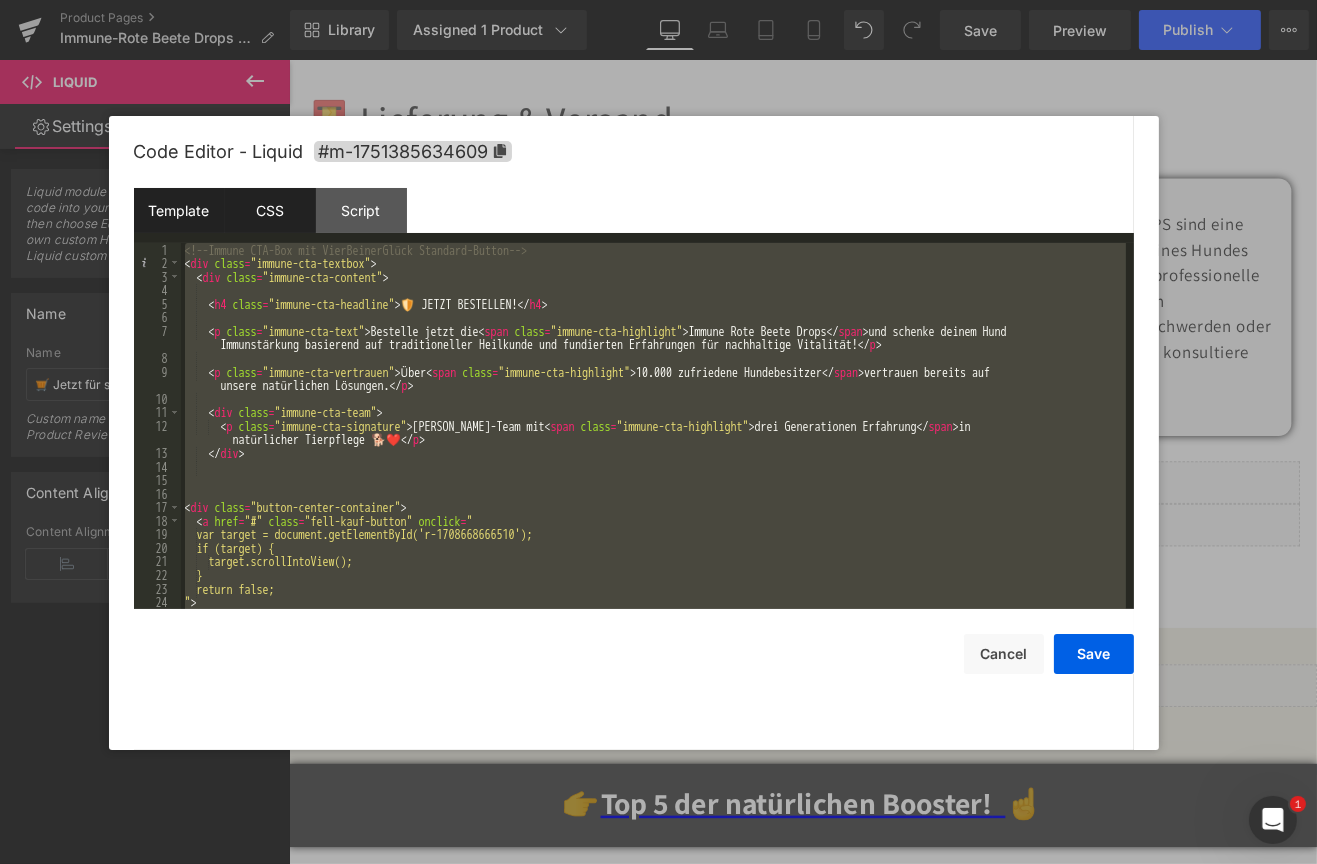 click on "CSS" at bounding box center (270, 210) 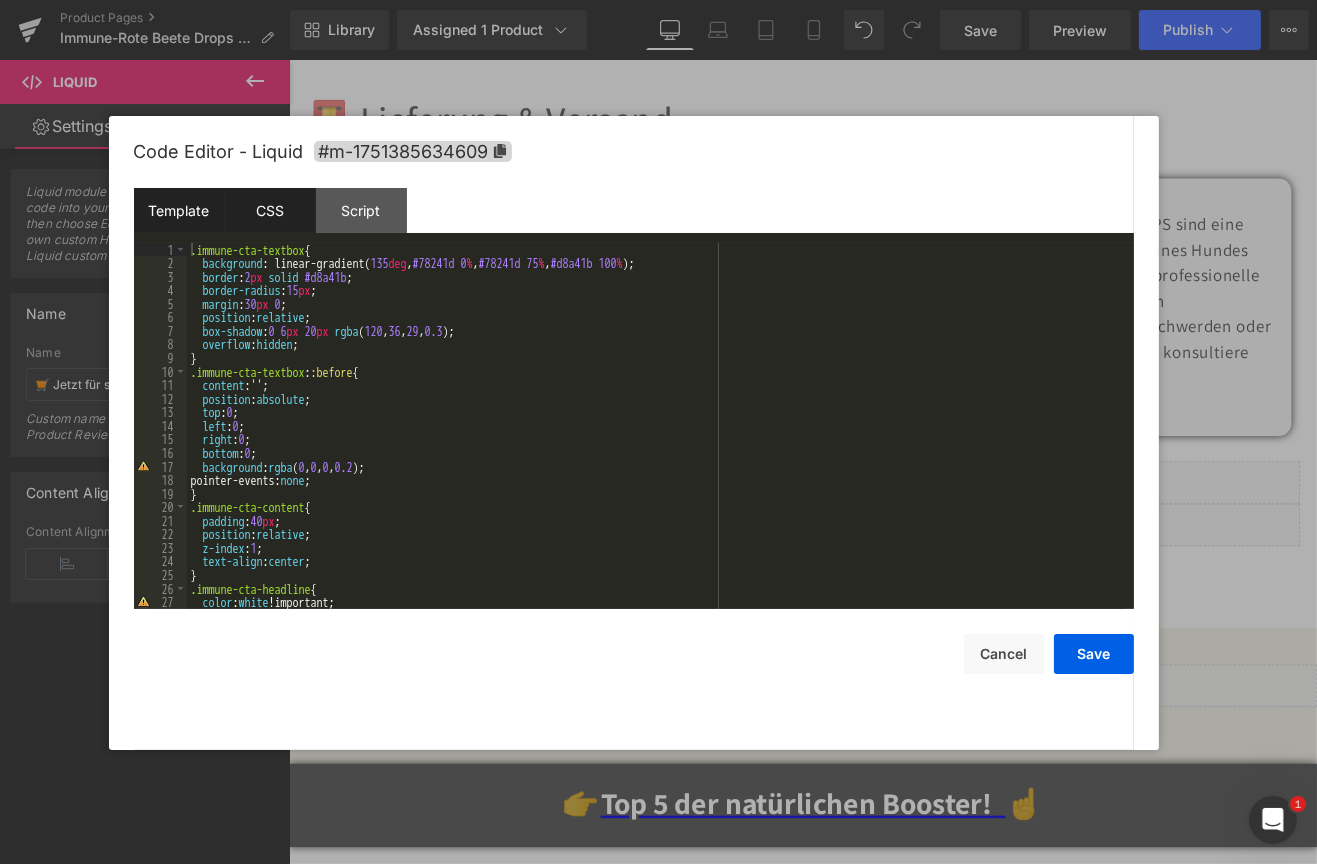 click on "Template" at bounding box center [179, 210] 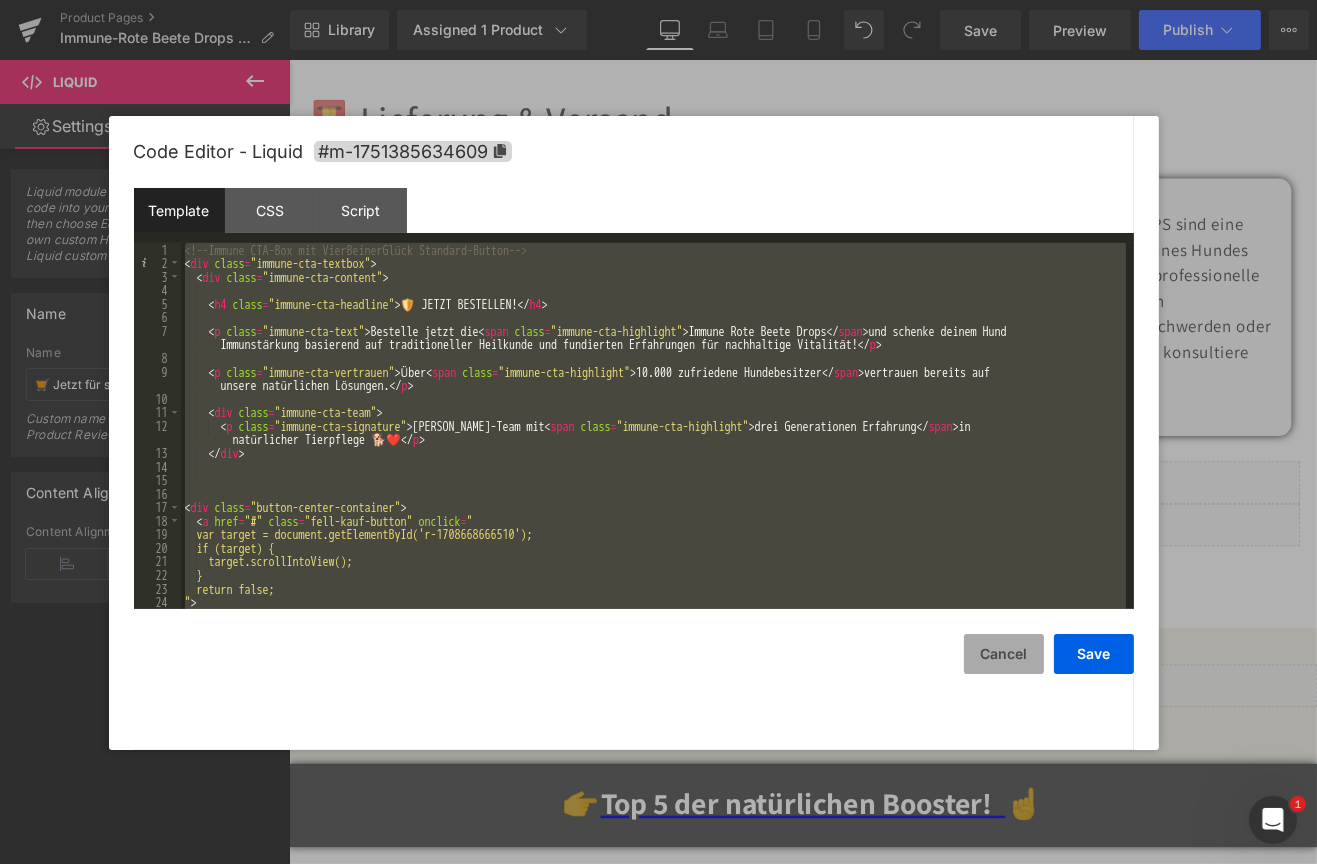 click on "Cancel" at bounding box center (1004, 654) 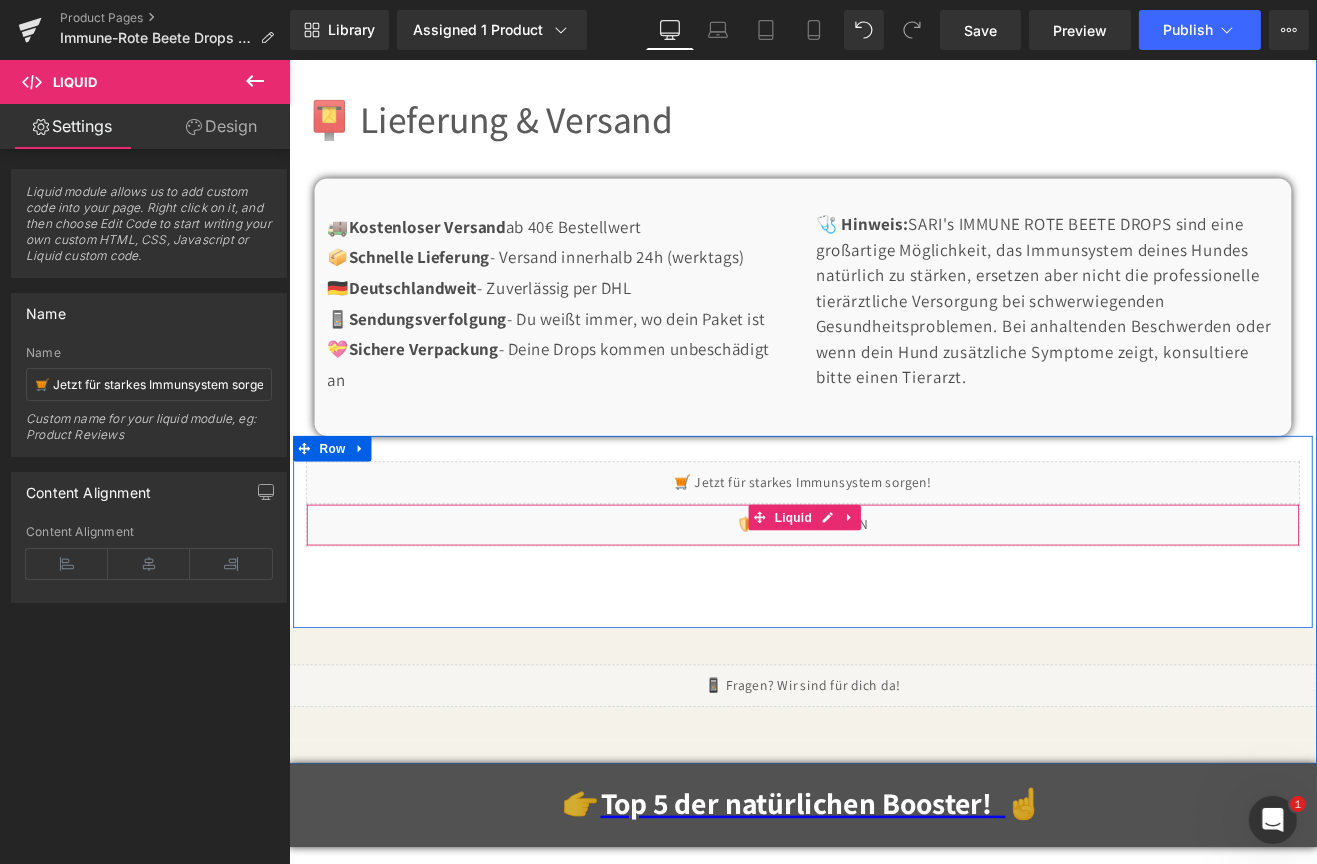 click on "Liquid" at bounding box center (893, 607) 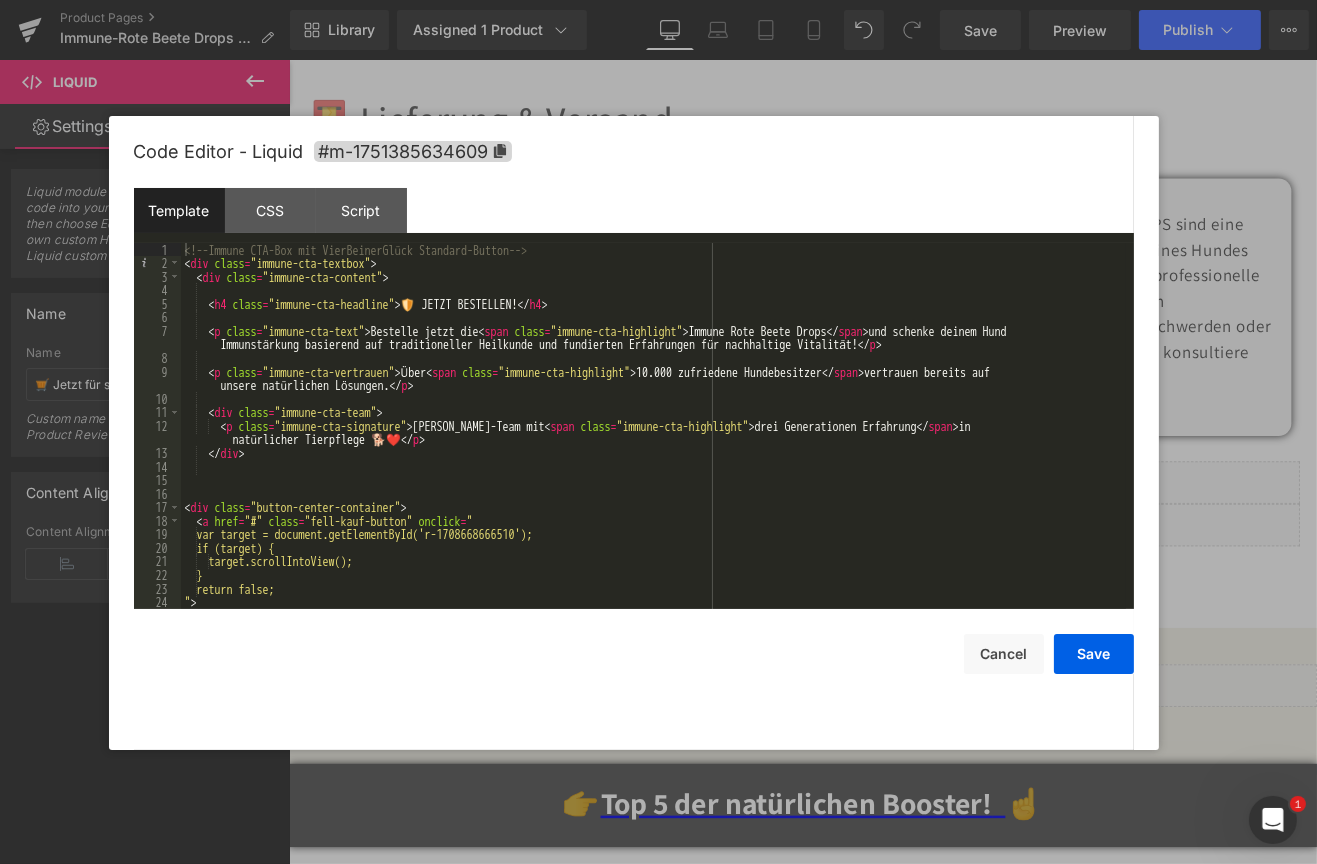 click on "<!--  Immune CTA-Box mit VierBeinerGlück Standard-Button  --> < div   class = "immune-cta-textbox" >    < div   class = "immune-cta-content" >             < h4   class = "immune-cta-headline" > 🛡️ JETZT BESTELLEN! </ h4 >             < p   class = "immune-cta-text" > Bestelle jetzt die  < span   class = "immune-cta-highlight" > Immune Rote Beete Drops </ span >  und schenke deinem Hund         Immunstärkung basierend auf traditioneller Heilkunde und fundierten Erfahrungen für nachhaltige Vitalität! </ p >             < p   class = "immune-cta-vertrauen" > Über  < span   class = "immune-cta-highlight" > 10.000 zufriedene Hundebesitzer </ span >  vertrauen bereits auf         unsere natürlichen Lösungen. </ p >             < div   class = "immune-cta-team" >          < p   class = "immune-cta-signature" > Dein VierBeinerGlück-Team mit  < span   class = "immune-cta-highlight" > drei Generationen Erfahrung </ span >  in           natürlicher Tierpflege 🐕❤️ </ p >       </" at bounding box center (653, 440) 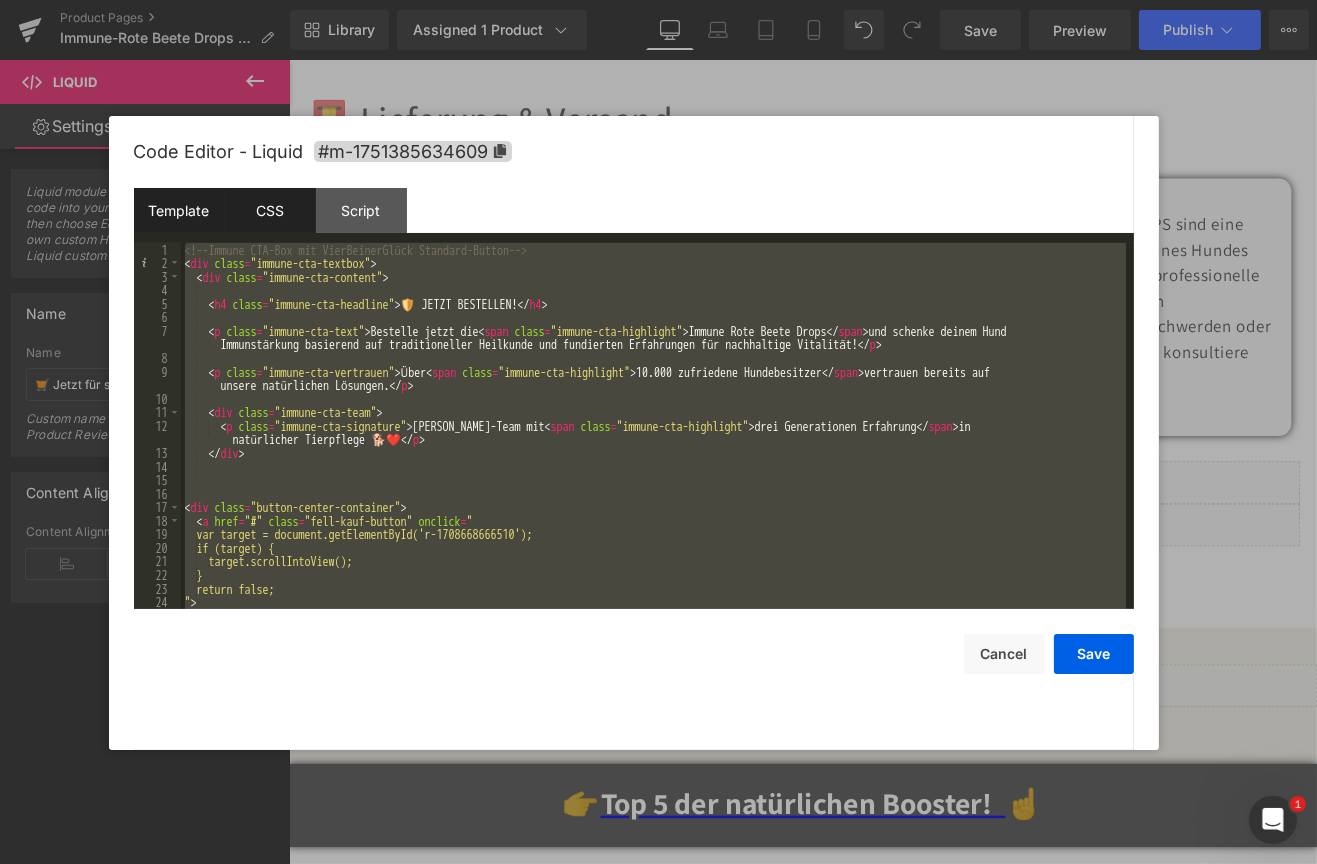 click on "CSS" at bounding box center (270, 210) 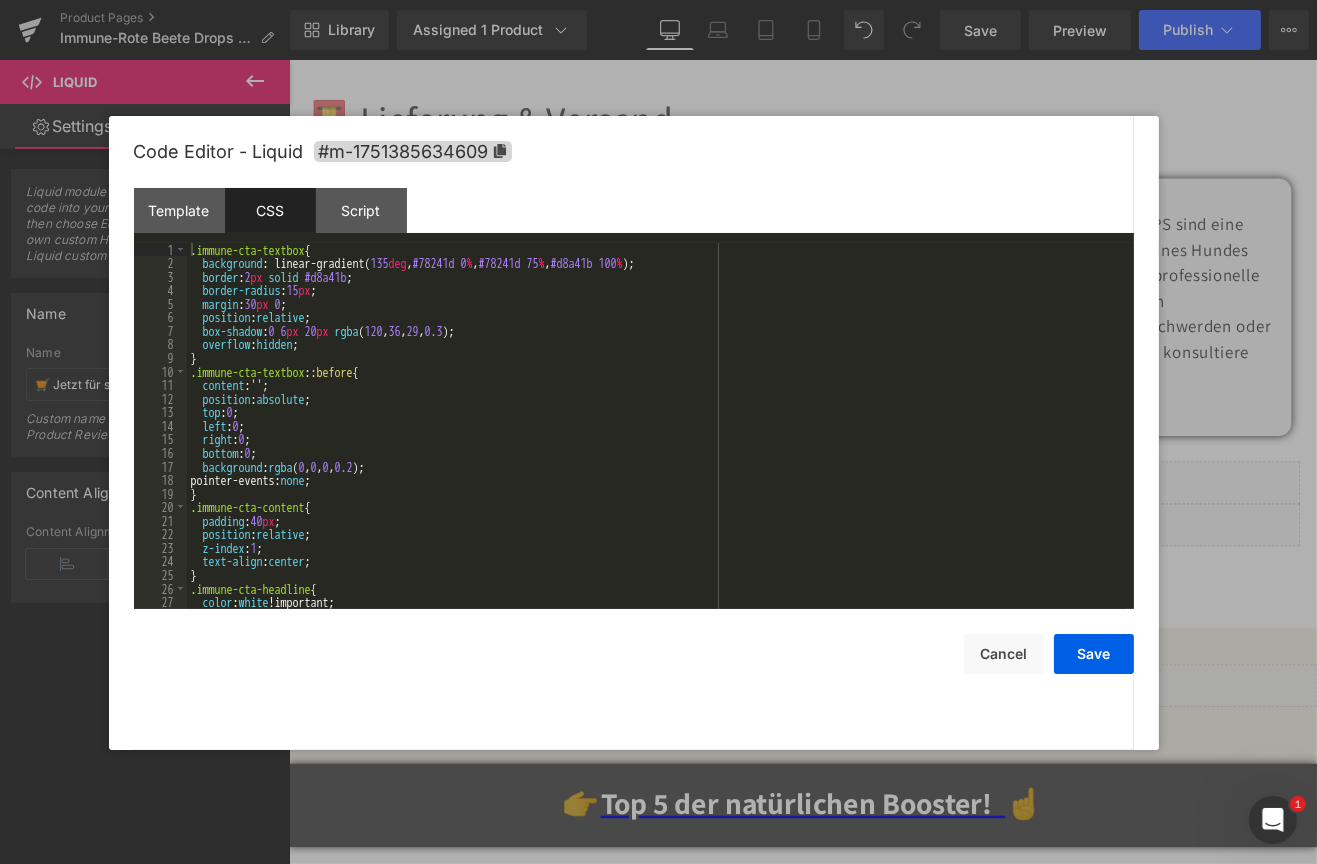 click on ".immune-cta-textbox {    background : linear-gradient( 135 deg ,  #78241d   0 % ,  #78241d   75 % ,  #d8a41b   100 % );    border :  2 px   solid   #d8a41b ;    border-radius :  15 px ;    margin :  30 px   0 ;    position :  relative ;    box-shadow :  0   6 px   20 px   rgba ( 120 ,  36 ,  29 ,  0.3 );    overflow :  hidden ; } .immune-cta-textbox : :before {    content :  ' ' ;    position :  absolute ;    top :  0 ;    left :  0 ;    right :  0 ;    bottom :  0 ;    background :  rgba ( 0 ,  0 ,  0 ,  0.2 );   pointer-events:  none ; } .immune-cta-content {    padding :  40 px ;    position :  relative ;    z-index :  1 ;    text-align :  center ; } .immune-cta-headline {    color :  white  !important;    font-weight :  700 ;" at bounding box center [656, 440] 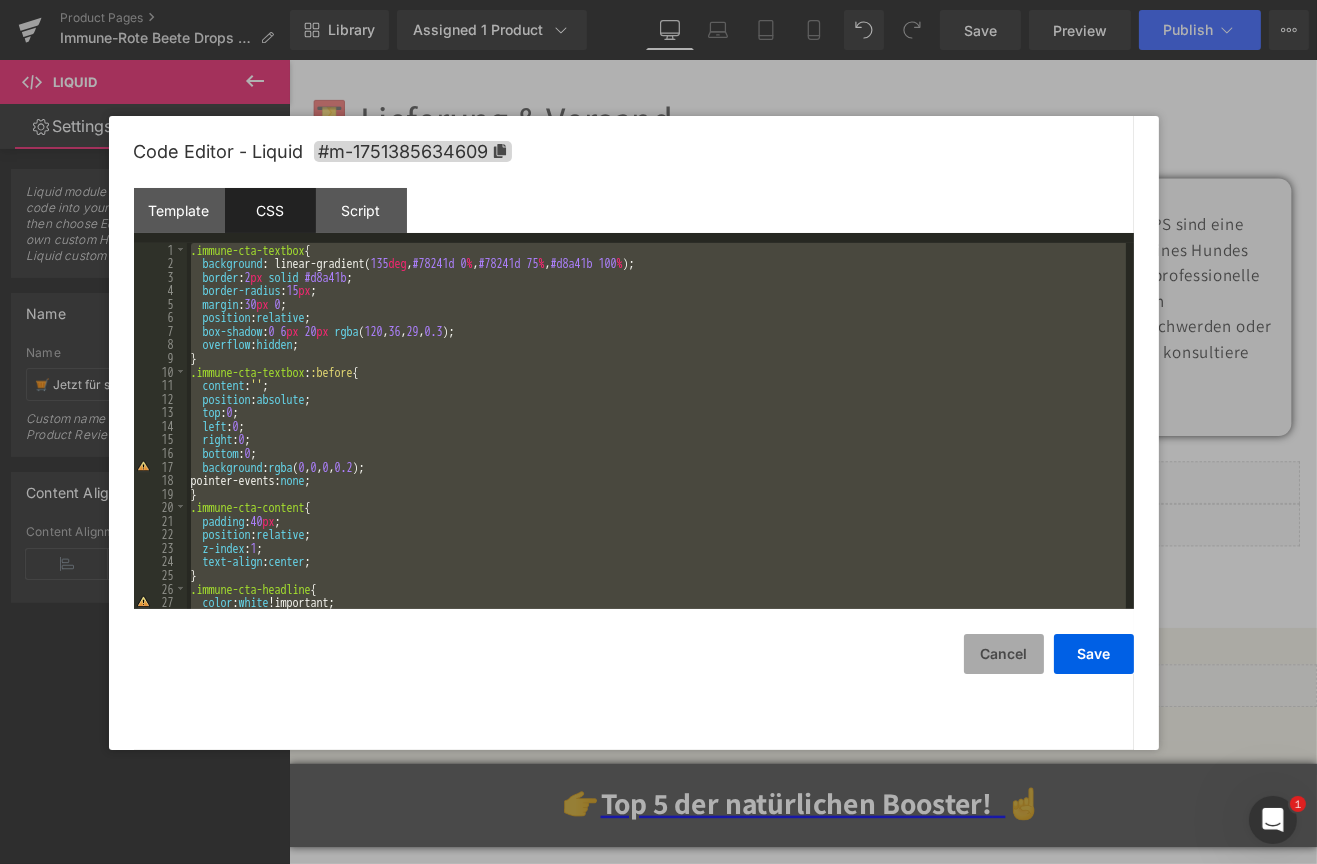 click on "Cancel" at bounding box center (1004, 654) 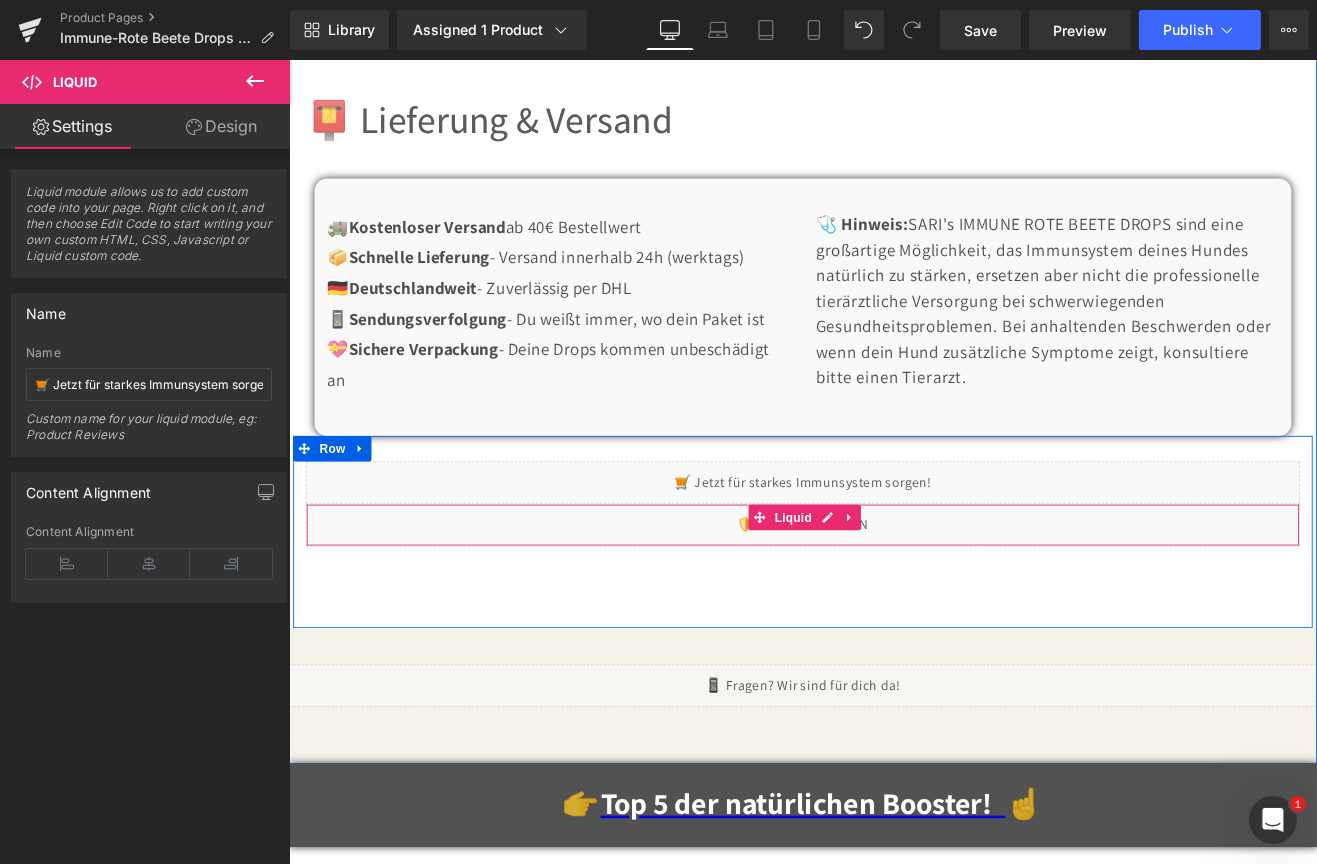 click on "Liquid" at bounding box center (893, 607) 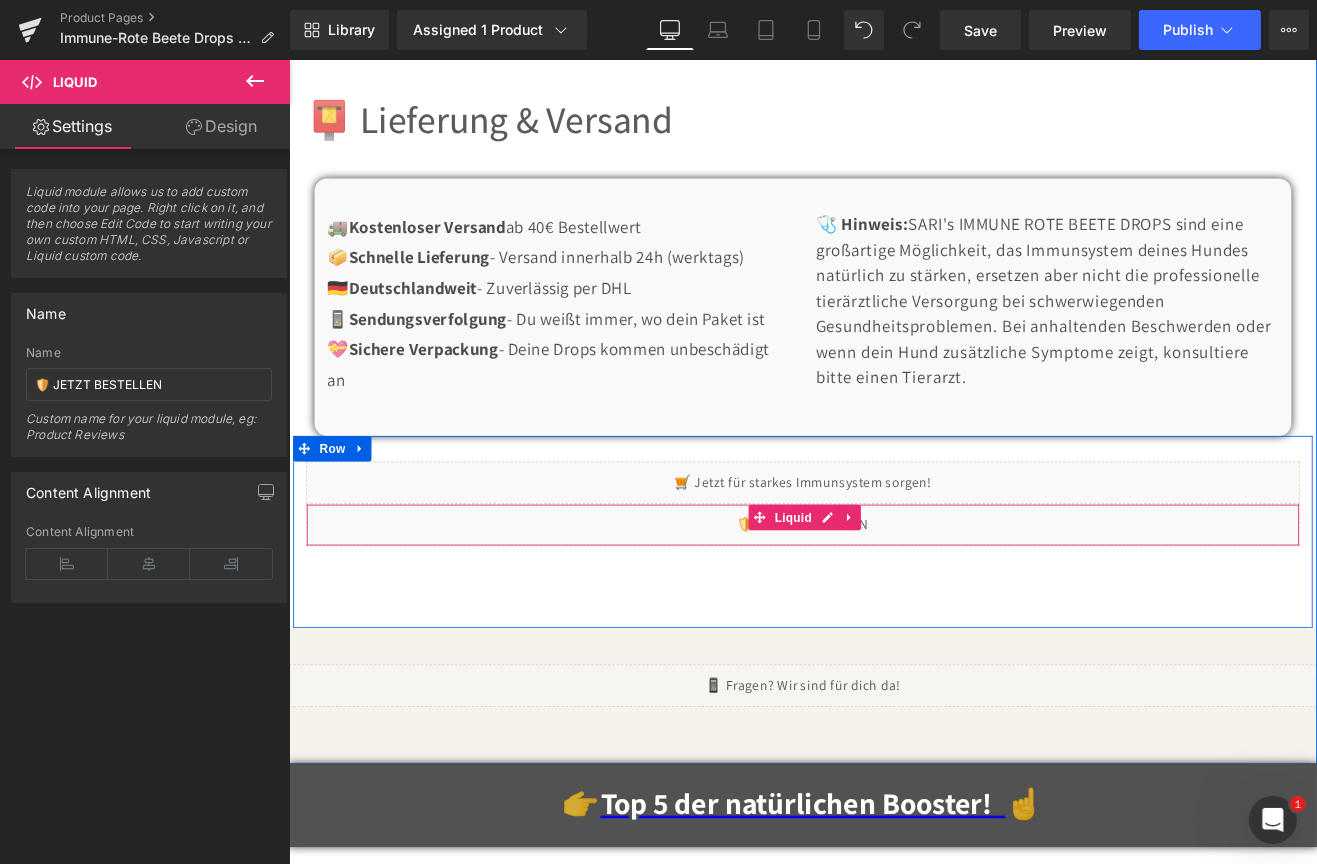 click on "Liquid" at bounding box center (893, 607) 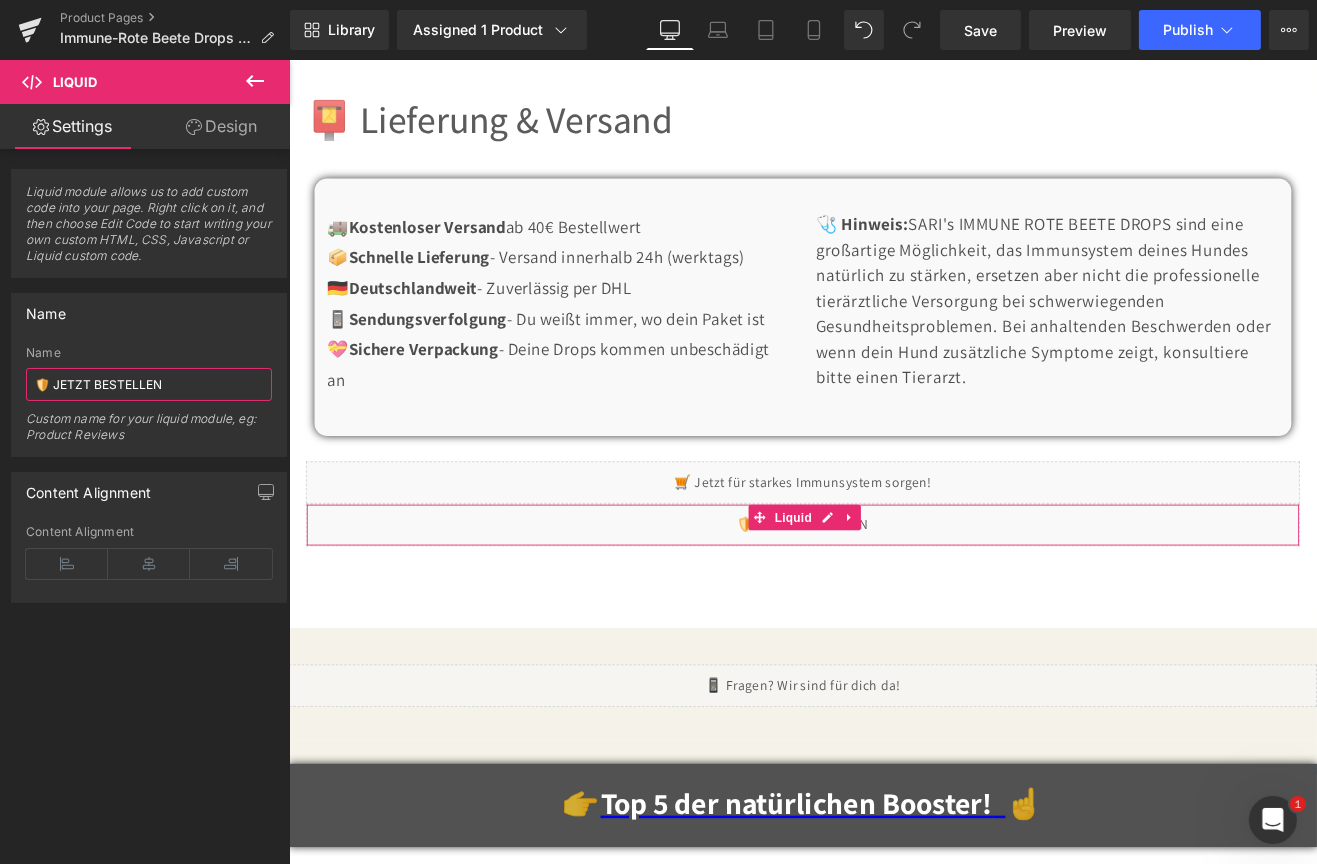 drag, startPoint x: 168, startPoint y: 368, endPoint x: 137, endPoint y: 393, distance: 39.824615 